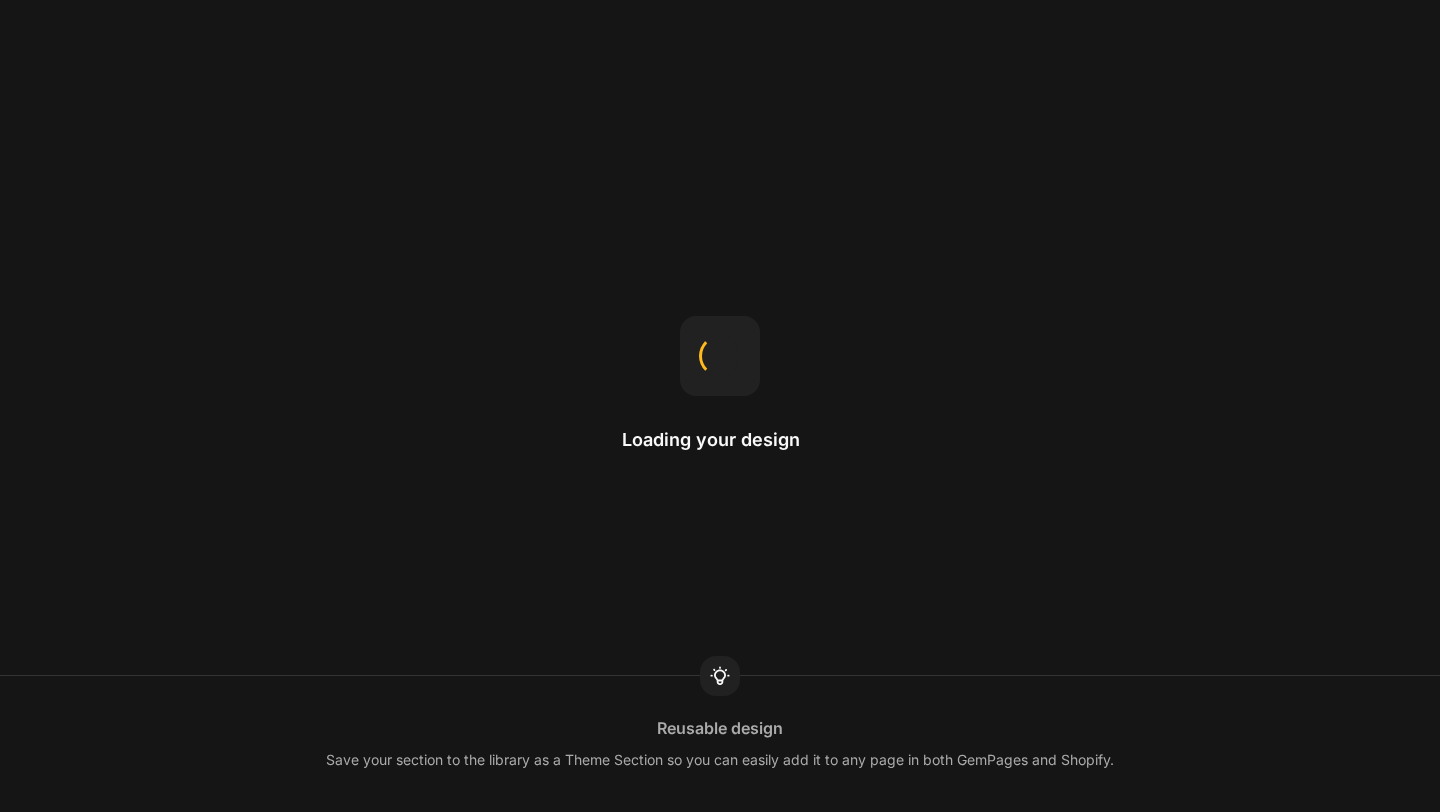 scroll, scrollTop: 0, scrollLeft: 0, axis: both 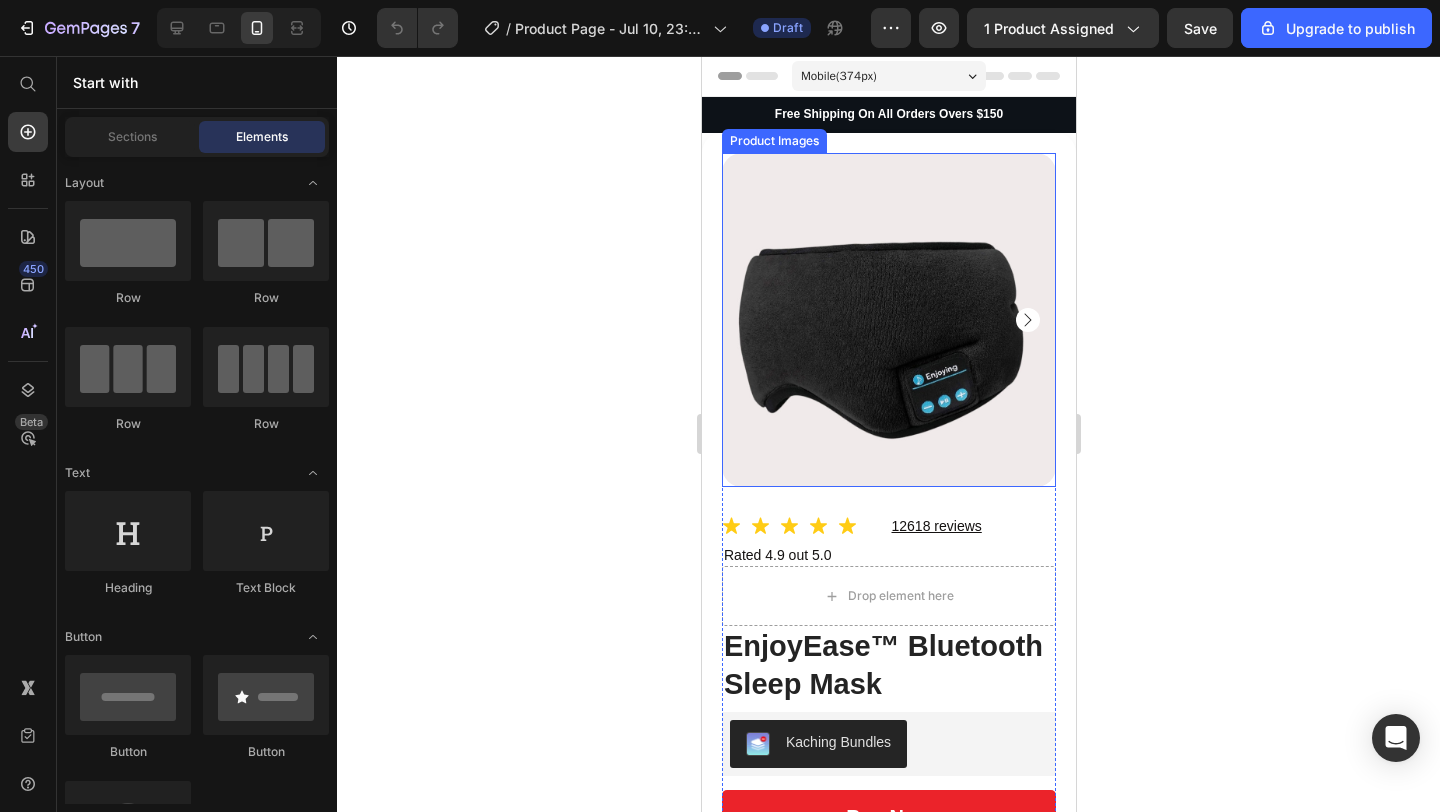 click 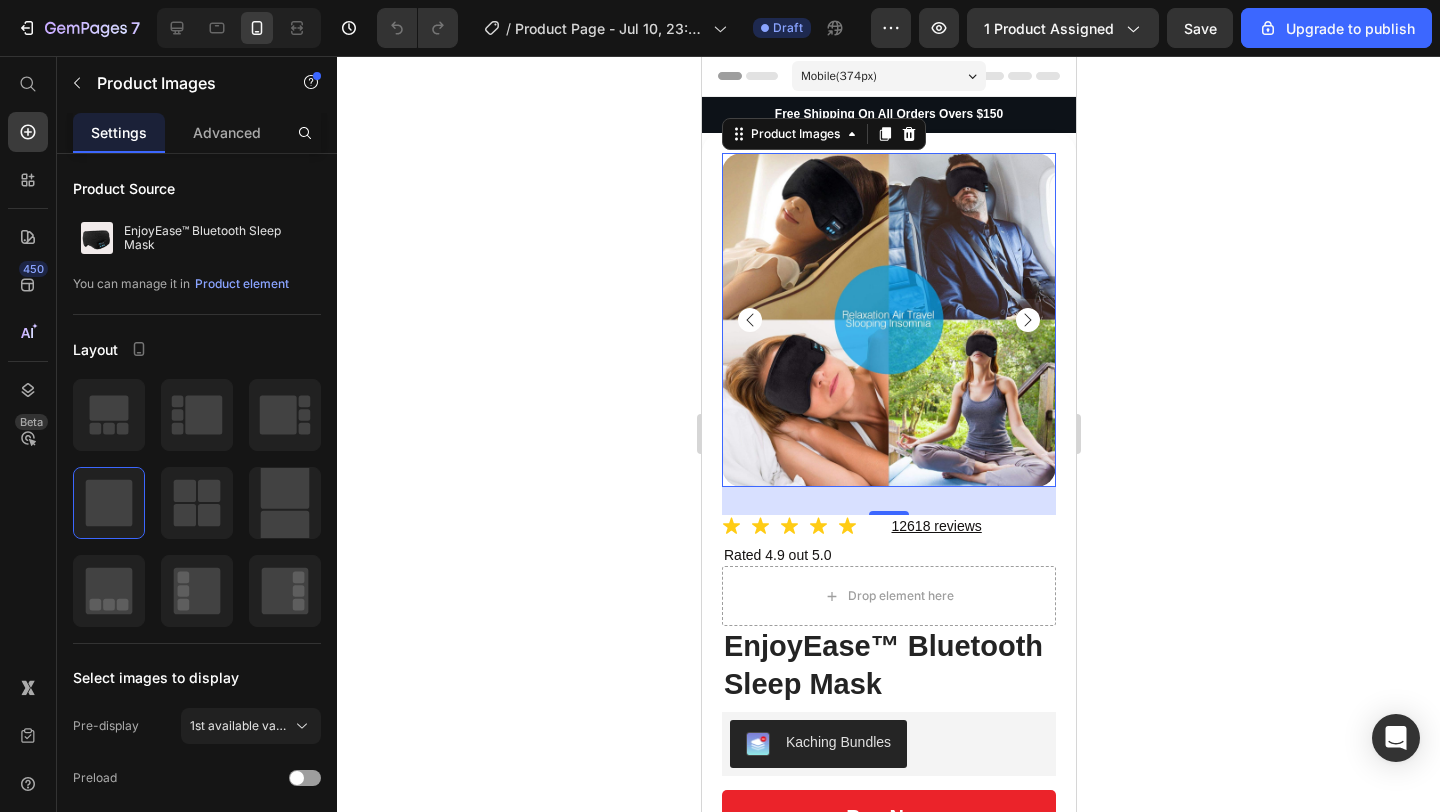 click 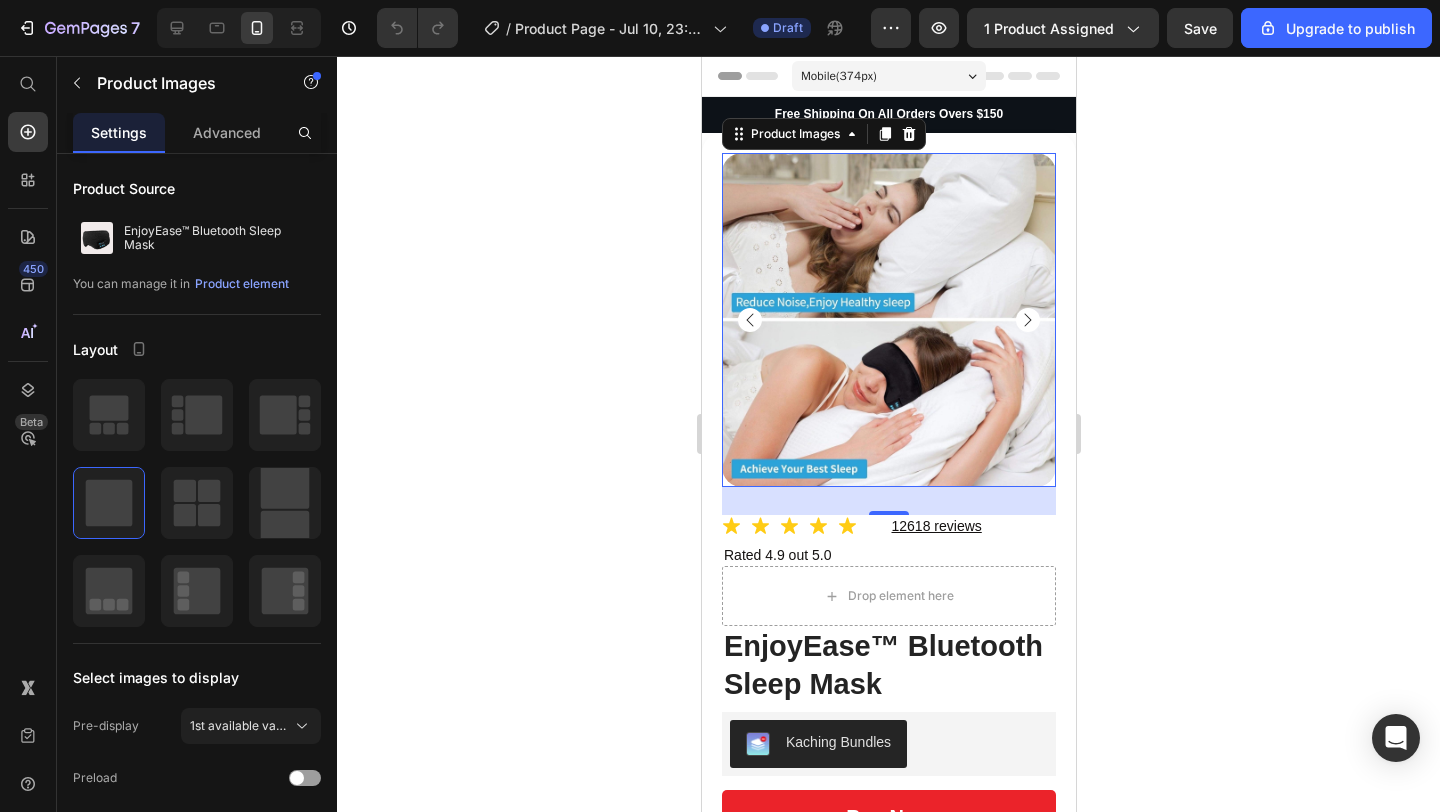 click 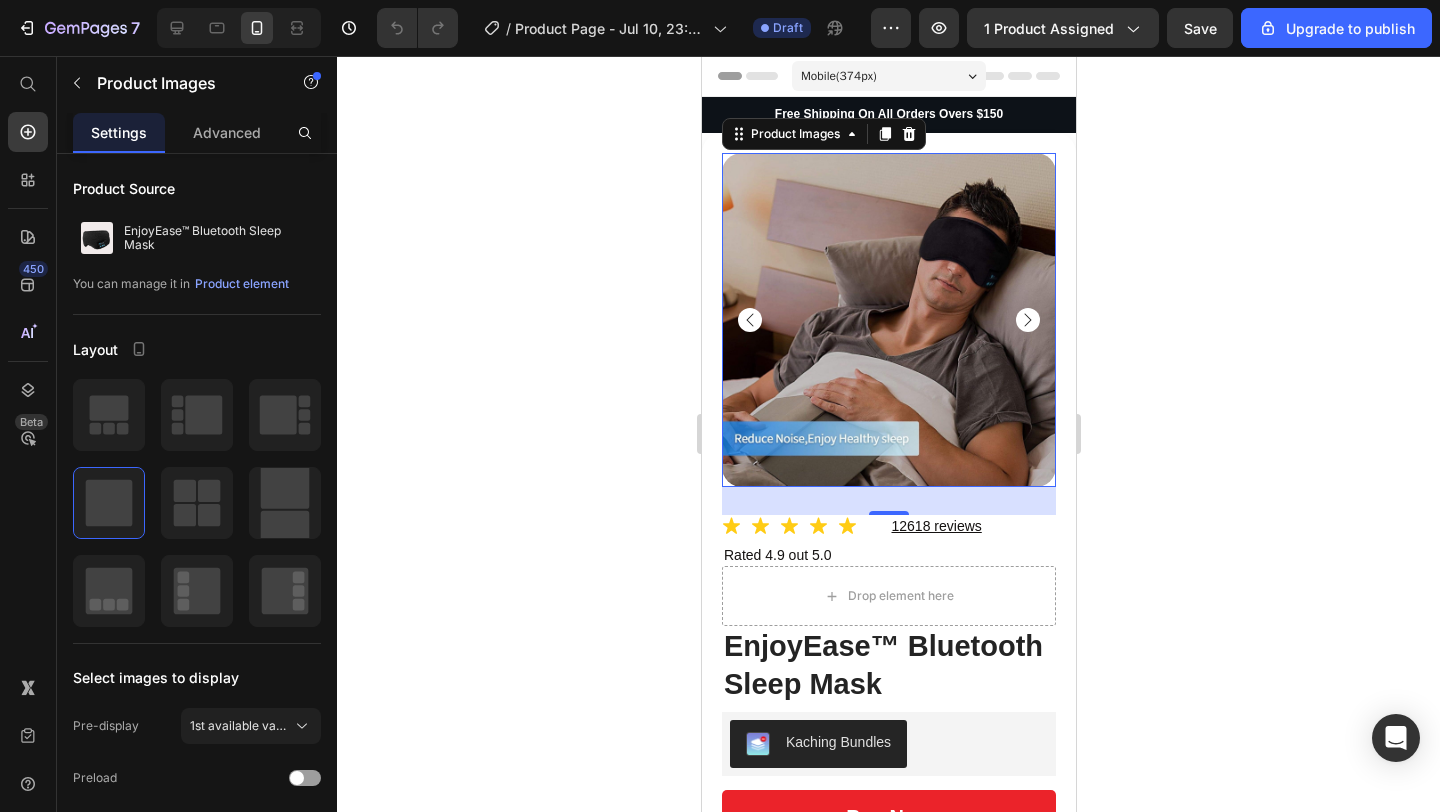click 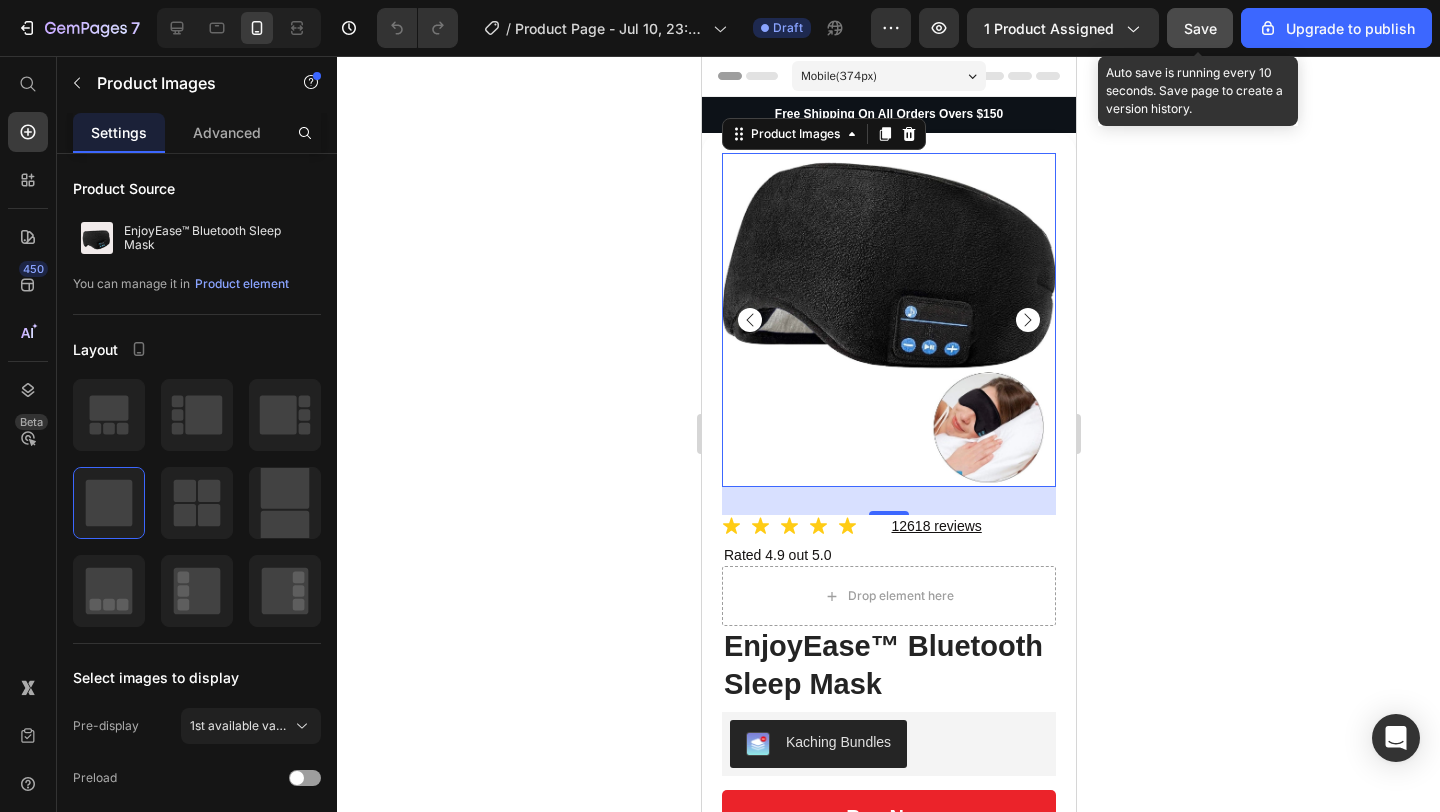 click on "Save" at bounding box center (1200, 28) 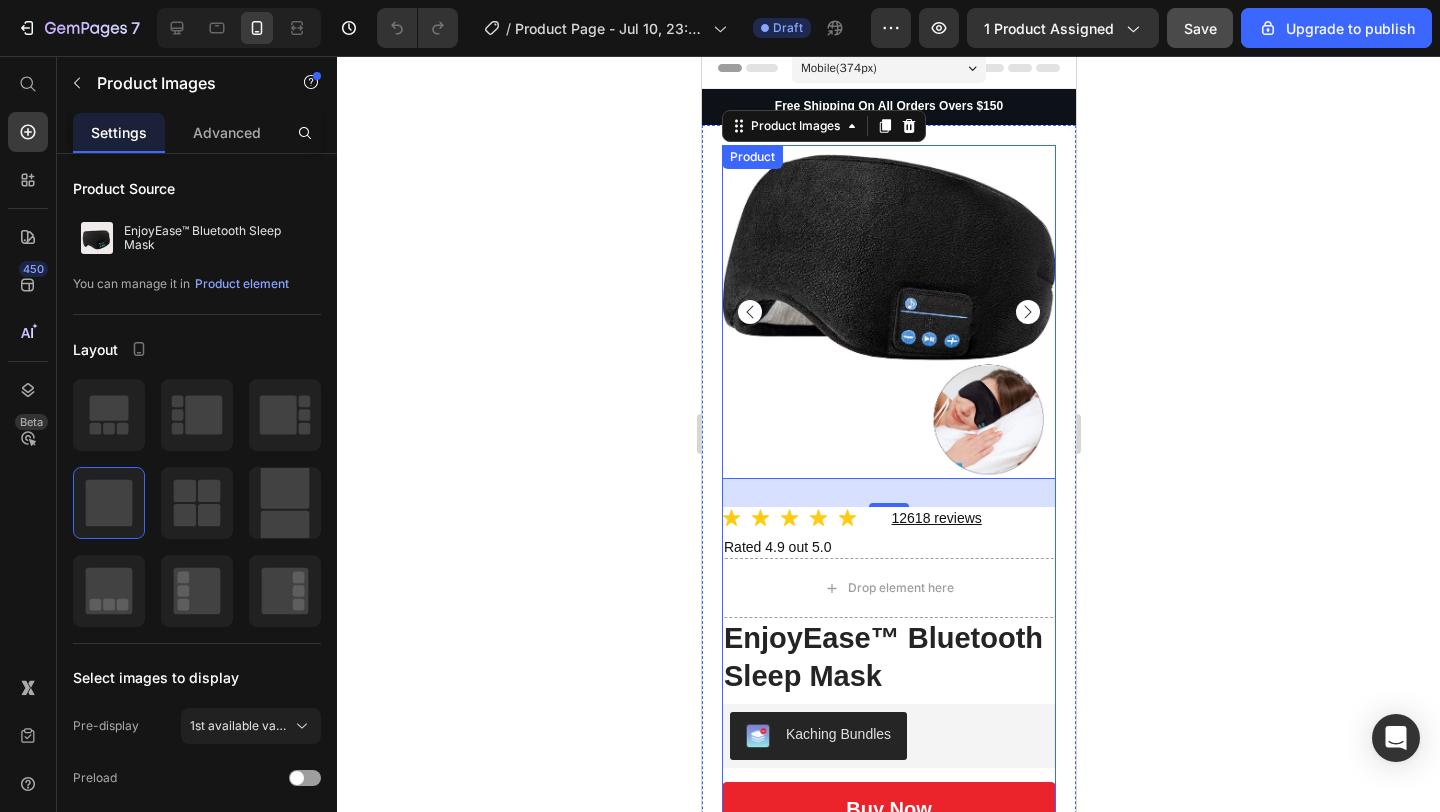 scroll, scrollTop: 0, scrollLeft: 0, axis: both 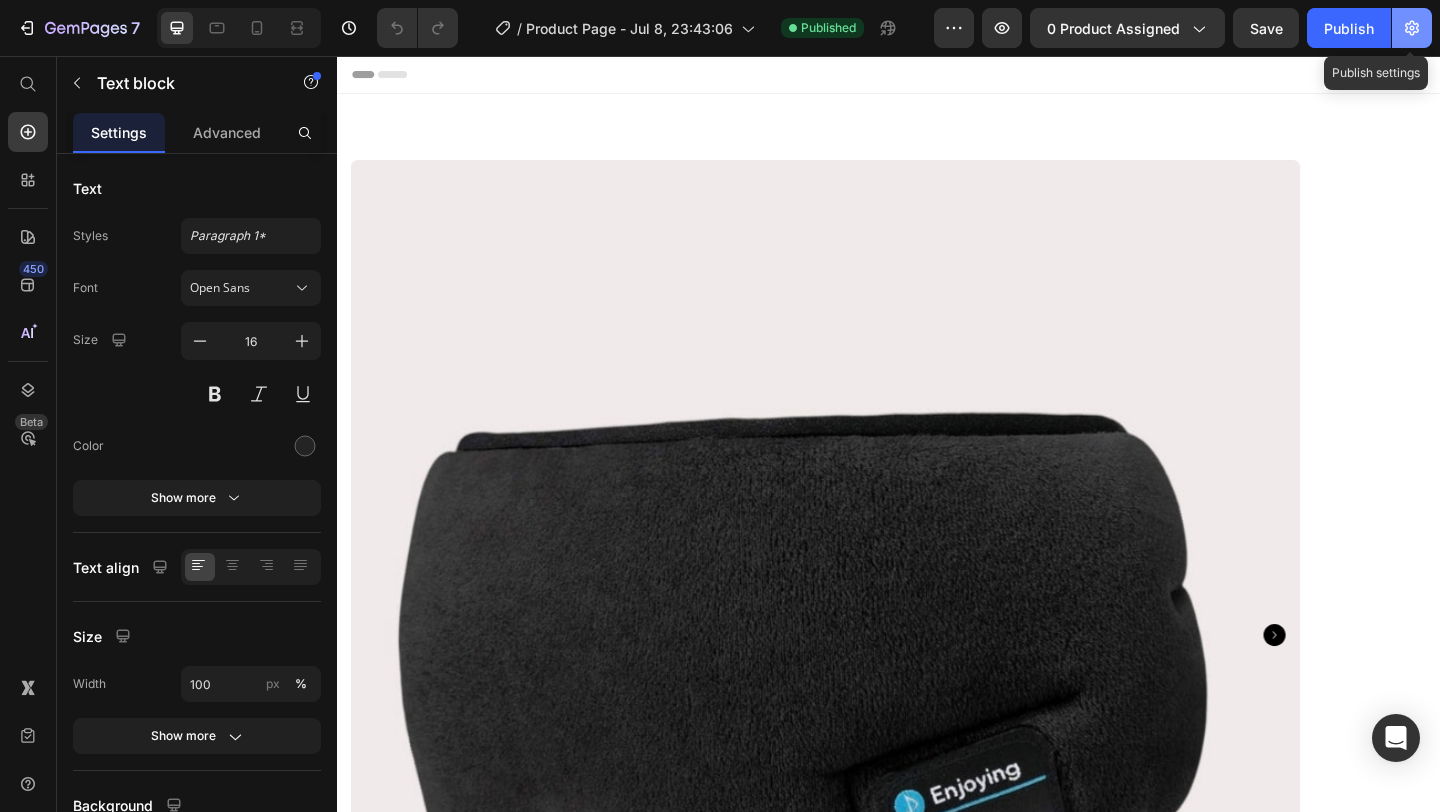 click 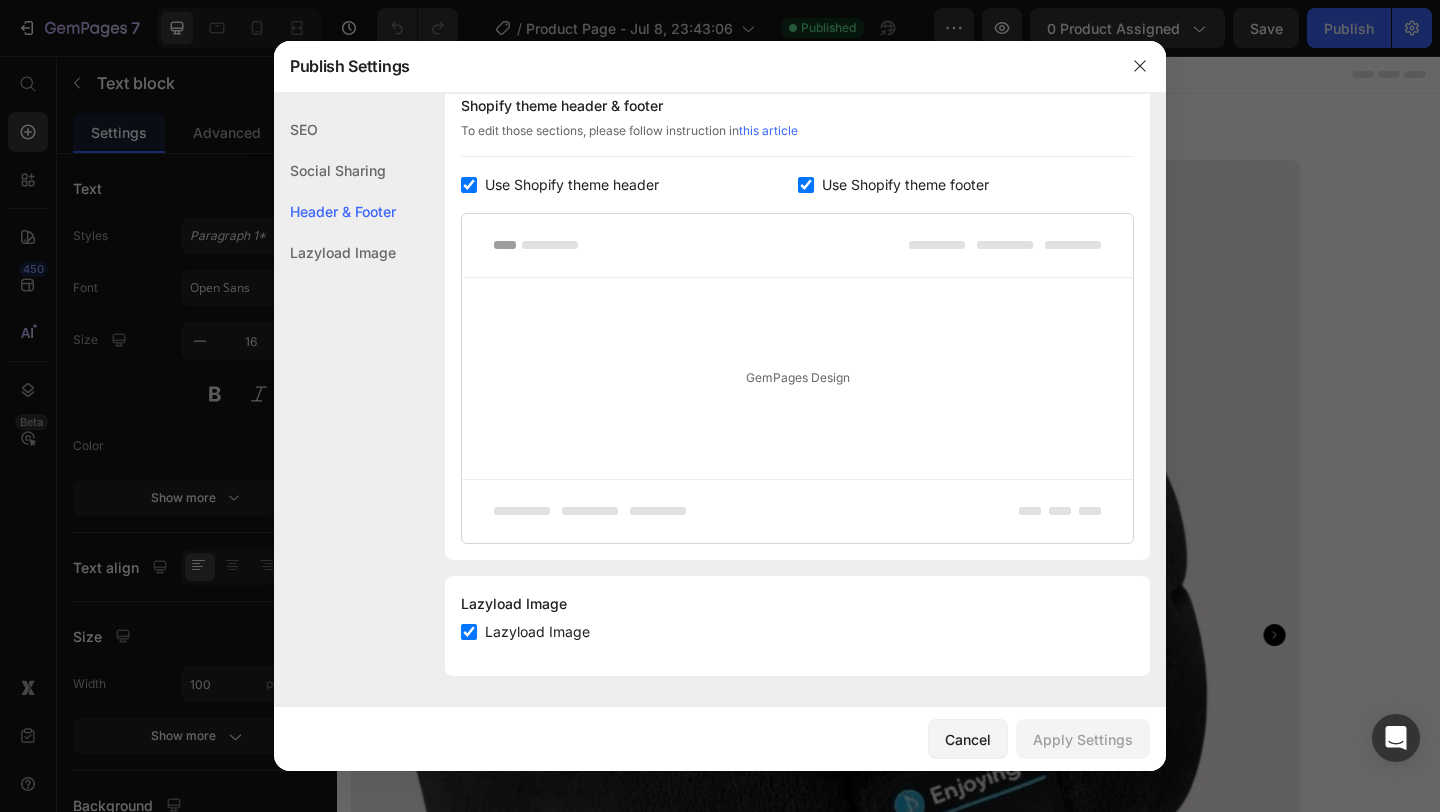 scroll, scrollTop: 0, scrollLeft: 0, axis: both 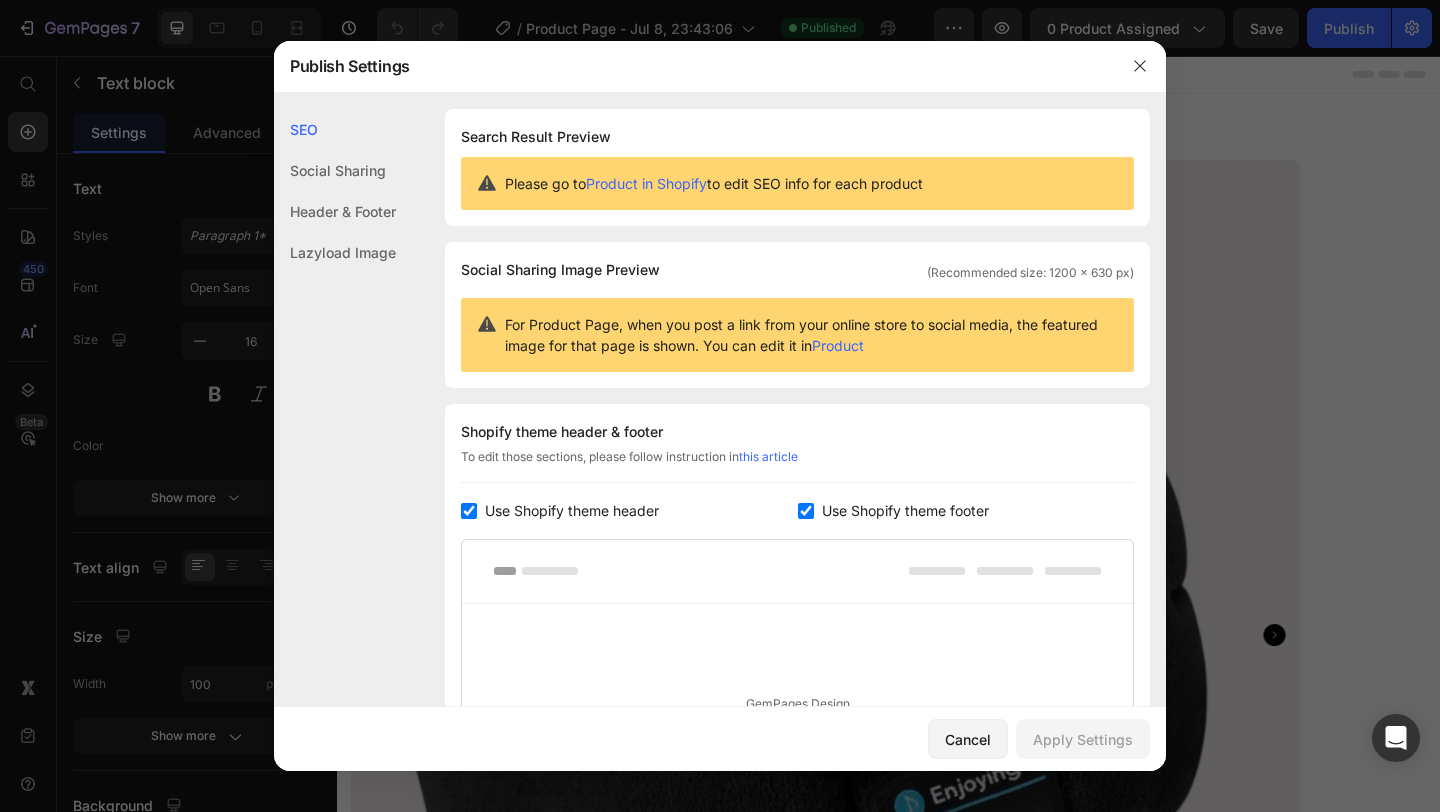 click on "Product in Shopify" at bounding box center (646, 183) 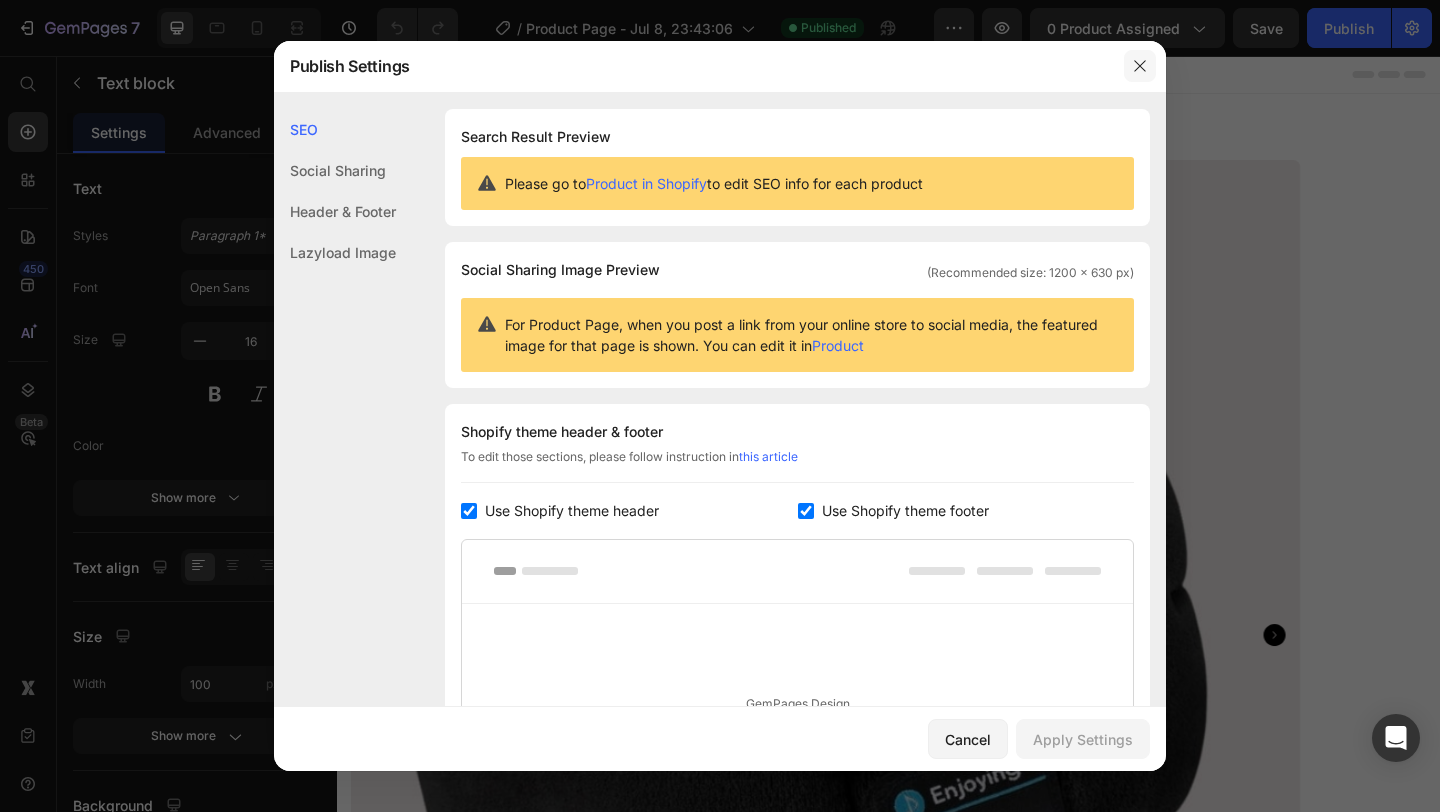 click 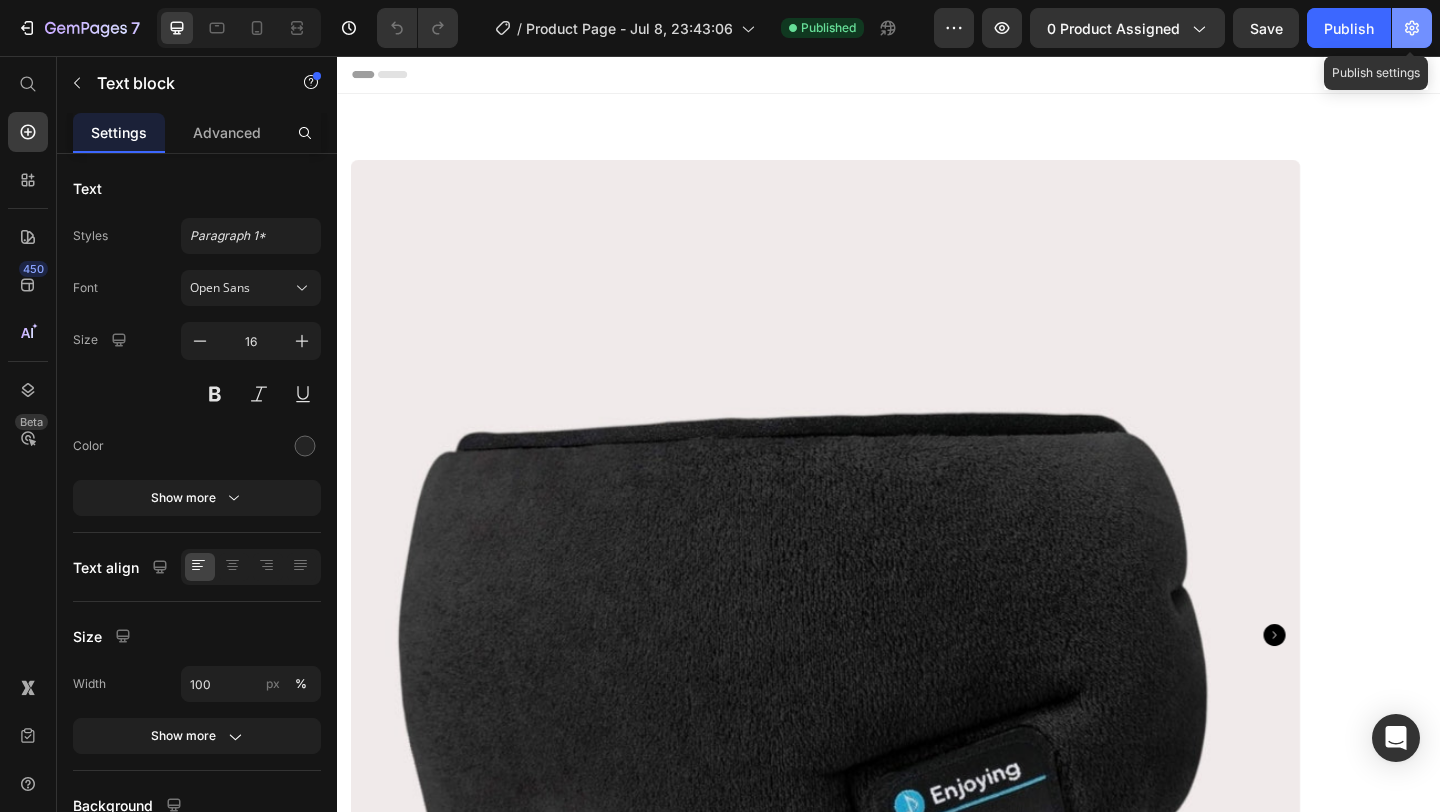 click 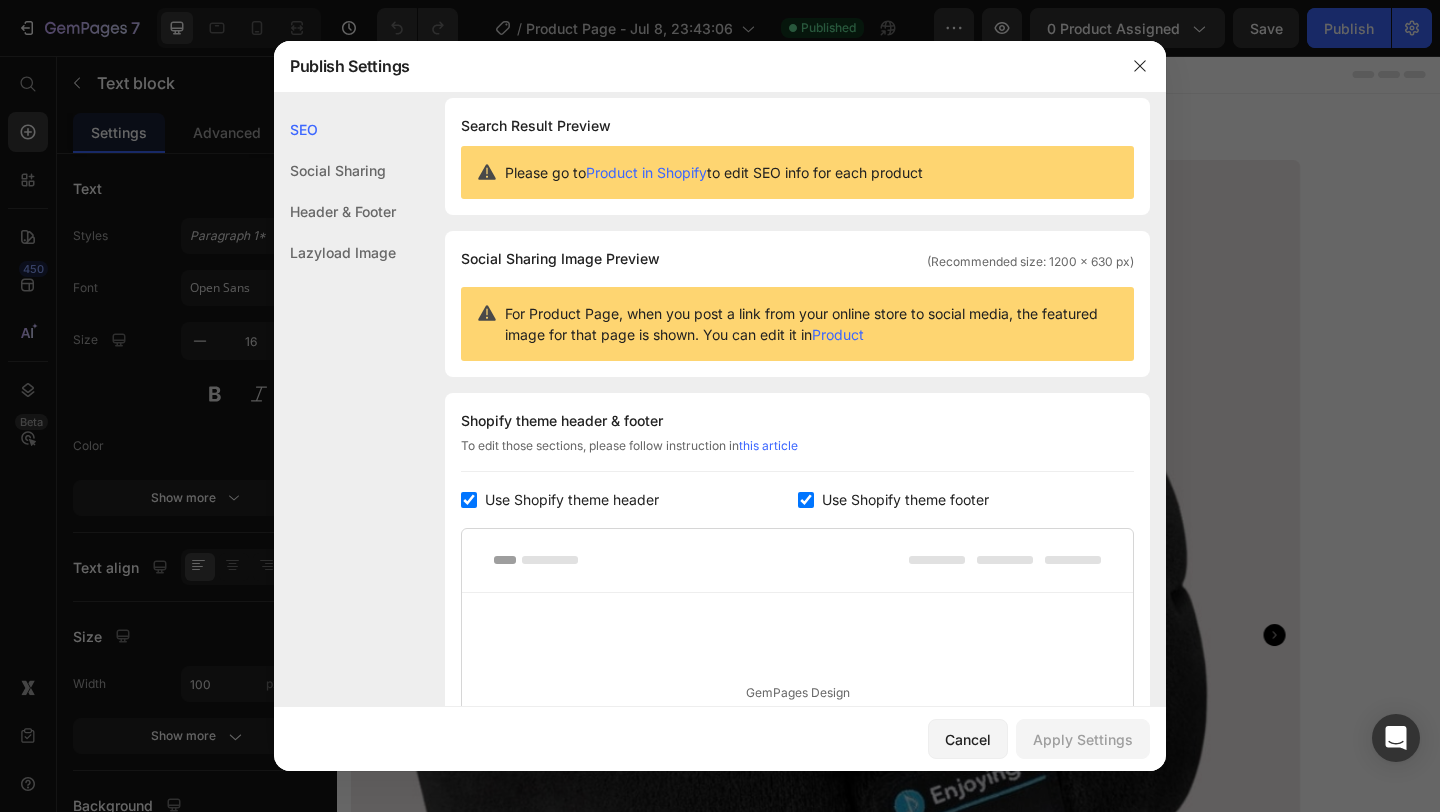 scroll, scrollTop: 0, scrollLeft: 0, axis: both 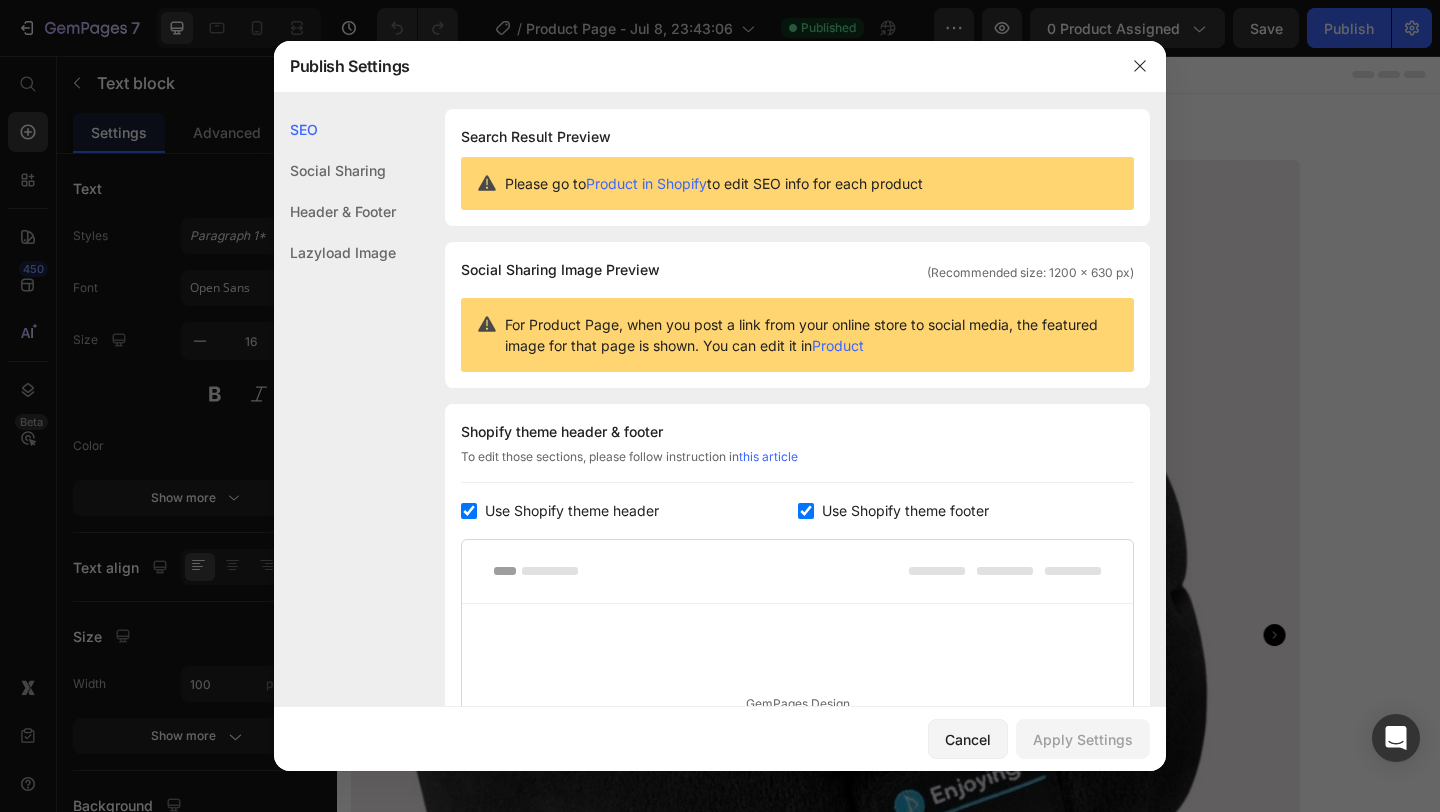 click on "Social Sharing" 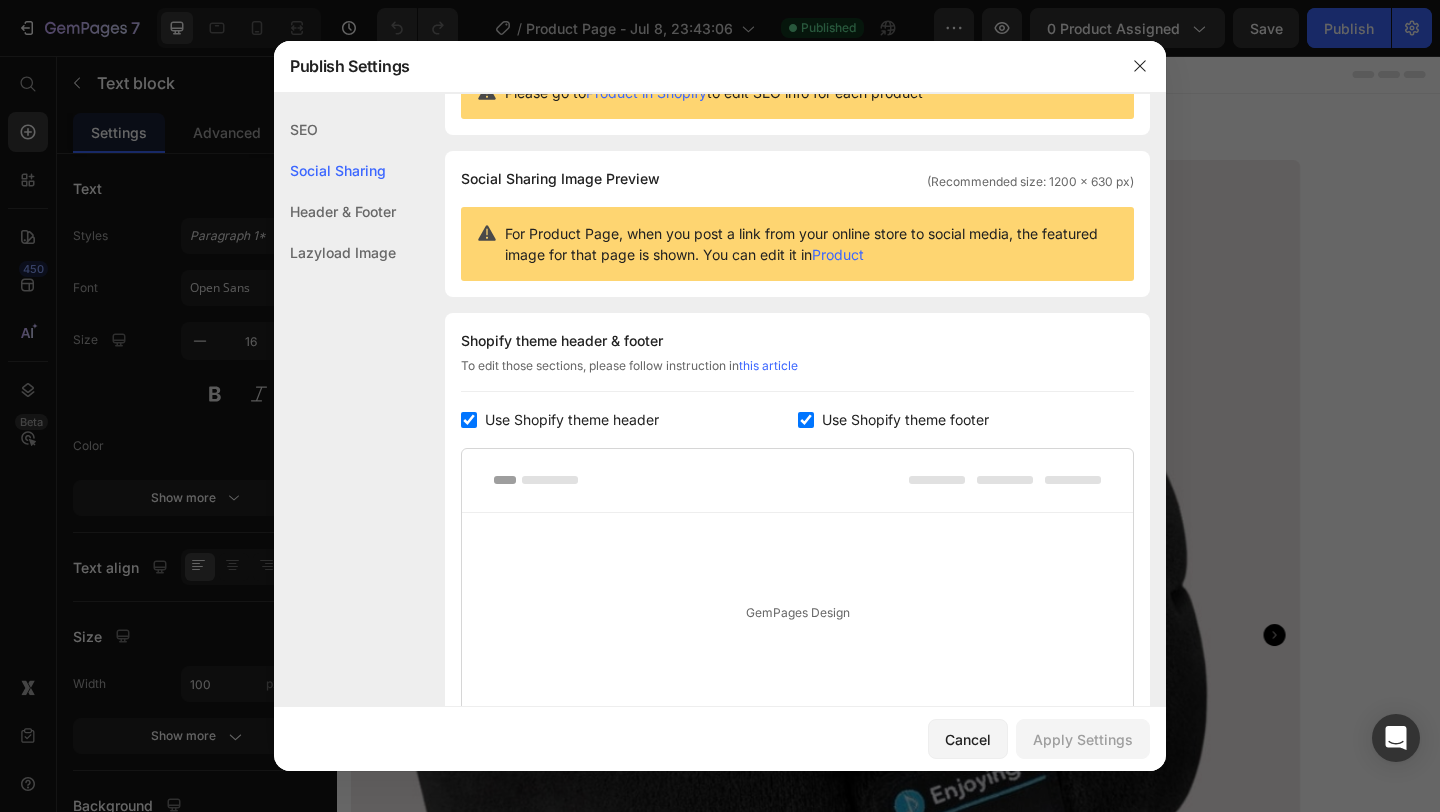 scroll, scrollTop: 129, scrollLeft: 0, axis: vertical 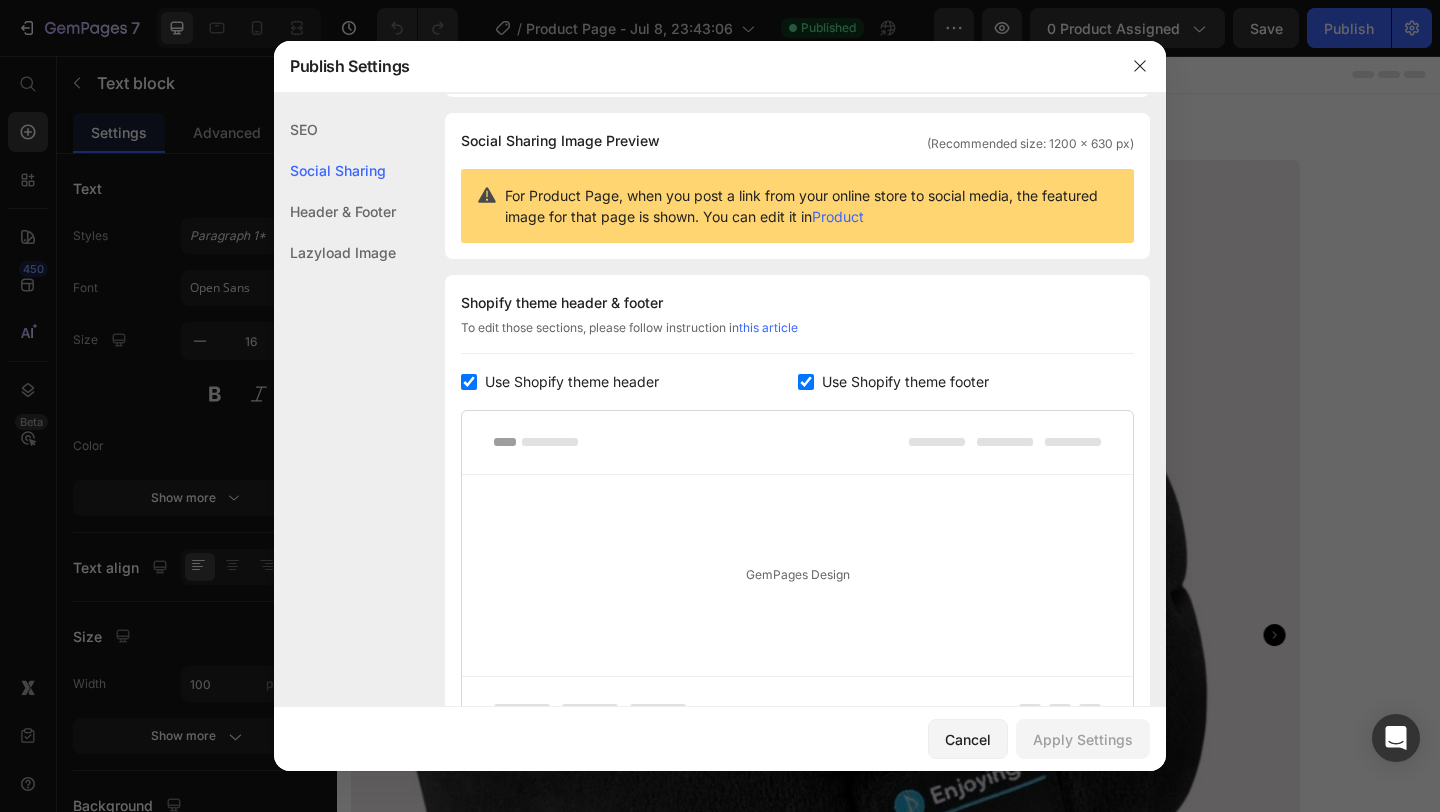 click on "Header & Footer" 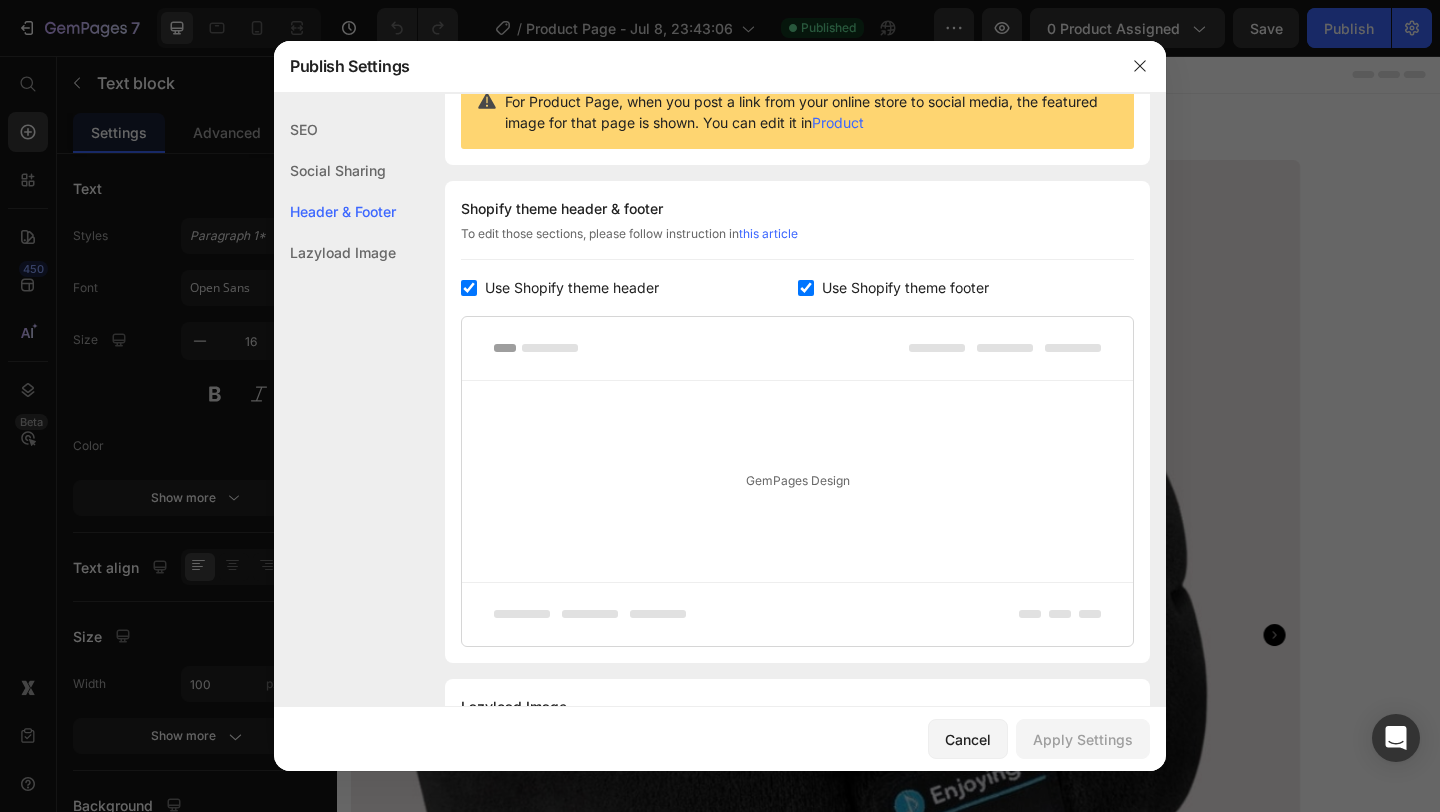 scroll, scrollTop: 291, scrollLeft: 0, axis: vertical 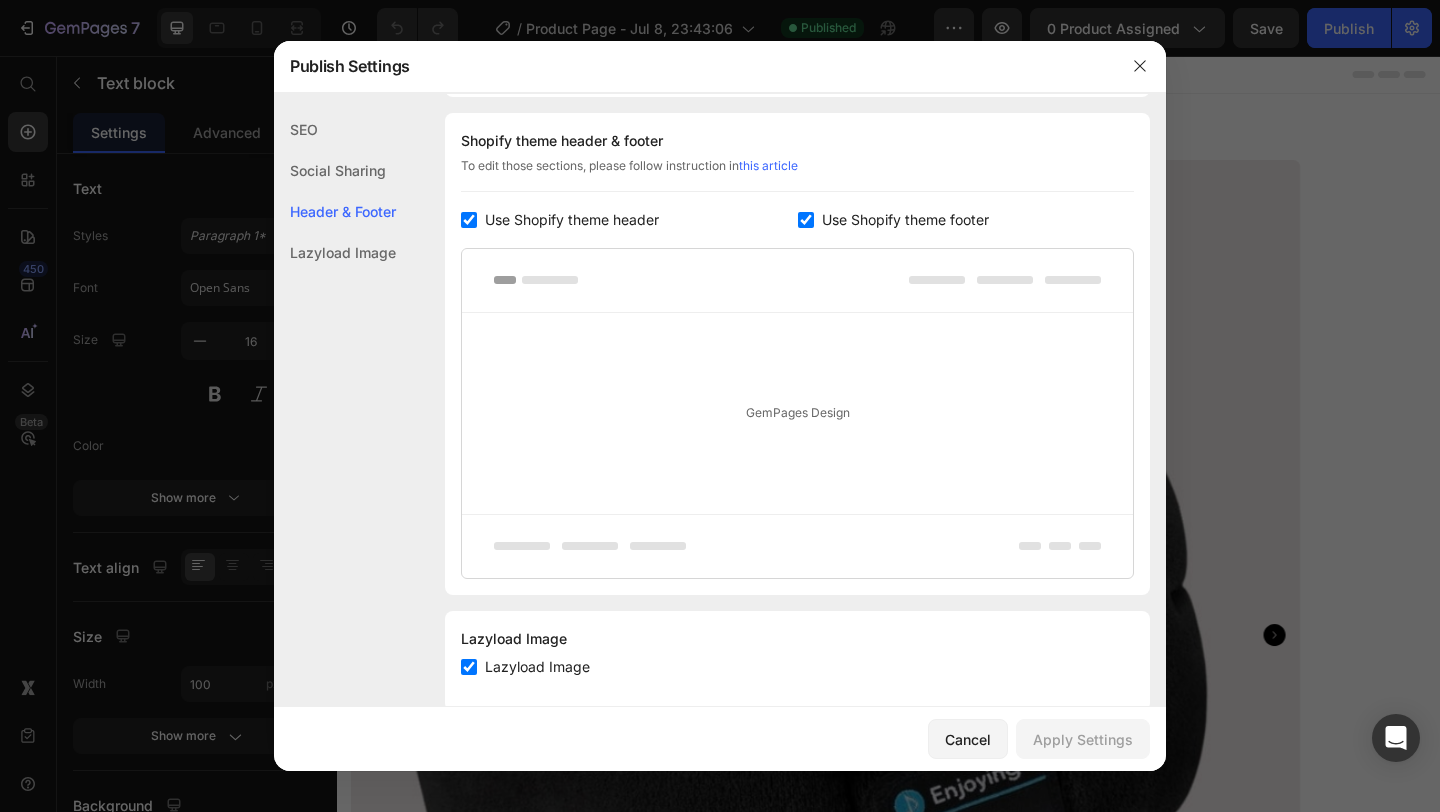 click at bounding box center (720, 406) 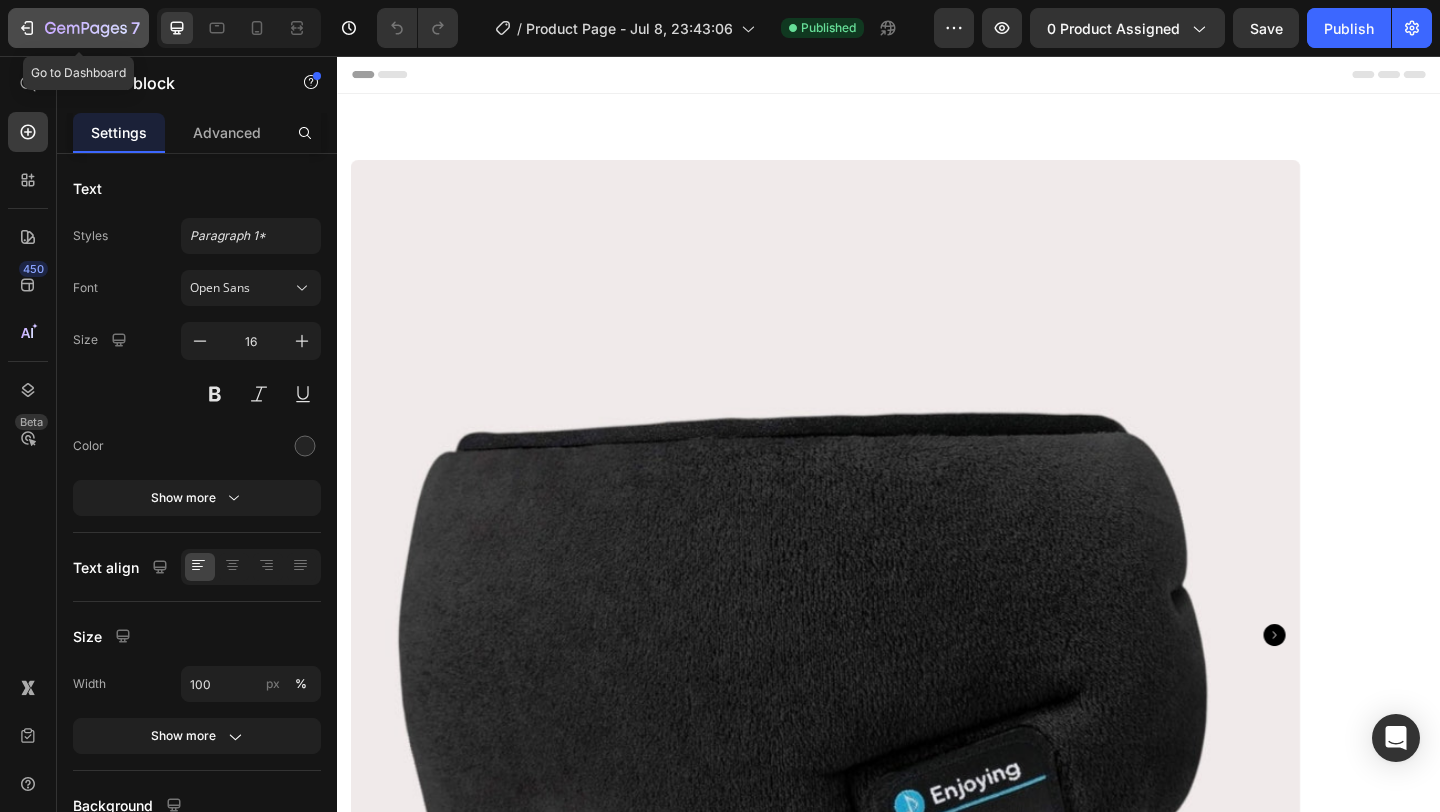 click 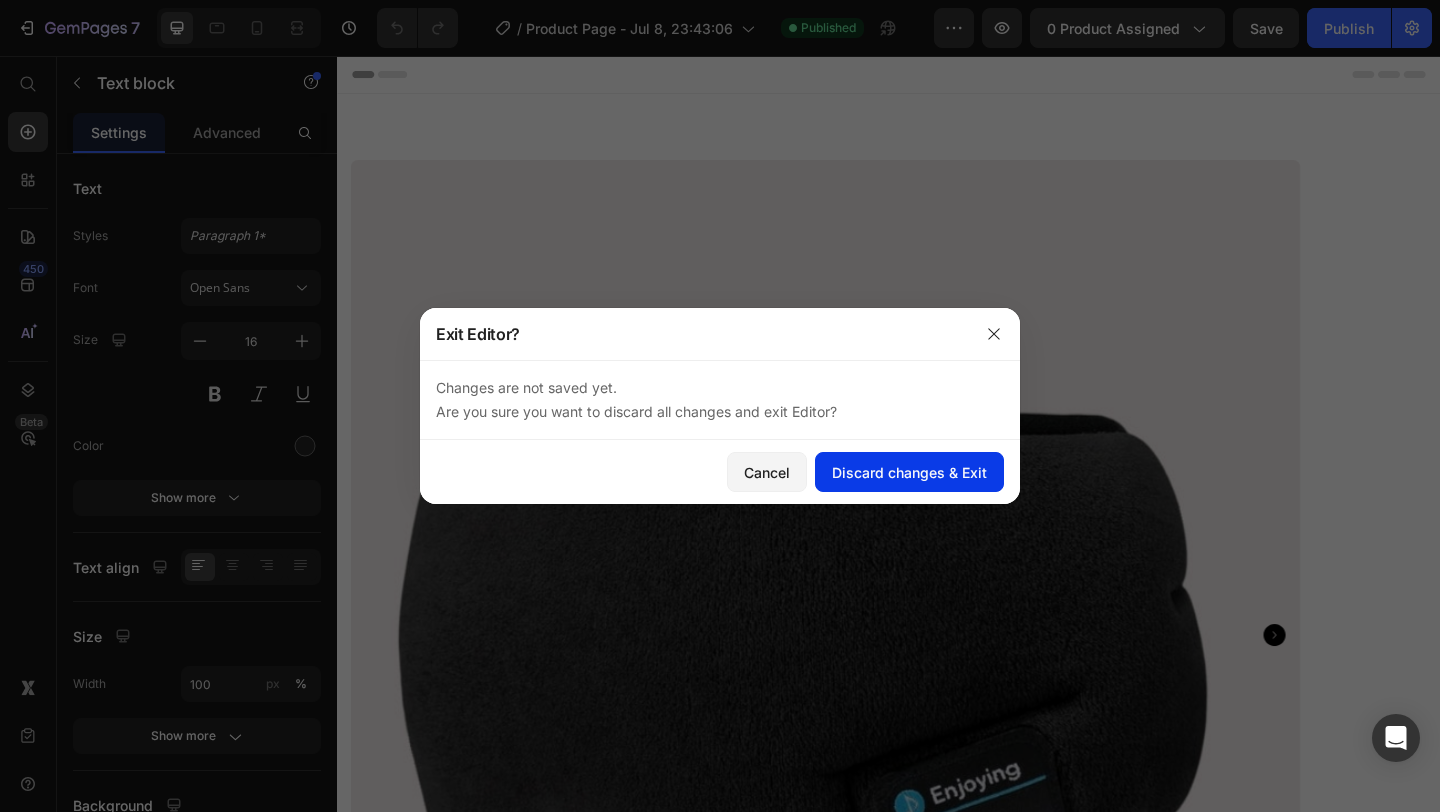 click on "Discard changes & Exit" at bounding box center [909, 472] 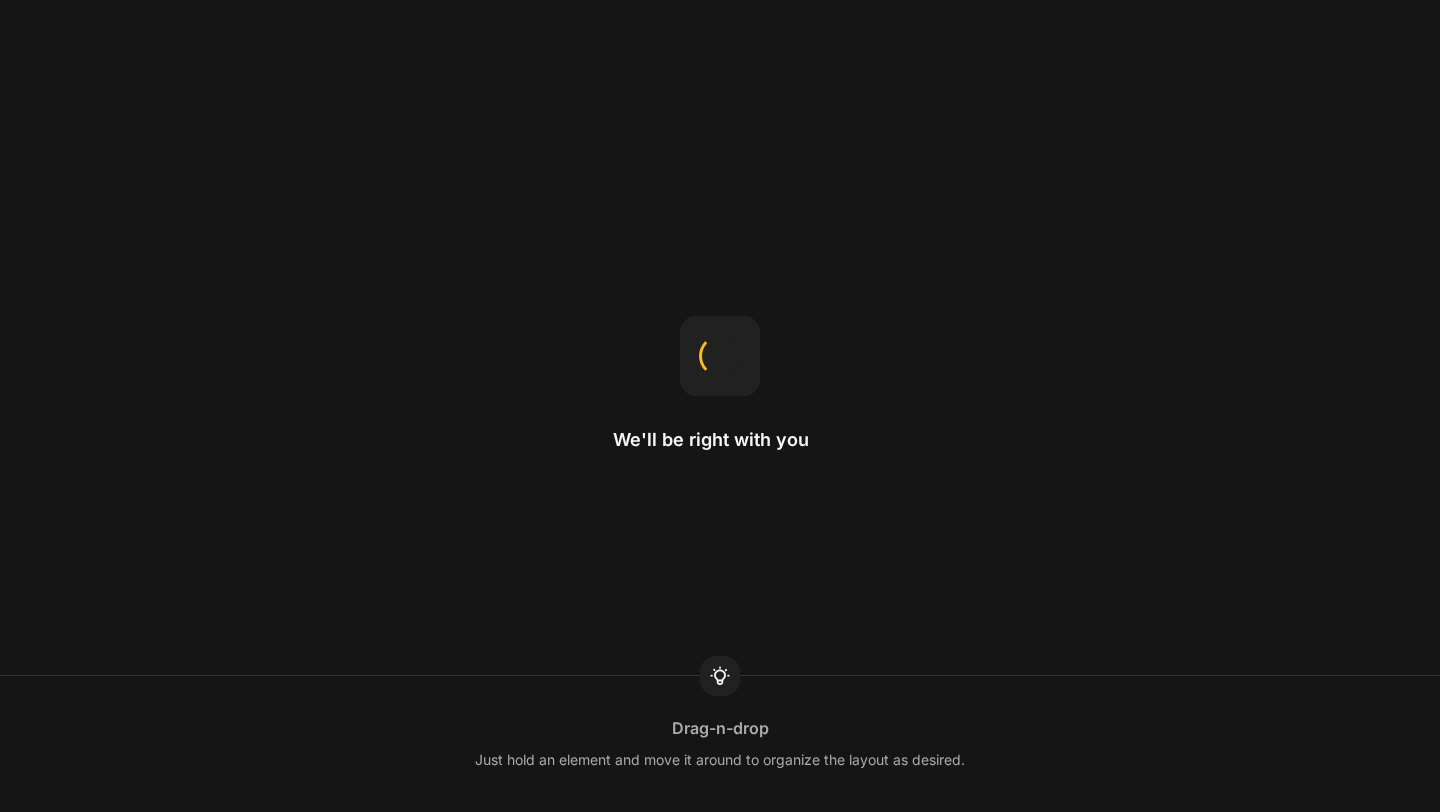 scroll, scrollTop: 0, scrollLeft: 0, axis: both 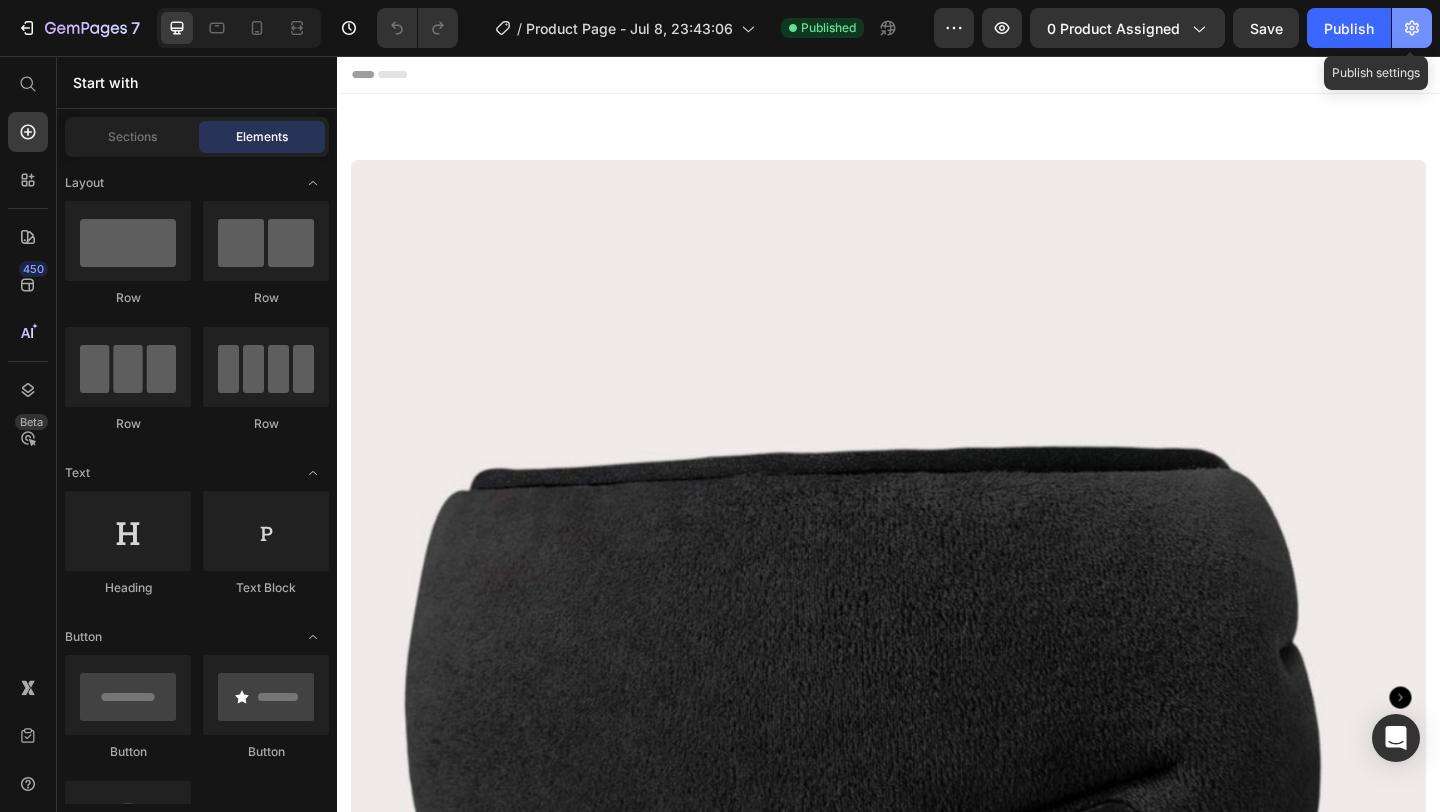 click 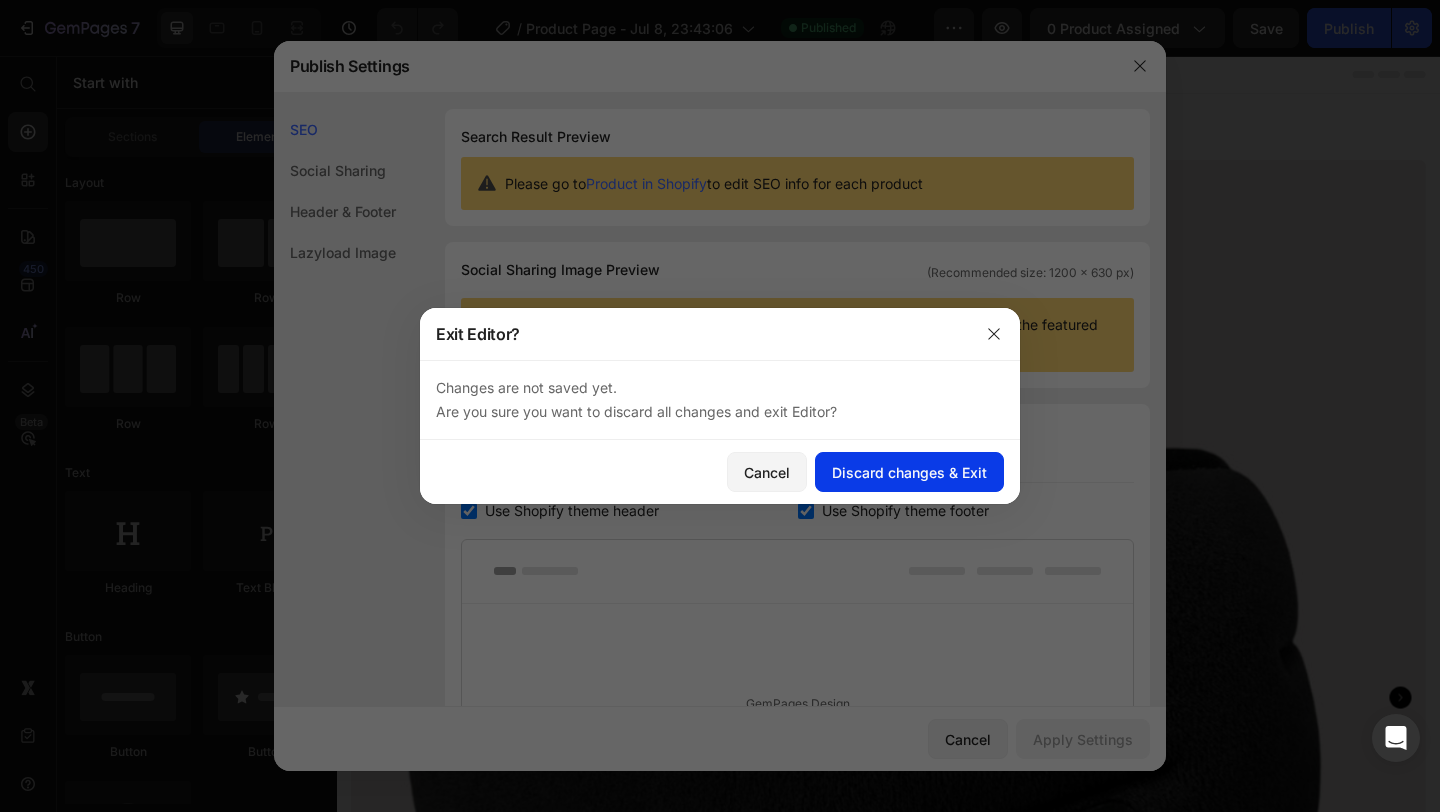 click on "Discard changes & Exit" at bounding box center (909, 472) 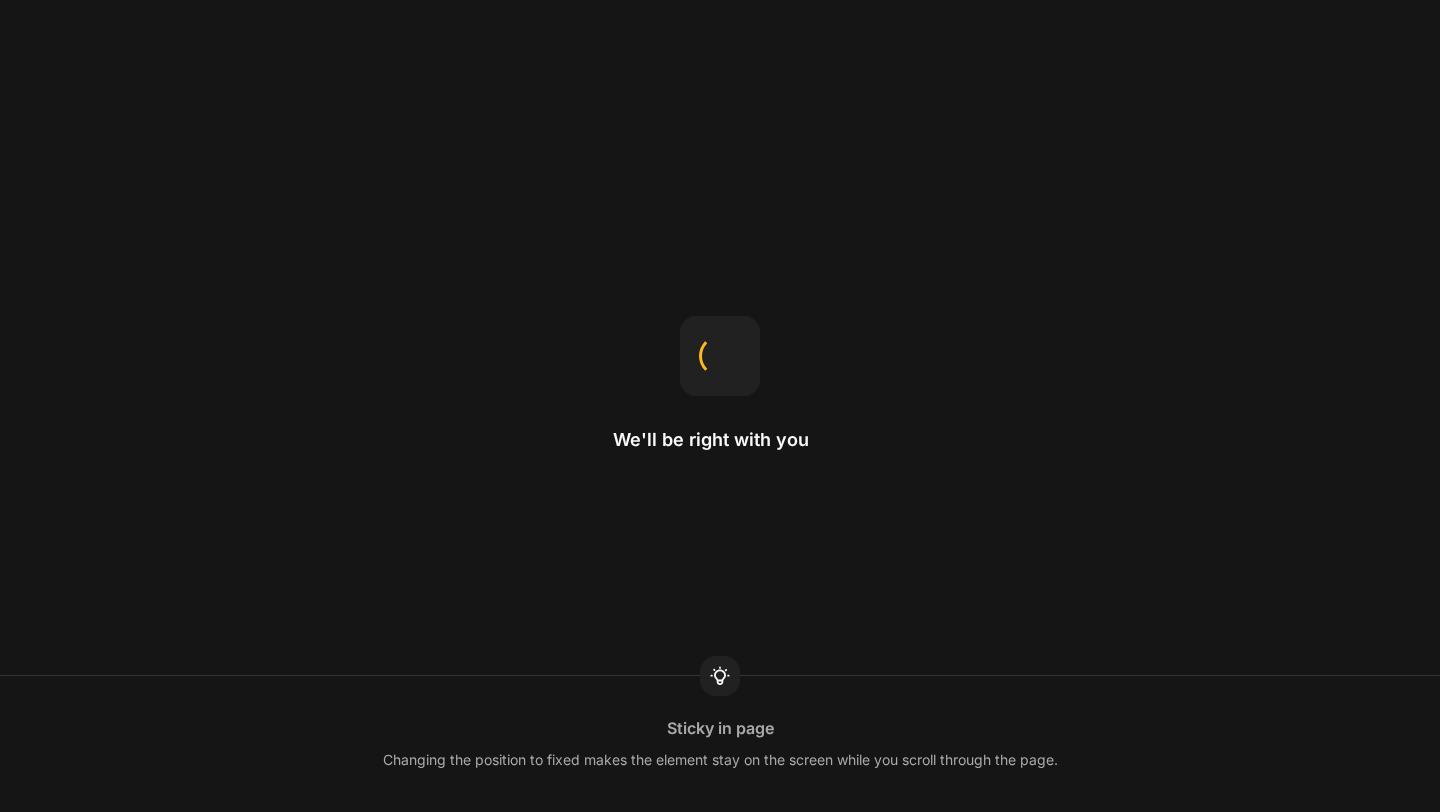 scroll, scrollTop: 0, scrollLeft: 0, axis: both 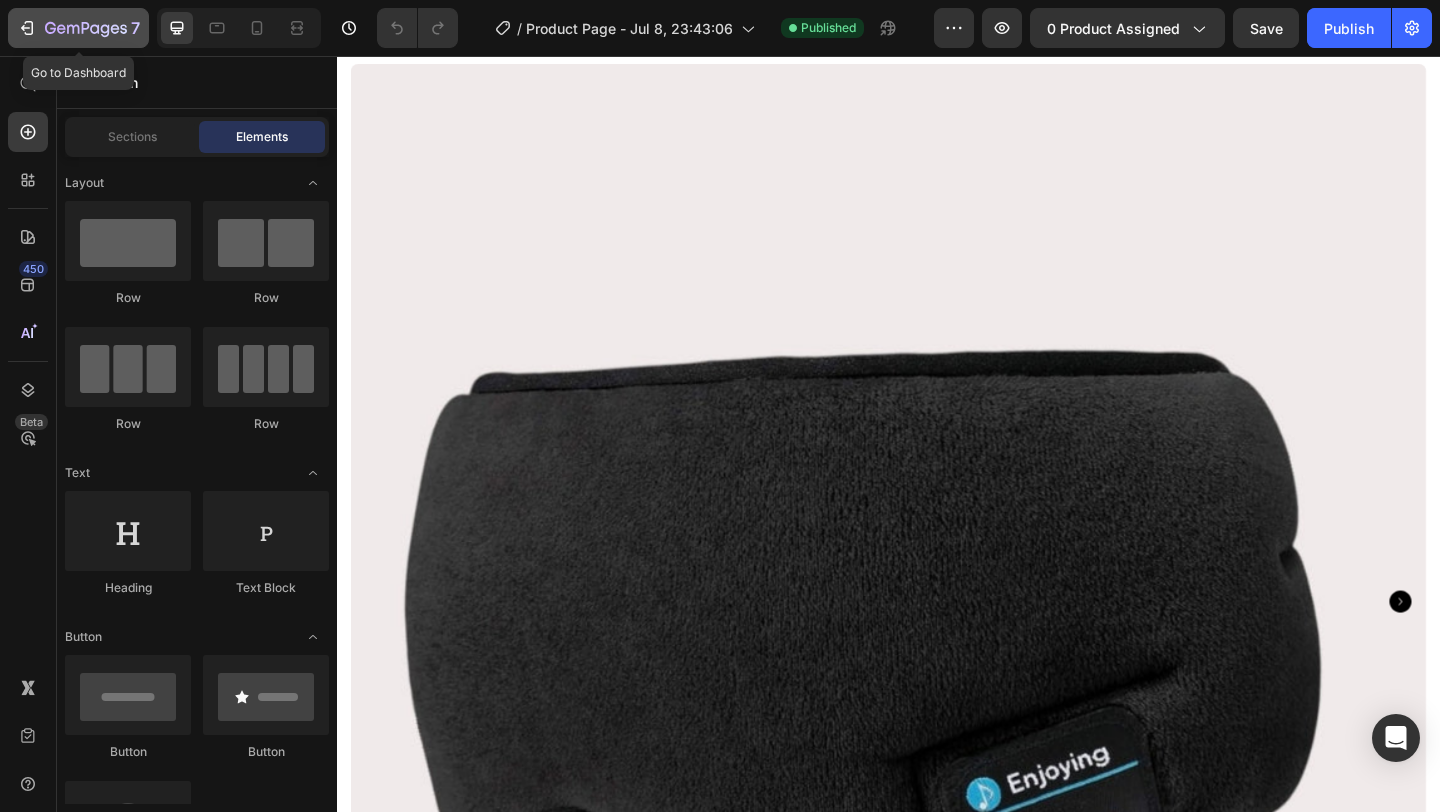 click 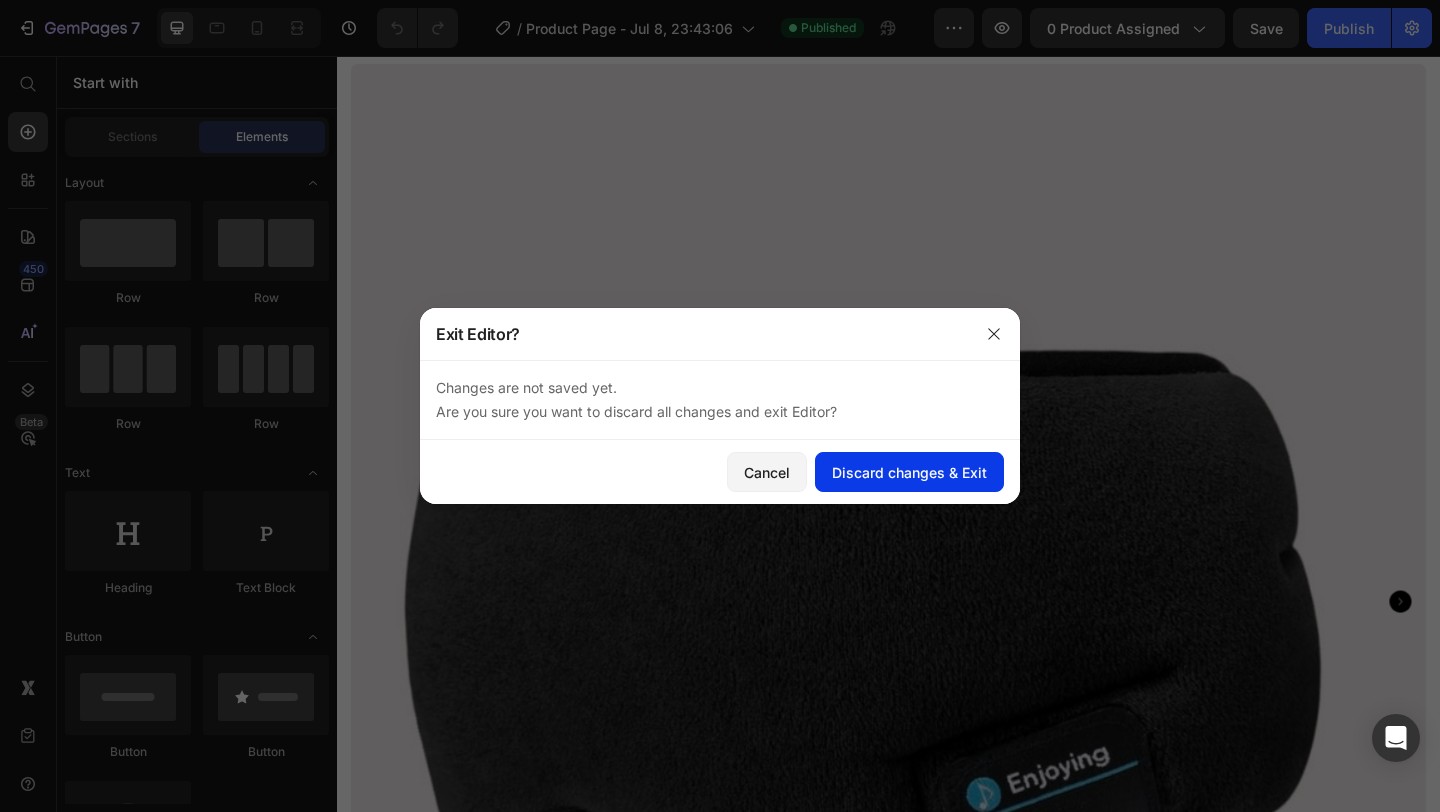 click on "Discard changes & Exit" at bounding box center [909, 472] 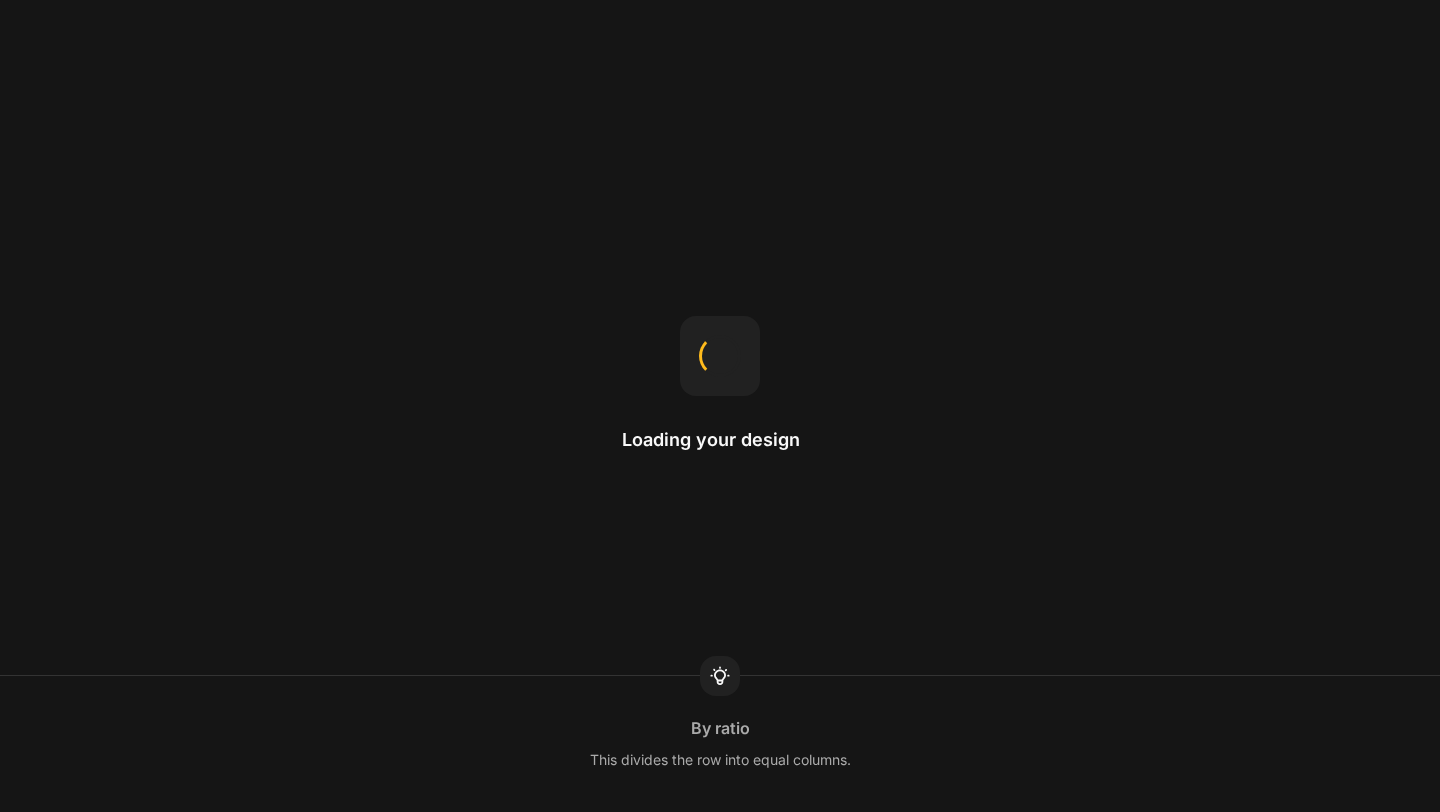 scroll, scrollTop: 0, scrollLeft: 0, axis: both 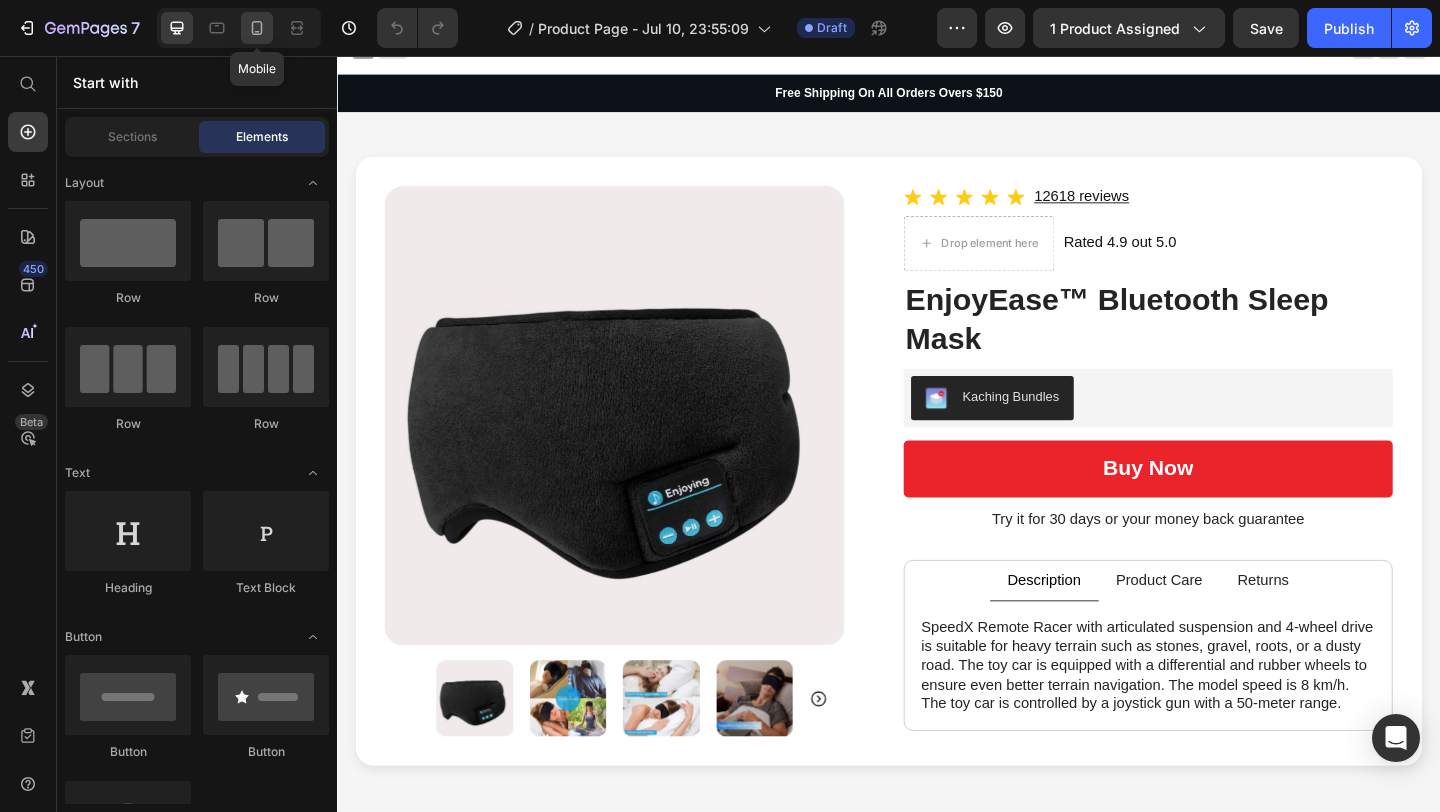 click 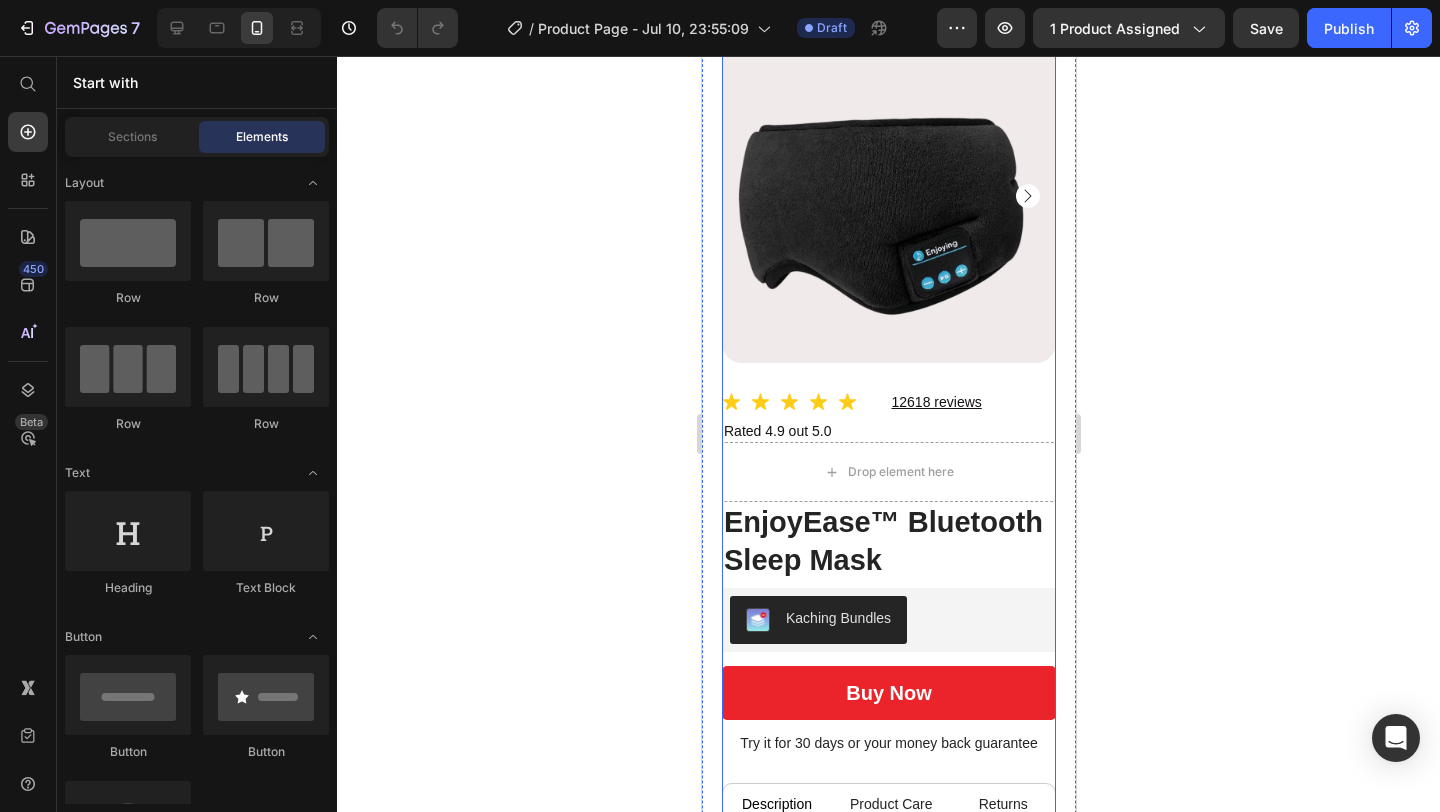 scroll, scrollTop: 0, scrollLeft: 0, axis: both 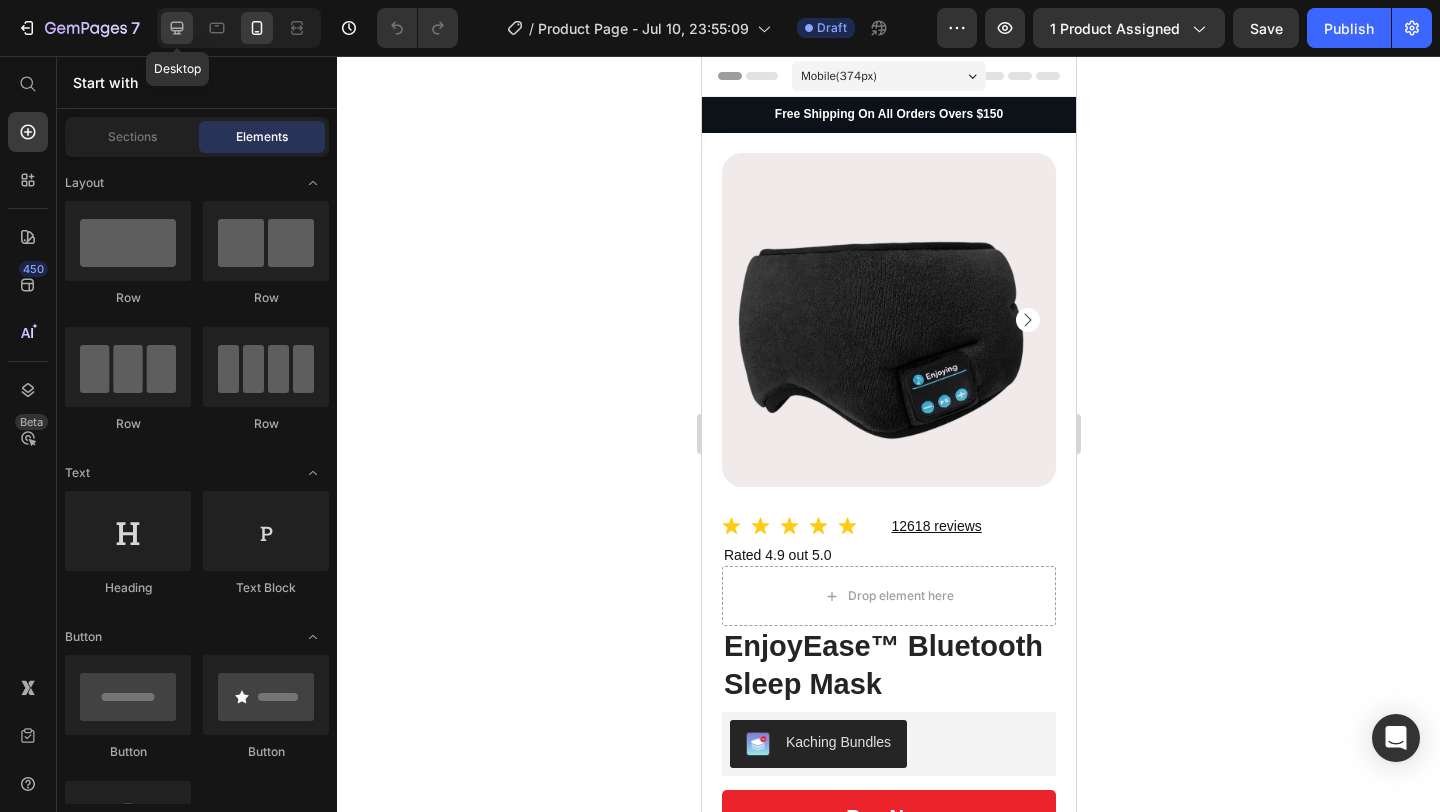 click 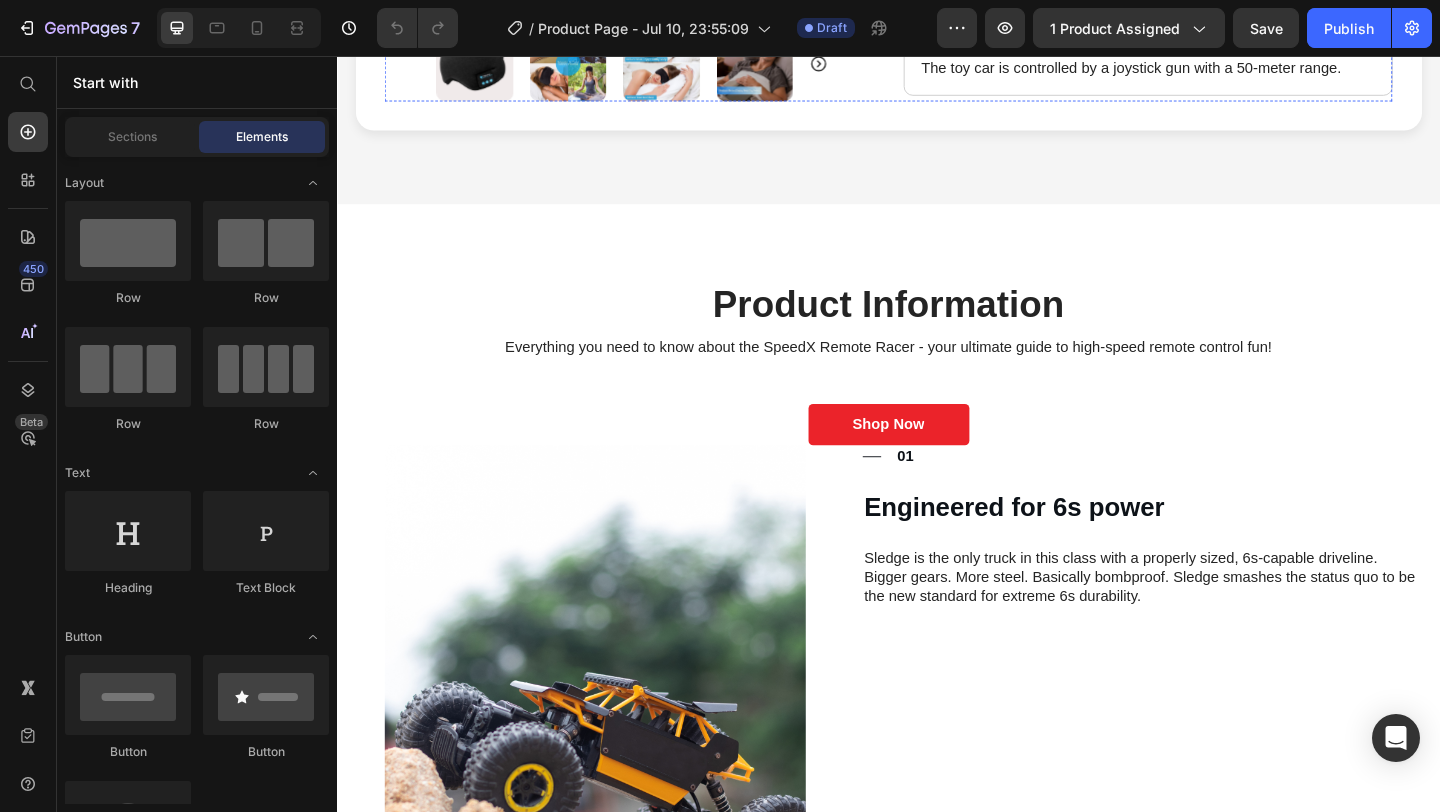 scroll, scrollTop: 251, scrollLeft: 0, axis: vertical 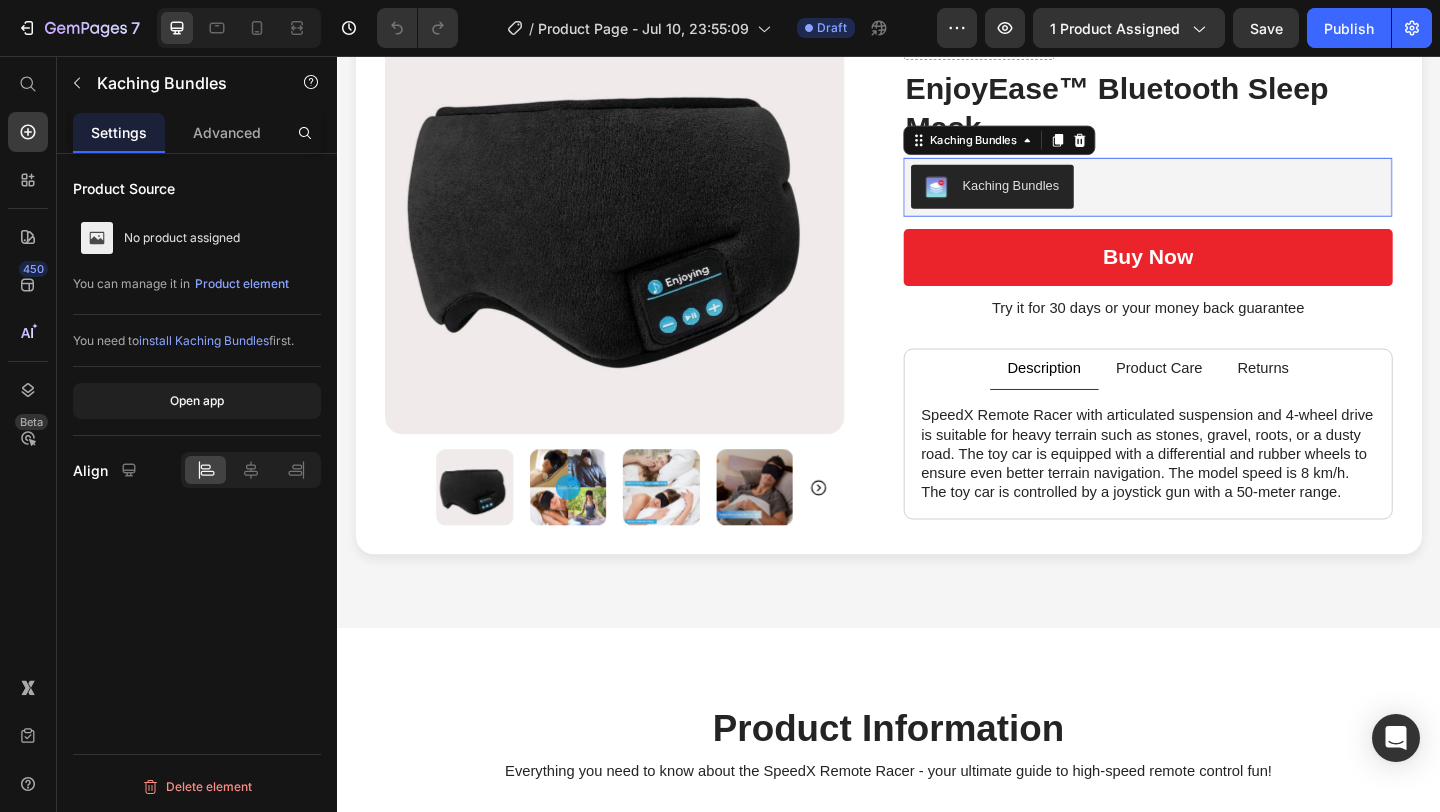 click on "Kaching Bundles" at bounding box center (1049, 198) 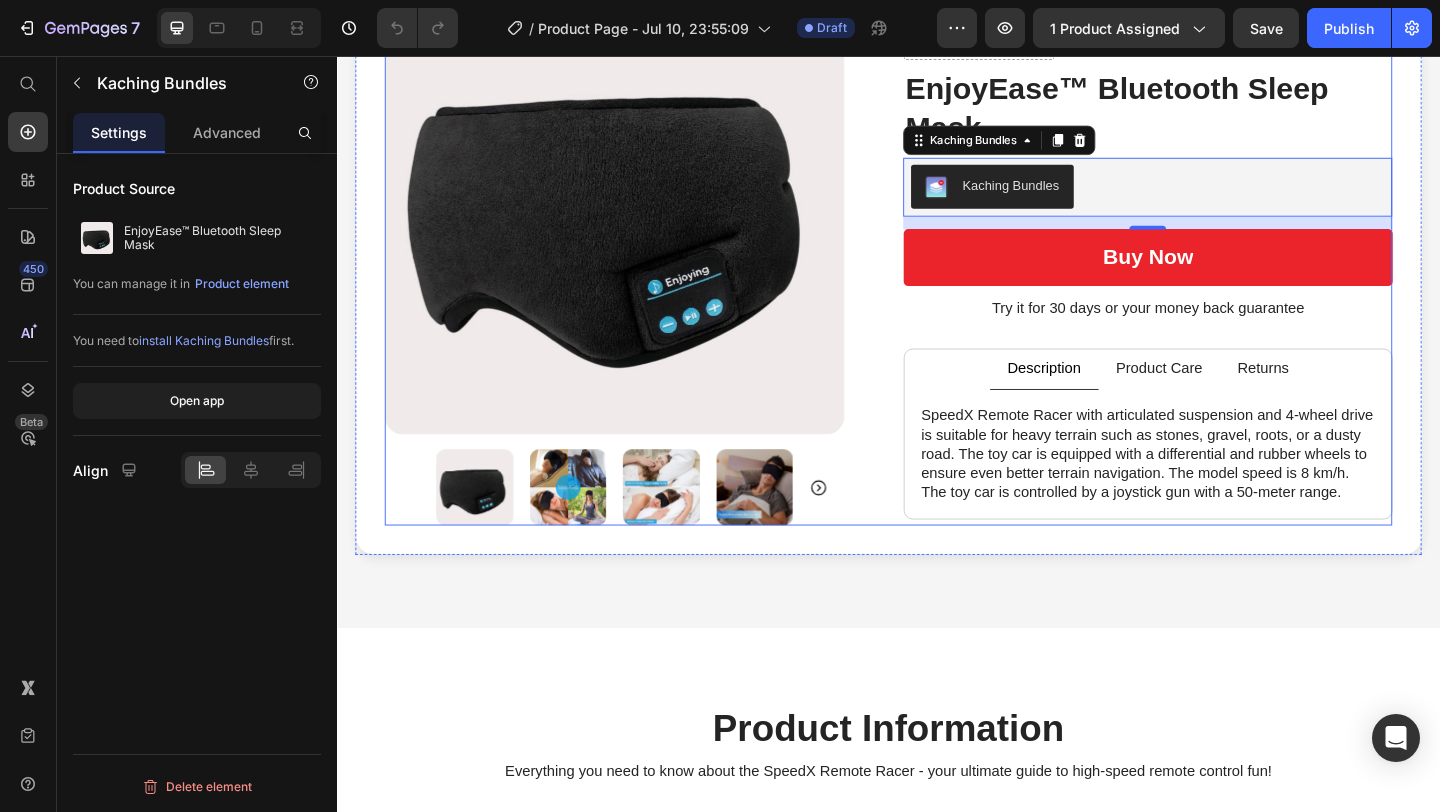 click on "Icon
Icon
Icon
Icon
Icon Icon List 12618 reviews Text Block Row
Drop element here Rated 4.9 out 5.0 Text Block Row EnjoyEase™ Bluetooth Sleep Mask Product Title Kaching Bundles Kaching Bundles   14 buy now Add to Cart Try it for 30 days or your money back guarantee Text Block Description Product Care Returns SpeedX Remote Racer with articulated suspension and 4-wheel drive is suitable for heavy terrain such as stones, gravel, roots, or a dusty road. The toy car is equipped with a differential and rubber wheels to ensure even better terrain navigation. The model speed is 8 km/h. The toy car is controlled by a joystick gun with a 50-meter range. Text Block Features top speed of 30 hm/h, 4ghz radio system, Fully proportional throttle and steering, Splashproof ESC/Receiver unit, Splashproof 1kg rated servo, RC390 Brushed Motor w/Heatsink, Front & Rear Geared. Text Block Text Block   For more information please visit the Help Centre. Text Block Tab" at bounding box center (1219, 267) 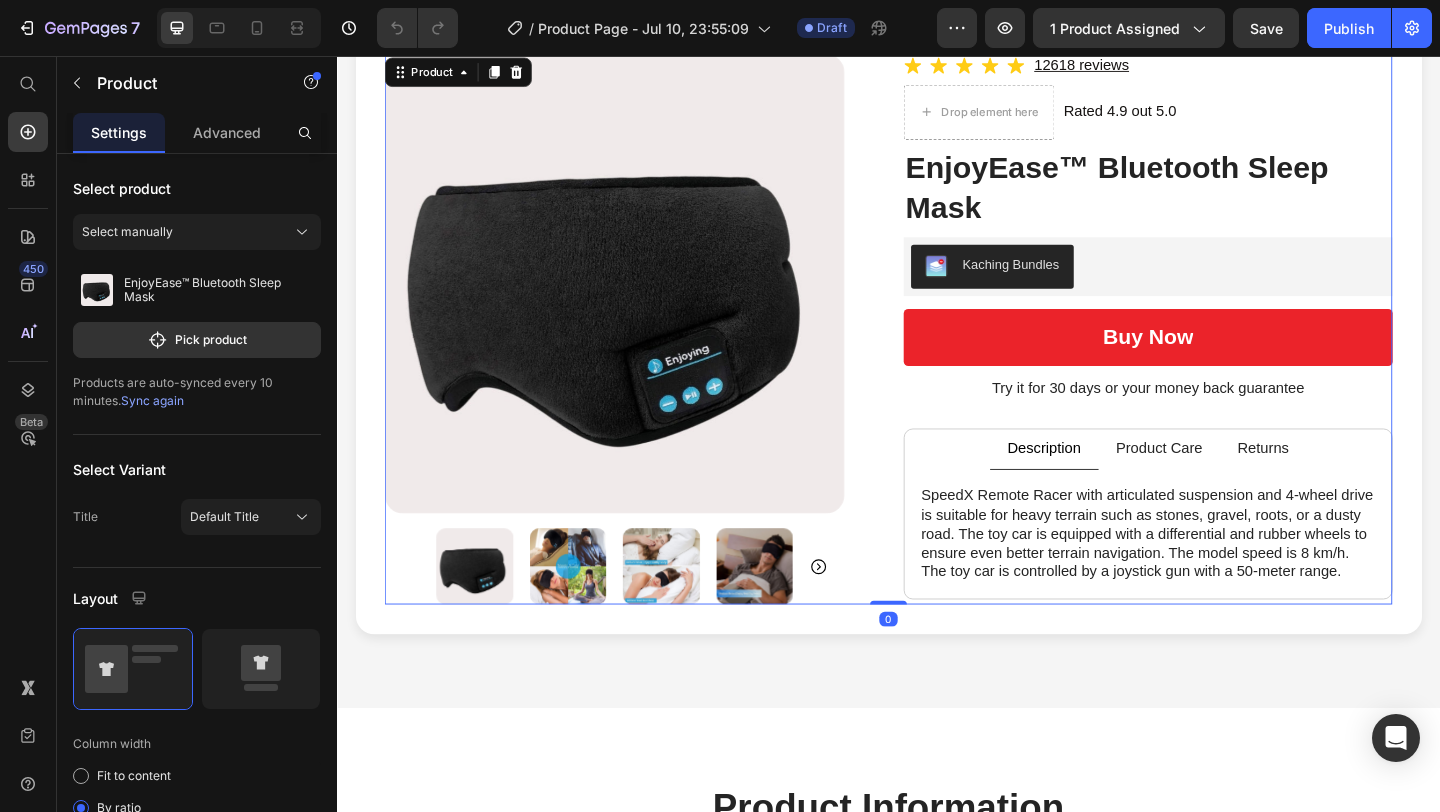 scroll, scrollTop: 0, scrollLeft: 0, axis: both 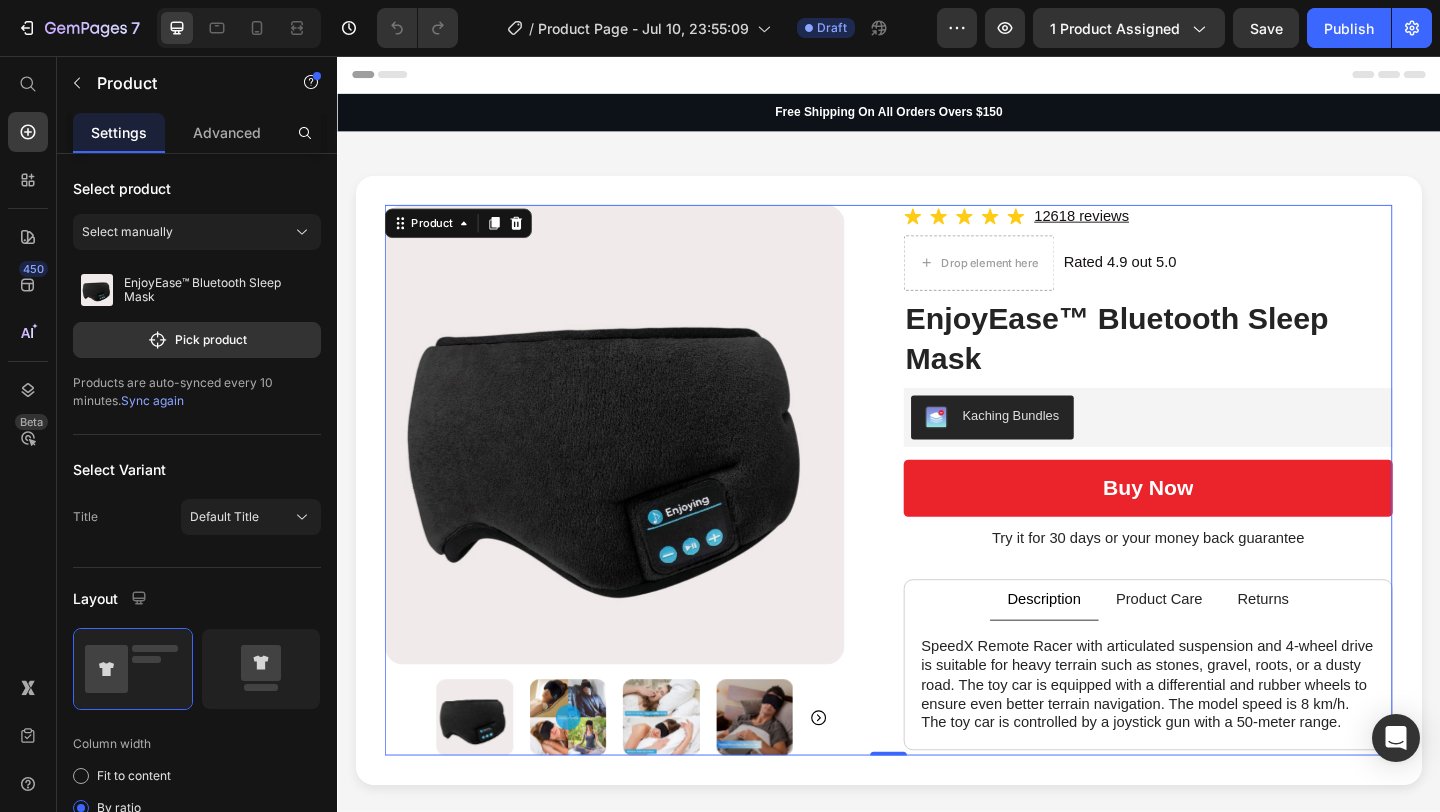 click on "Icon
Icon
Icon
Icon
Icon Icon List 12618 reviews Text Block Row
Drop element here Rated 4.9 out 5.0 Text Block Row EnjoyEase™ Bluetooth Sleep Mask Product Title Kaching Bundles Kaching Bundles buy now Add to Cart Try it for 30 days or your money back guarantee Text Block Description Product Care Returns SpeedX Remote Racer with articulated suspension and 4-wheel drive is suitable for heavy terrain such as stones, gravel, roots, or a dusty road. The toy car is equipped with a differential and rubber wheels to ensure even better terrain navigation. The model speed is 8 km/h. The toy car is controlled by a joystick gun with a 50-meter range. Text Block Features top speed of 30 hm/h, 4ghz radio system, Fully proportional throttle and steering, Splashproof ESC/Receiver unit, Splashproof 1kg rated servo, RC390 Brushed Motor w/Heatsink, Front & Rear Geared. Text Block Text Block   For more information please visit the Help Centre. Text Block Tab" at bounding box center [1219, 518] 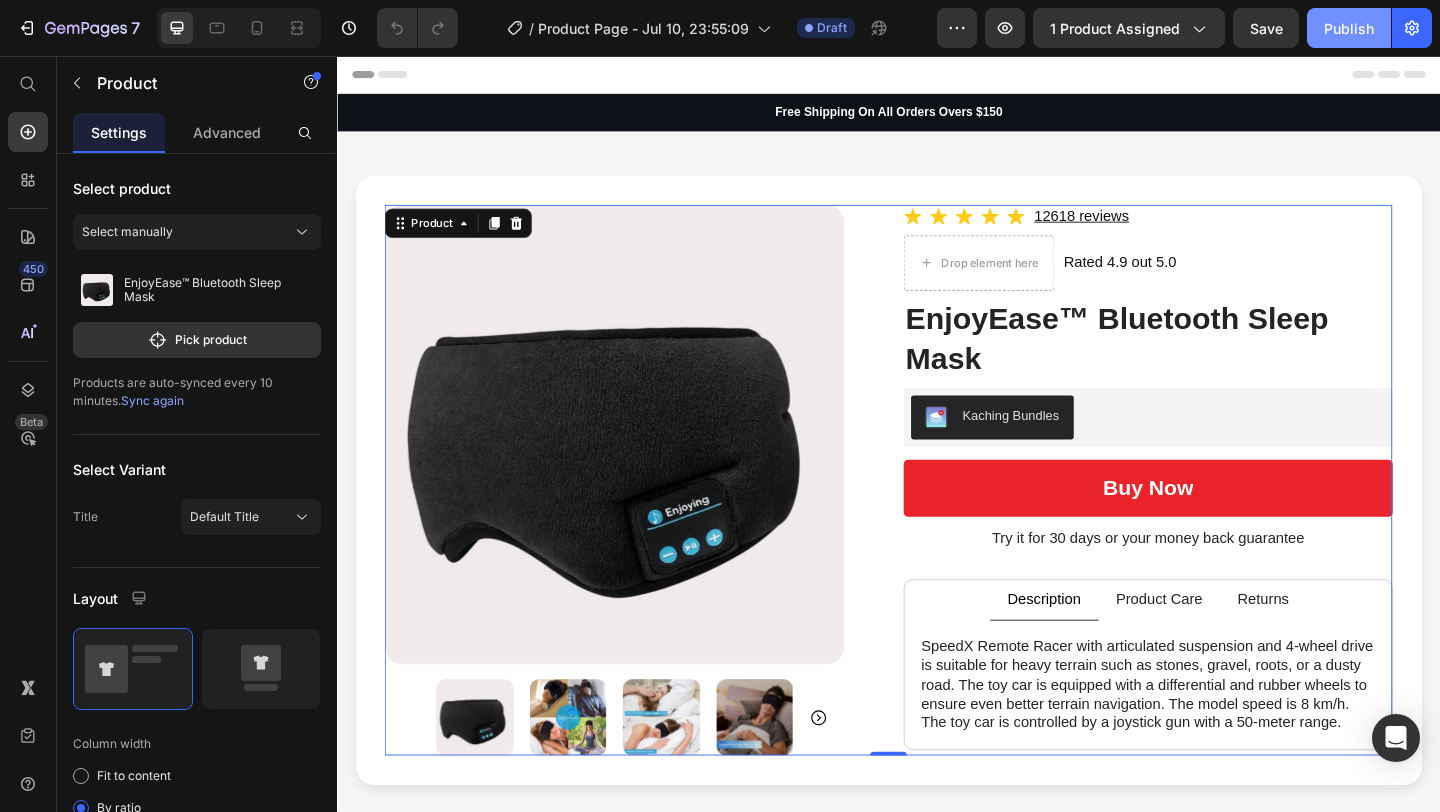 click on "Publish" at bounding box center [1349, 28] 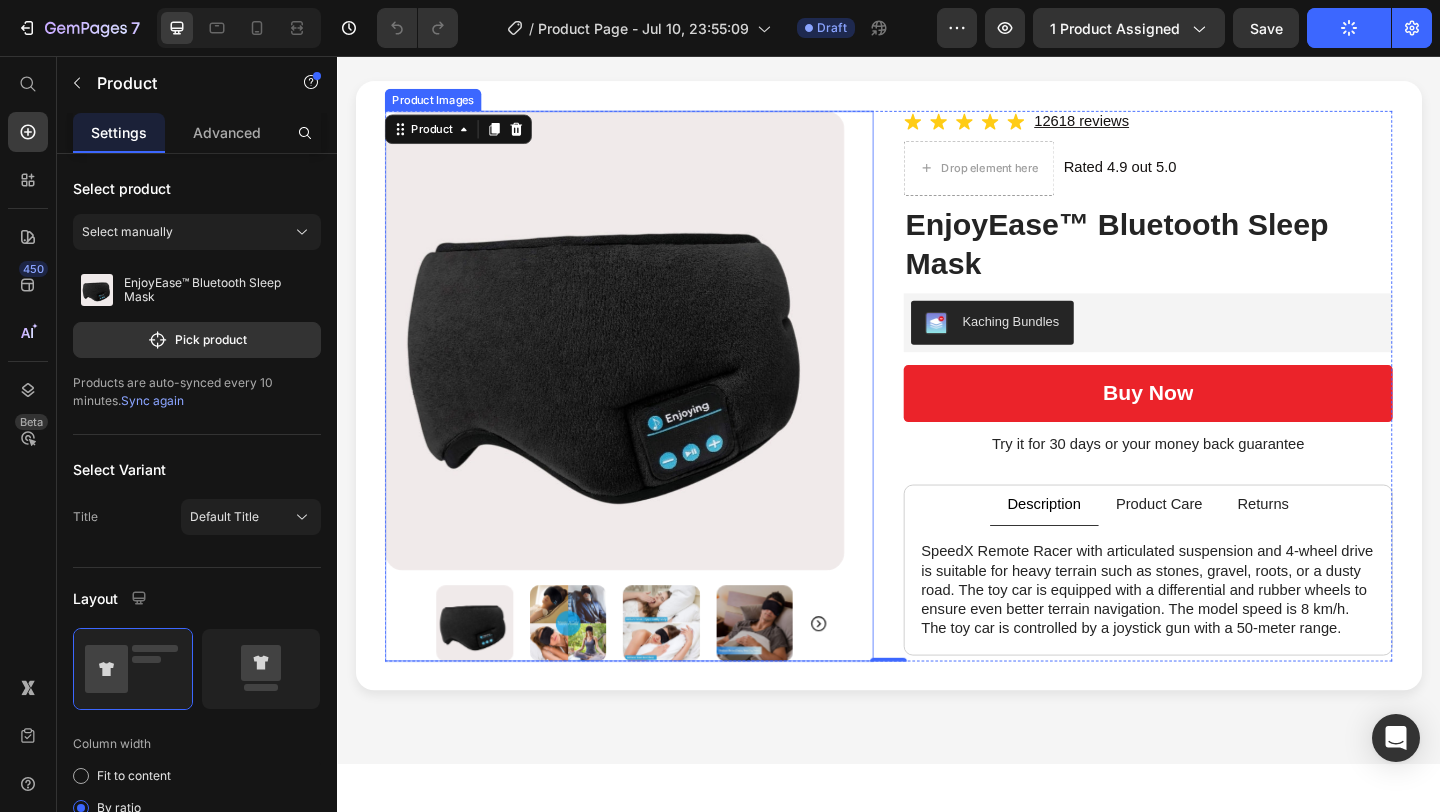 scroll, scrollTop: 182, scrollLeft: 0, axis: vertical 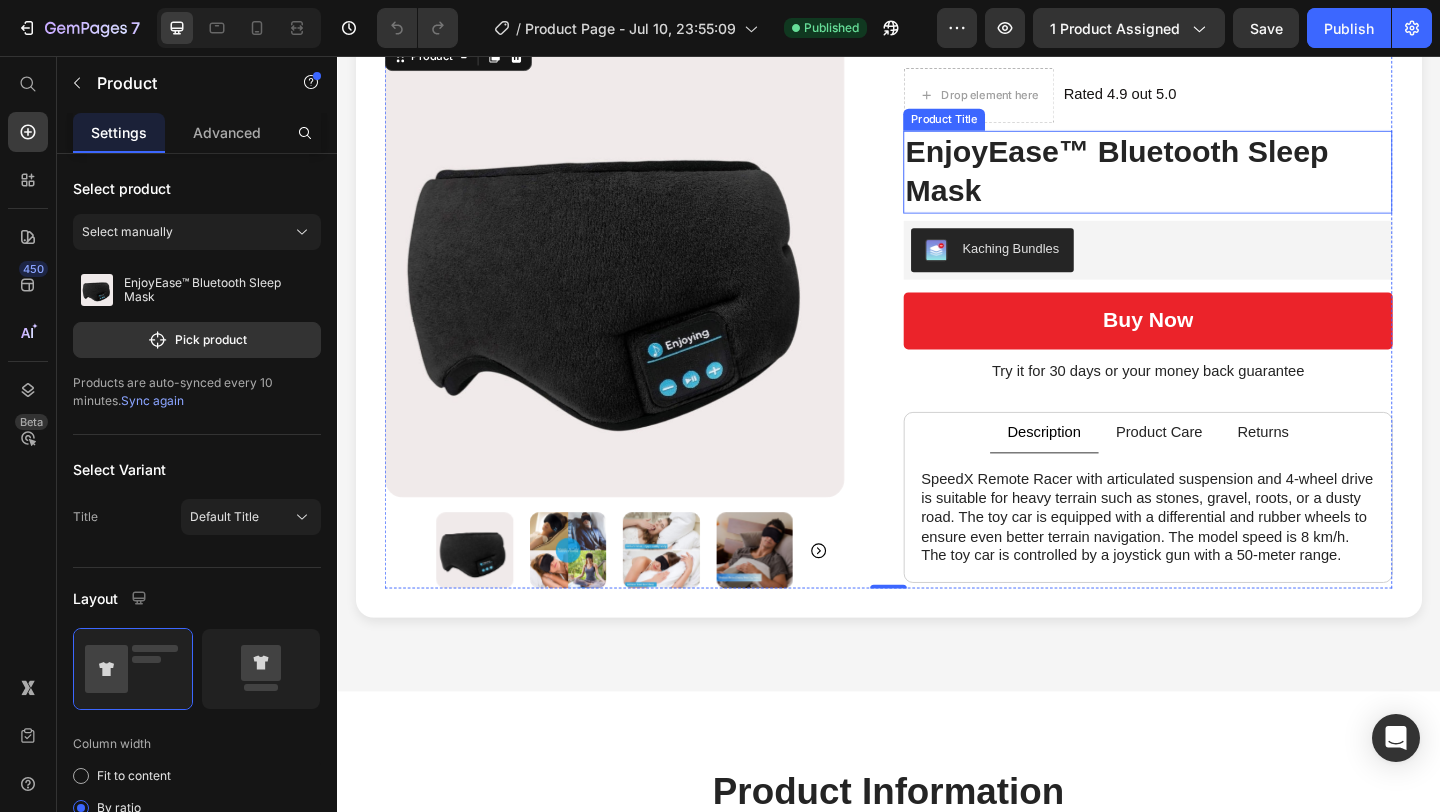 click on "EnjoyEase™ Bluetooth Sleep Mask" at bounding box center (1219, 182) 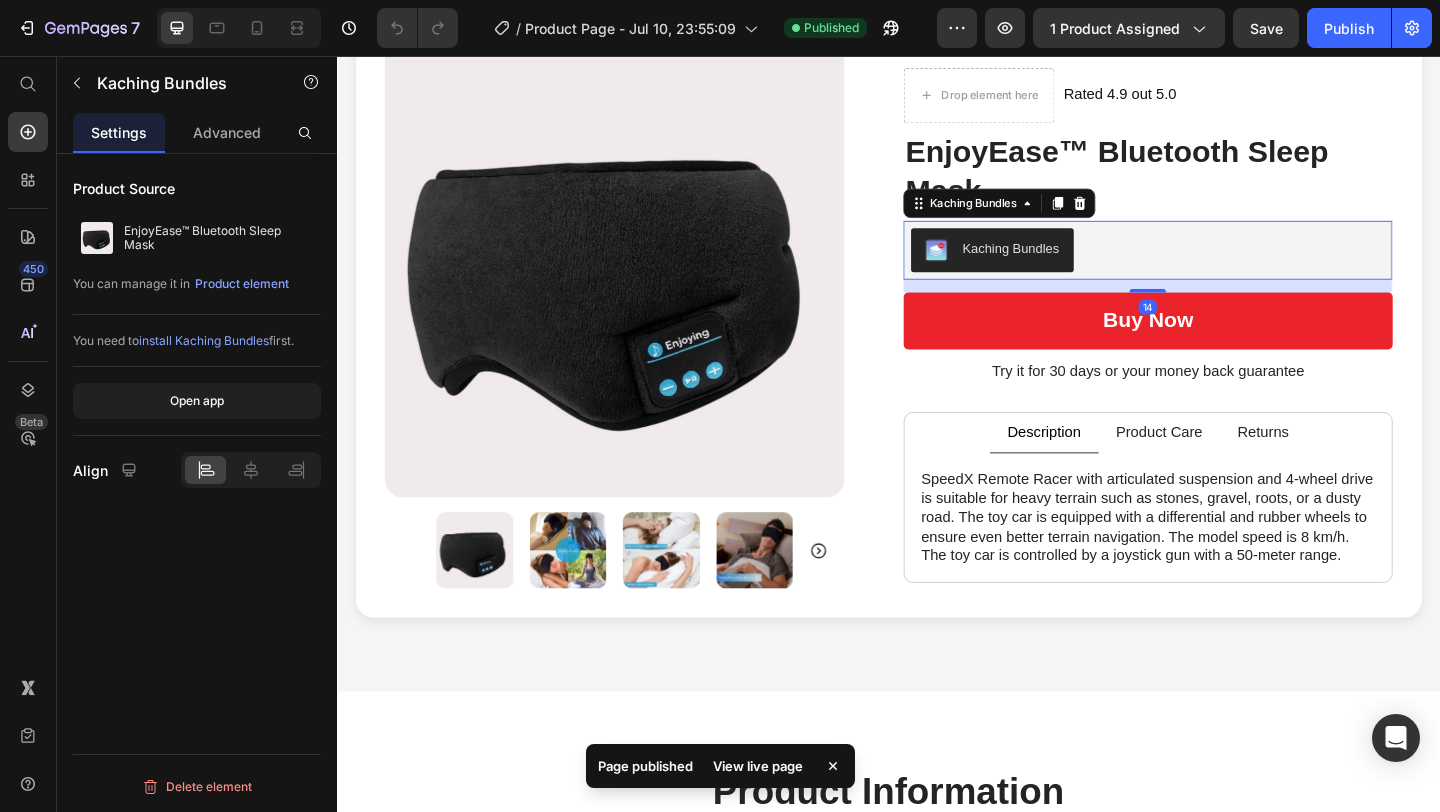 click on "Kaching Bundles" at bounding box center [1219, 267] 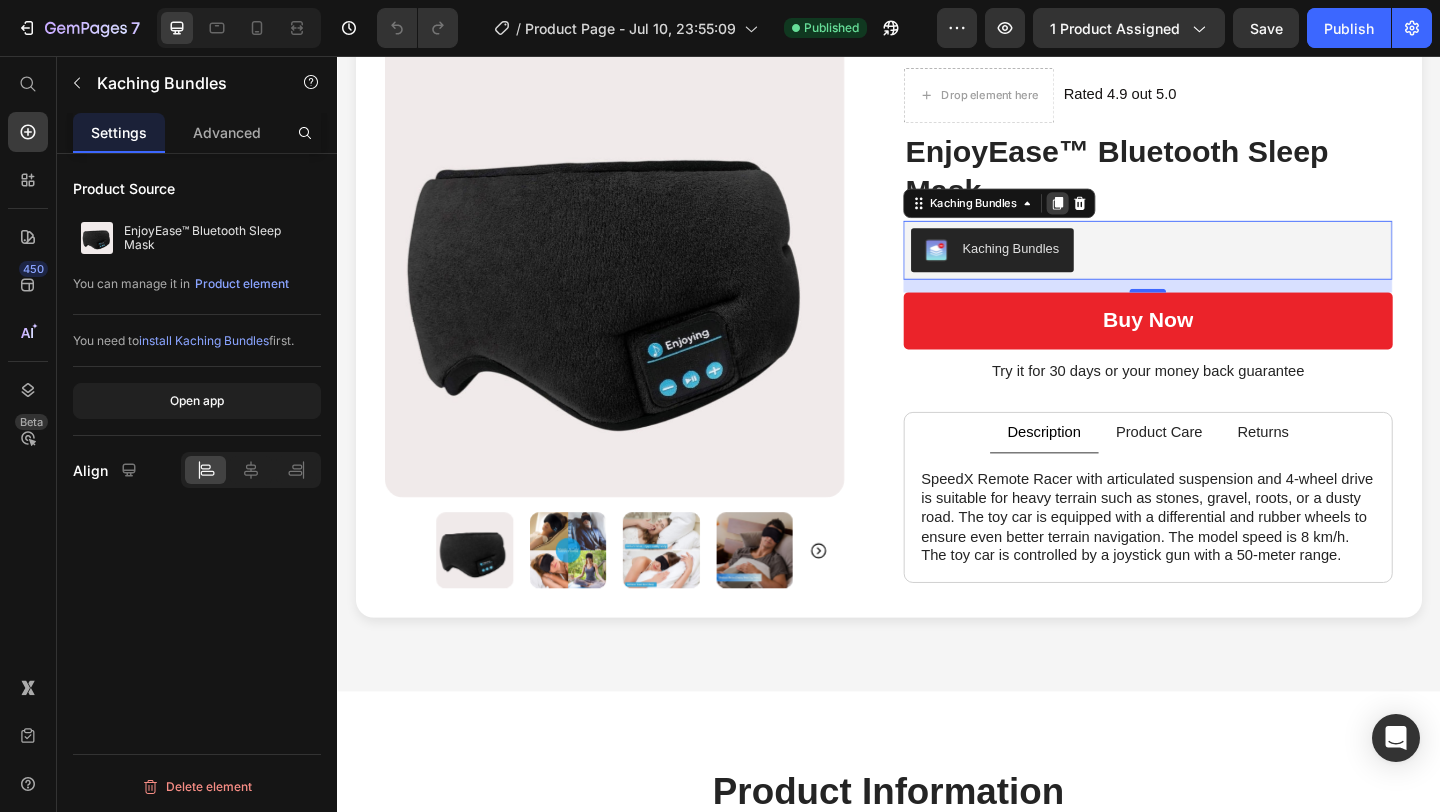 click 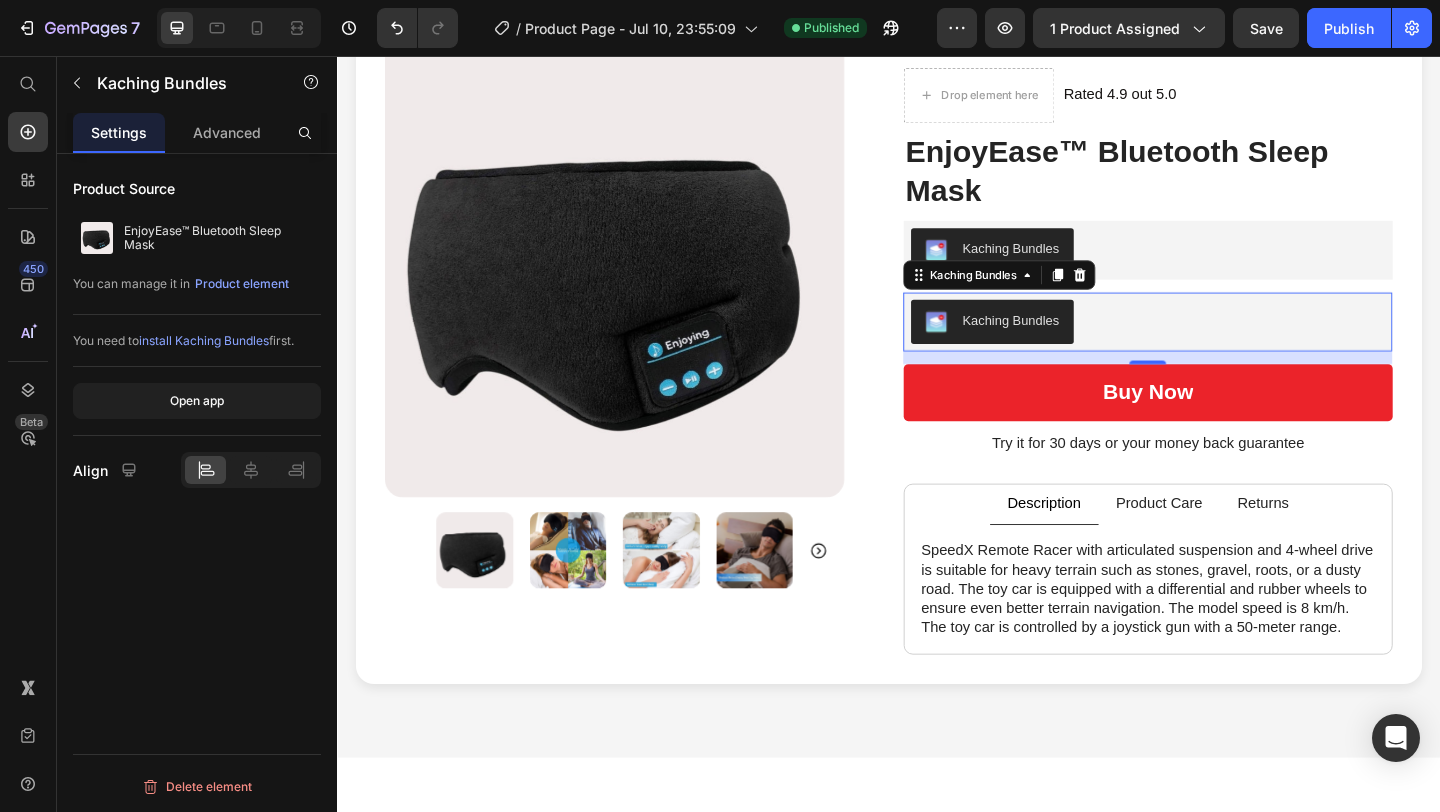 click on "Kaching Bundles" at bounding box center (1069, 343) 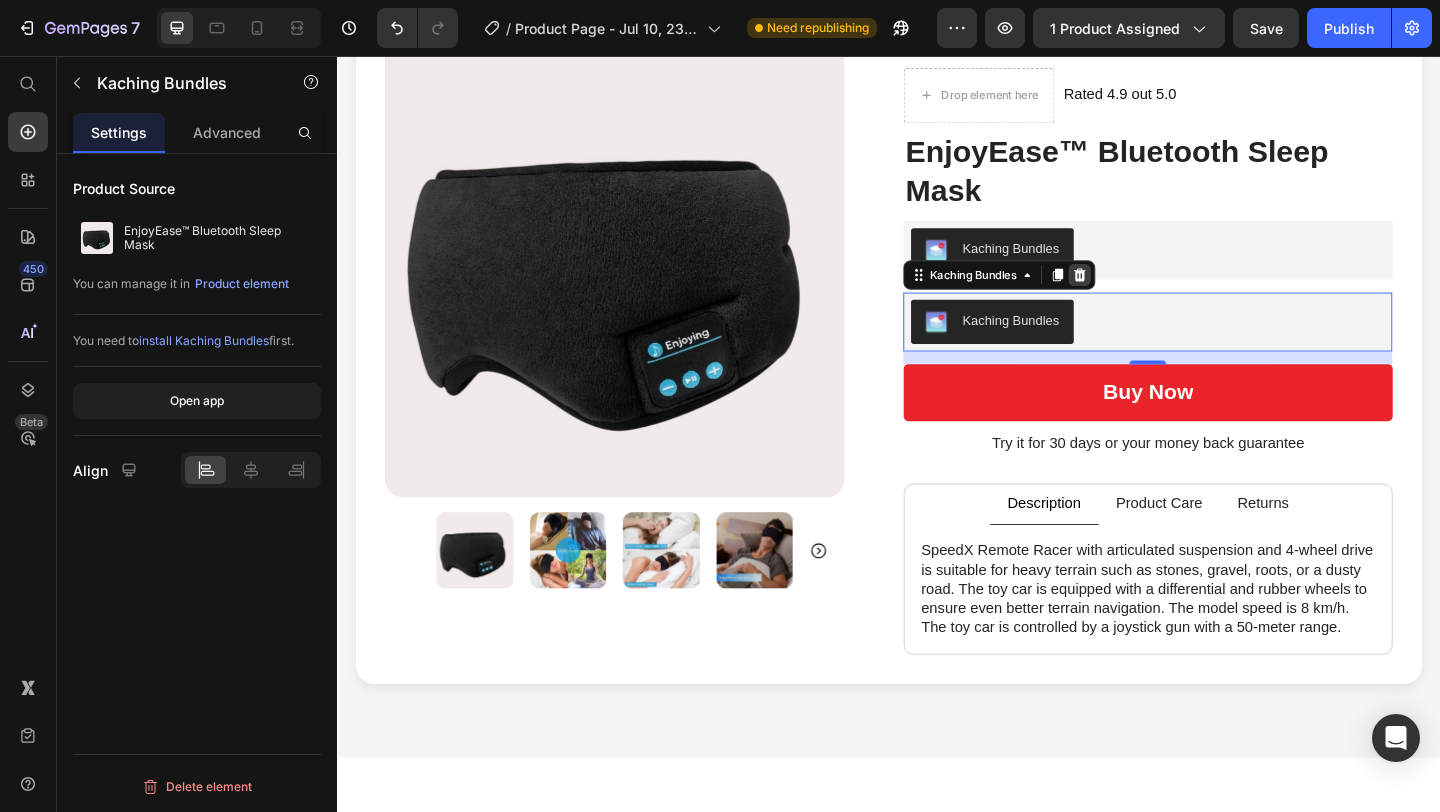 click 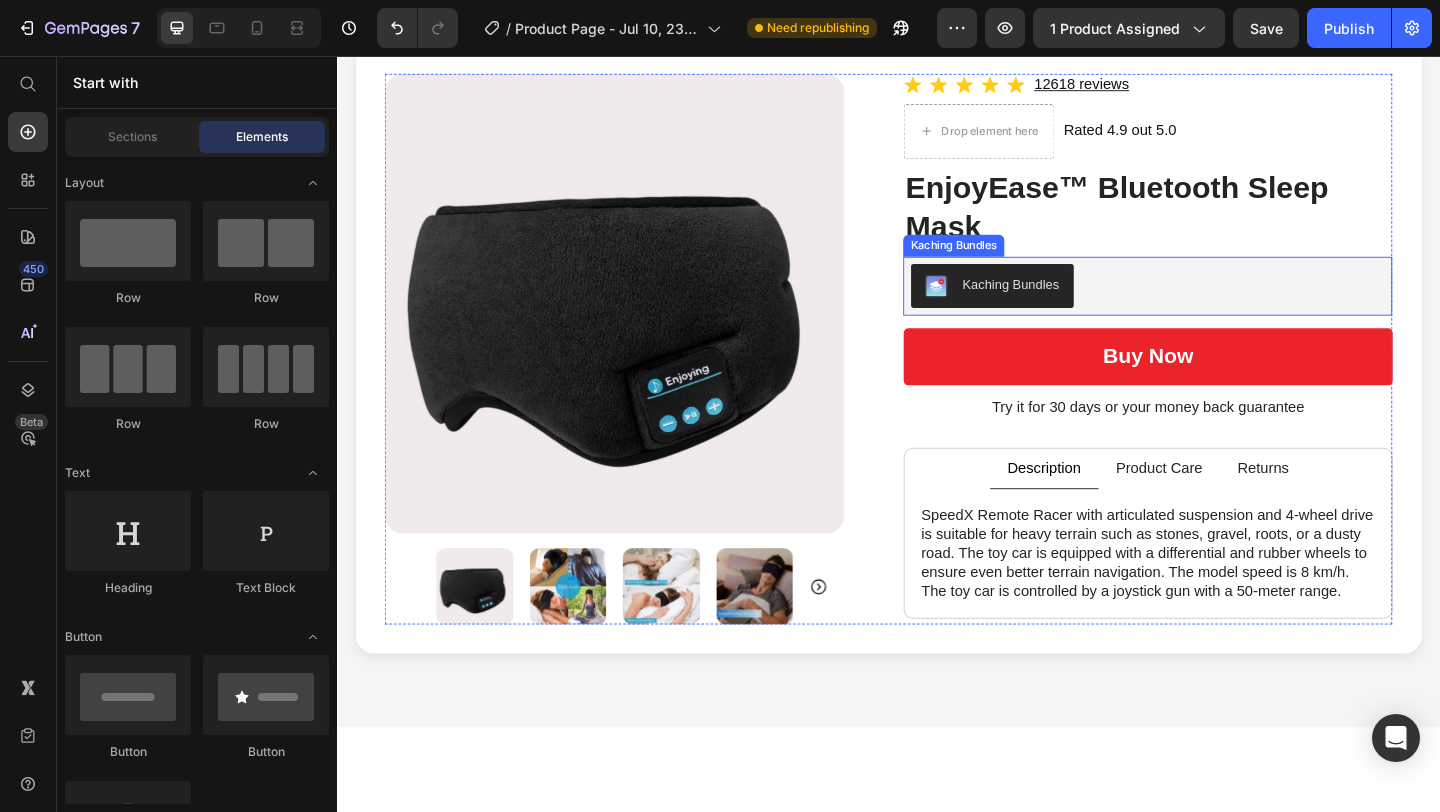scroll, scrollTop: 131, scrollLeft: 0, axis: vertical 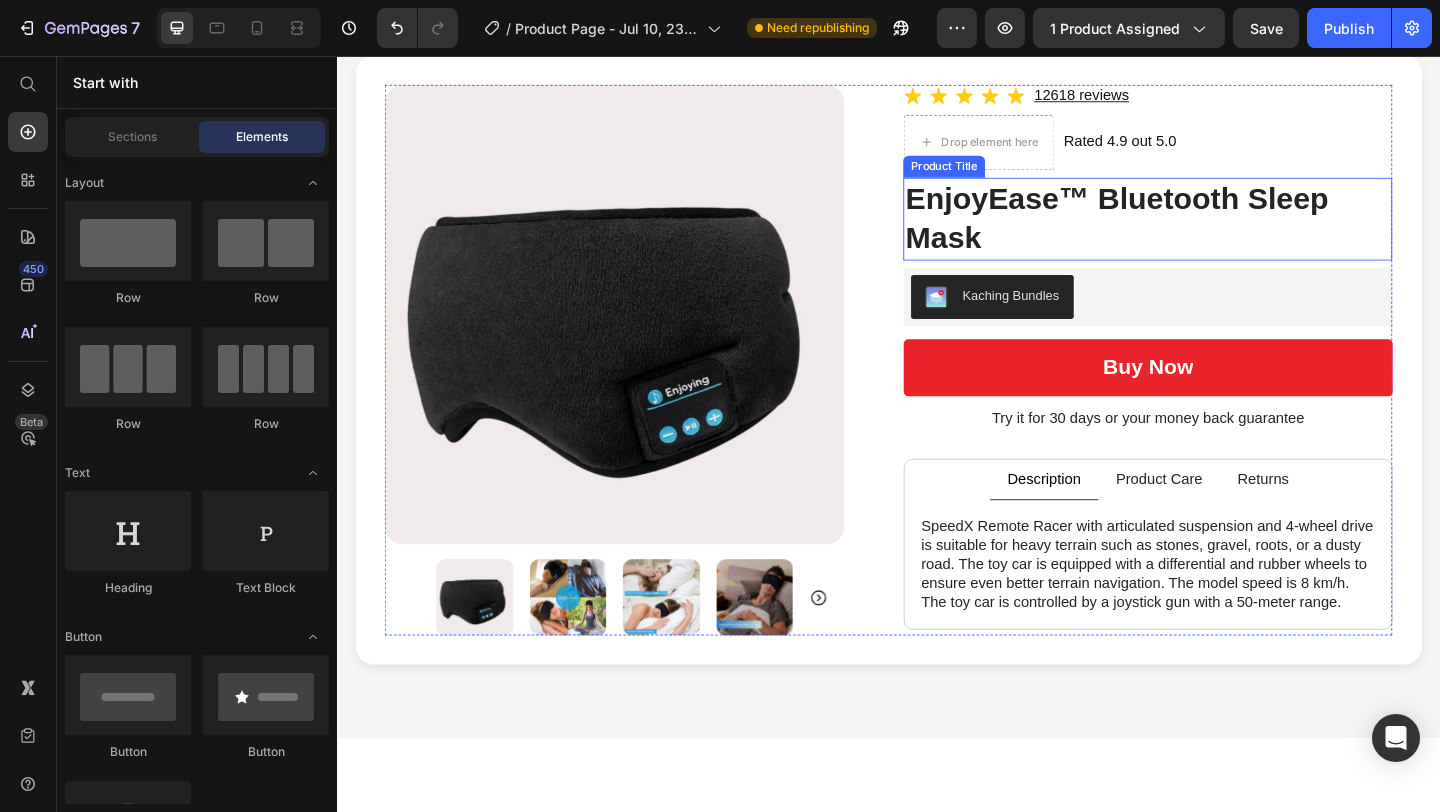 click on "EnjoyEase™ Bluetooth Sleep Mask" at bounding box center (1219, 233) 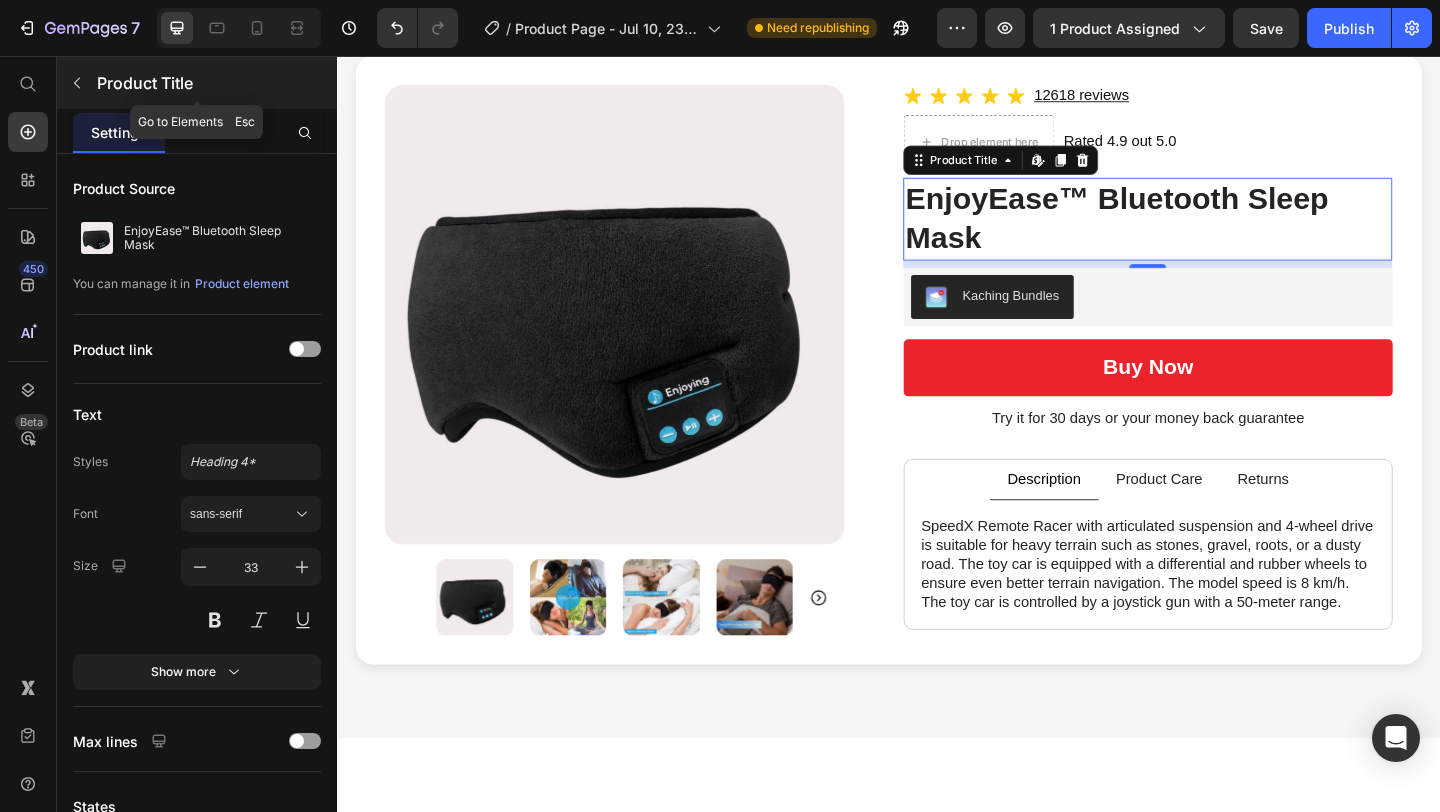 click 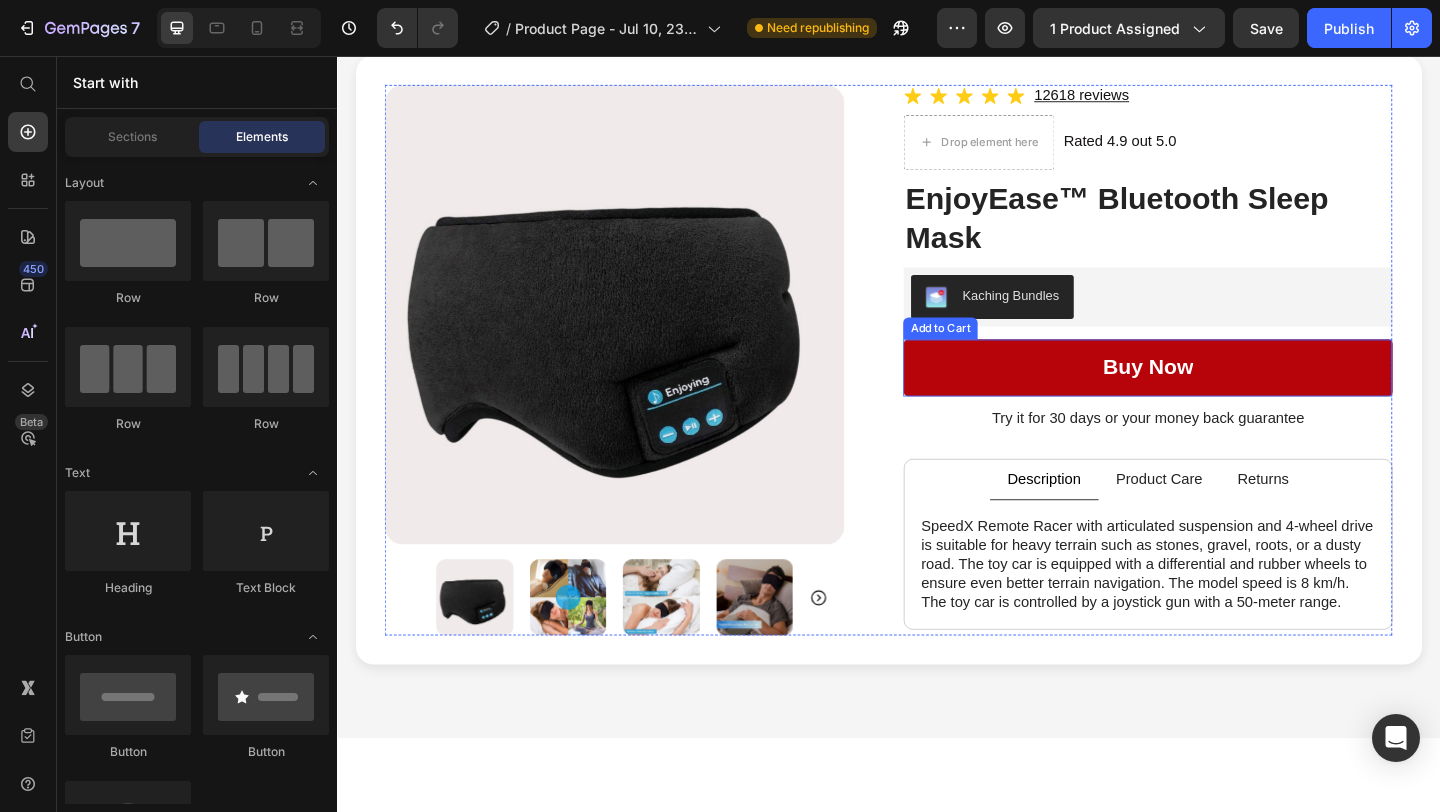 click on "buy now" at bounding box center (1219, 395) 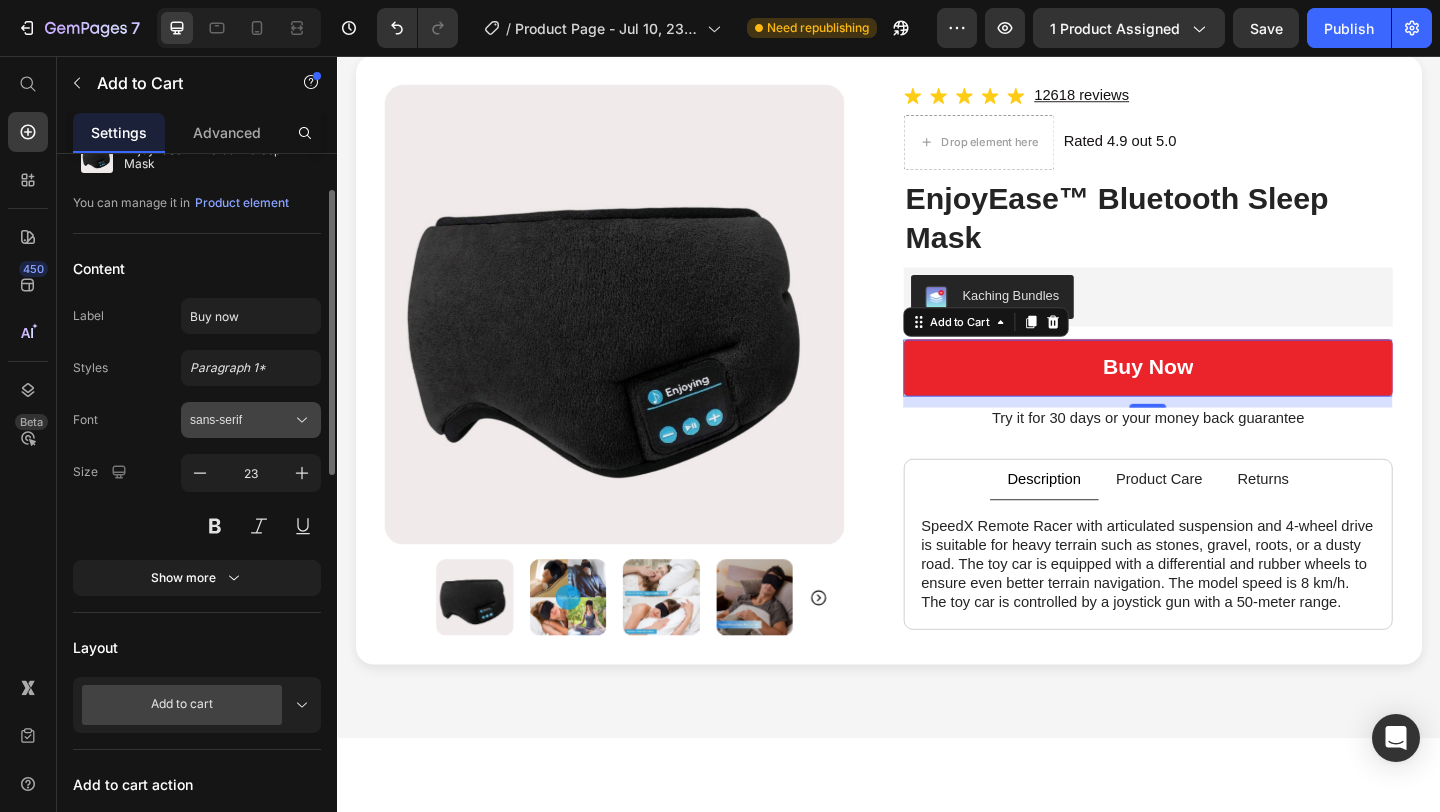 scroll, scrollTop: 84, scrollLeft: 0, axis: vertical 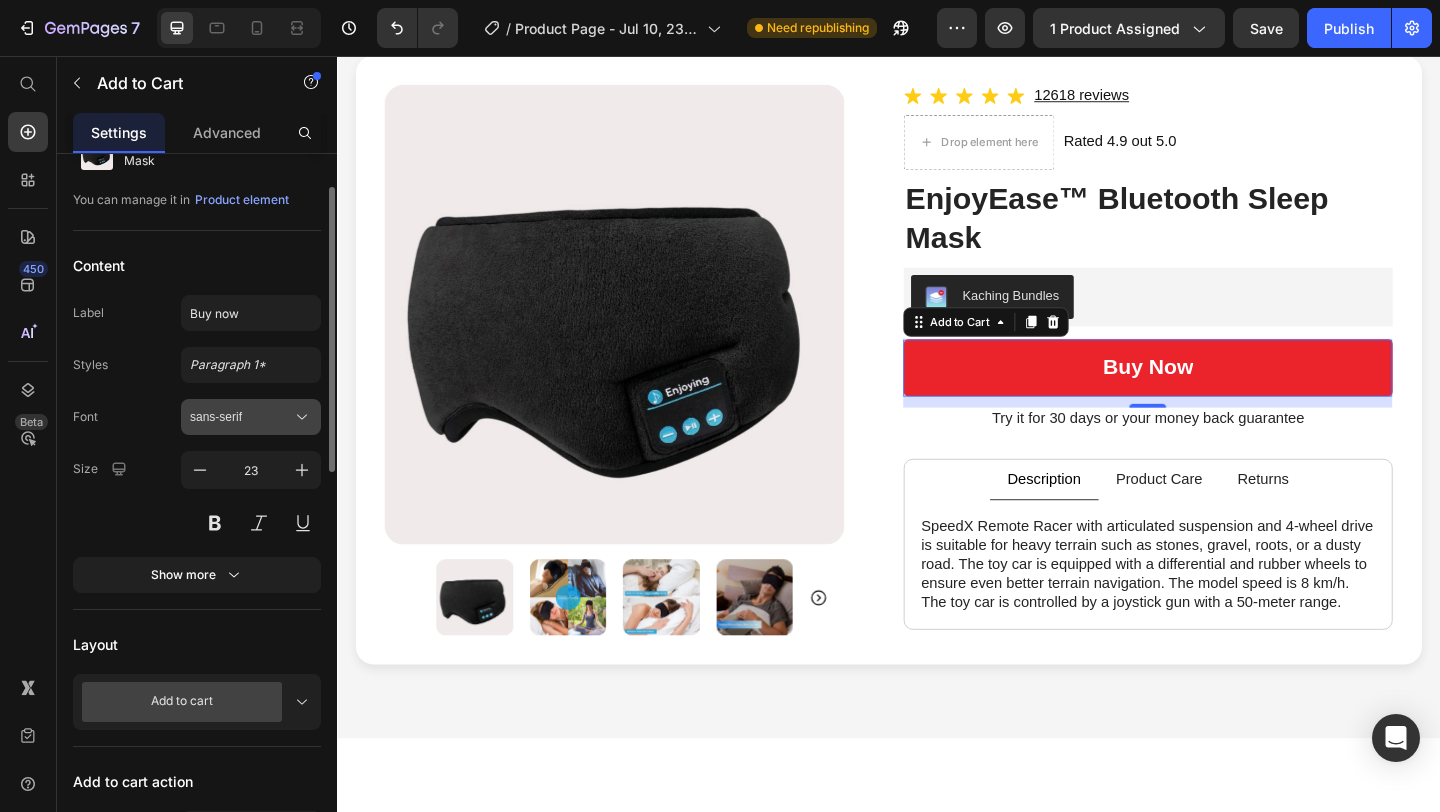 click 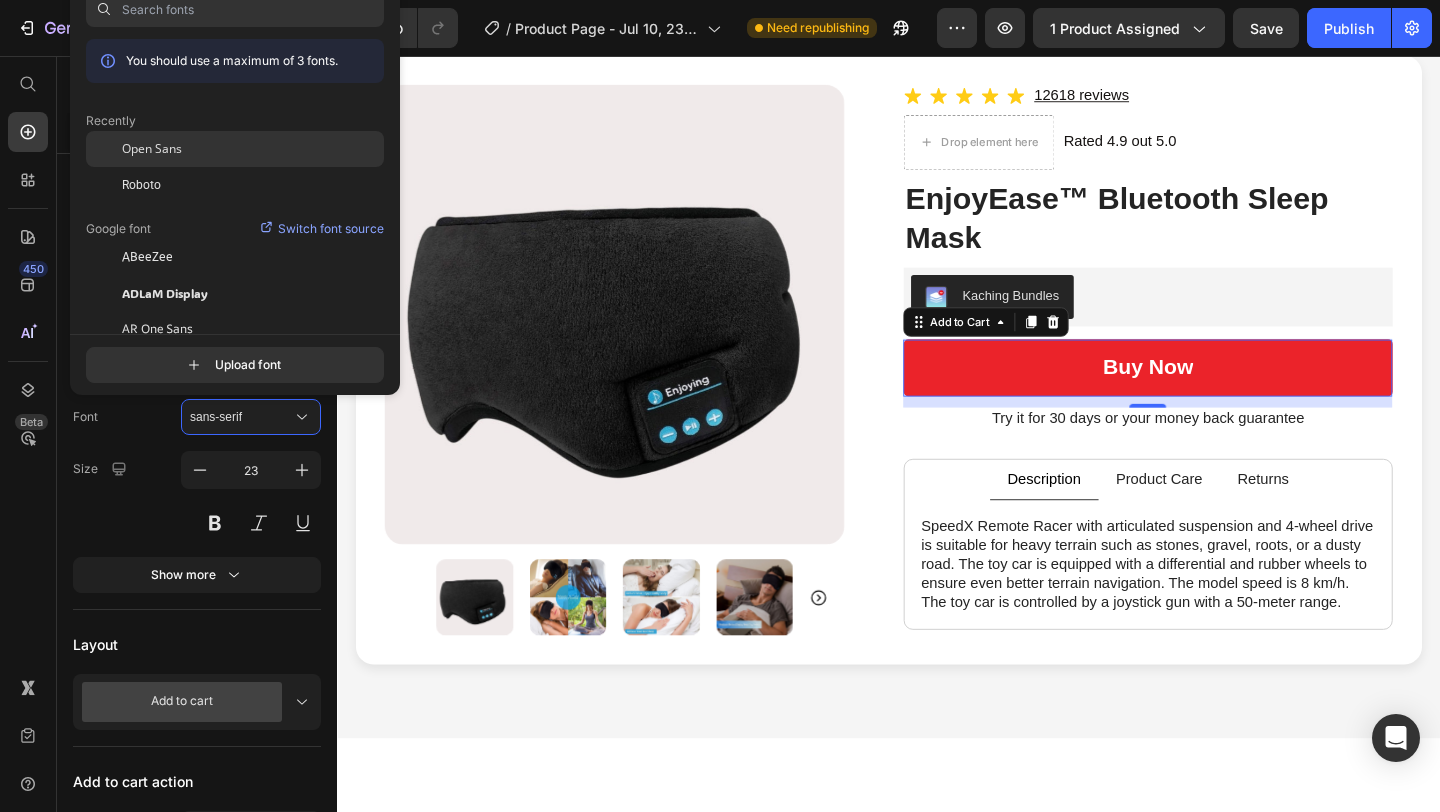 click on "Open Sans" 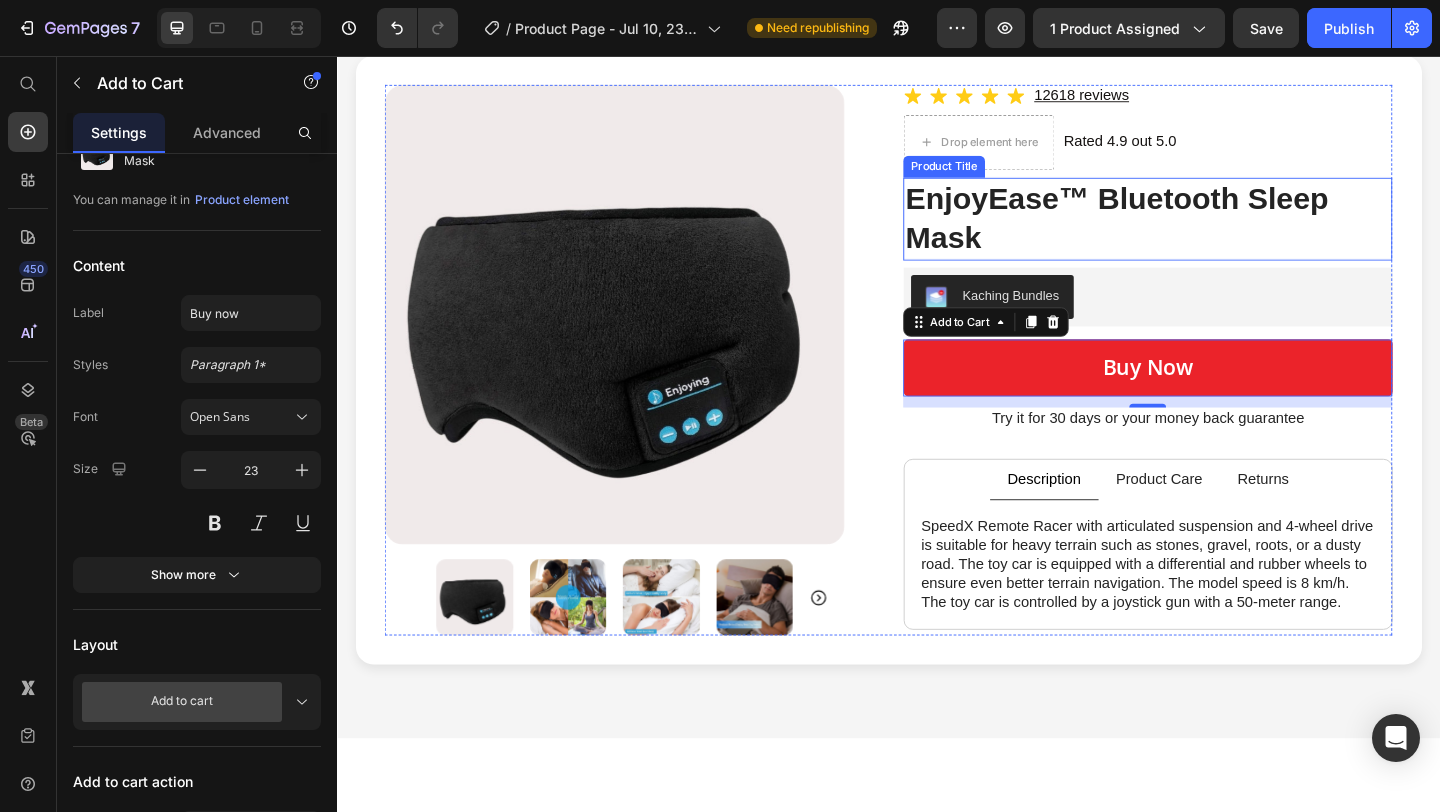 click on "EnjoyEase™ Bluetooth Sleep Mask" at bounding box center (1219, 233) 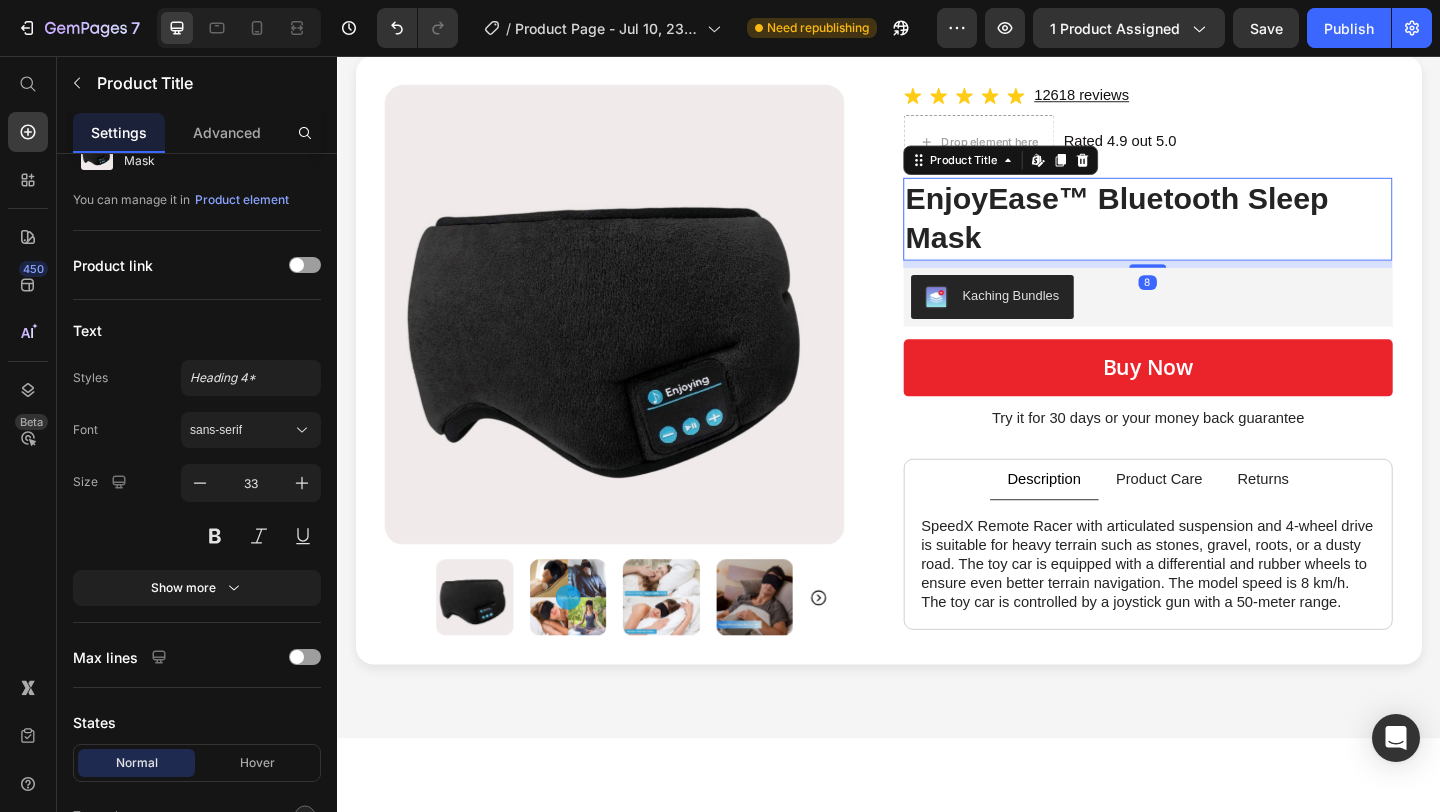 scroll, scrollTop: 0, scrollLeft: 0, axis: both 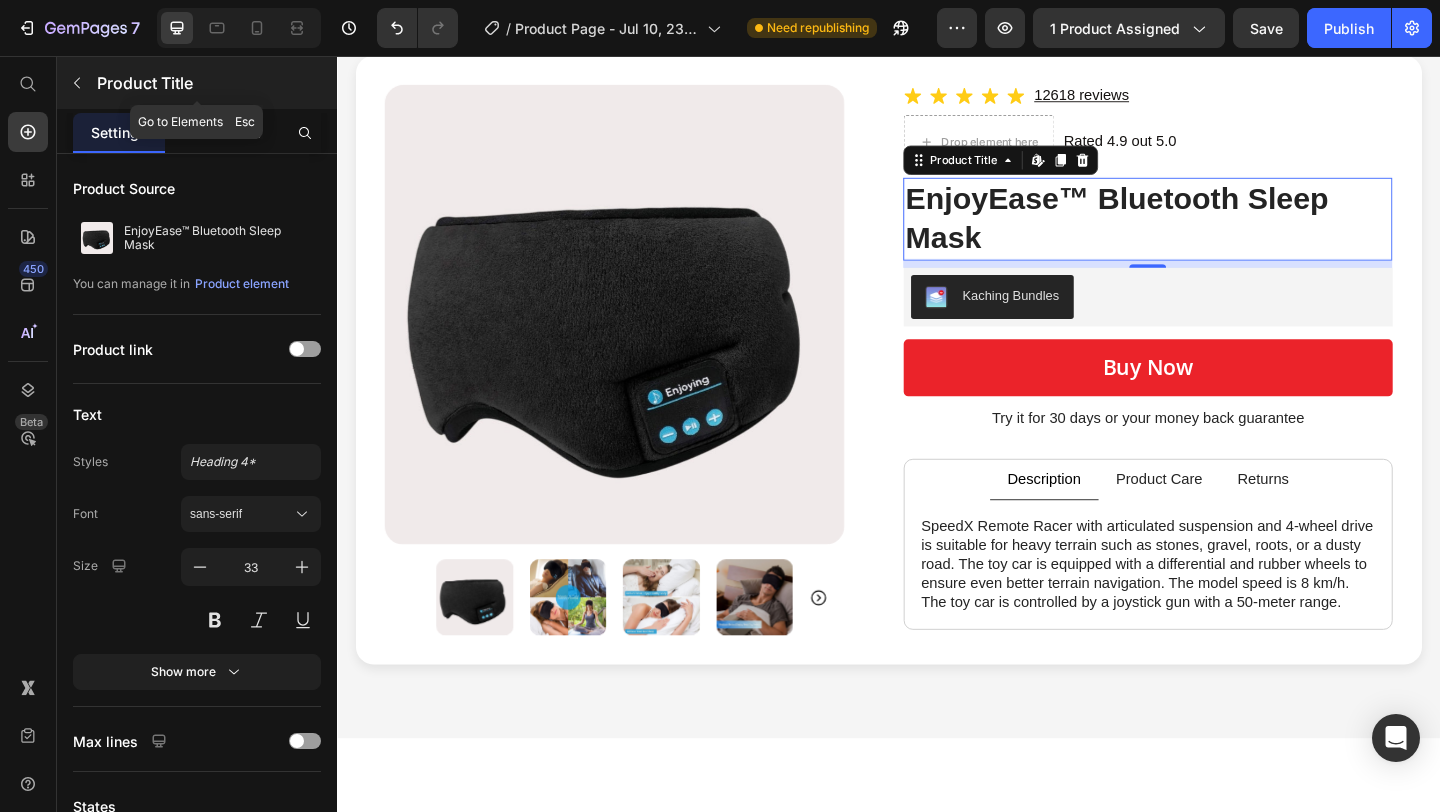 click 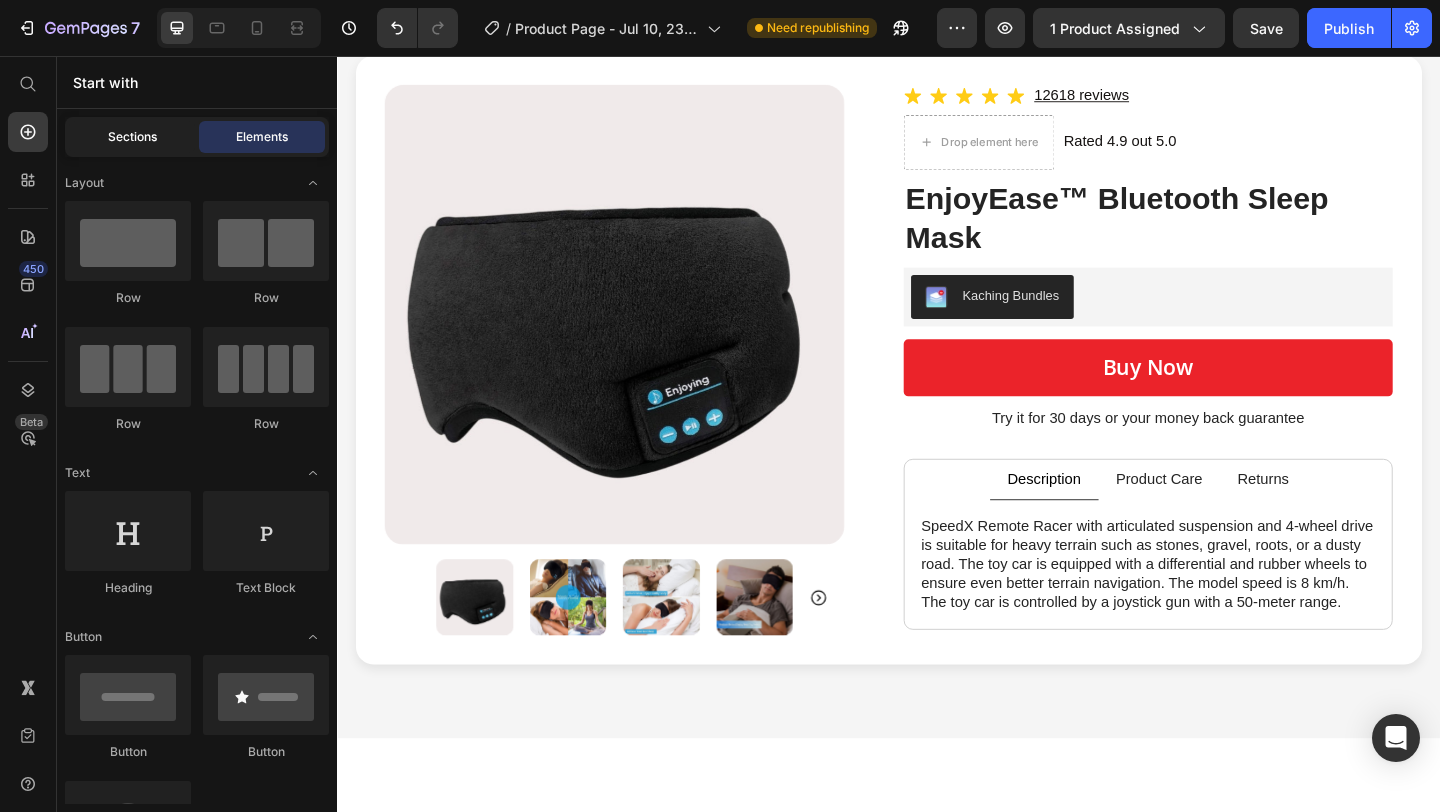 click on "Sections" 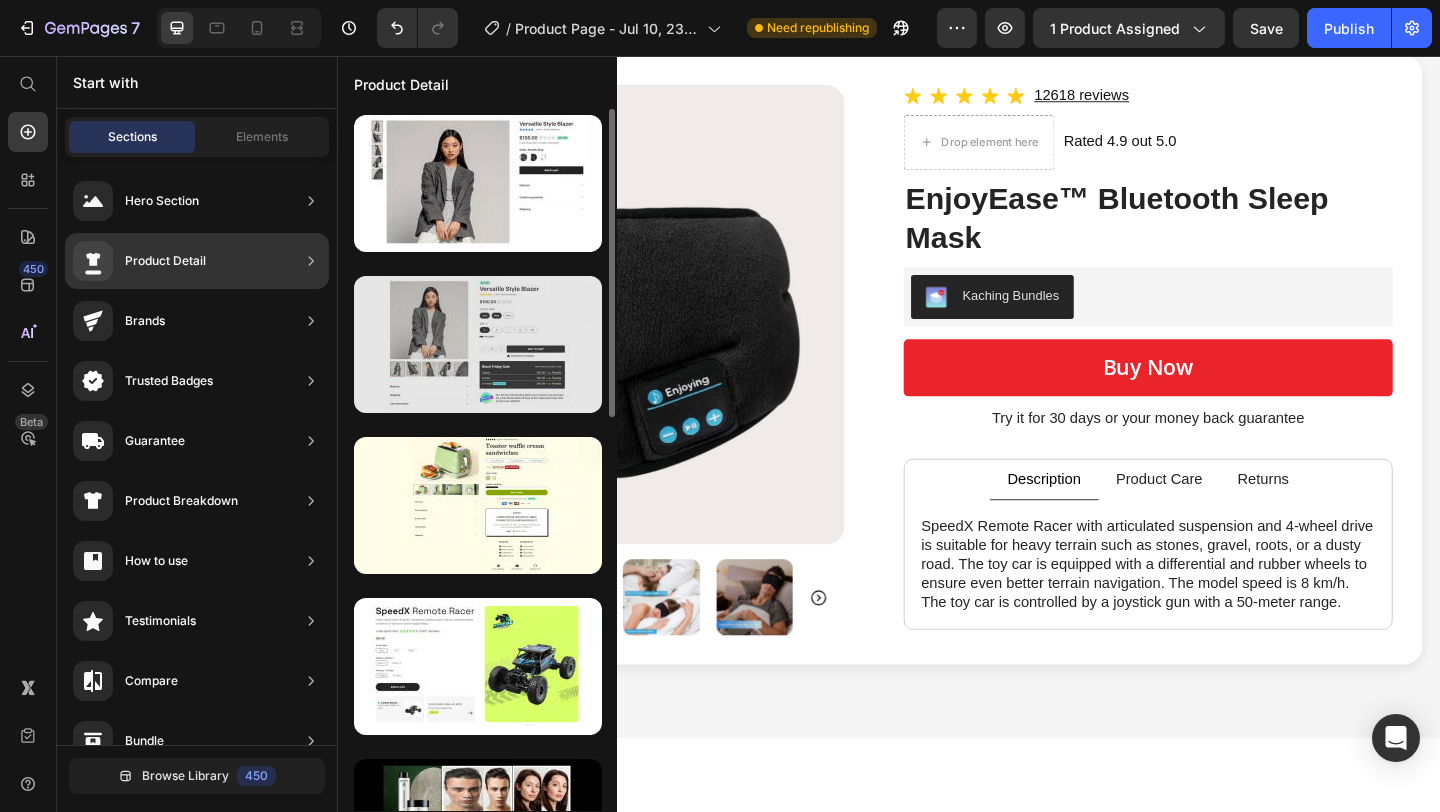 click at bounding box center [478, 344] 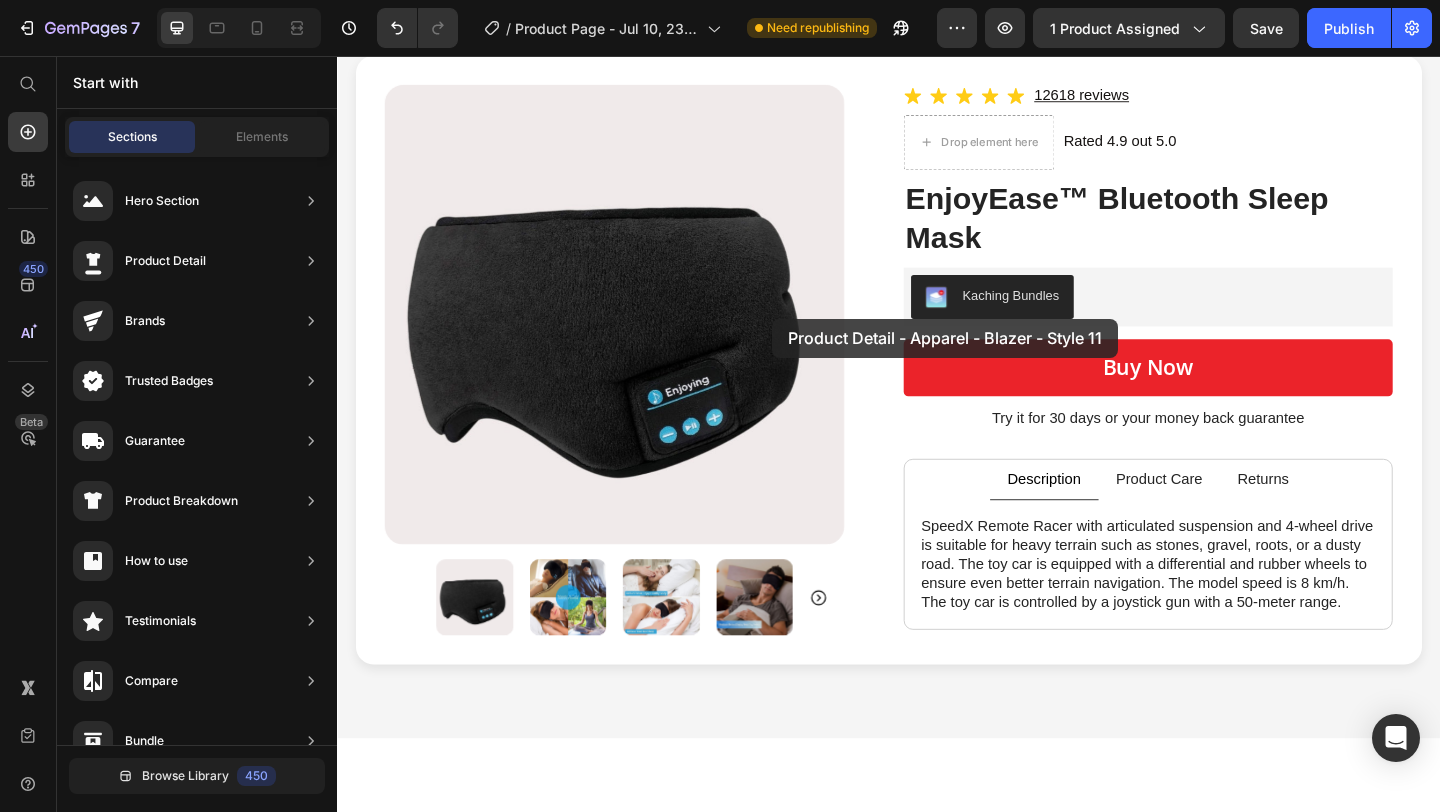 drag, startPoint x: 764, startPoint y: 395, endPoint x: 810, endPoint y: 342, distance: 70.178345 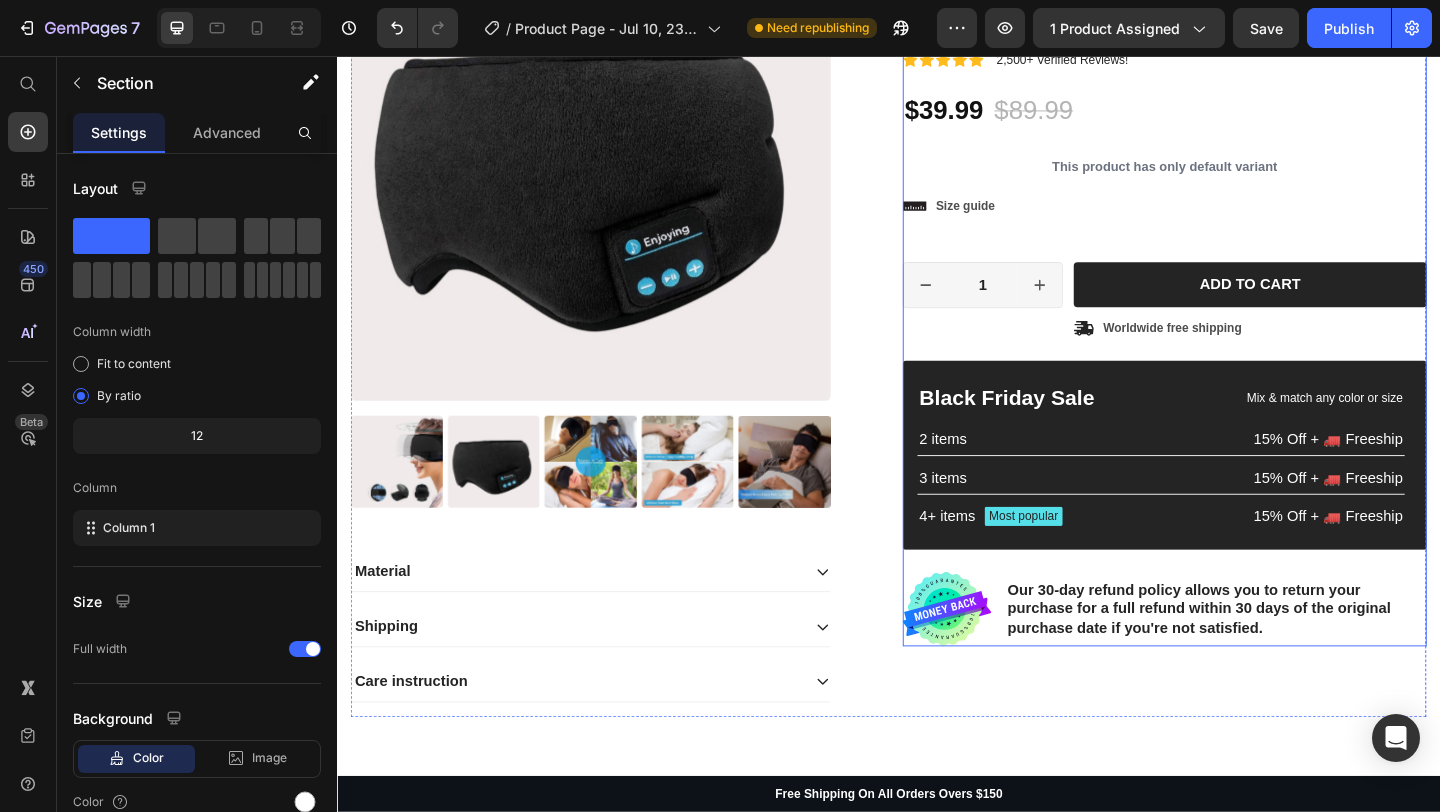 scroll, scrollTop: 279, scrollLeft: 0, axis: vertical 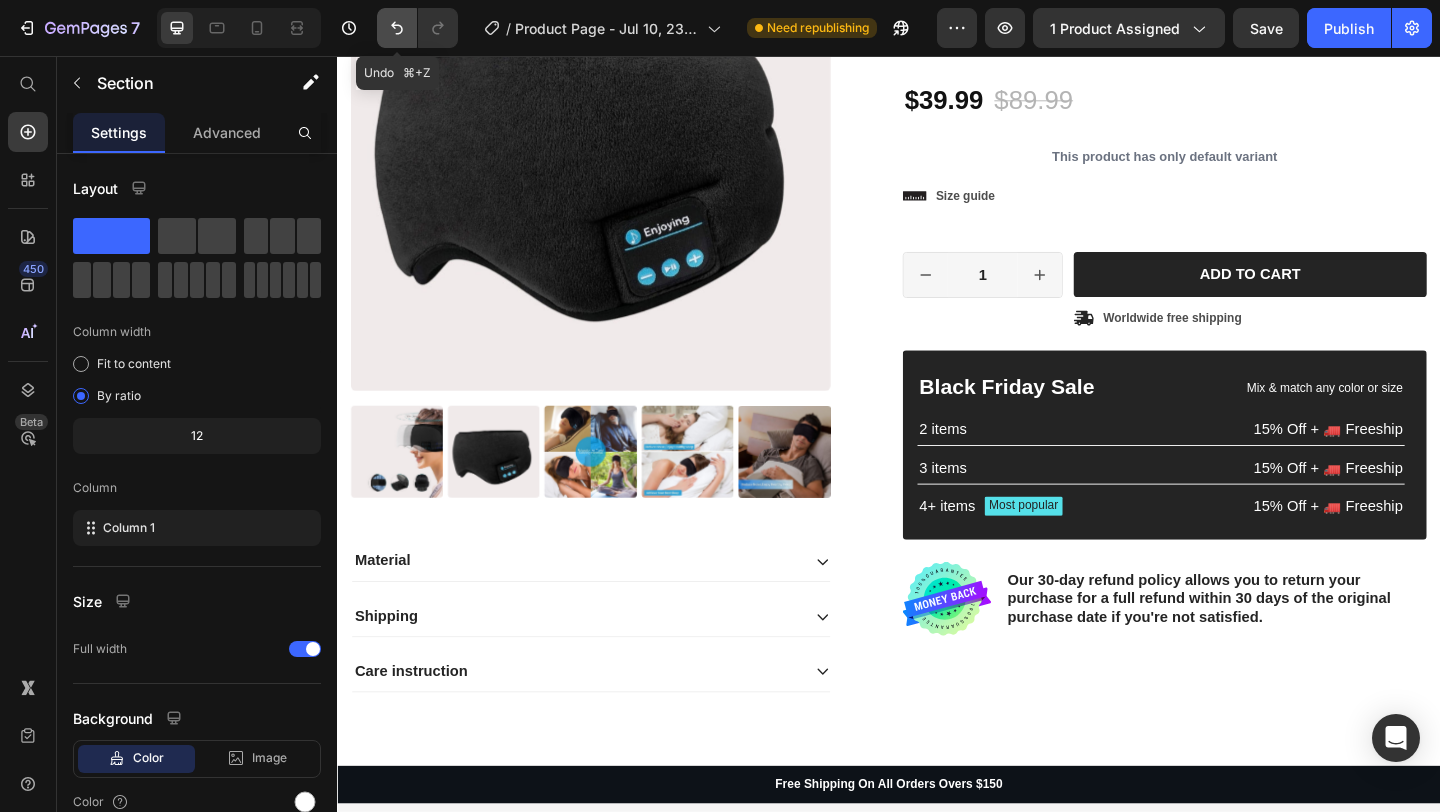 click 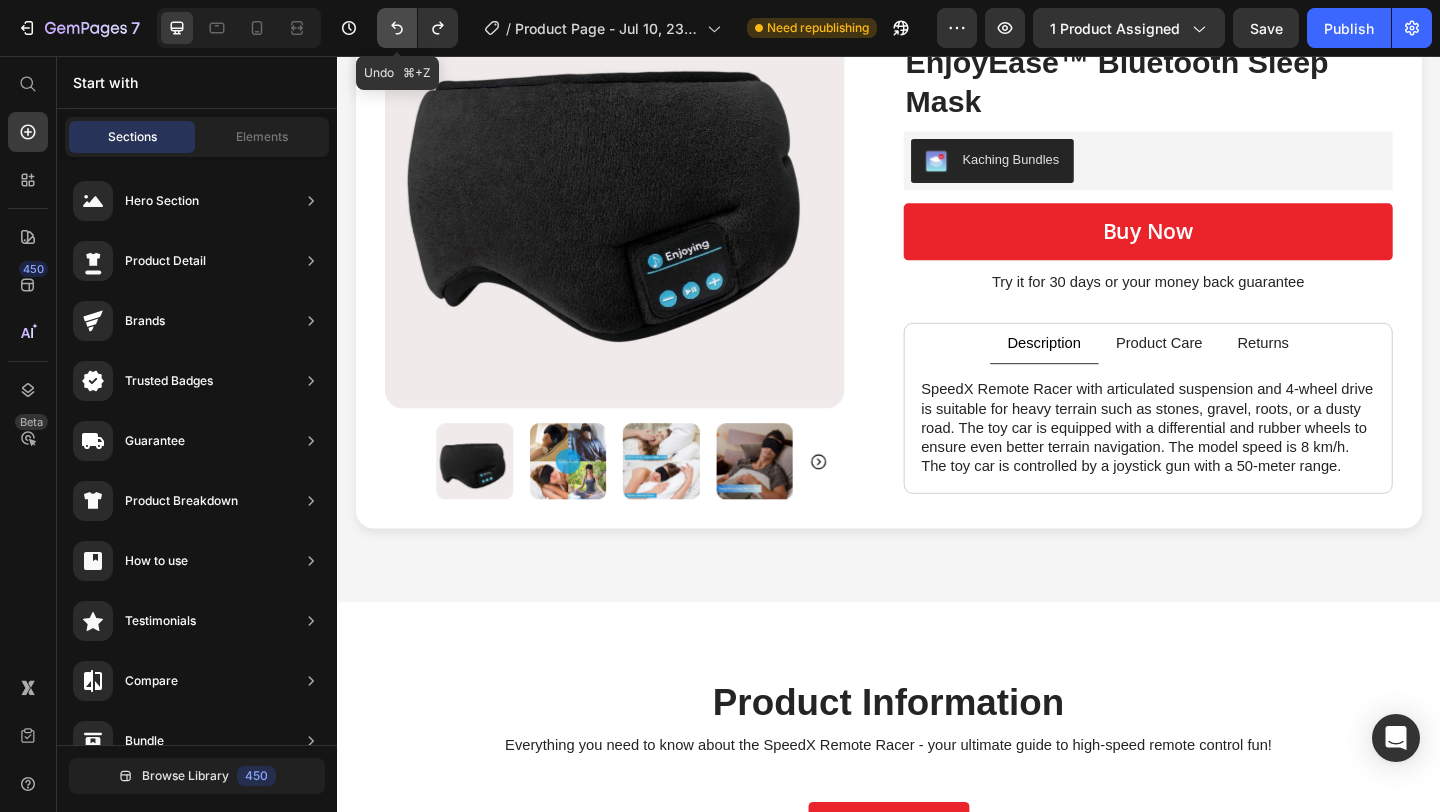 scroll, scrollTop: 0, scrollLeft: 0, axis: both 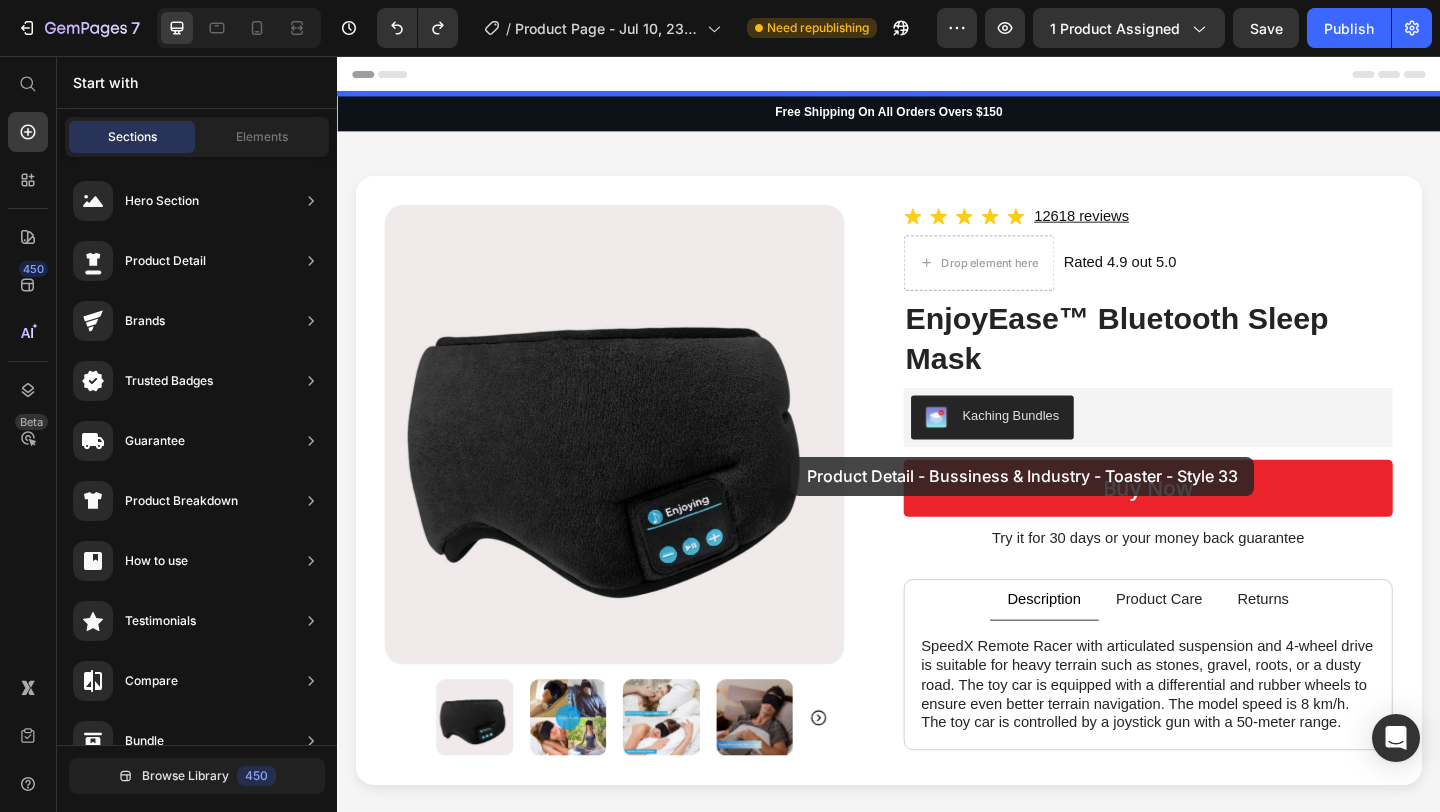 drag, startPoint x: 849, startPoint y: 553, endPoint x: 831, endPoint y: 492, distance: 63.600315 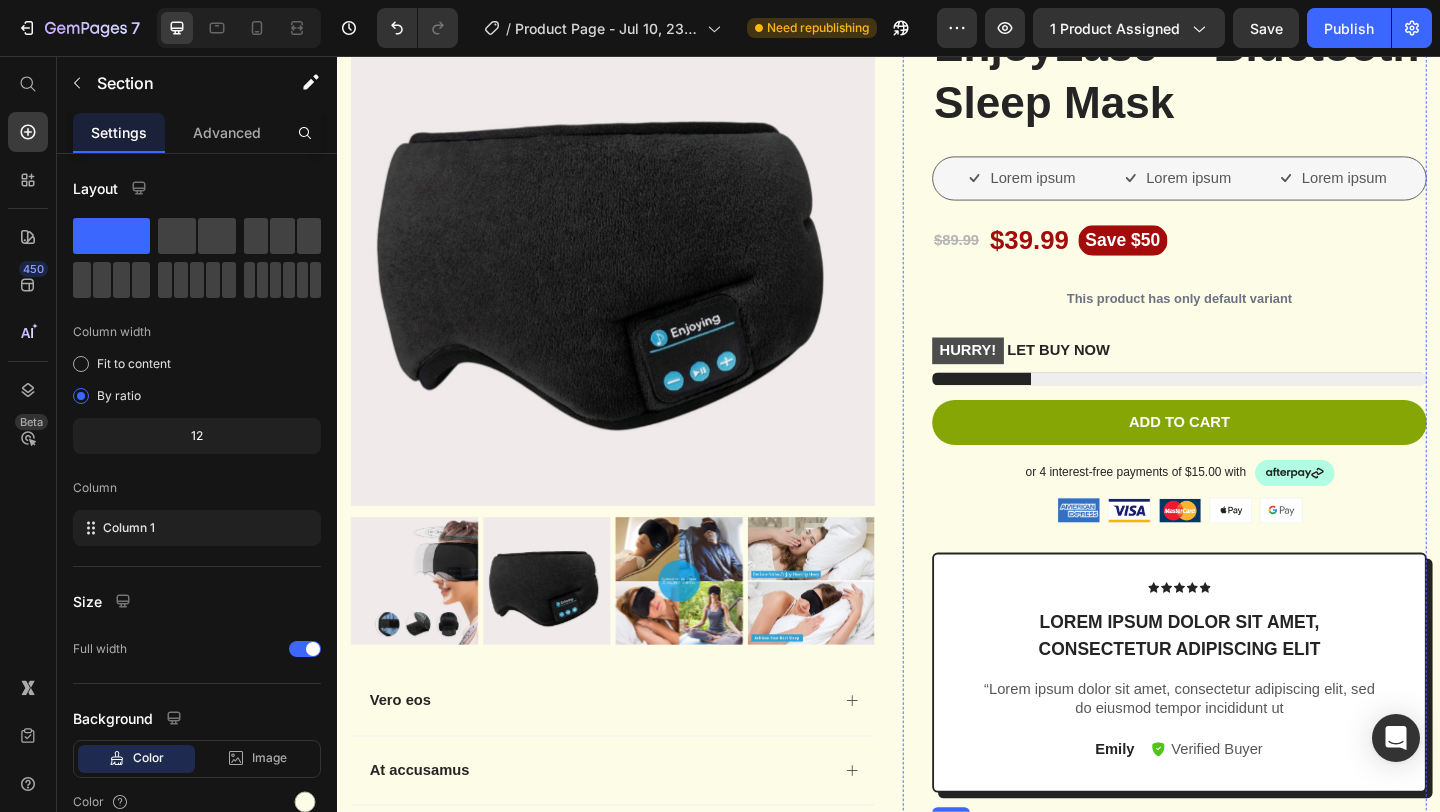 scroll, scrollTop: 29, scrollLeft: 0, axis: vertical 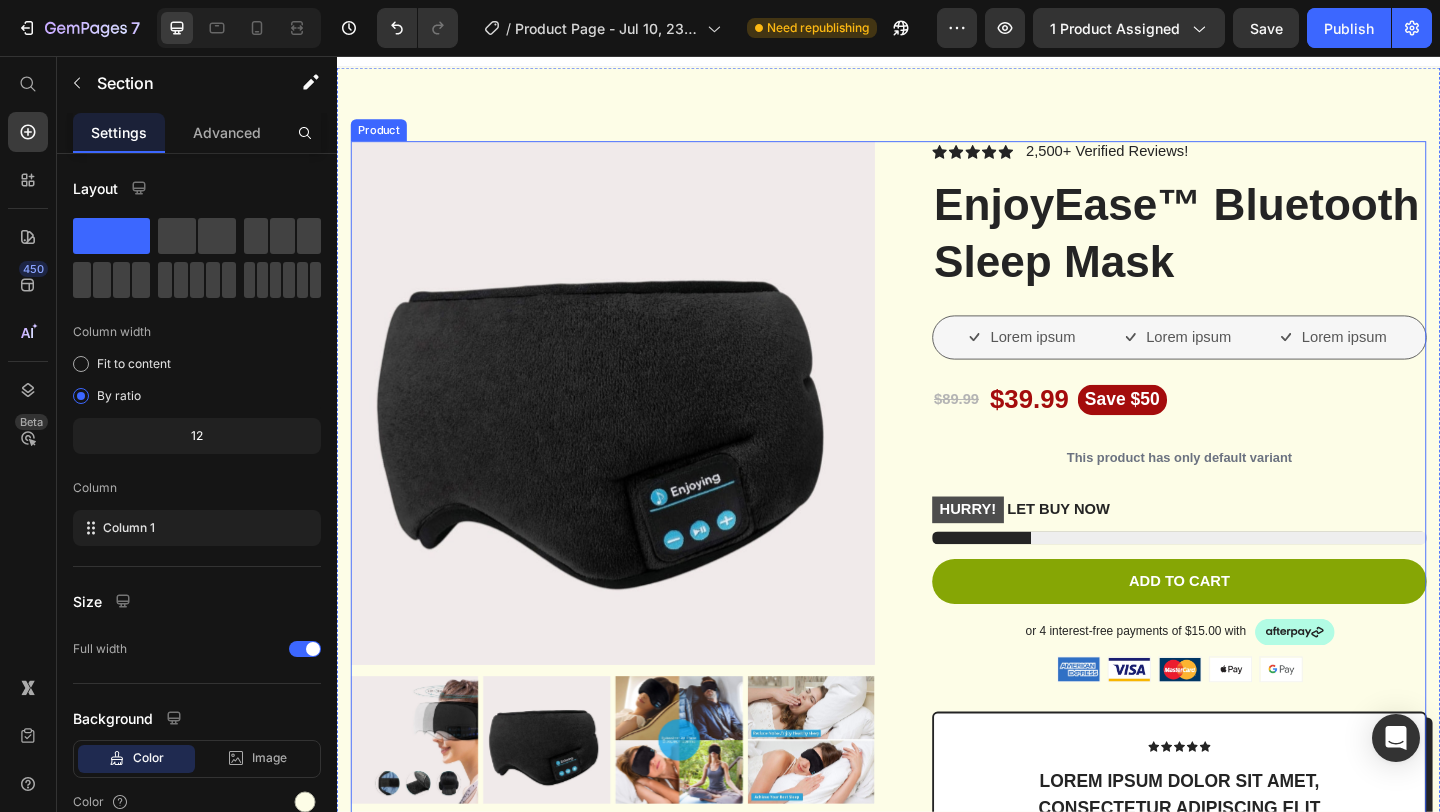 click on "Product Images
Vero eos
At accusamus
Et iusto odio
Consectetur
Adipiscin Accordion Icon Icon Icon Icon Icon Icon List 2,500+ Verified Reviews! Text Block Row EnjoyEase™ Bluetooth Sleep Mask Product Title
Lorem ipsum Item List
Lorem ipsum Item List
Lorem ipsum Item List Row $89.99 Product Price $39.99 Product Price Save $50 Product Badge Row This product has only default variant Product Variants & Swatches
HURRY!  LET BUY NOW Stock Counter Add to cart Add to Cart or 4 interest-free payments of $15.00 with Text Block Image Row Image Image Image Image Image Row Icon Icon Icon Icon Icon Icon List Lorem ipsum dolor sit amet, consectetur adipiscing elit Text Block Text Block Emily Text Block
Verified Buyer Item List Row Row" at bounding box center (937, 758) 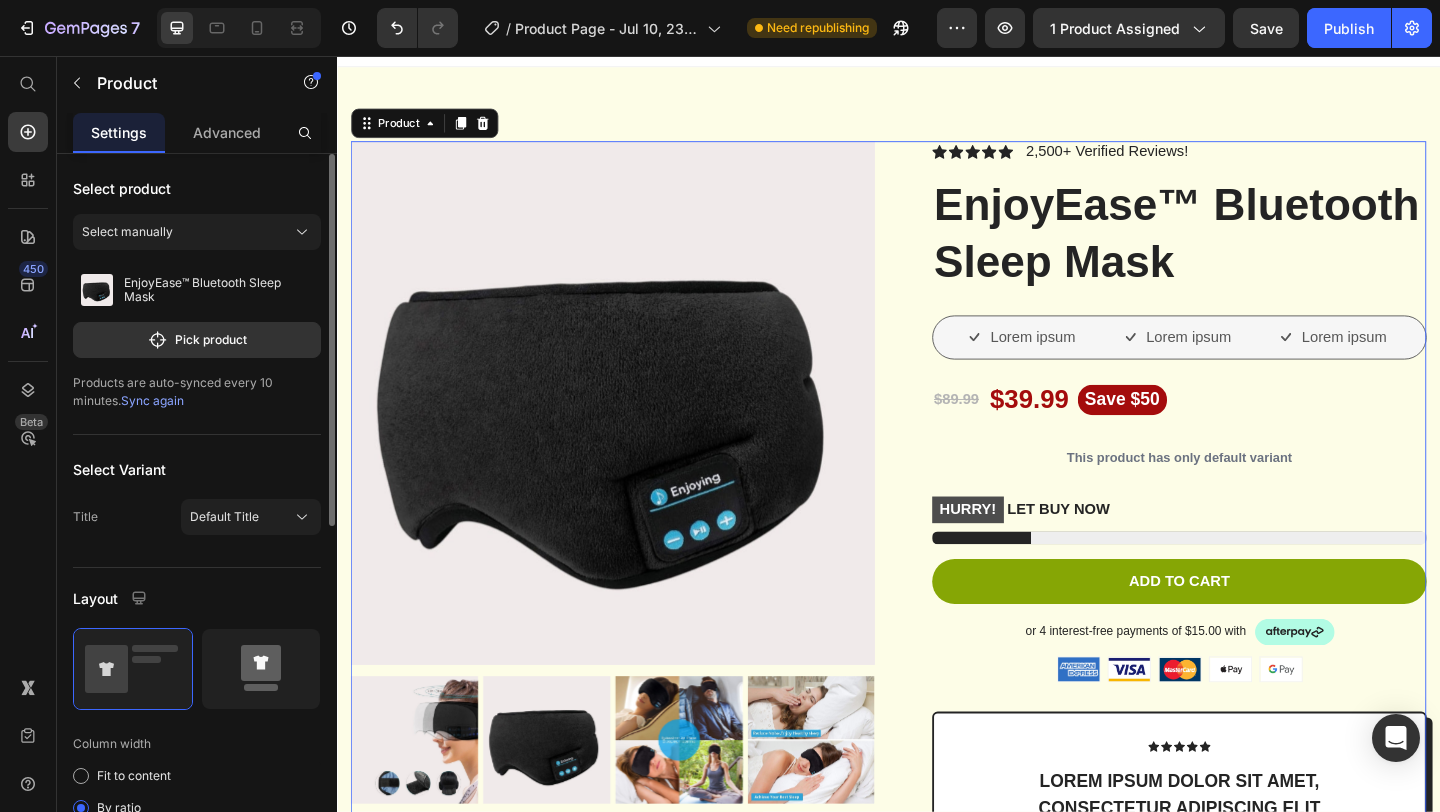 click 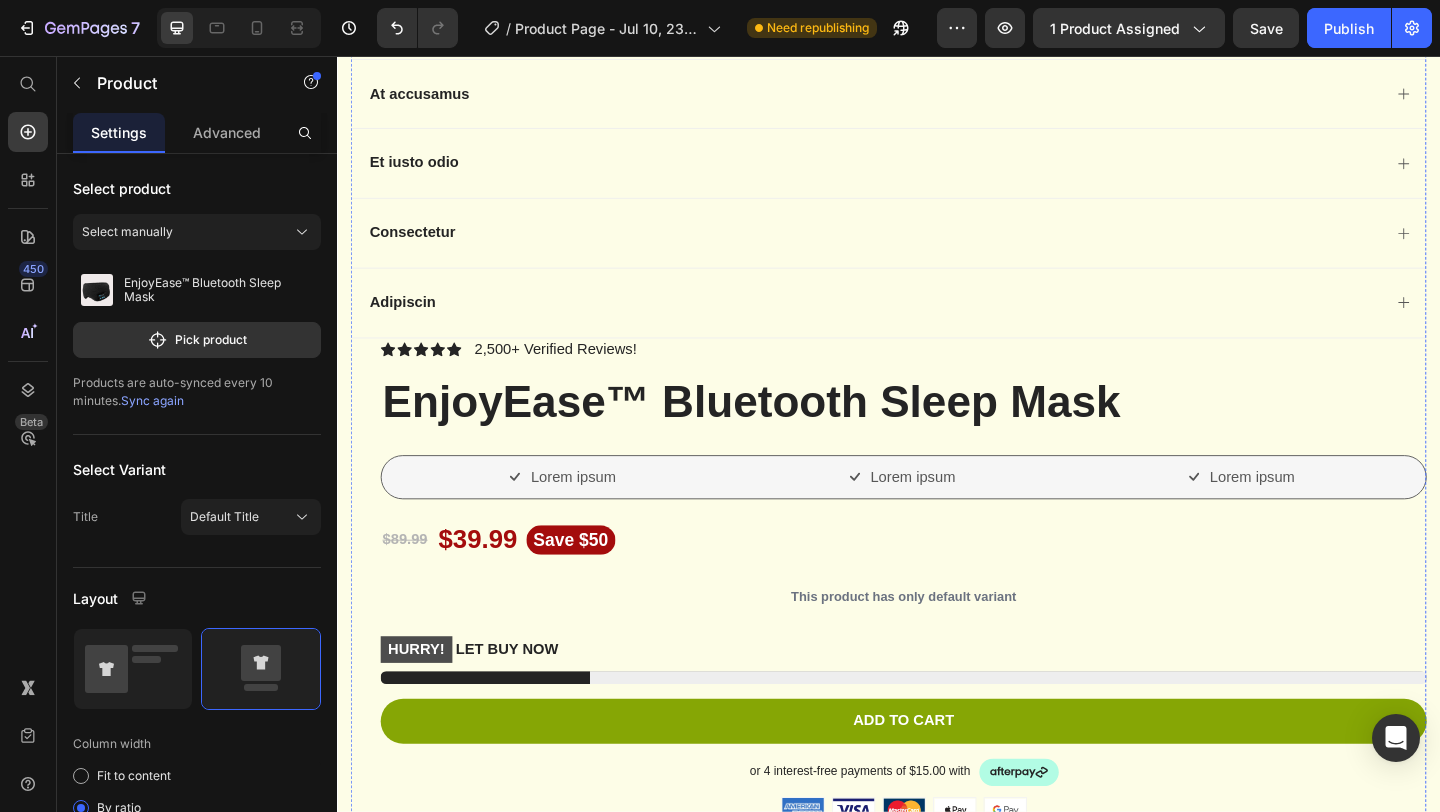 scroll, scrollTop: 1715, scrollLeft: 0, axis: vertical 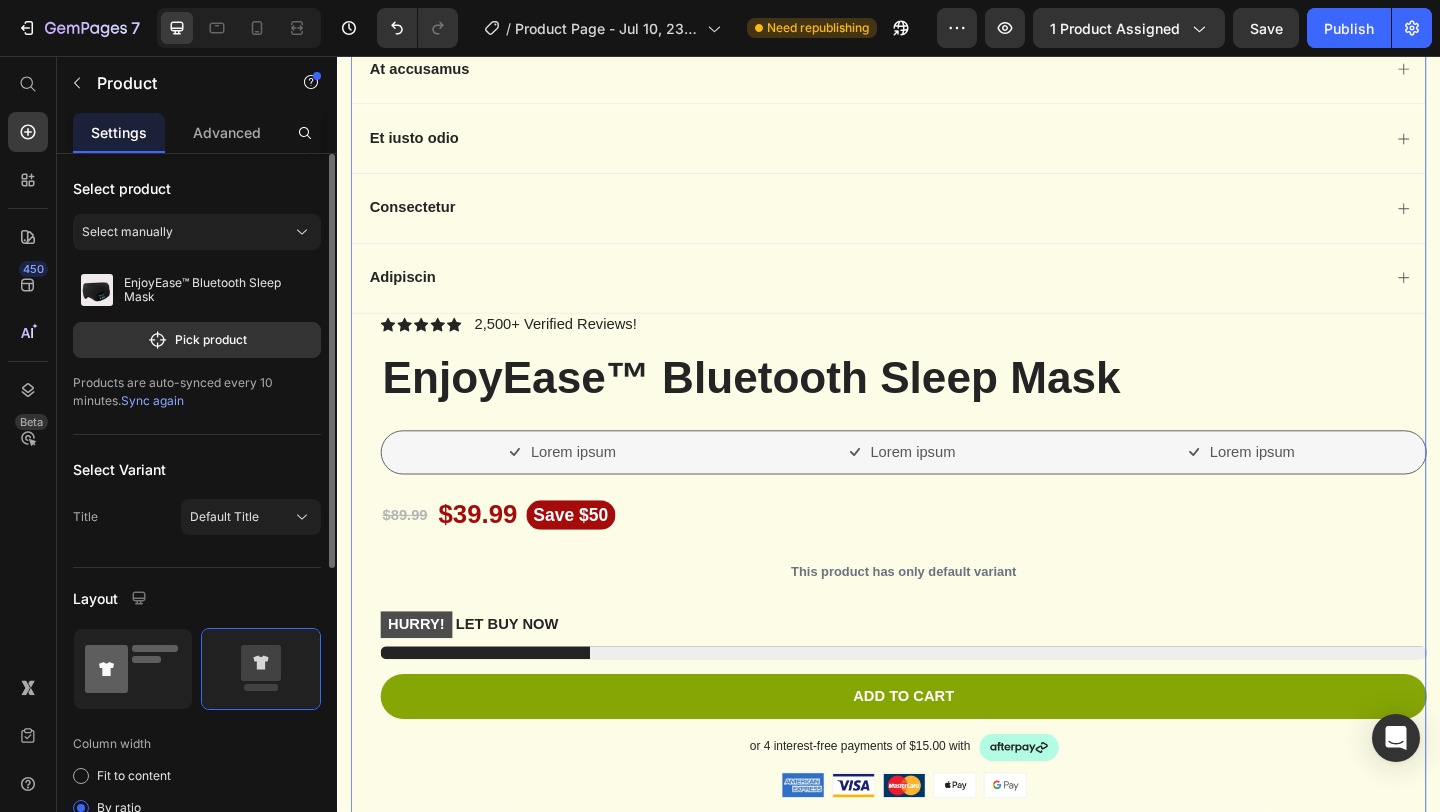 click 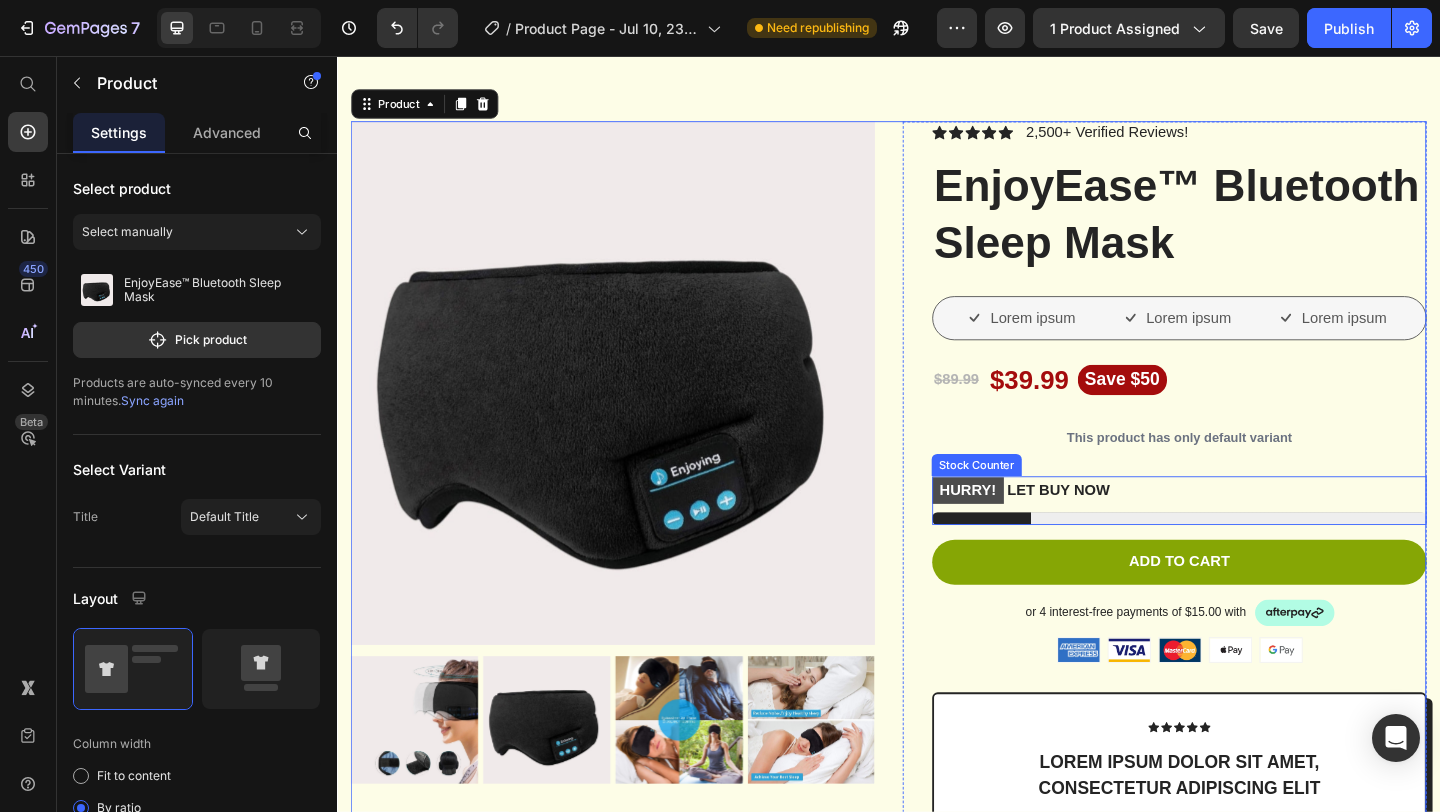 scroll, scrollTop: 0, scrollLeft: 0, axis: both 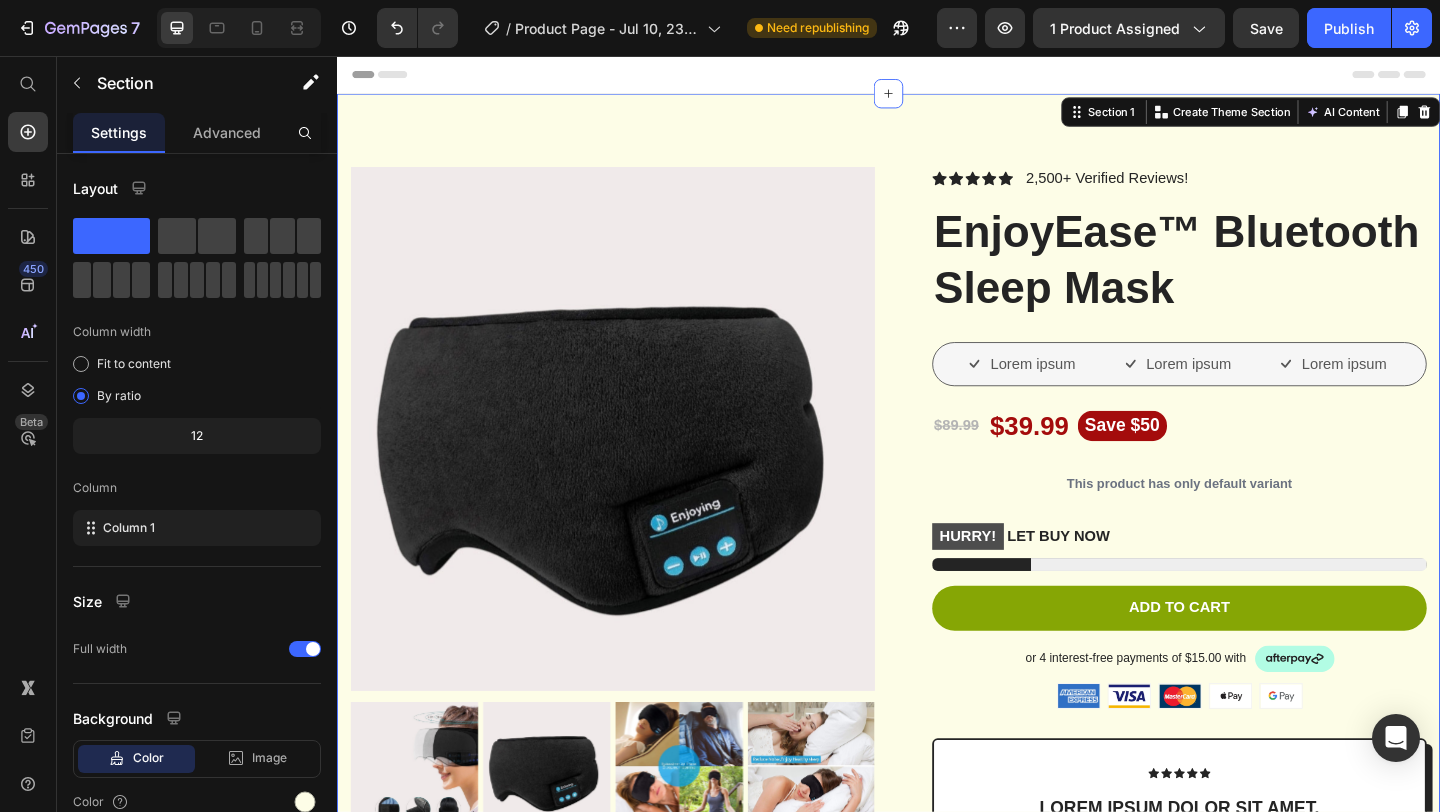 click on "Product Images
Vero eos
At accusamus
Et iusto odio
Consectetur
Adipiscin Accordion Icon Icon Icon Icon Icon Icon List 2,500+ Verified Reviews! Text Block Row EnjoyEase™ Bluetooth Sleep Mask Product Title
Lorem ipsum Item List
Lorem ipsum Item List
Lorem ipsum Item List Row $89.99 Product Price $39.99 Product Price Save $50 Product Badge Row This product has only default variant Product Variants & Swatches
HURRY!  LET BUY NOW Stock Counter Add to cart Add to Cart or 4 interest-free payments of $15.00 with Text Block Image Row Image Image Image Image Image Row Icon Icon Icon Icon Icon Icon List Lorem ipsum dolor sit amet, consectetur adipiscing elit Text Block Text Block Emily Text Block
Verified Buyer Item List Row Row" at bounding box center [937, 779] 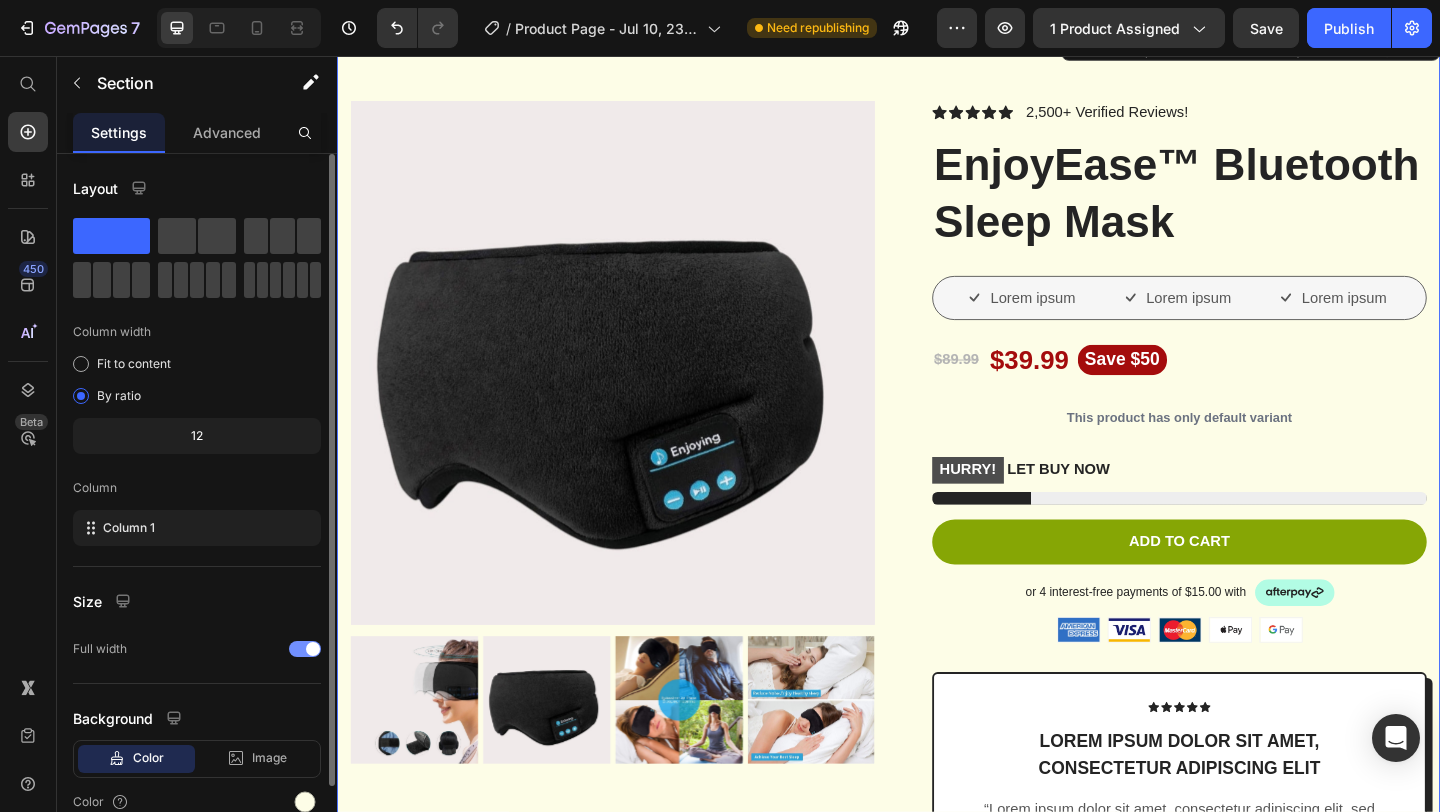 scroll, scrollTop: 127, scrollLeft: 0, axis: vertical 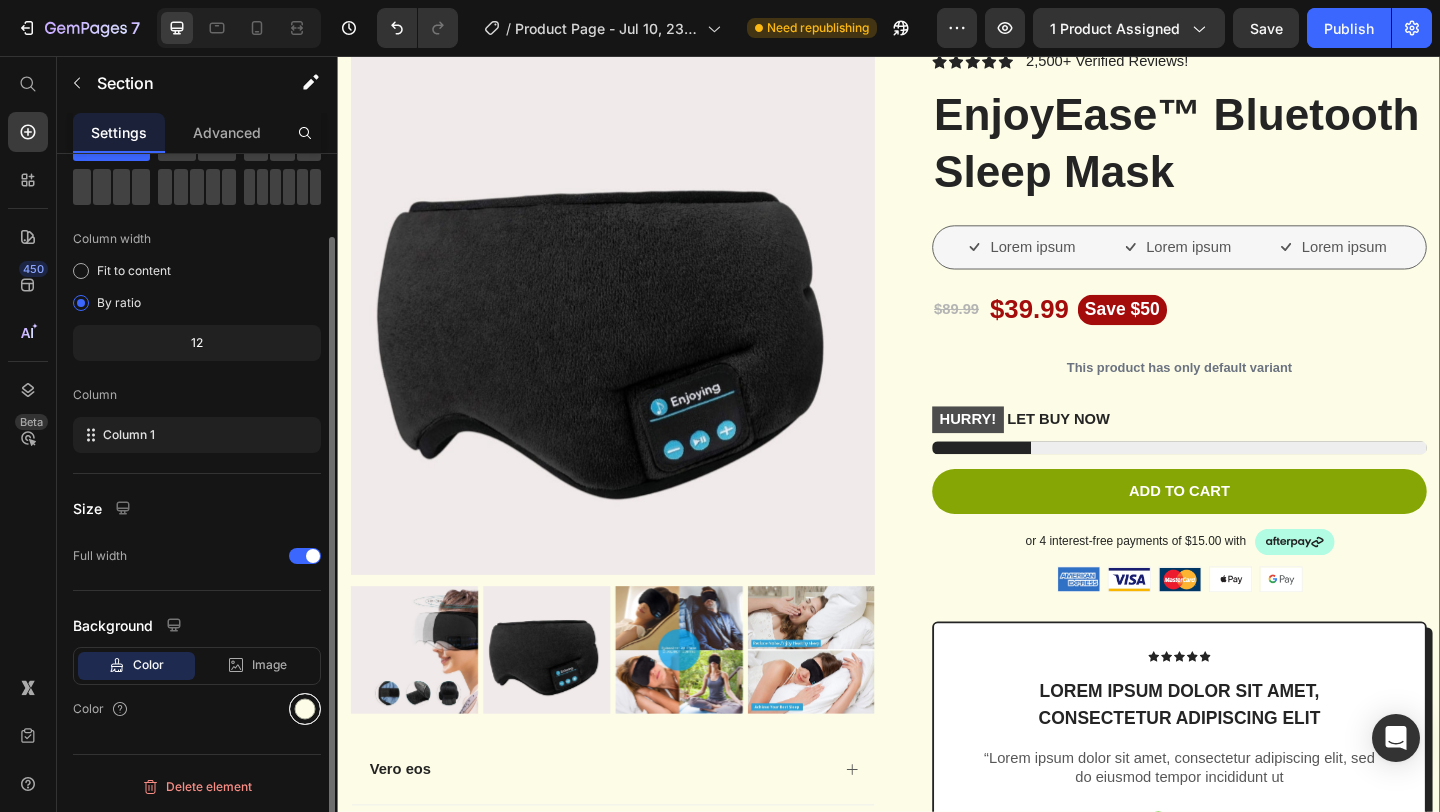 click at bounding box center (305, 709) 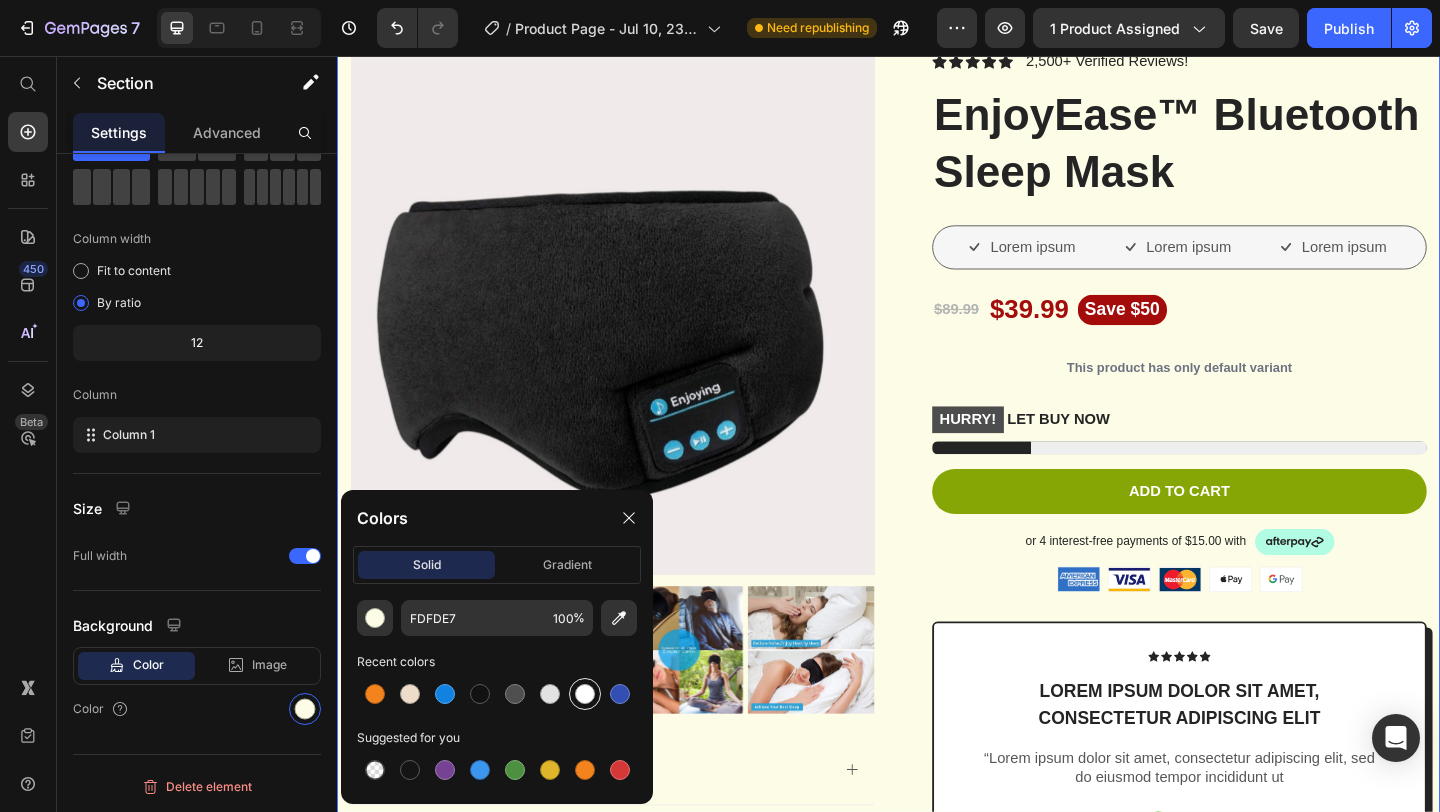 click at bounding box center (585, 694) 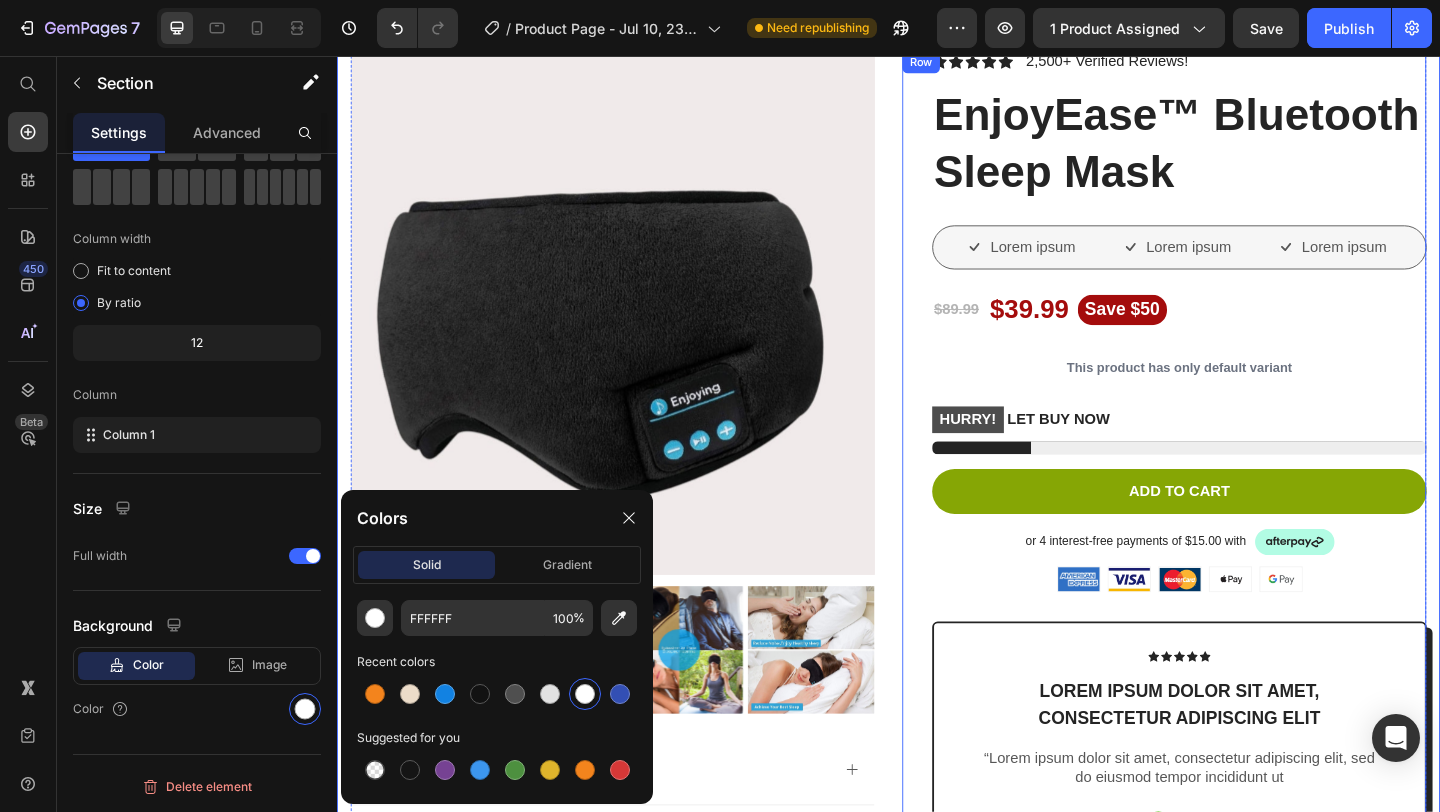 click on "Icon Icon Icon Icon Icon Icon List 2,500+ Verified Reviews! Text Block Row EnjoyEase™ Bluetooth Sleep Mask Product Title
Lorem ipsum Item List
Lorem ipsum Item List
Lorem ipsum Item List Row $89.99 Product Price $39.99 Product Price Save $50 Product Badge Row This product has only default variant Product Variants & Swatches
HURRY!  LET BUY NOW Stock Counter Add to cart Add to Cart or 4 interest-free payments of $15.00 with Text Block Image Row Image Image Image Image Image Row Icon Icon Icon Icon Icon Icon List Lorem ipsum dolor sit amet, consectetur adipiscing elit Text Block “Lorem ipsum dolor sit amet, consectetur adipiscing elit, sed do eiusmod tempor incididunt ut  Text Block Emily Text Block
Verified Buyer Item List Row Row Eiusmod Text Block Lorem ipsum Dolor sit amet Consectetur  Adipiscing elit Item List Incididunt ut Text Block Lorem ipsum Dolor sit amet Consectetur  Adipiscing elit Item List Row Image Free shipping" at bounding box center (1237, 660) 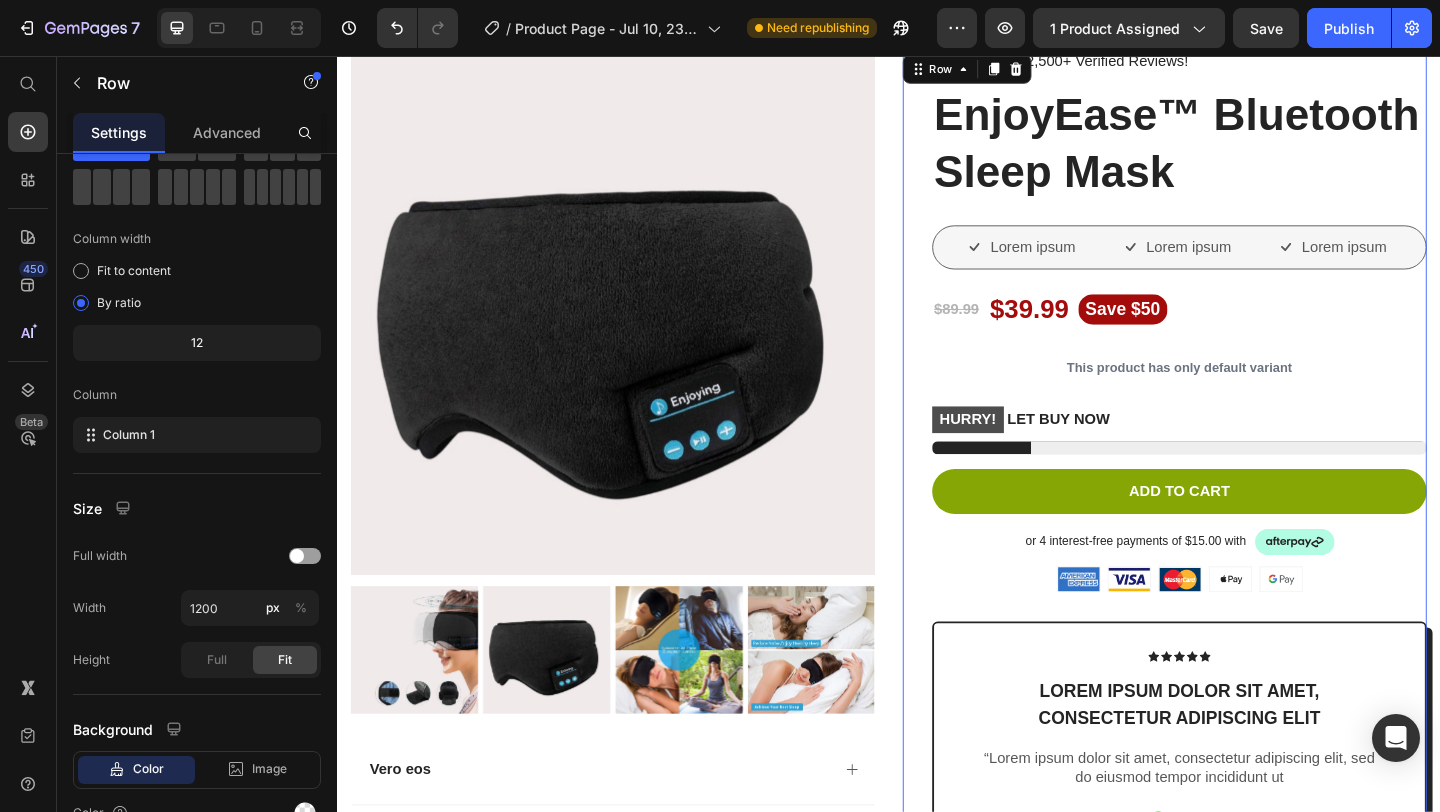 scroll, scrollTop: 0, scrollLeft: 0, axis: both 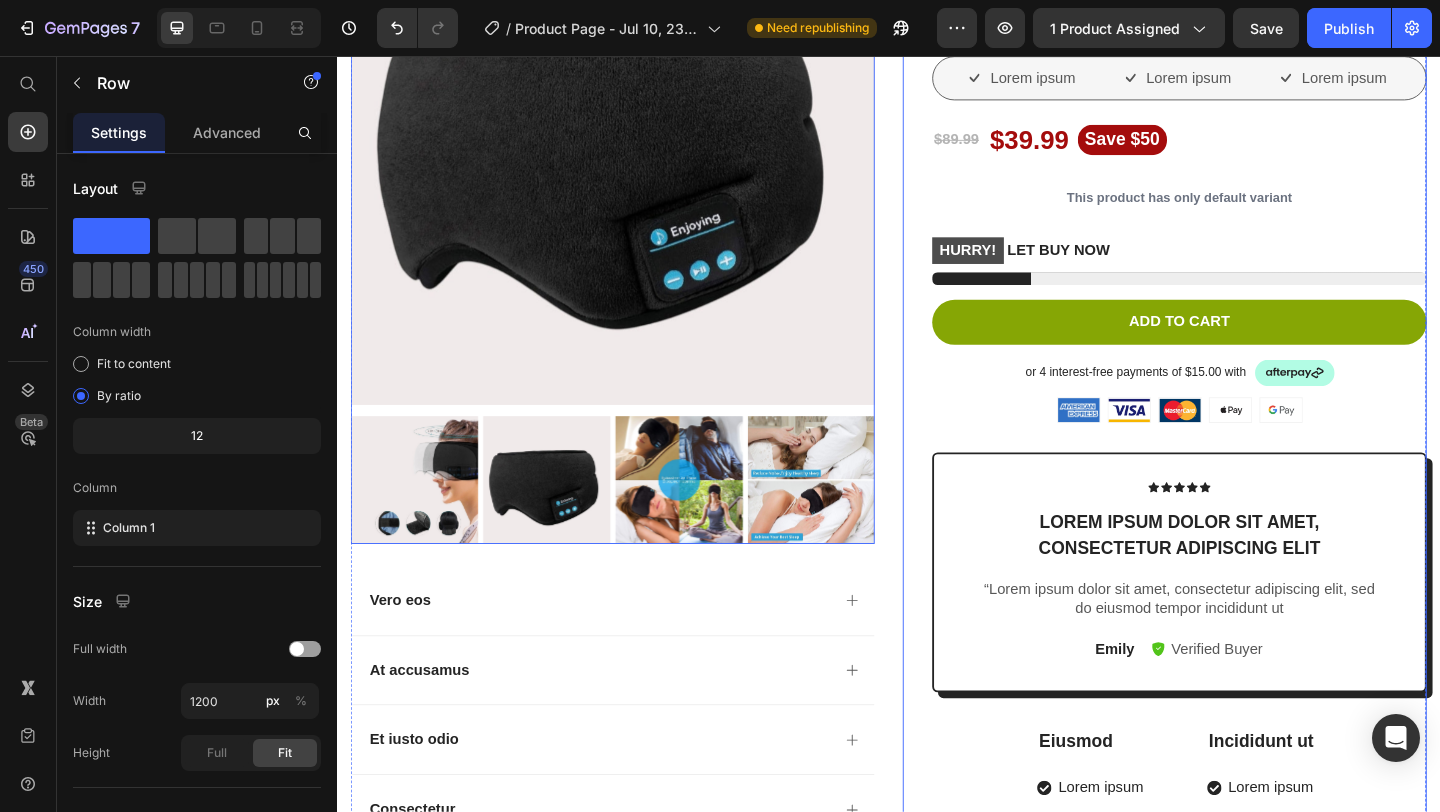 click at bounding box center [637, 151] 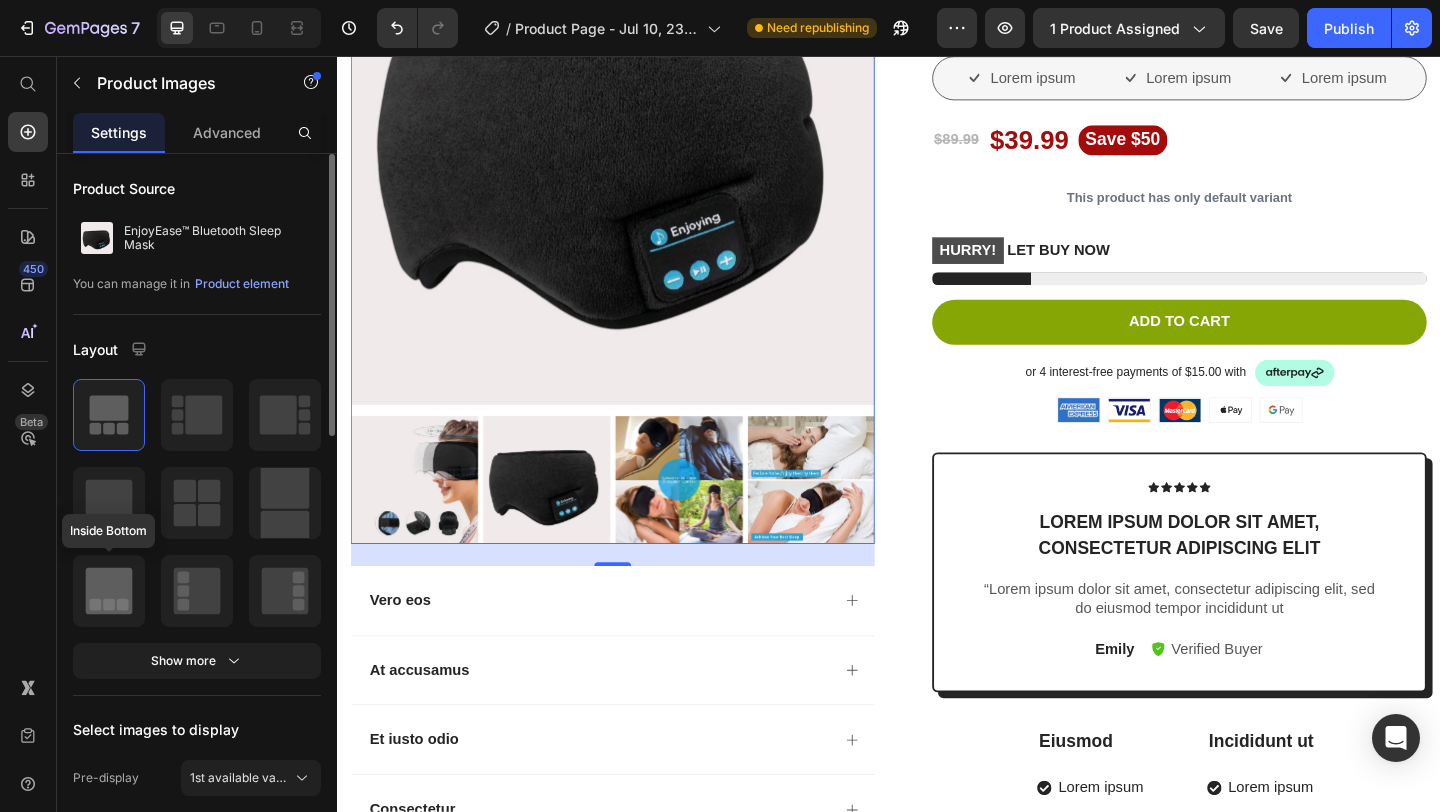 click 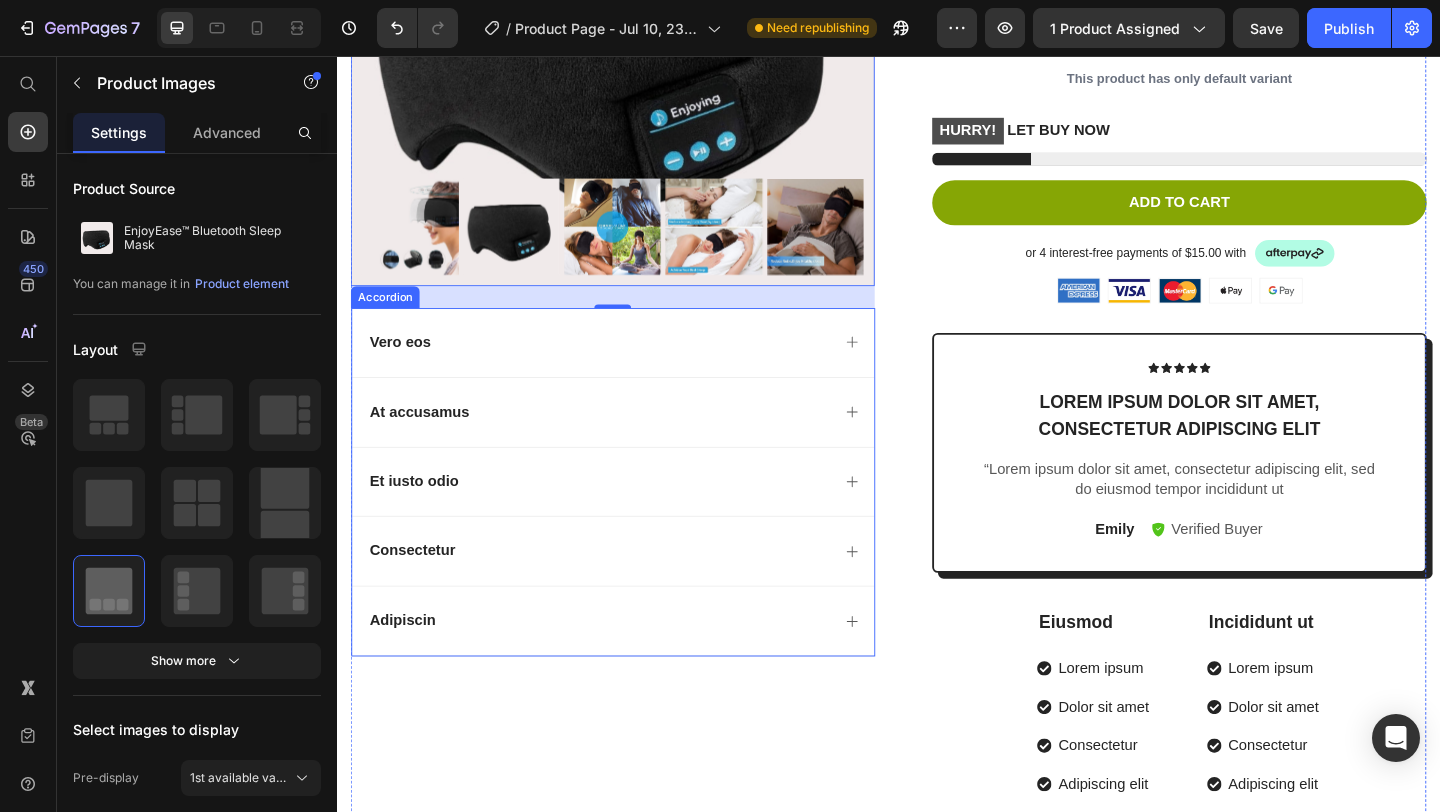 scroll, scrollTop: 442, scrollLeft: 0, axis: vertical 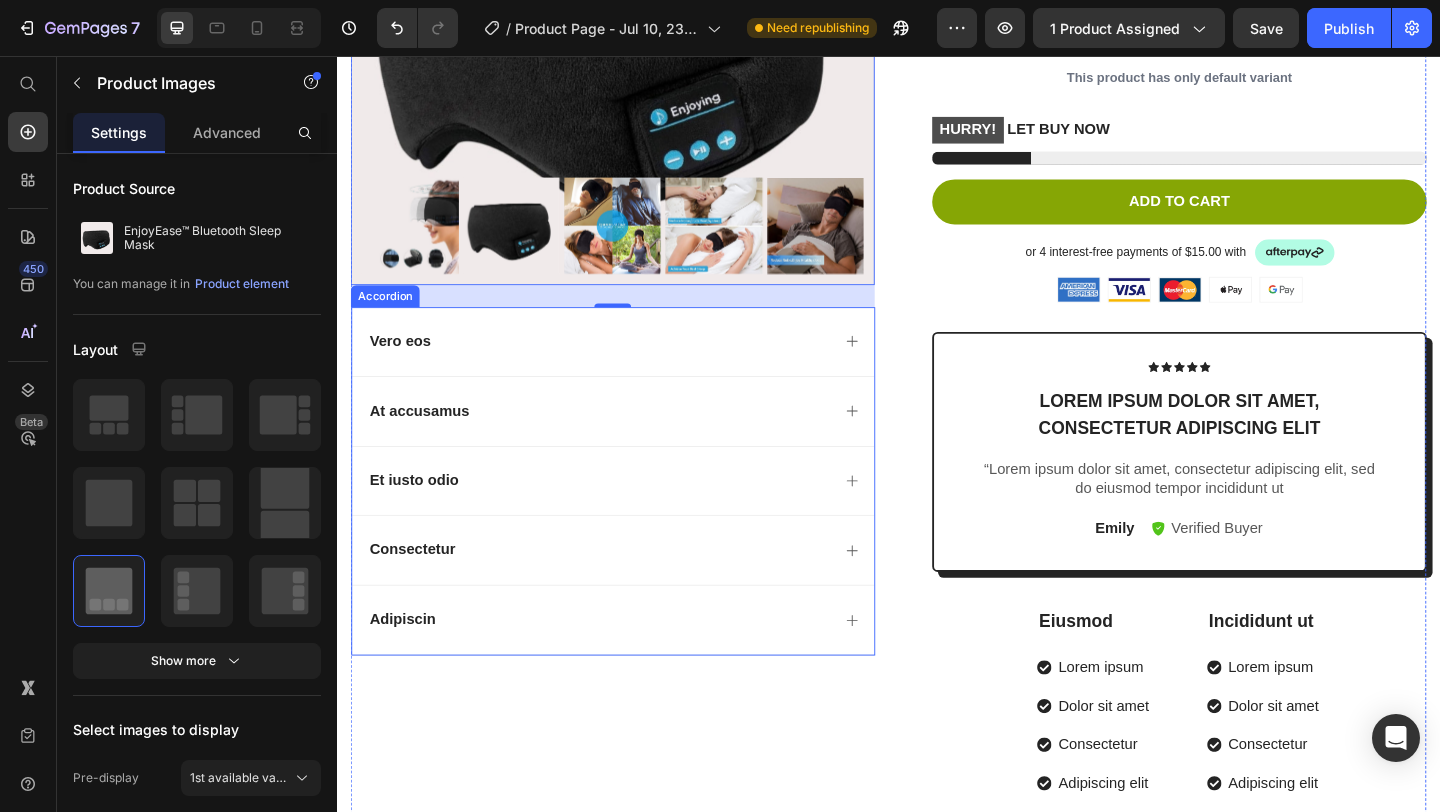 click on "Vero eos" at bounding box center (405, 366) 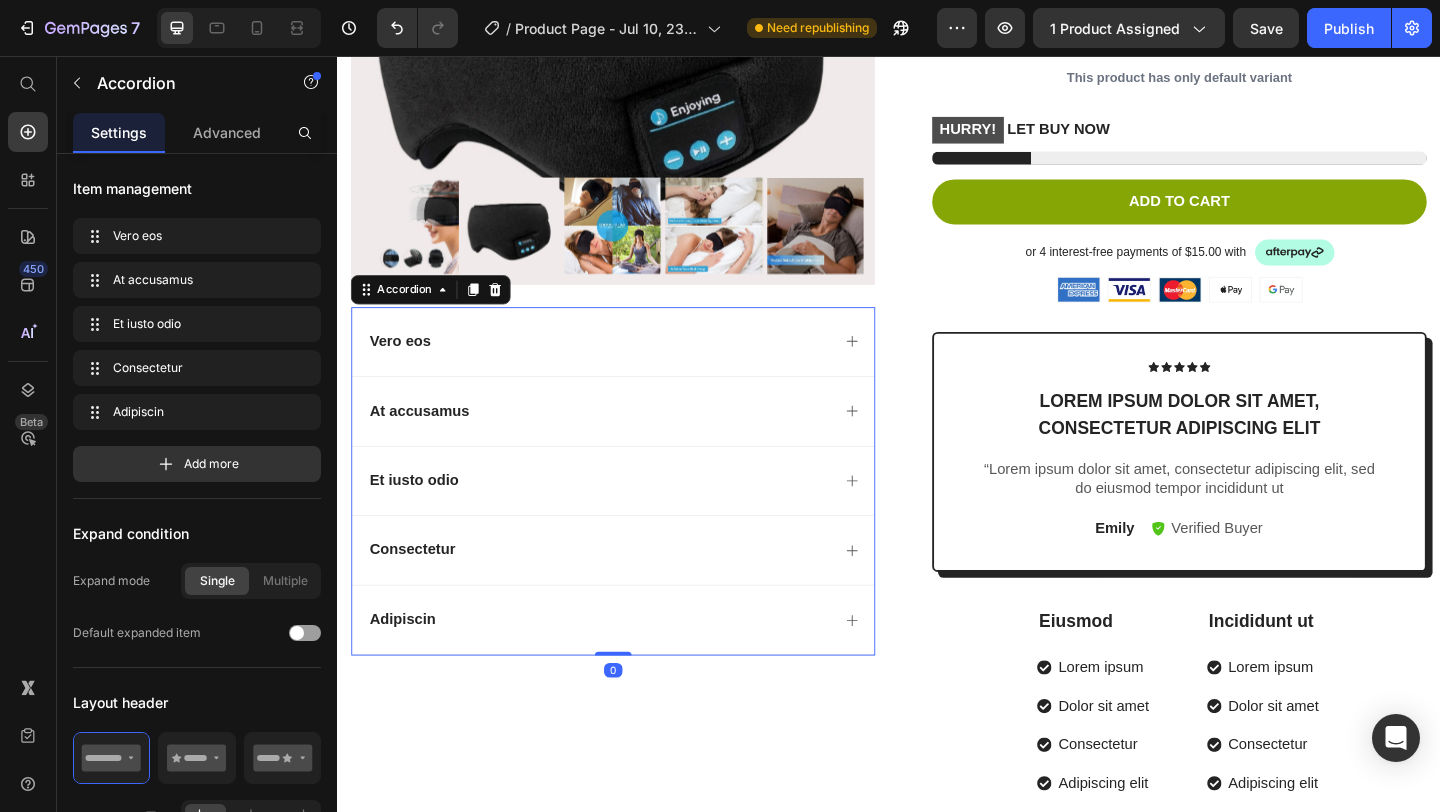 click on "Vero eos" at bounding box center [405, 366] 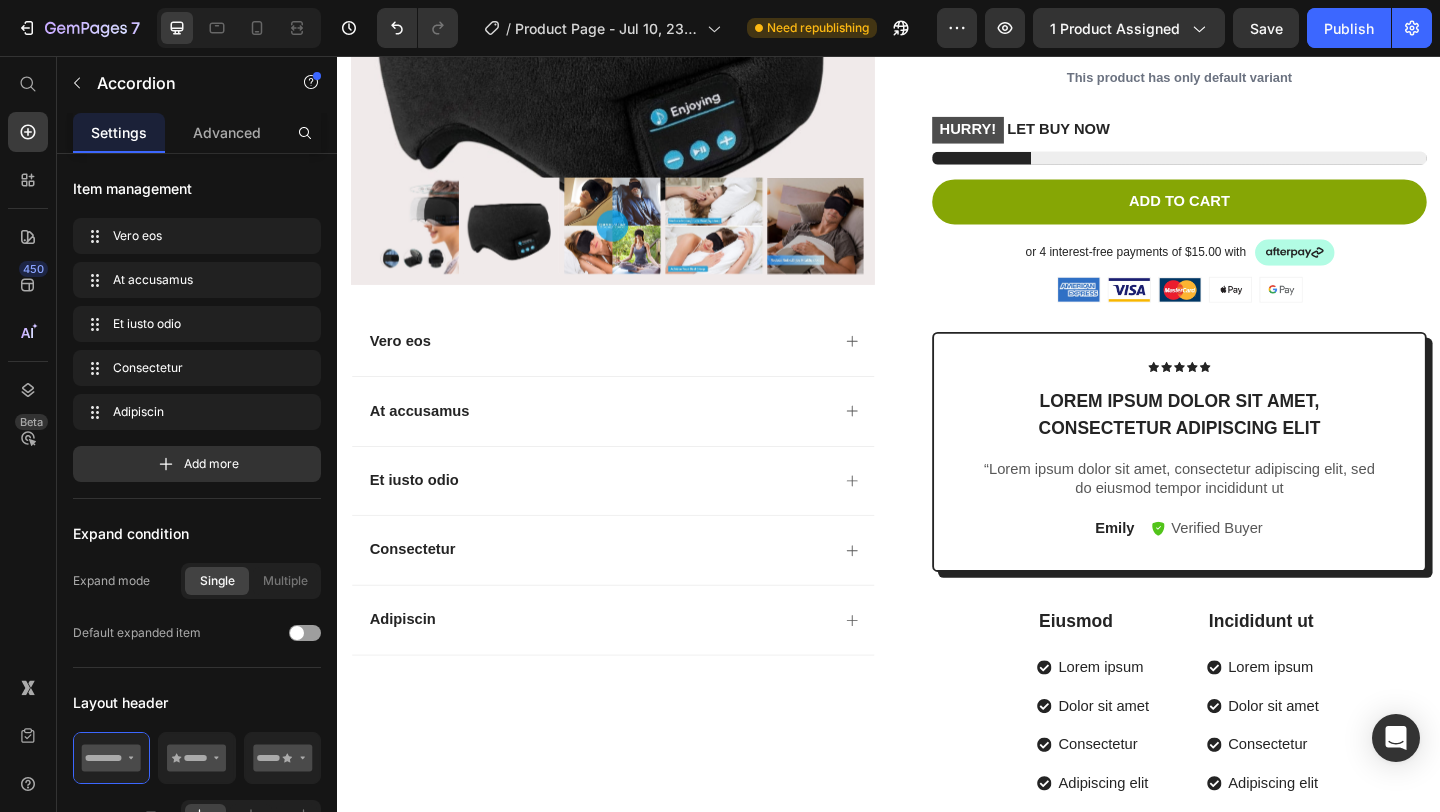 click on "Vero eos" at bounding box center [621, 366] 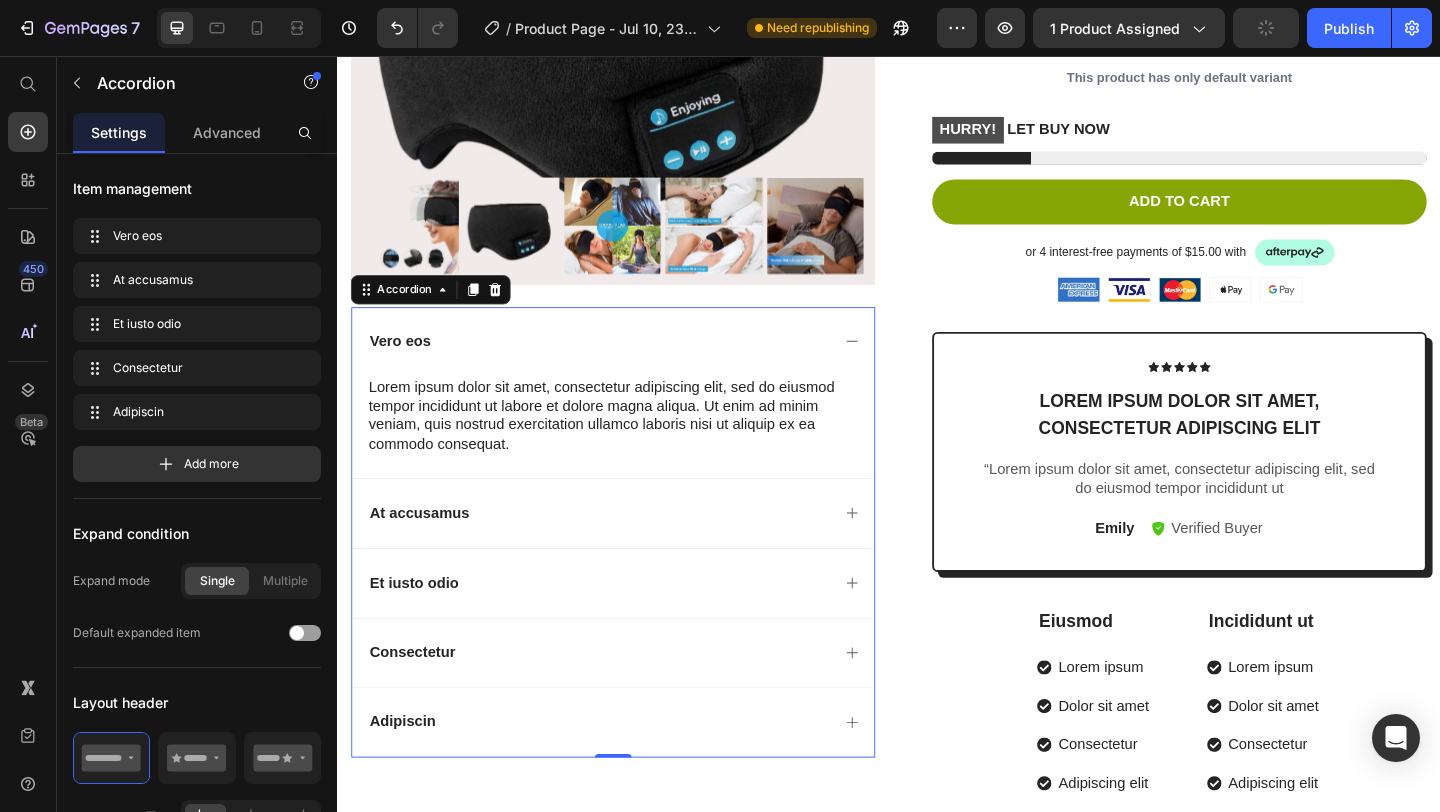 click on "Vero eos" at bounding box center (621, 366) 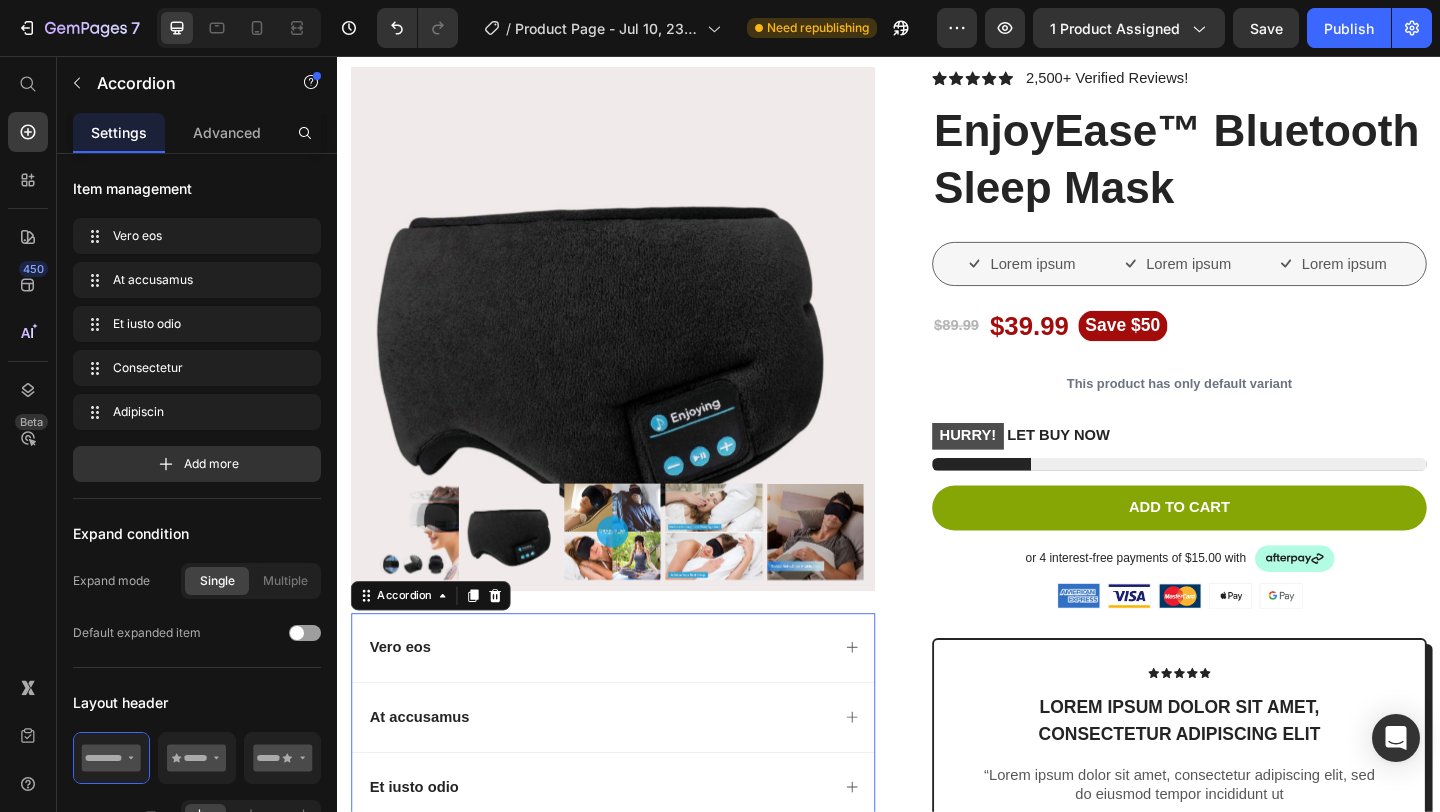scroll, scrollTop: 126, scrollLeft: 0, axis: vertical 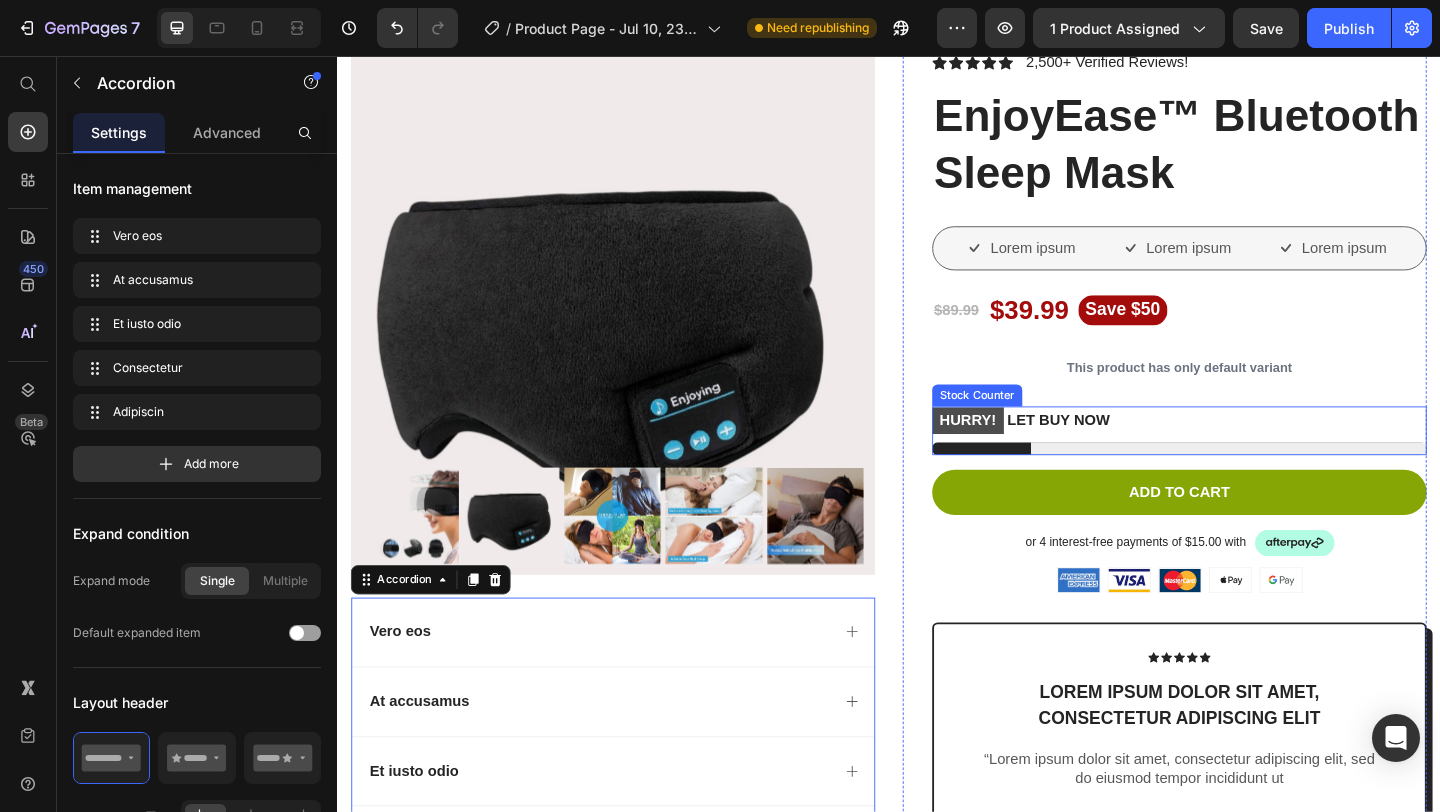 click at bounding box center (1253, 483) 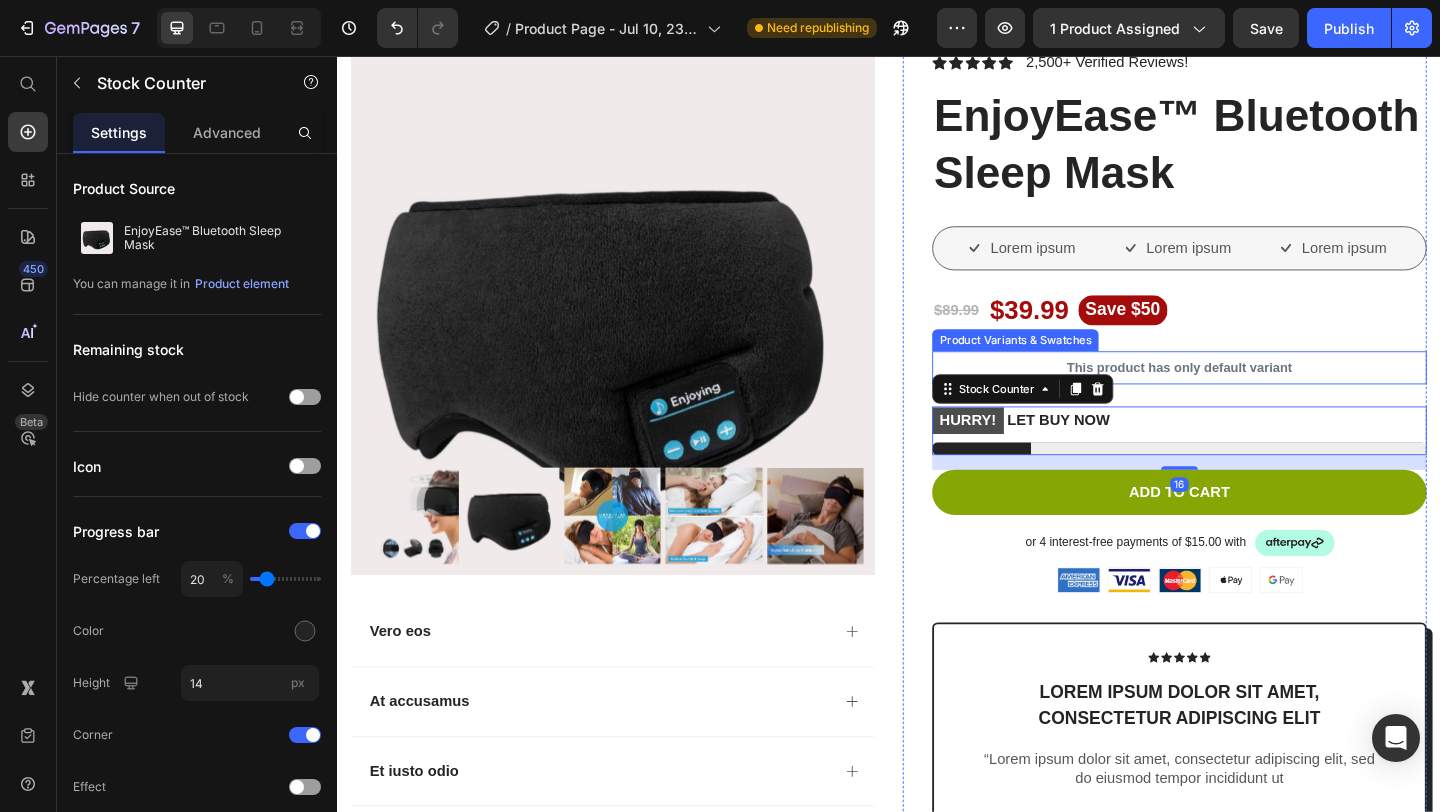 click on "This product has only default variant" at bounding box center [1253, 395] 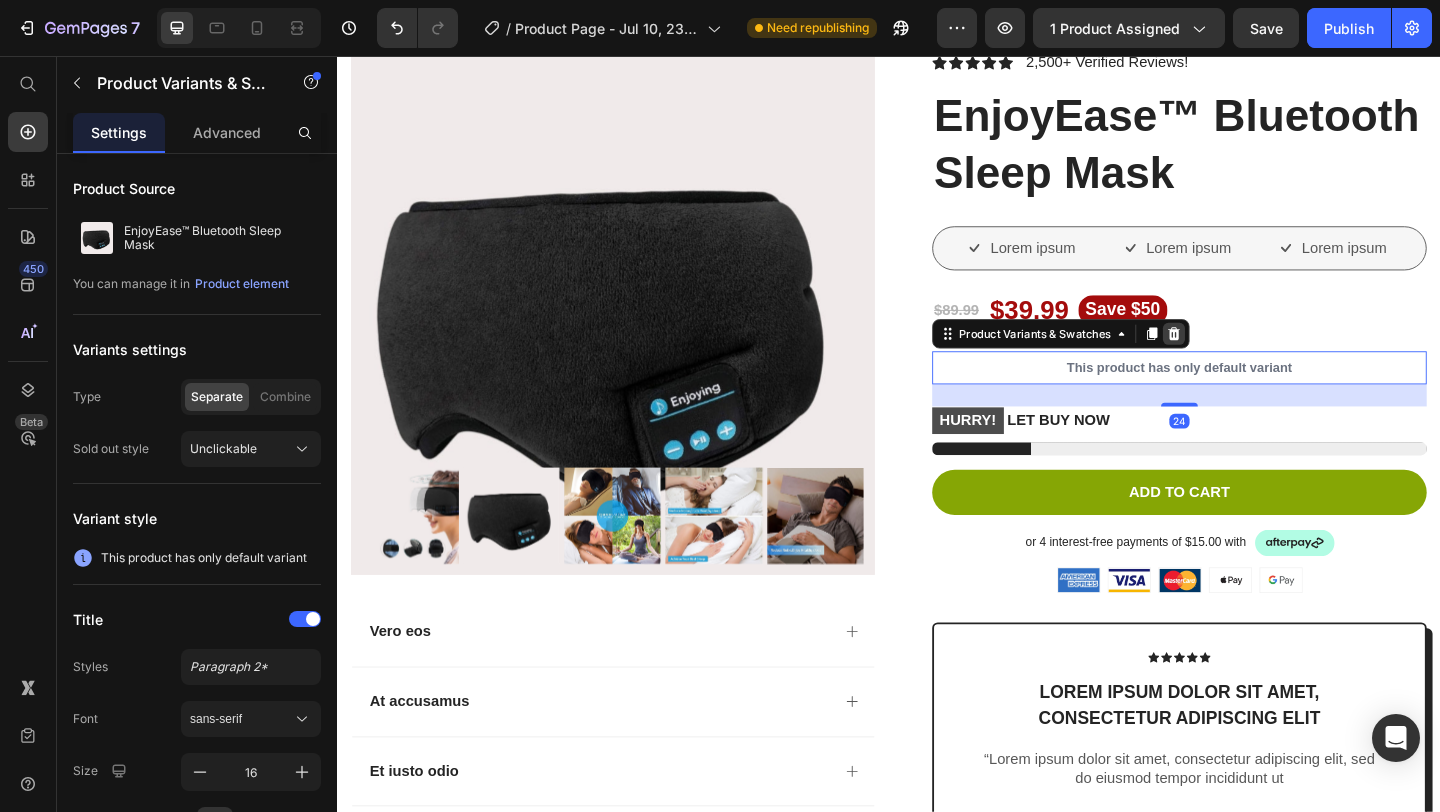 click 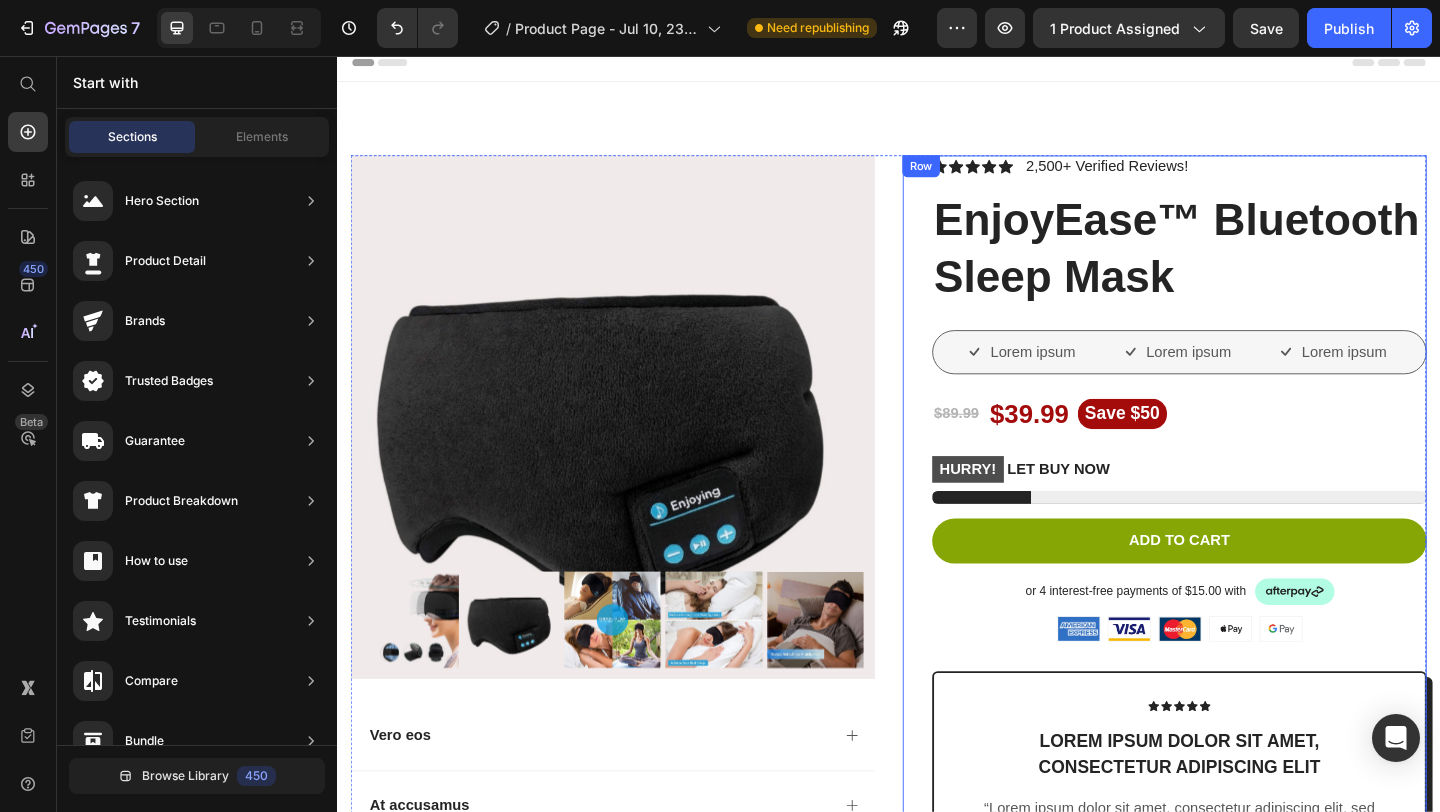 scroll, scrollTop: 0, scrollLeft: 0, axis: both 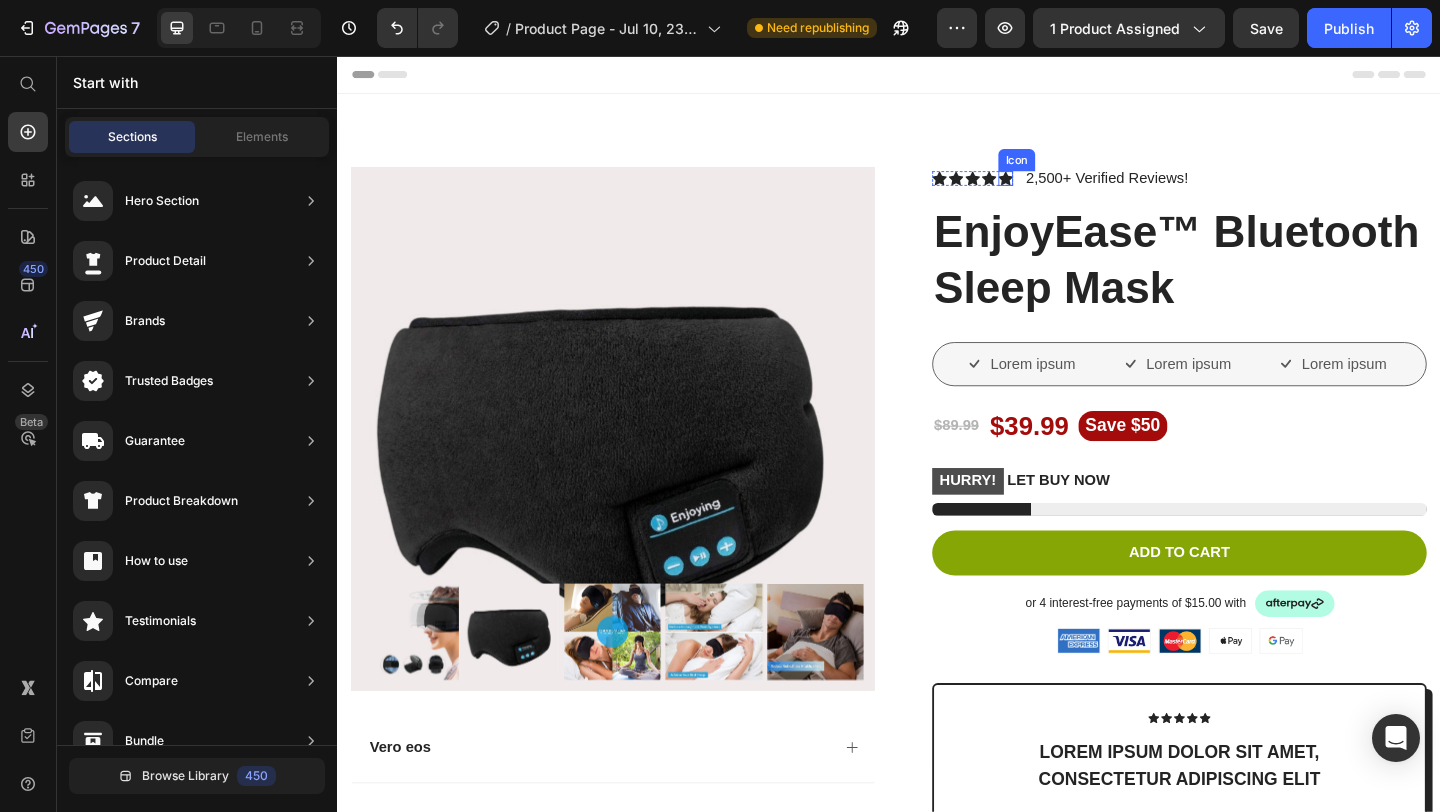 click 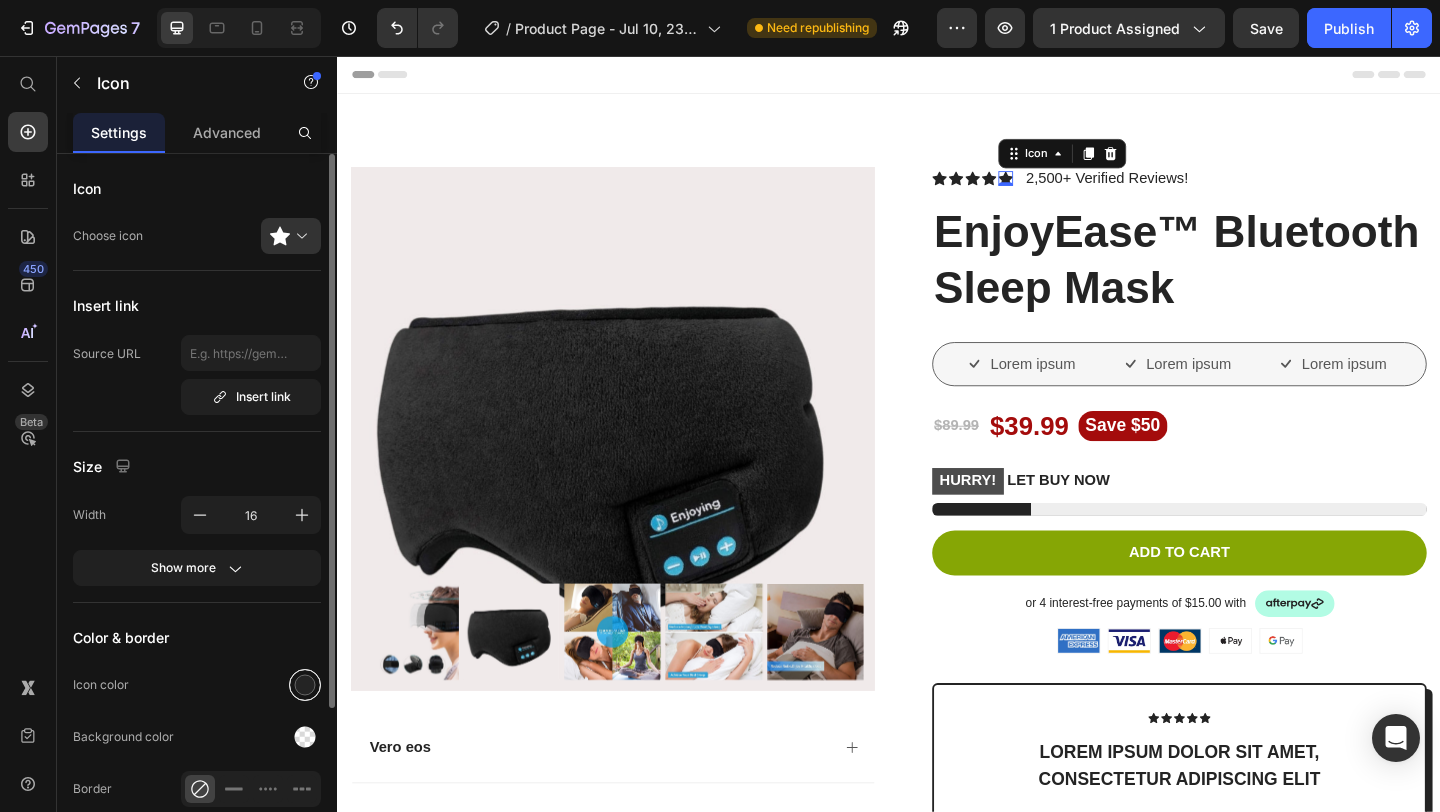 click at bounding box center [305, 685] 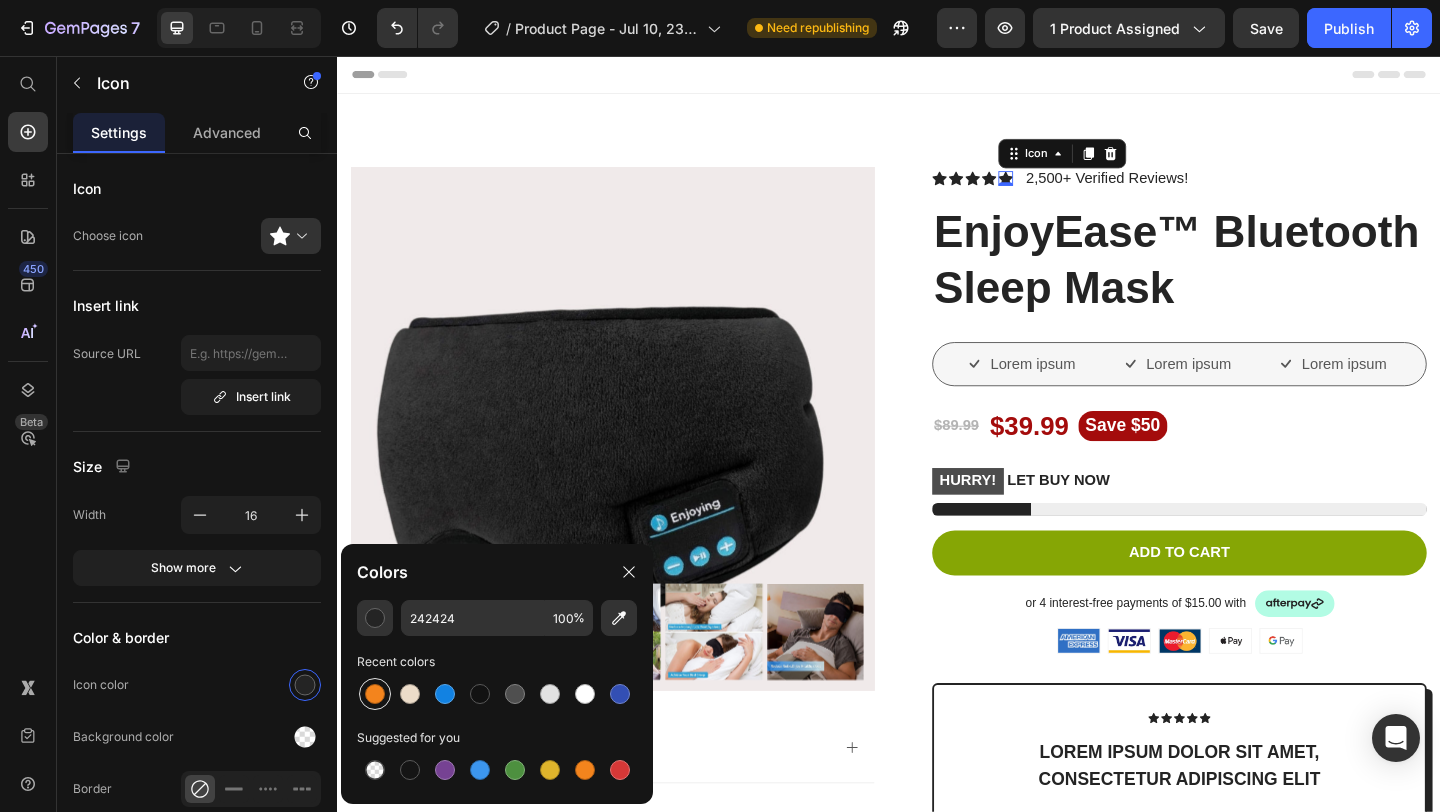click at bounding box center (375, 694) 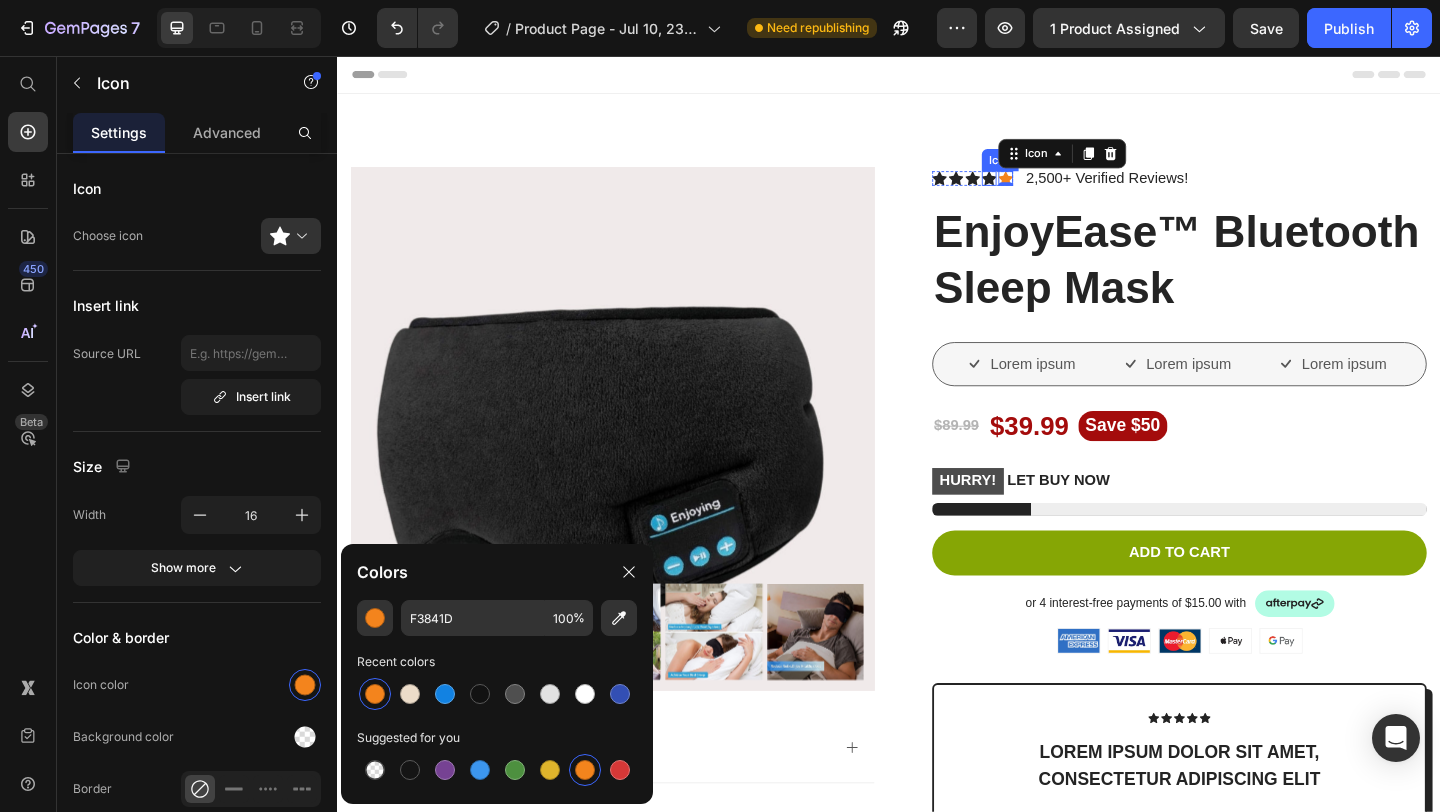 click 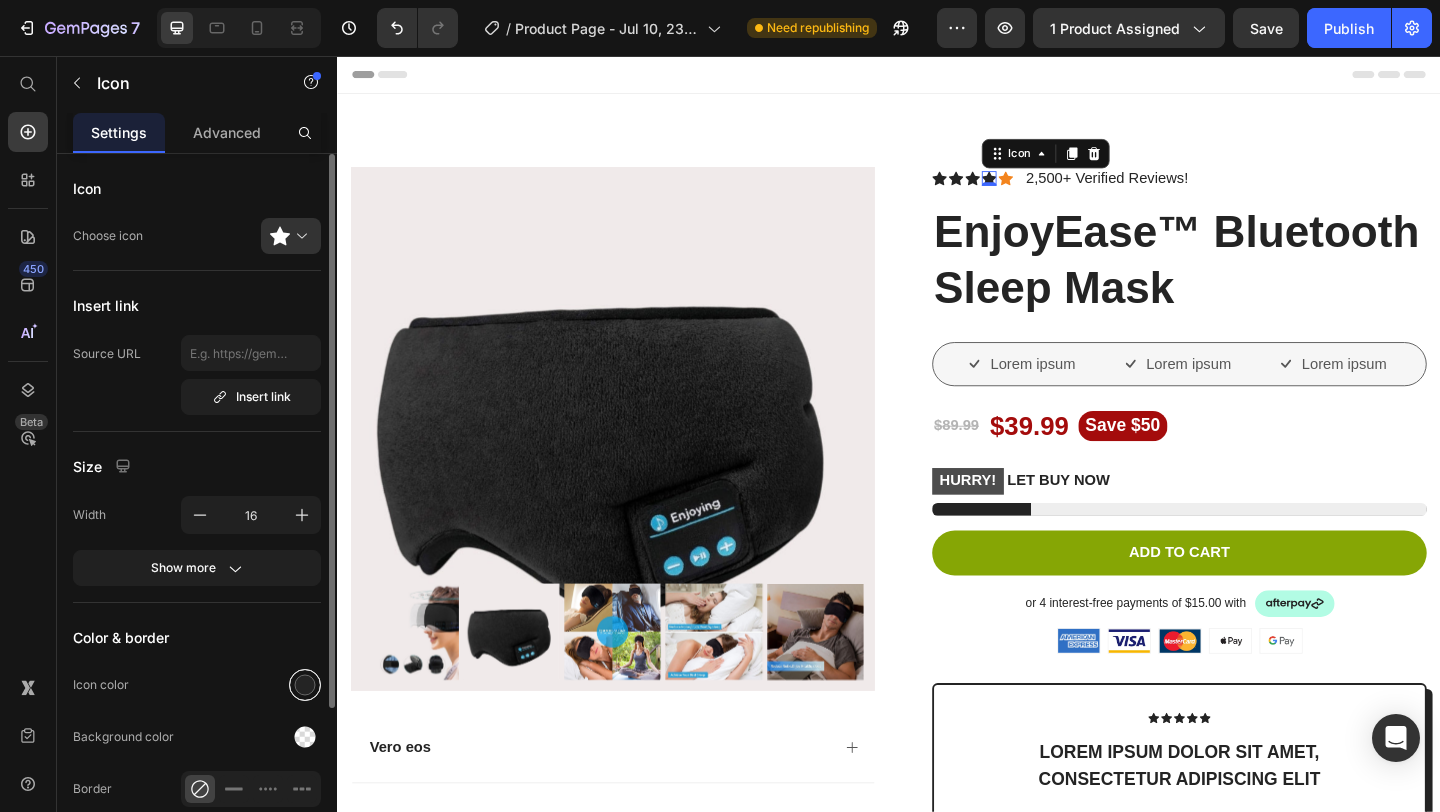 click at bounding box center (305, 685) 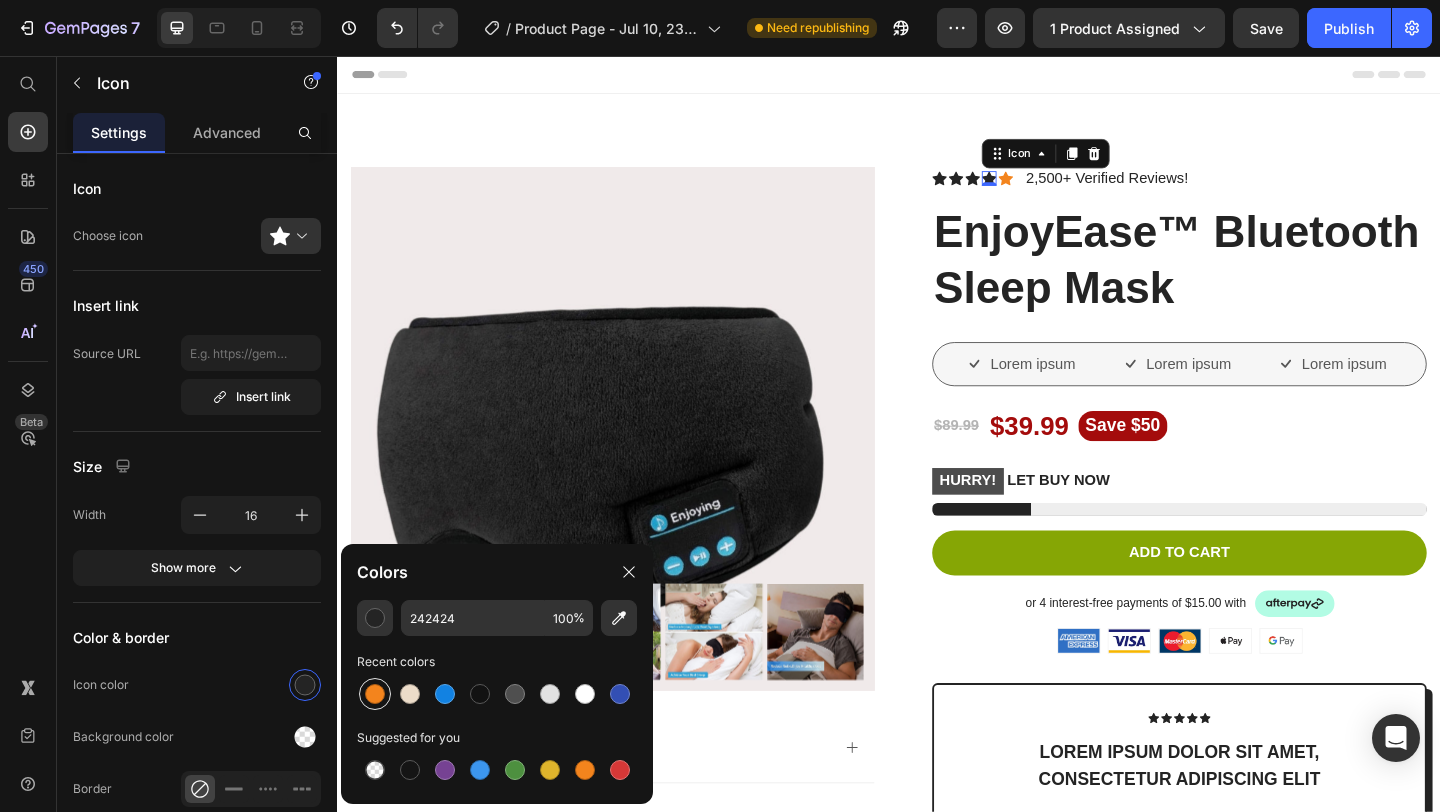 click at bounding box center [375, 694] 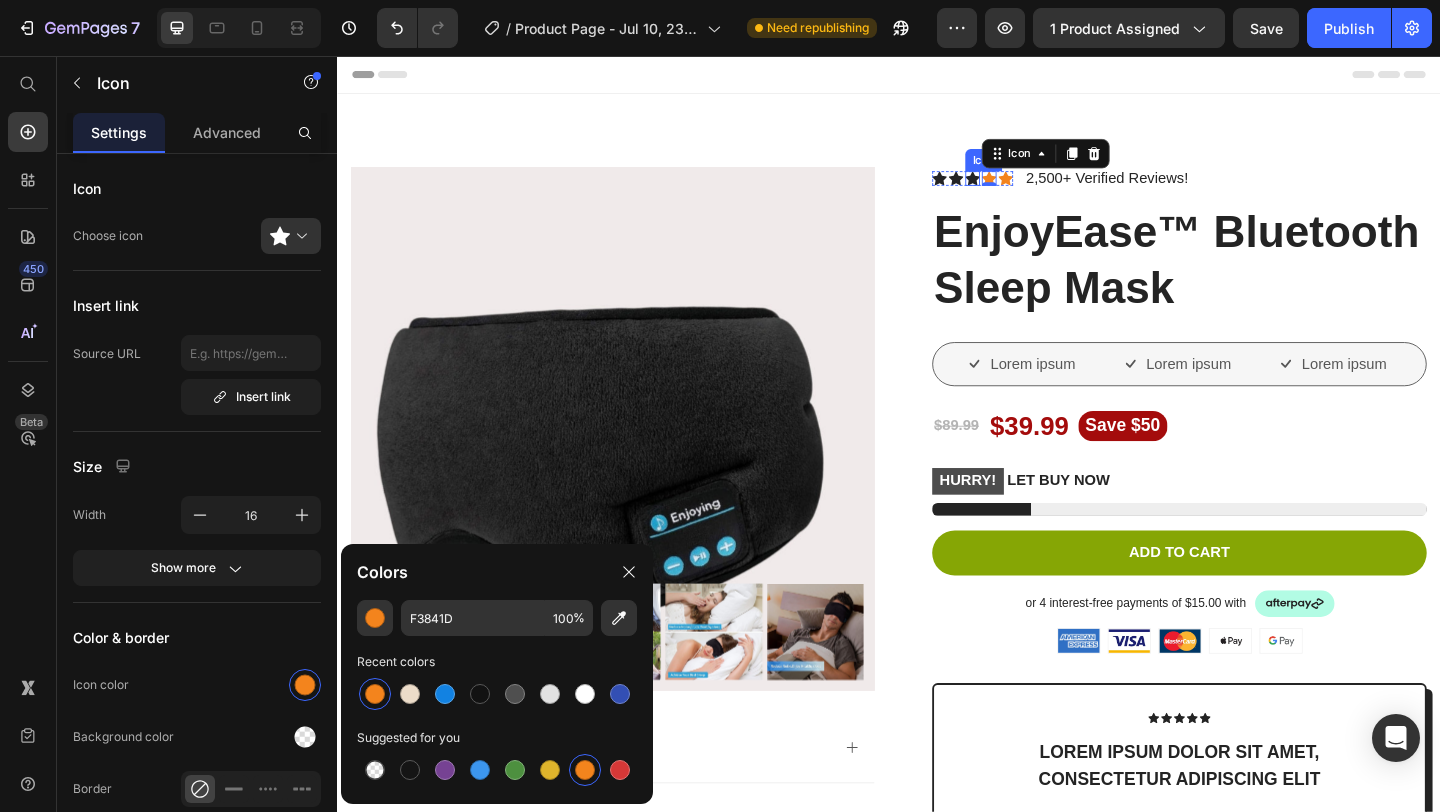 click 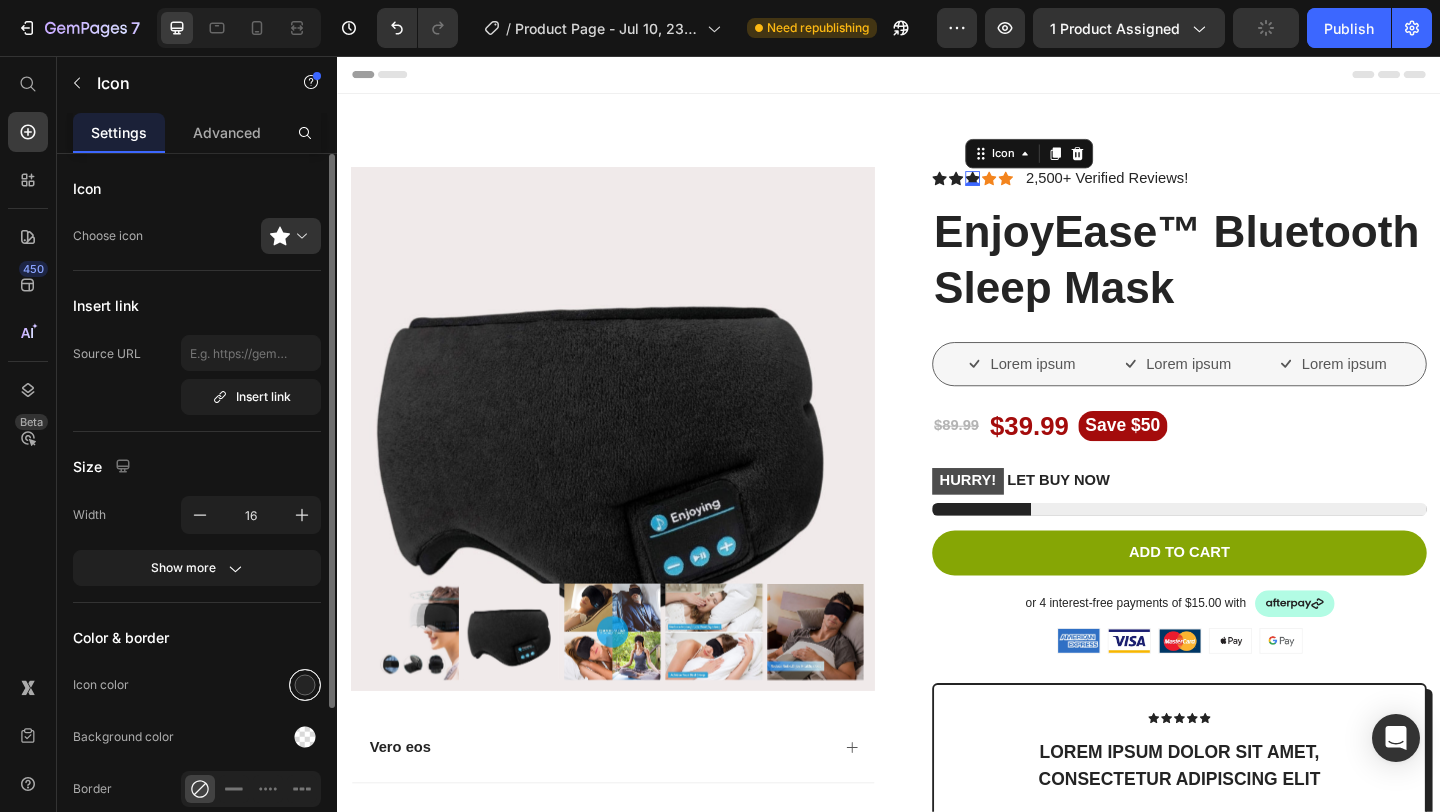 click at bounding box center (305, 685) 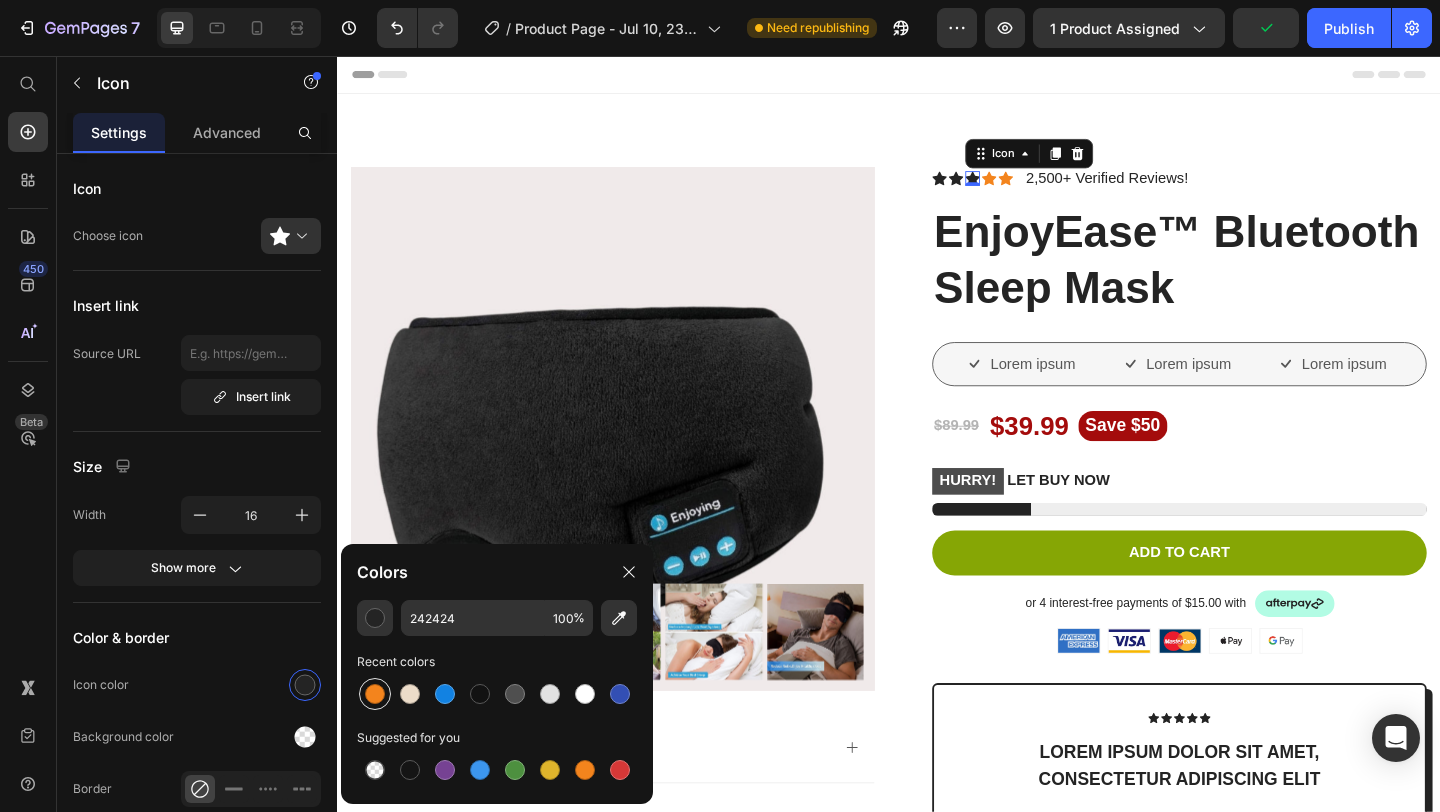 click at bounding box center (375, 694) 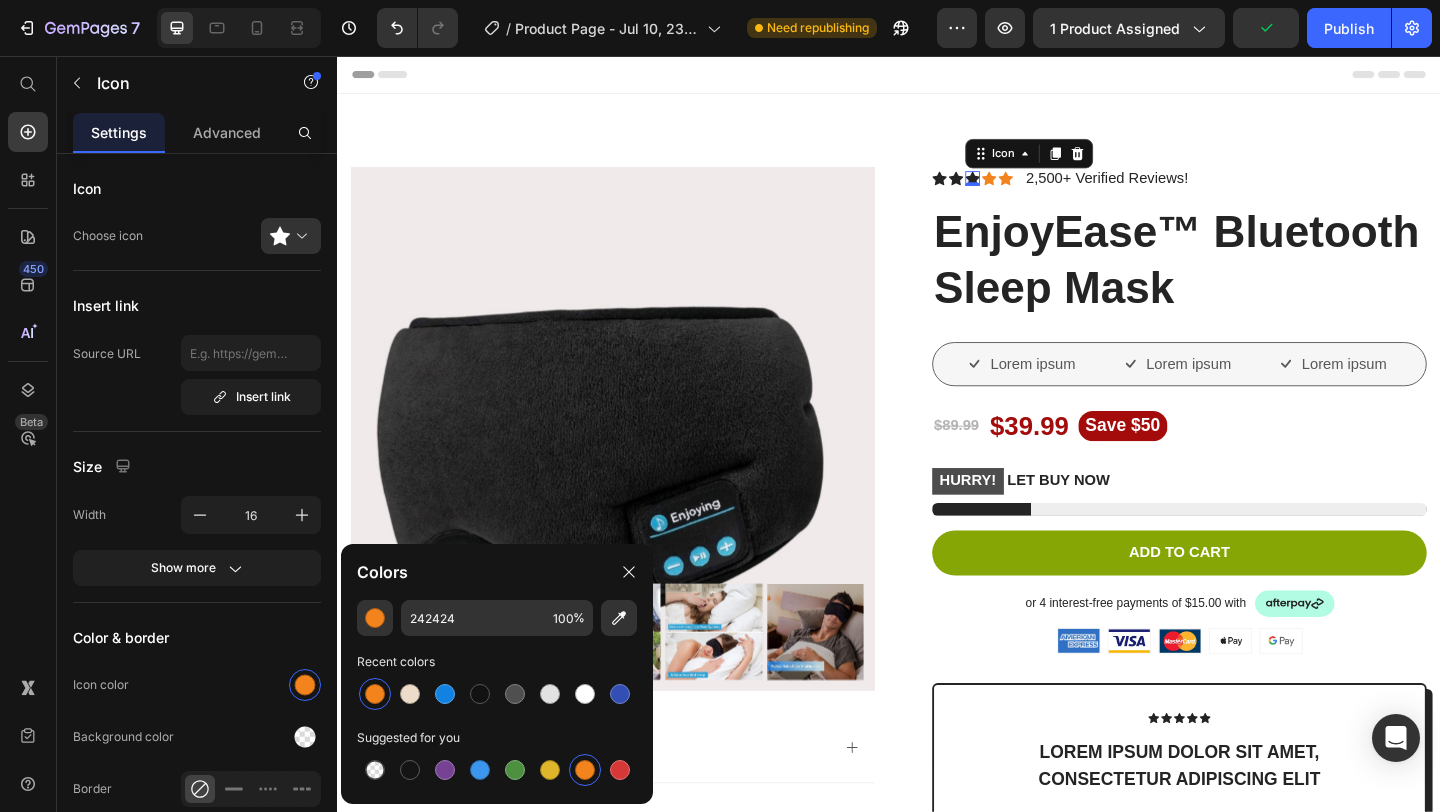 type on "F3841D" 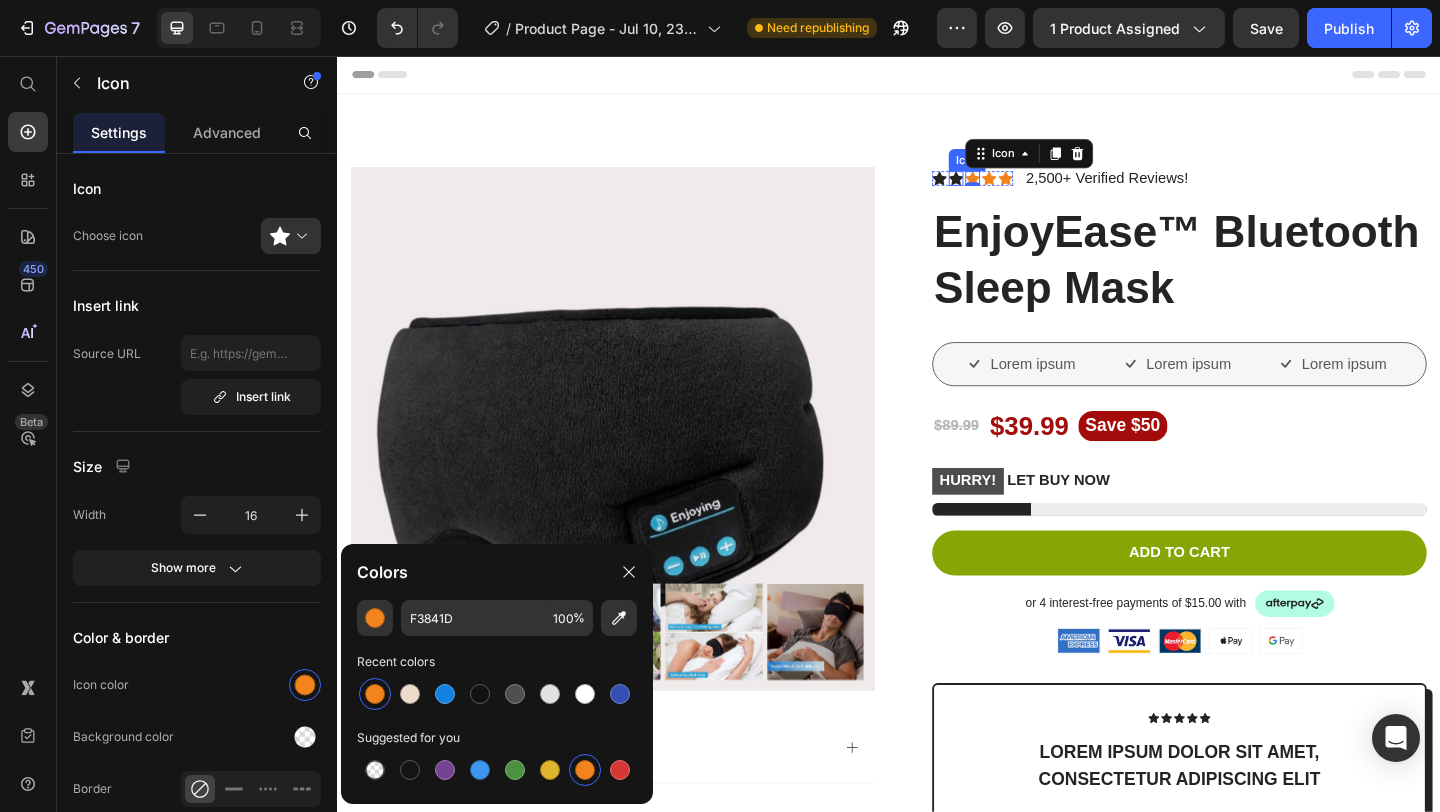 click 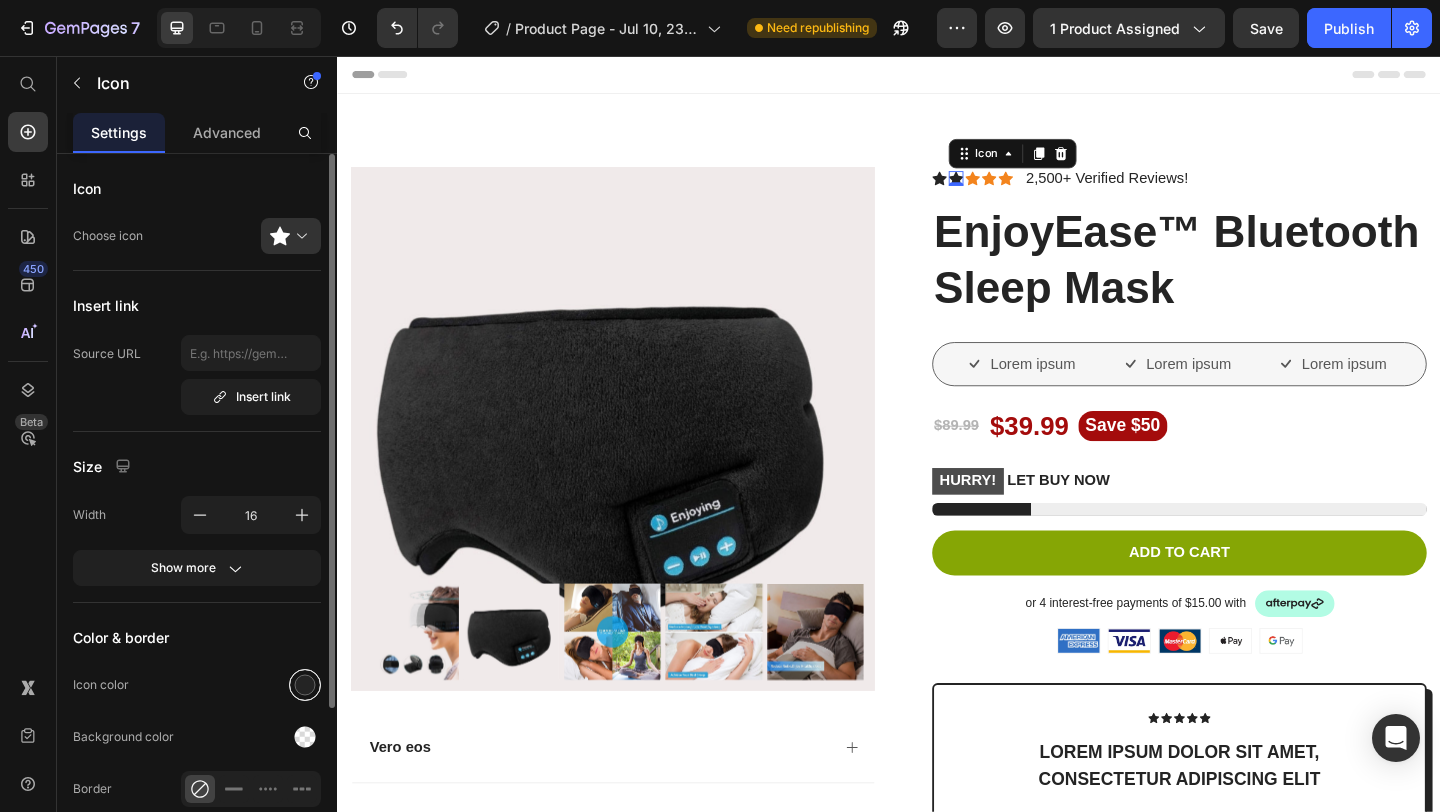 click at bounding box center [305, 685] 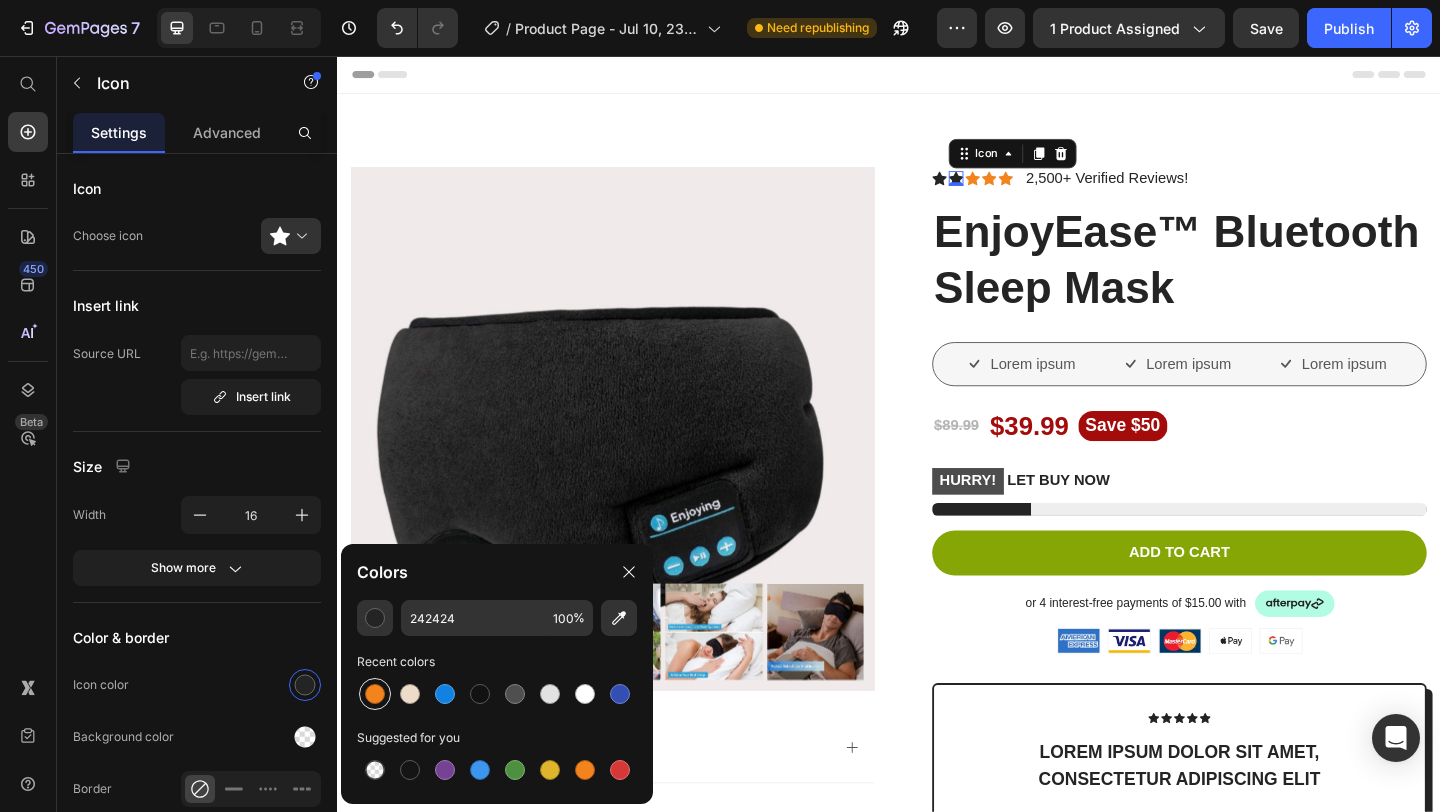 click at bounding box center (375, 694) 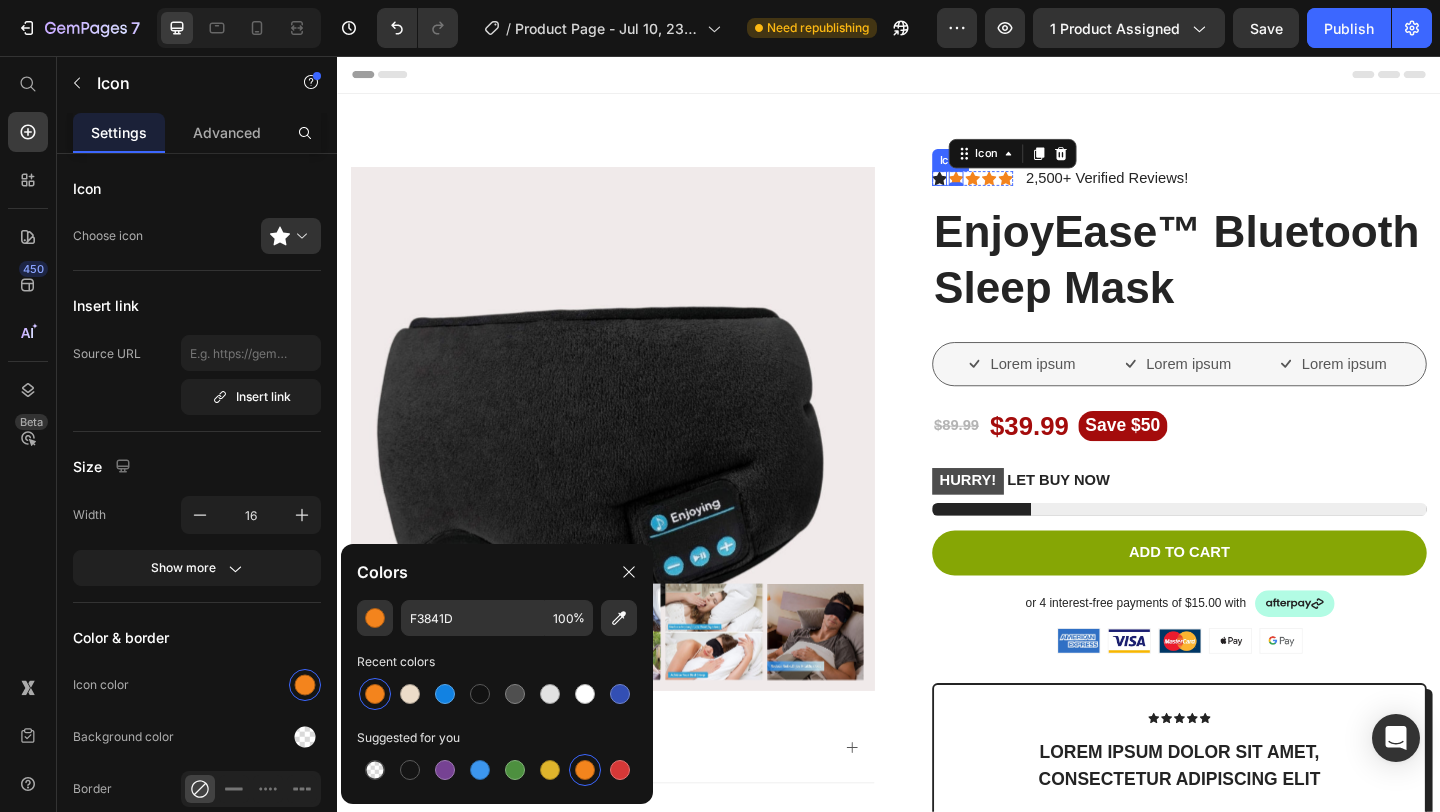 click 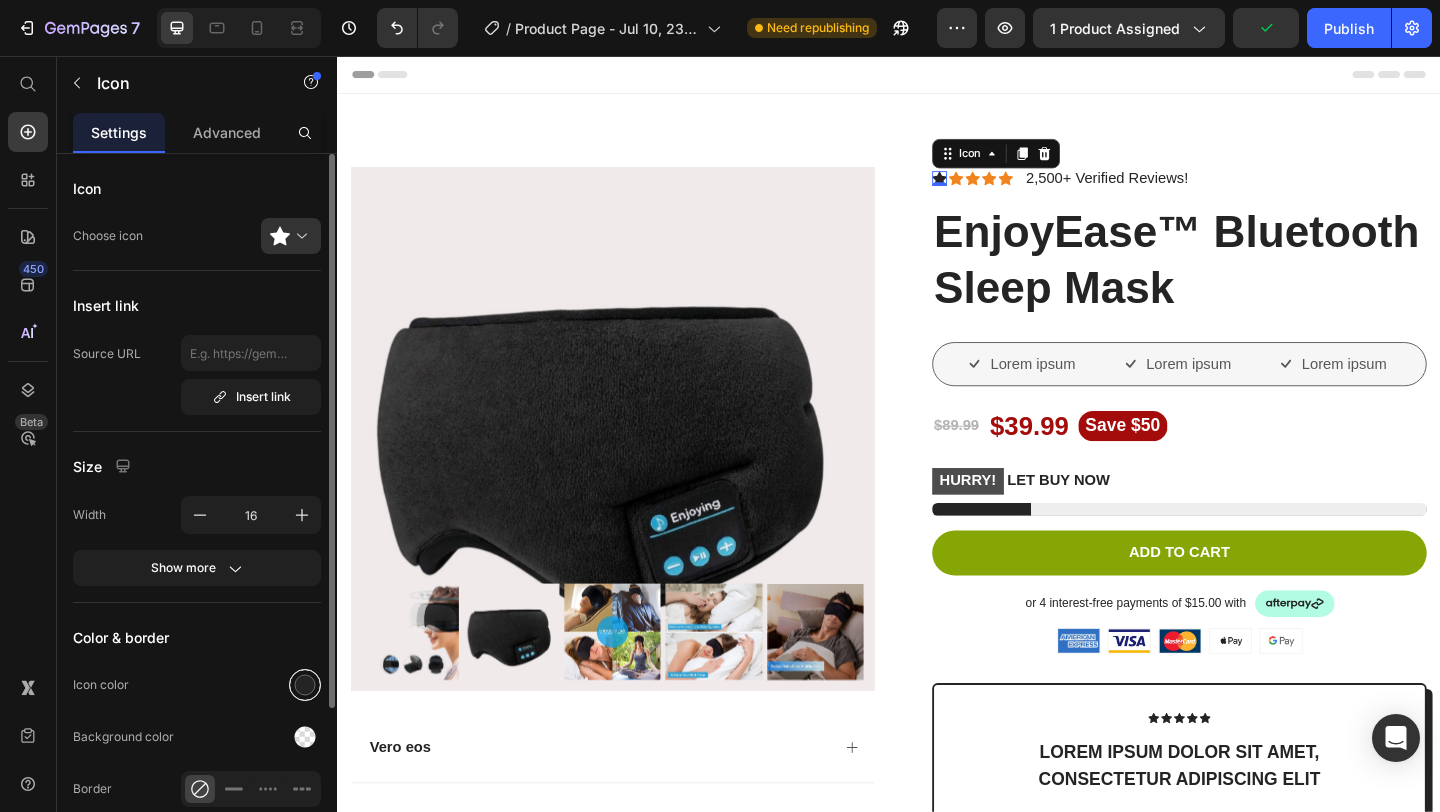 click at bounding box center (305, 685) 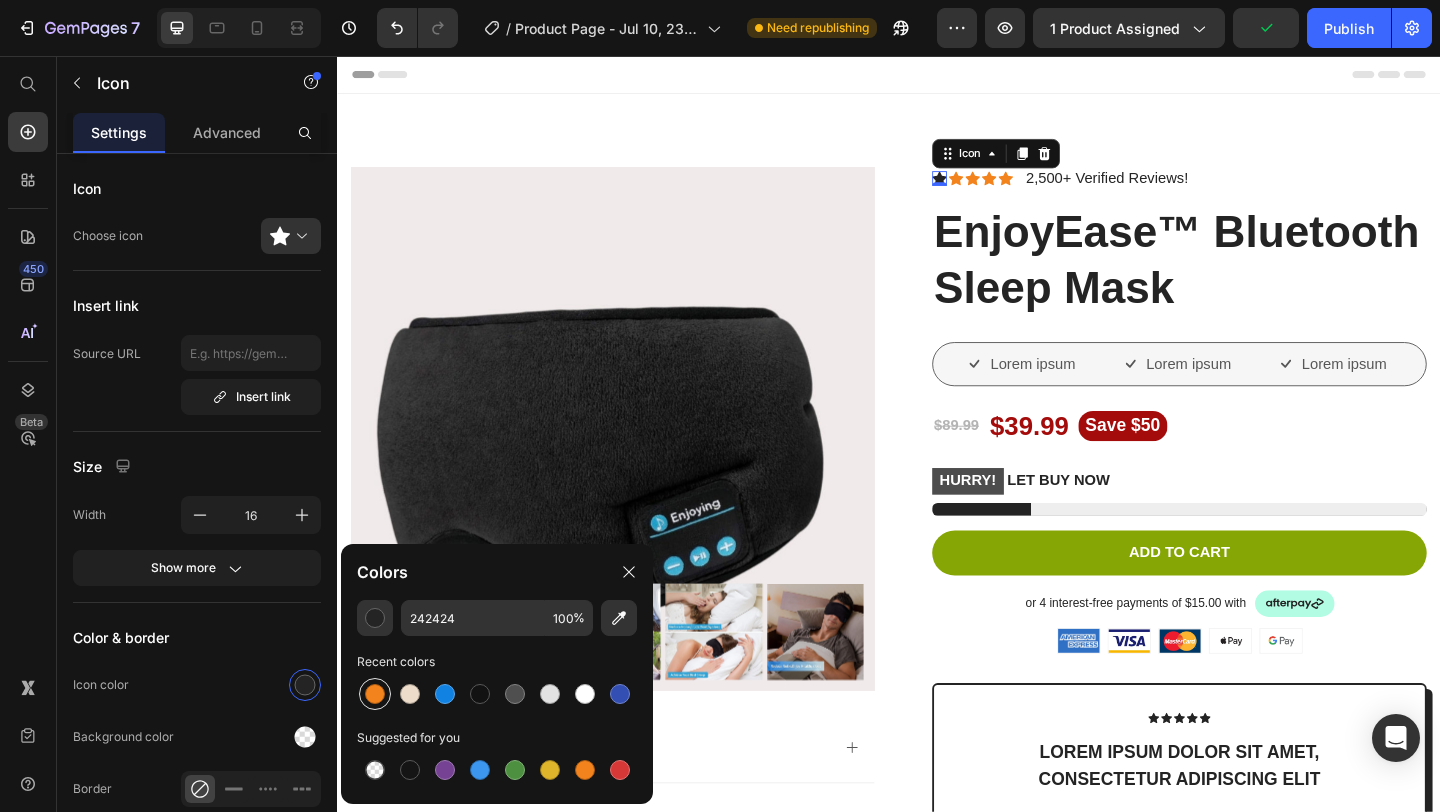 click at bounding box center [375, 694] 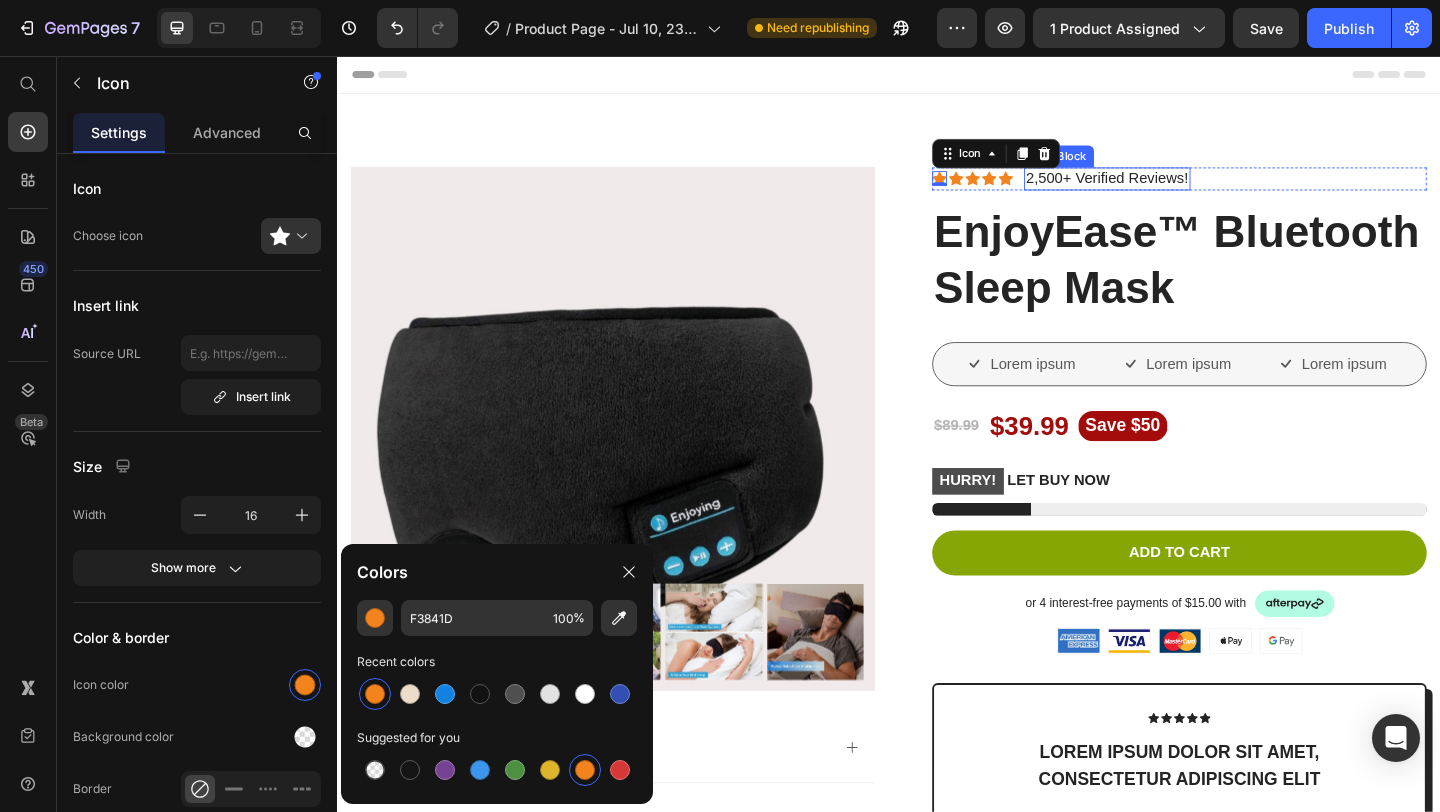 click on "2,500+ Verified Reviews!" at bounding box center [1174, 189] 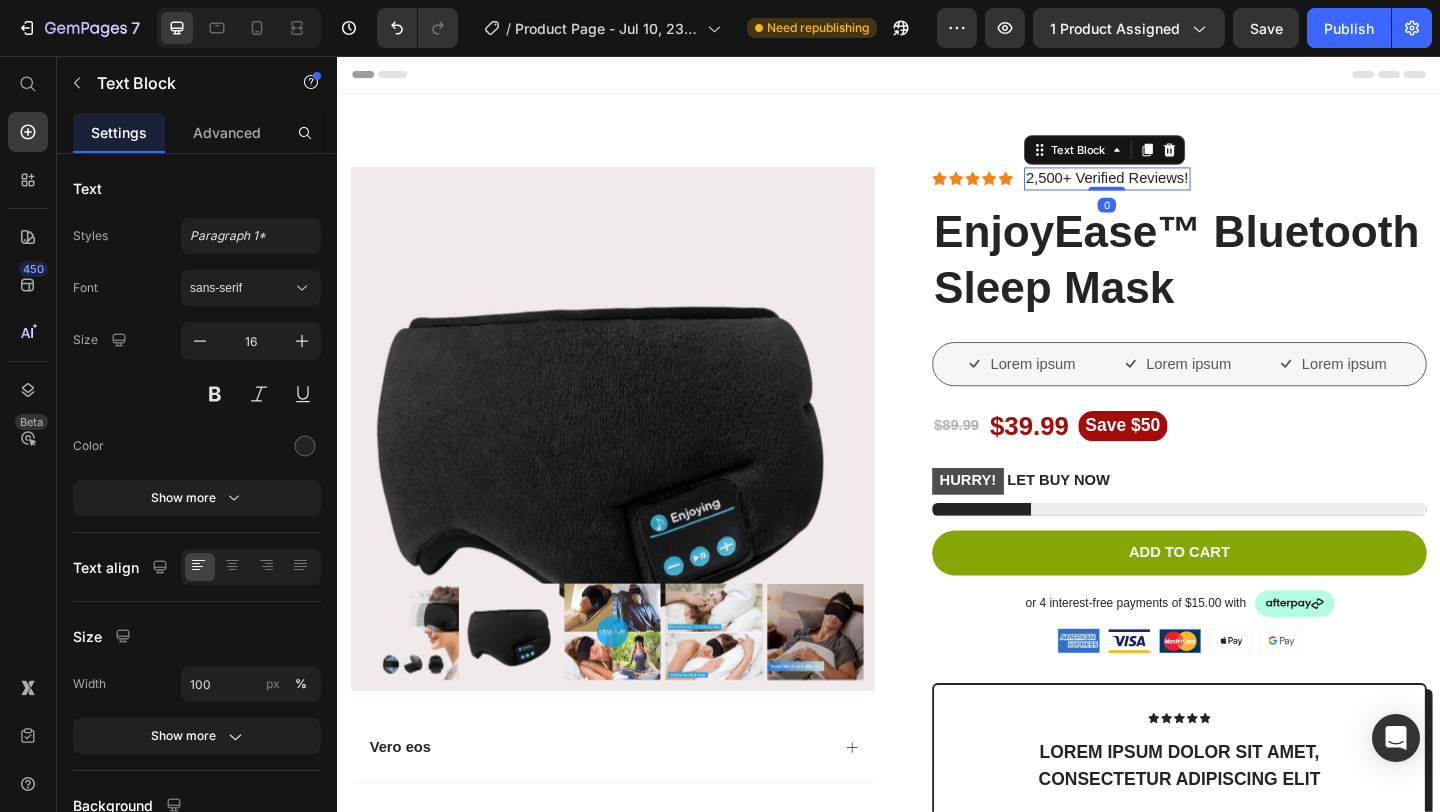 click on "2,500+ Verified Reviews!" at bounding box center (1174, 189) 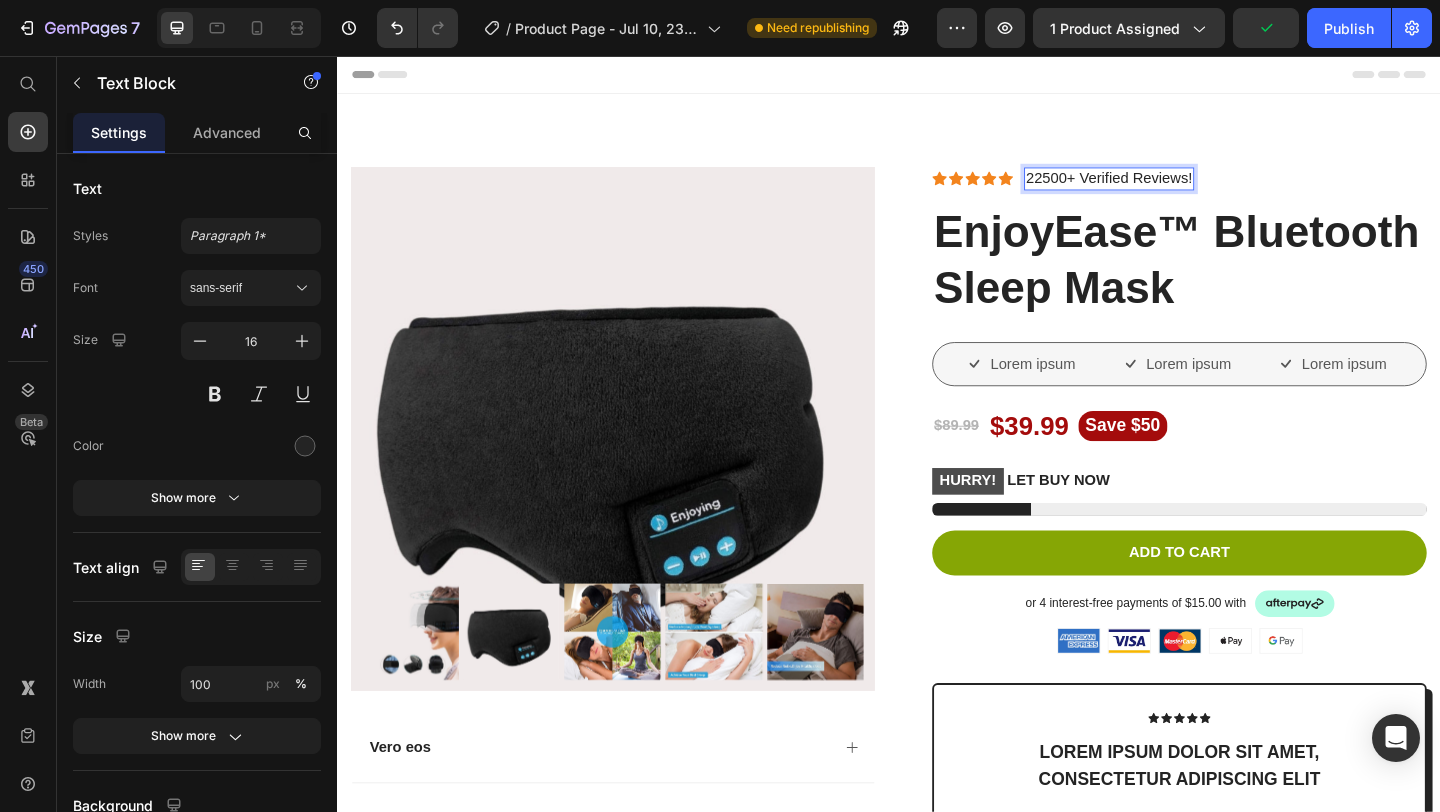 click on "22500+ Verified Reviews!" at bounding box center (1176, 189) 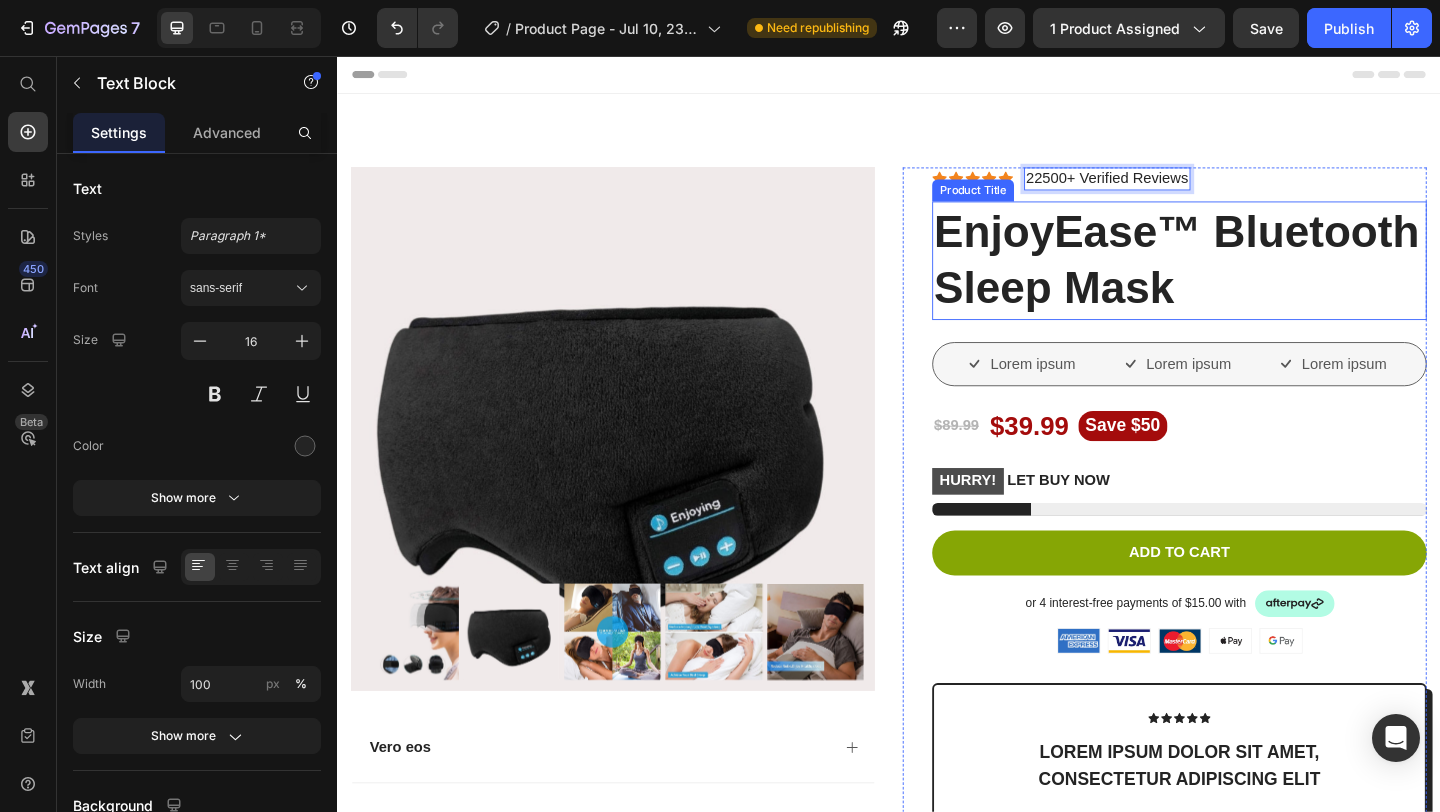 click on "EnjoyEase™ Bluetooth Sleep Mask" at bounding box center [1253, 278] 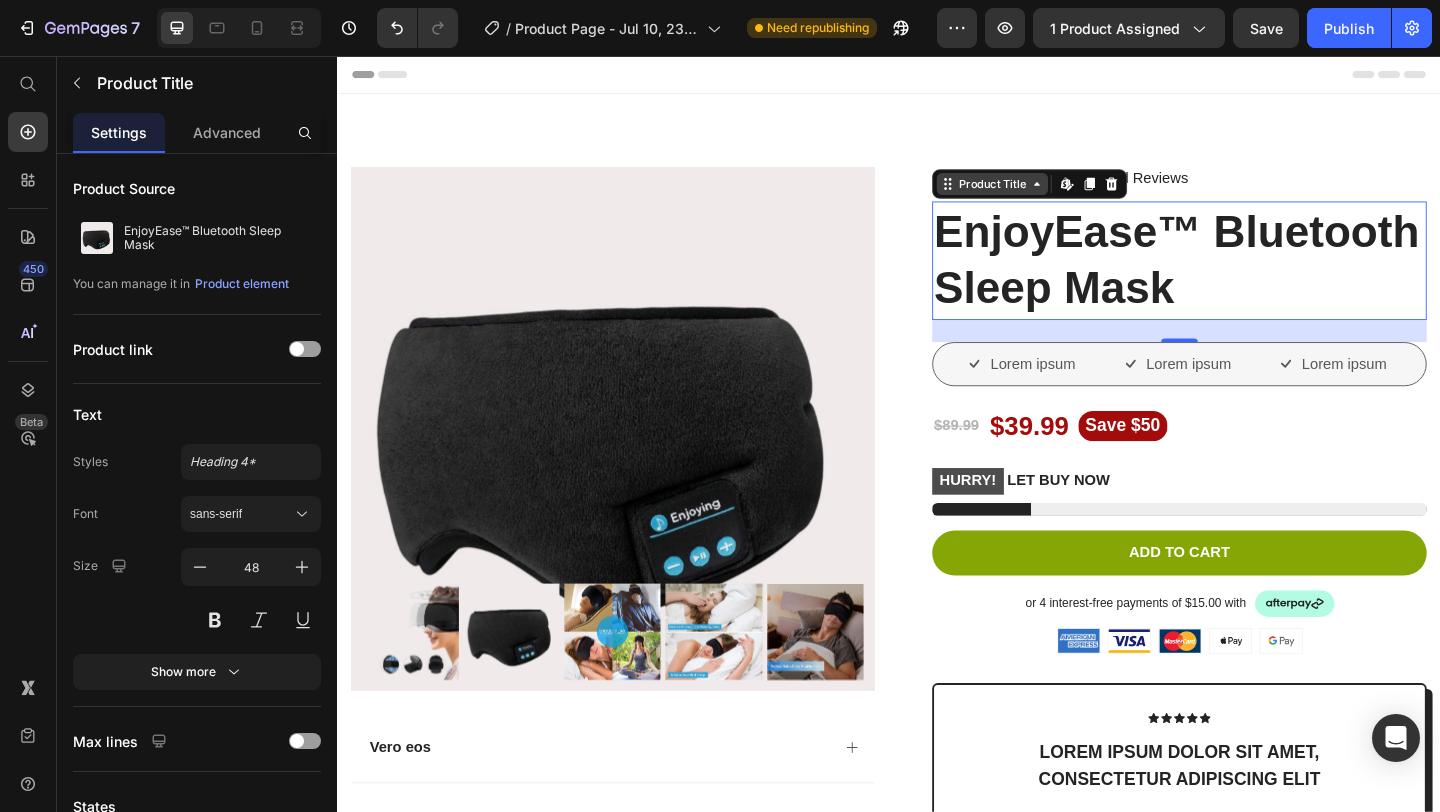 click 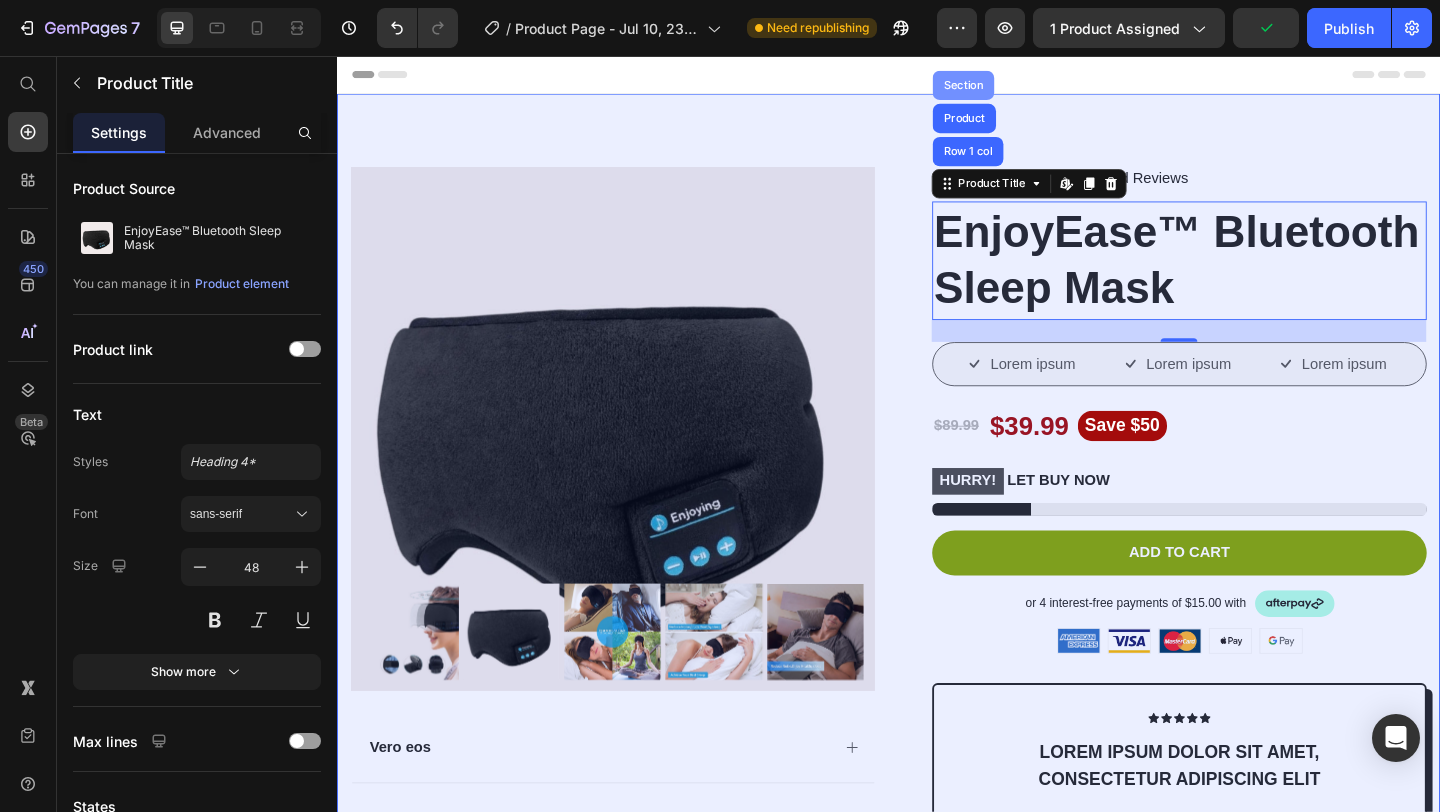 click on "Section" at bounding box center [1018, 88] 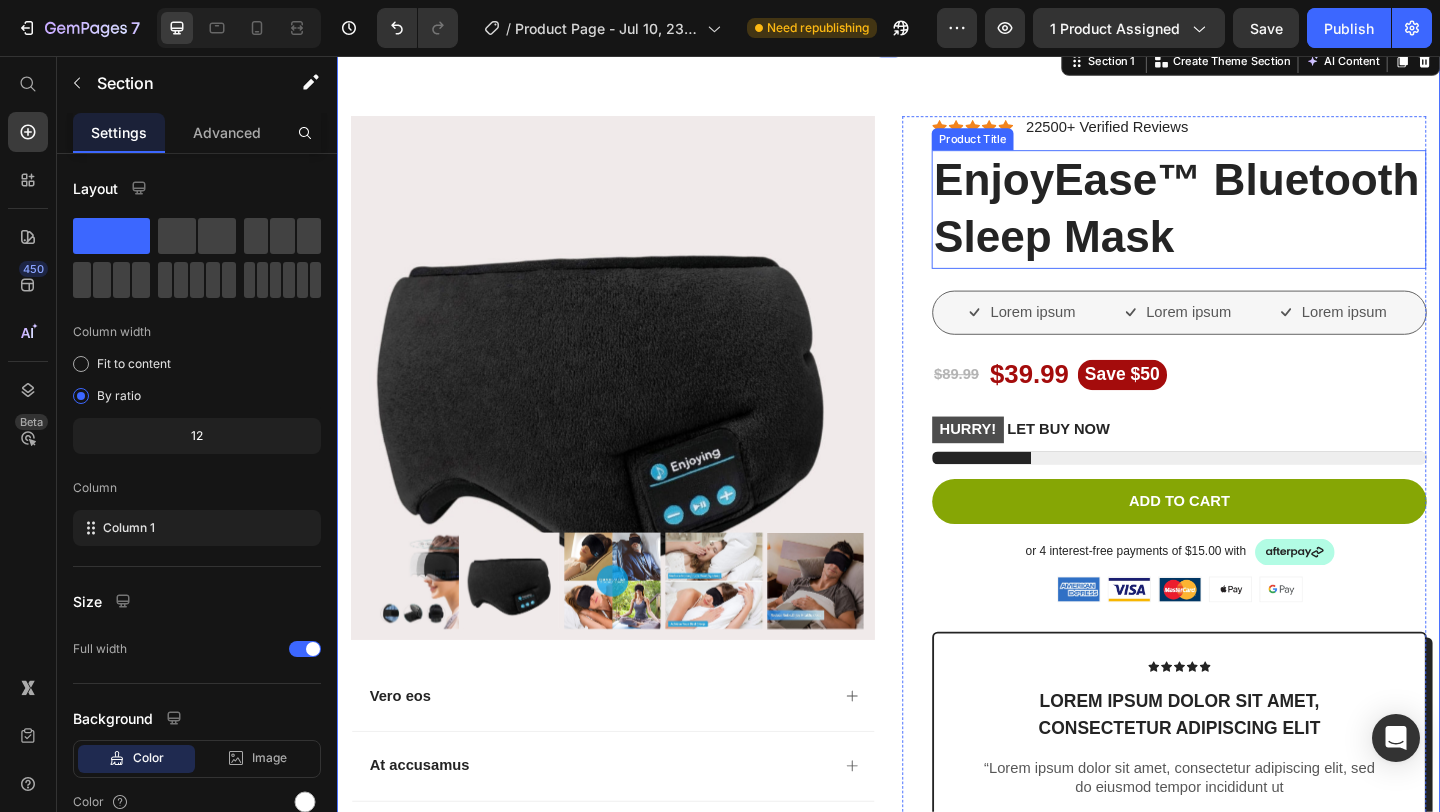 scroll, scrollTop: 0, scrollLeft: 0, axis: both 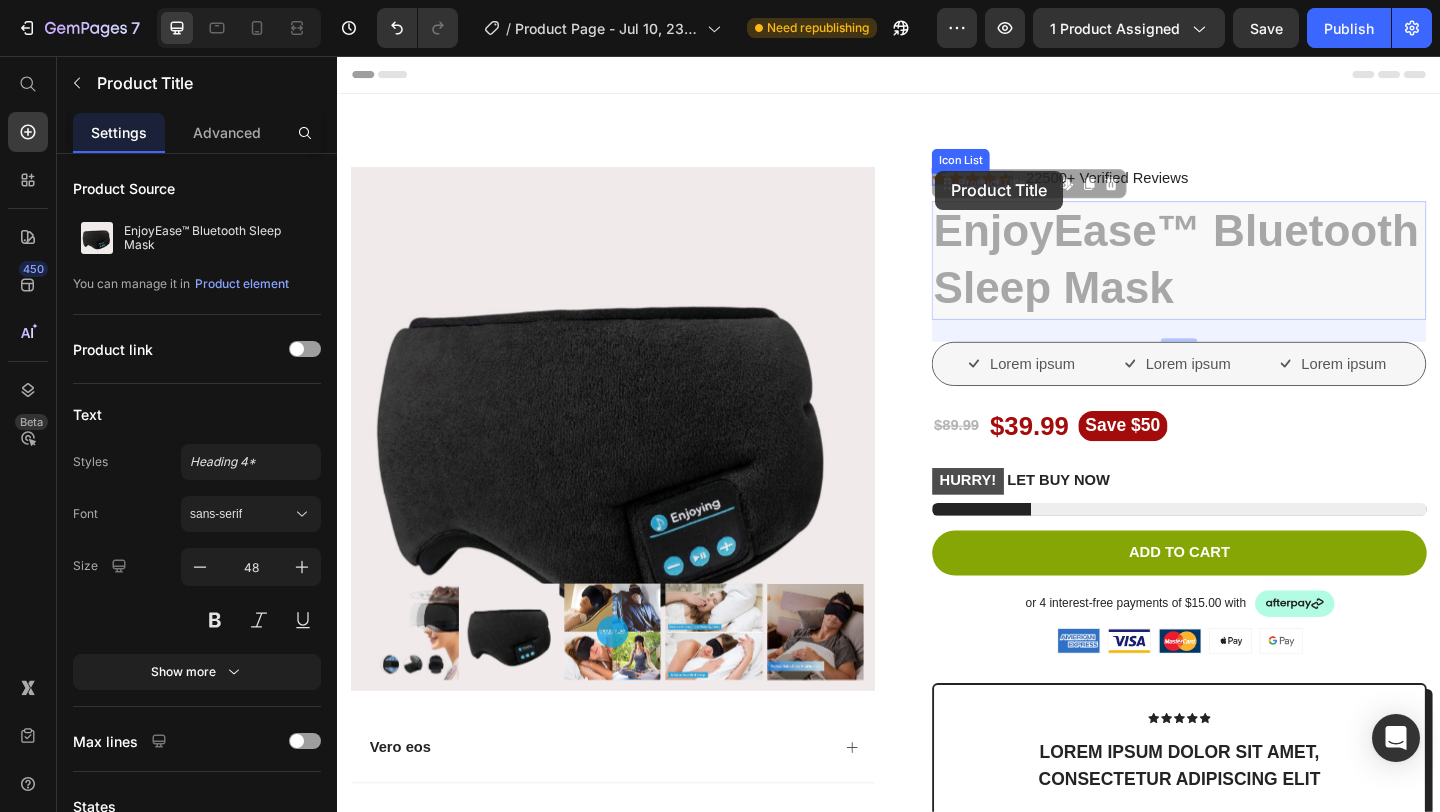 drag, startPoint x: 997, startPoint y: 207, endPoint x: 988, endPoint y: 181, distance: 27.513634 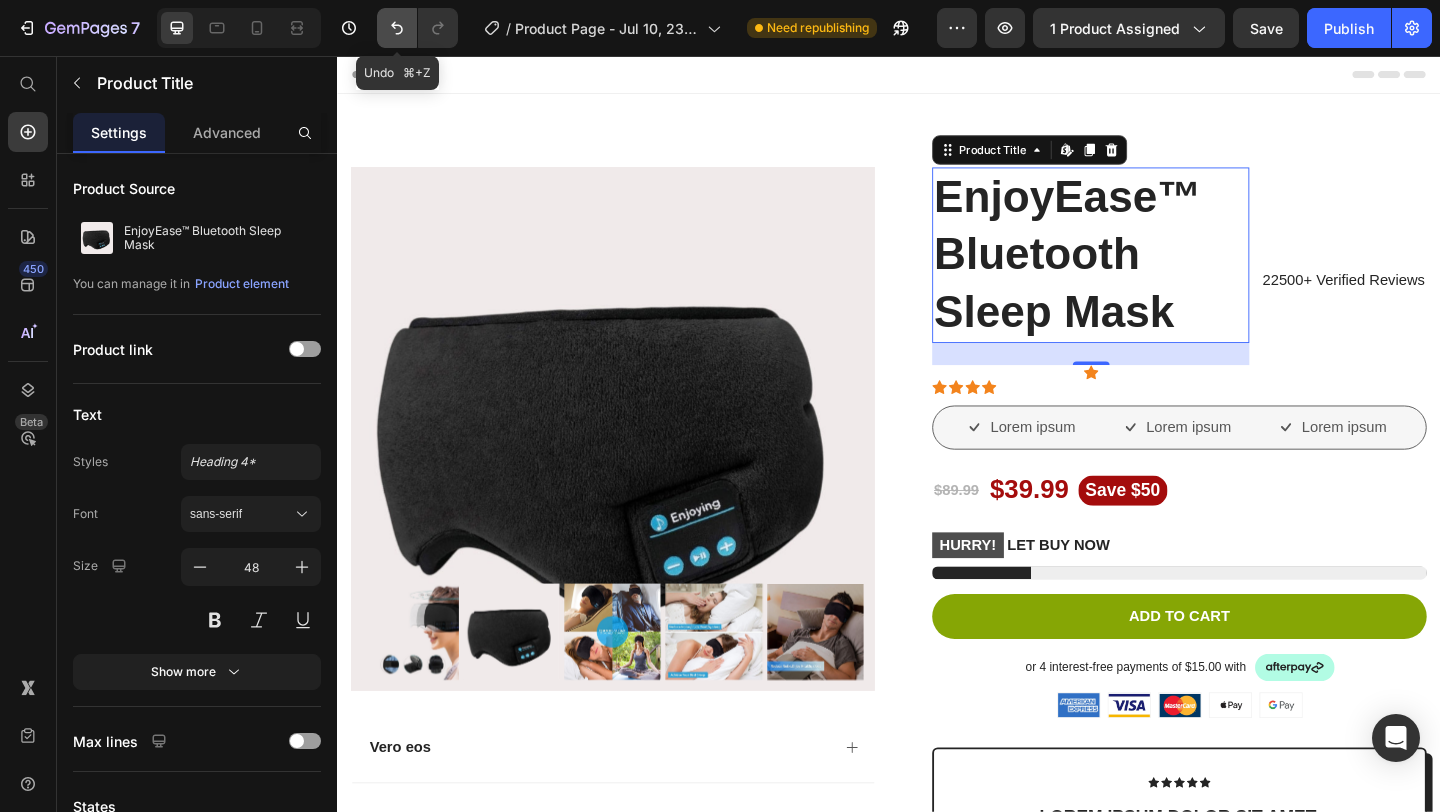 click 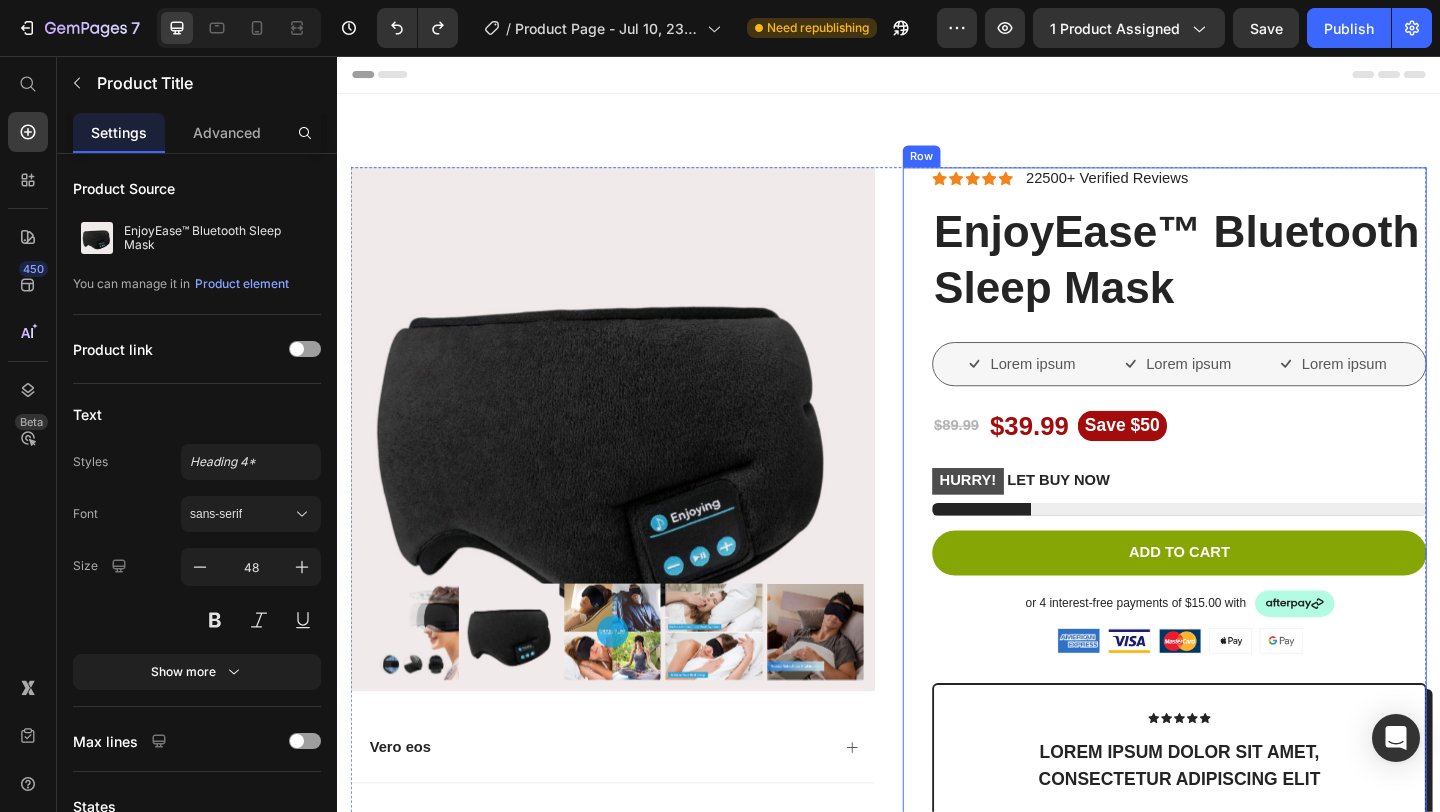click on "Icon Icon Icon Icon Icon Icon List 22500+ Verified Reviews Text Block Row EnjoyEase™ Bluetooth Sleep Mask Product Title
Lorem ipsum Item List
Lorem ipsum Item List
Lorem ipsum Item List Row $89.99 Product Price $39.99 Product Price Save $50 Product Badge Row
HURRY!  LET BUY NOW Stock Counter Add to cart Add to Cart or 4 interest-free payments of $15.00 with Text Block Image Row Image Image Image Image Image Row Icon Icon Icon Icon Icon Icon List Lorem ipsum dolor sit amet, consectetur adipiscing elit Text Block “Lorem ipsum dolor sit amet, consectetur adipiscing elit, sed do eiusmod tempor incididunt ut  Text Block Emily Text Block
Verified Buyer Item List Row Row Eiusmod Text Block Lorem ipsum Dolor sit amet Consectetur  Adipiscing elit Item List Incididunt ut Text Block Lorem ipsum Dolor sit amet Consectetur  Adipiscing elit Item List Row Image Free shipping  Text Block Image Easy Returns Text Block Image Support 24/7 Row Row" at bounding box center [1237, 757] 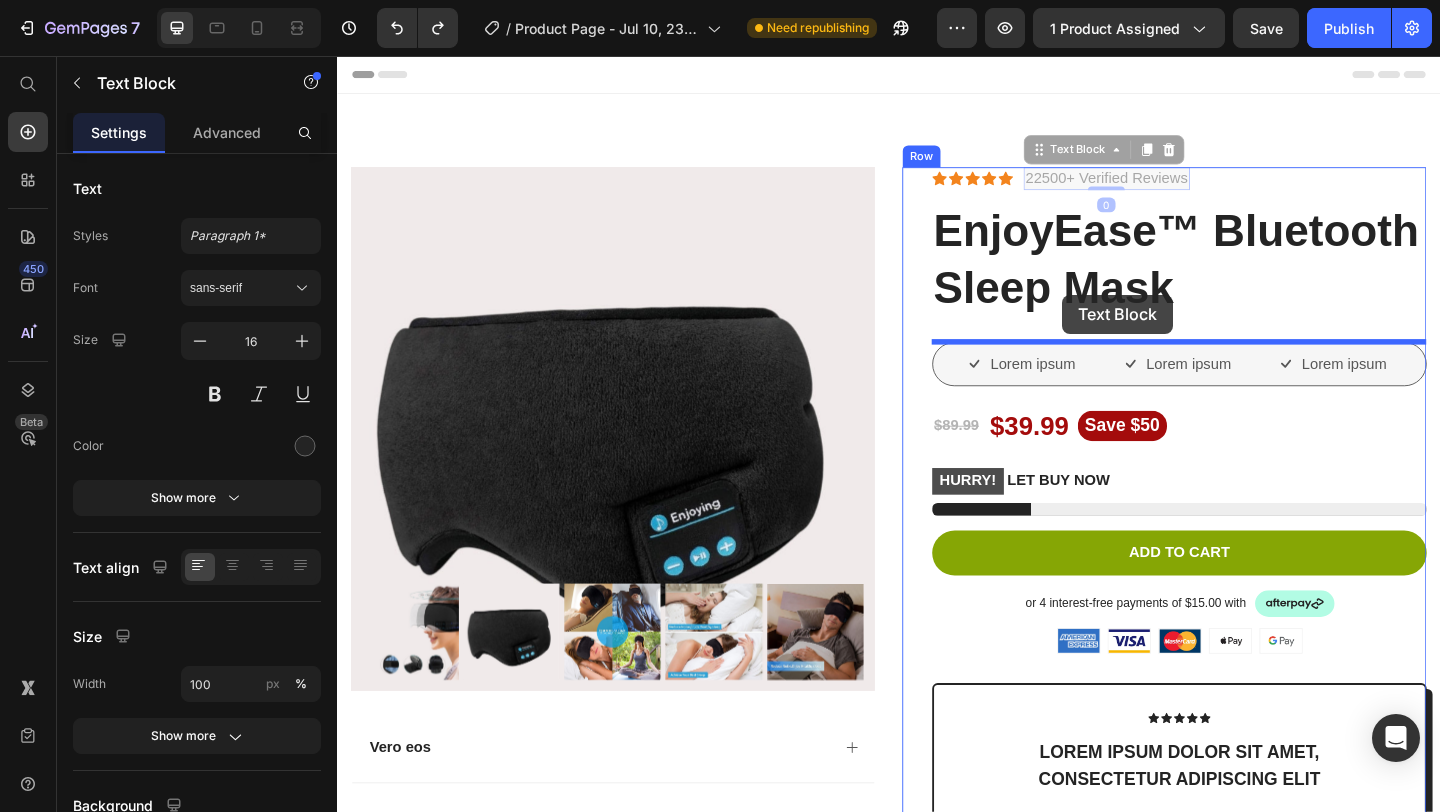 drag, startPoint x: 1151, startPoint y: 197, endPoint x: 1126, endPoint y: 316, distance: 121.597694 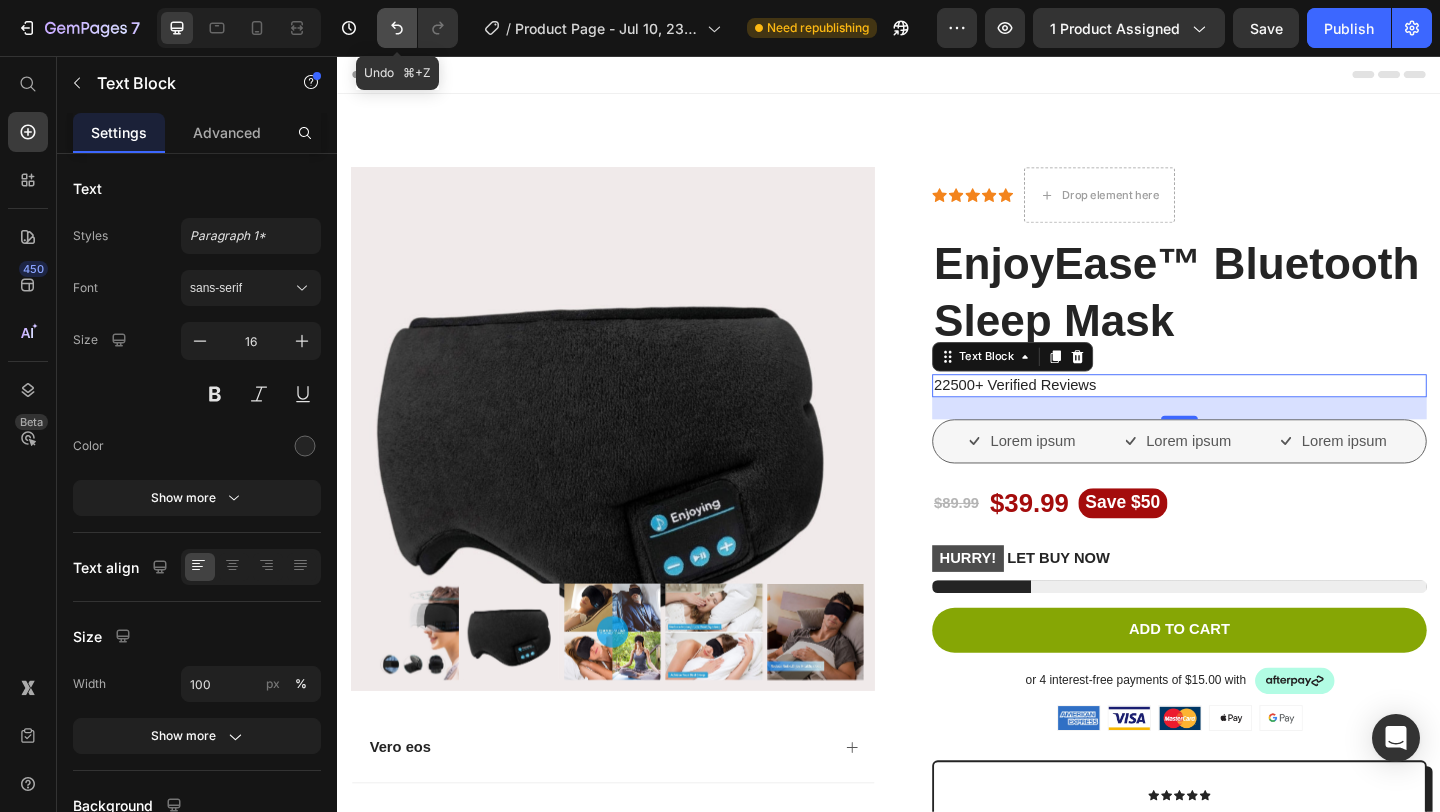 click 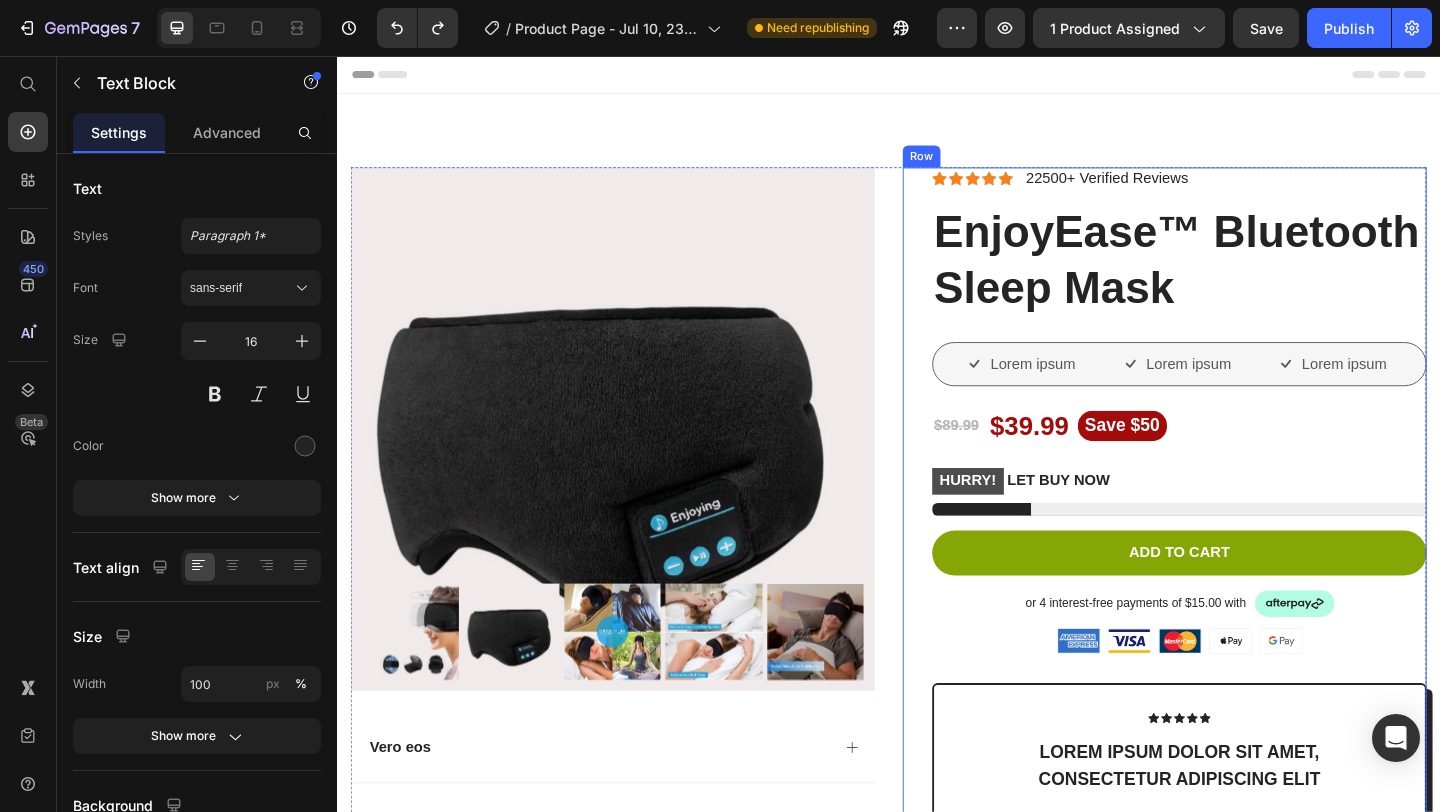 click on "Icon Icon Icon Icon Icon Icon List 22500+ Verified Reviews Text Block Row EnjoyEase™ Bluetooth Sleep Mask Product Title
Lorem ipsum Item List
Lorem ipsum Item List
Lorem ipsum Item List Row $89.99 Product Price $39.99 Product Price Save $50 Product Badge Row
HURRY!  LET BUY NOW Stock Counter Add to cart Add to Cart or 4 interest-free payments of $15.00 with Text Block Image Row Image Image Image Image Image Row Icon Icon Icon Icon Icon Icon List Lorem ipsum dolor sit amet, consectetur adipiscing elit Text Block “Lorem ipsum dolor sit amet, consectetur adipiscing elit, sed do eiusmod tempor incididunt ut  Text Block Emily Text Block
Verified Buyer Item List Row Row Eiusmod Text Block Lorem ipsum Dolor sit amet Consectetur  Adipiscing elit Item List Incididunt ut Text Block Lorem ipsum Dolor sit amet Consectetur  Adipiscing elit Item List Row Image Free shipping  Text Block Image Easy Returns Text Block Image Support 24/7 Row Row" at bounding box center (1237, 757) 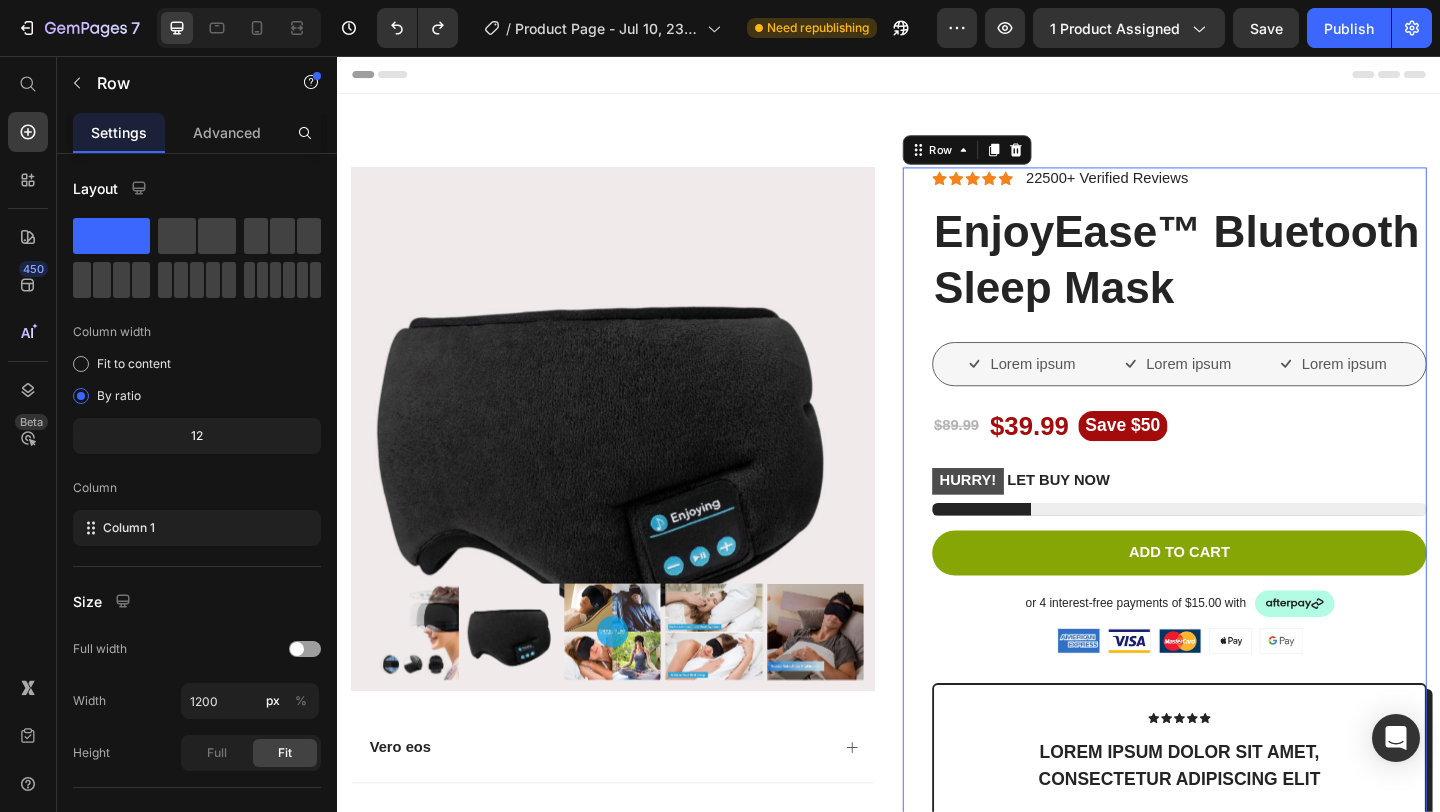 click 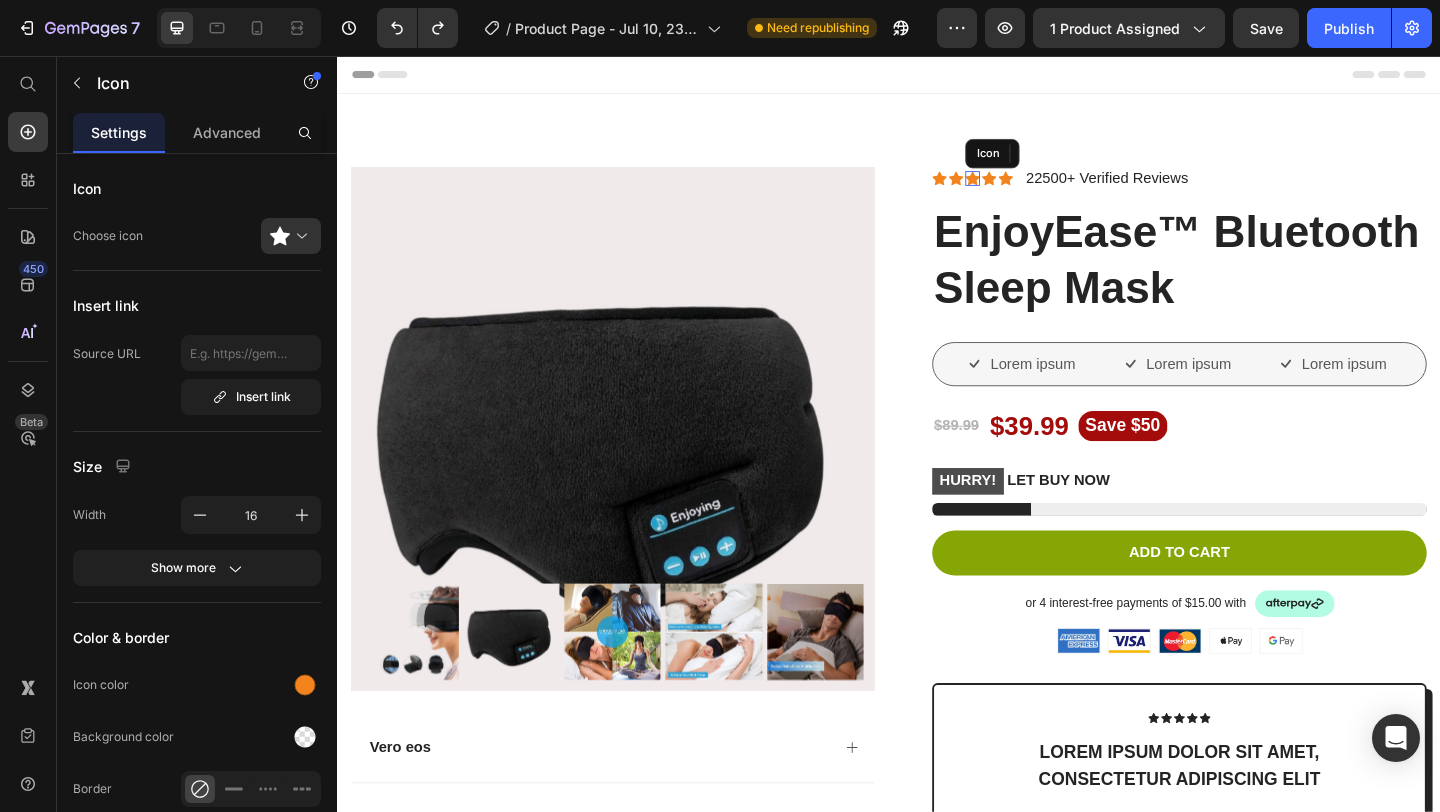 click on "22500+ Verified Reviews" at bounding box center (1174, 189) 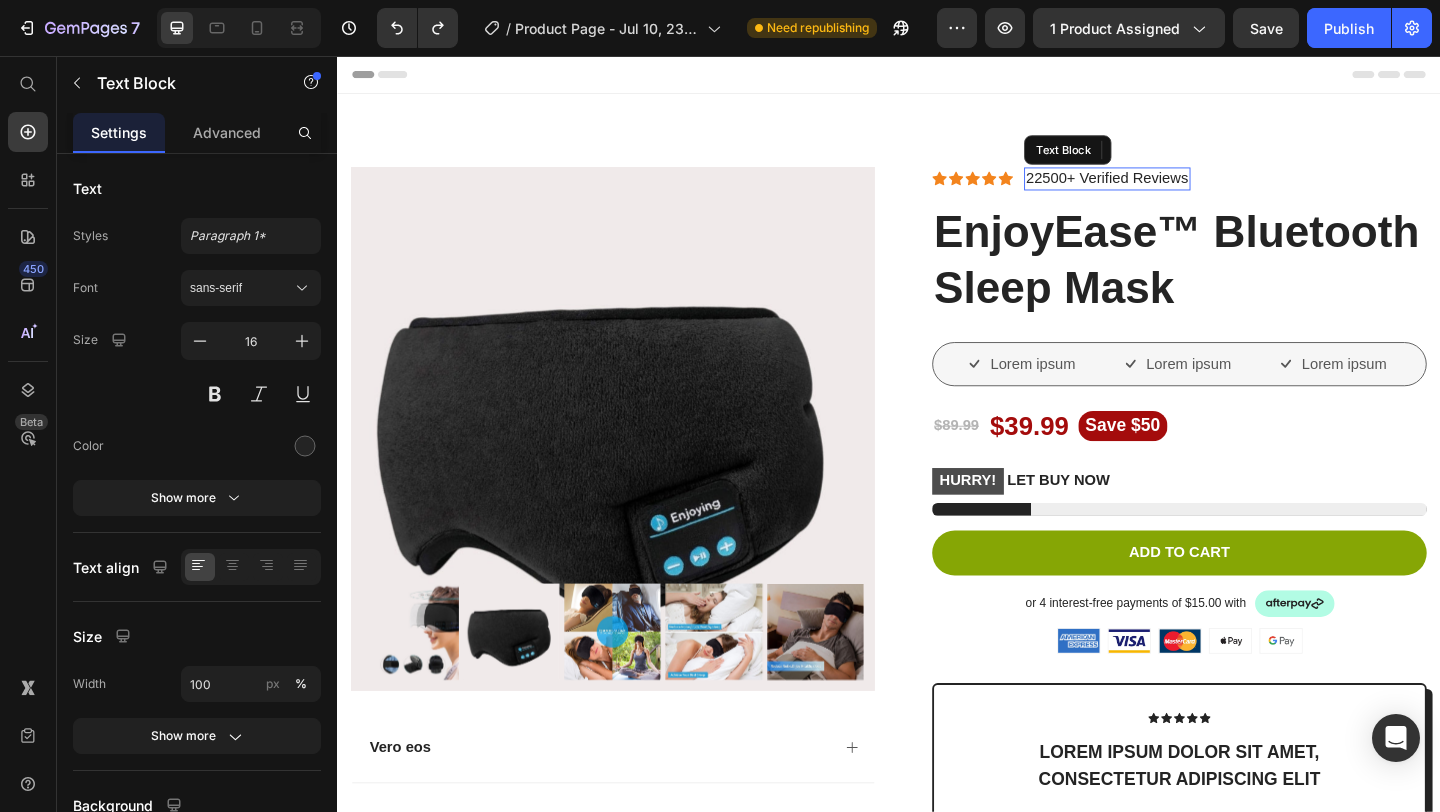 click on "22500+ Verified Reviews" at bounding box center [1174, 189] 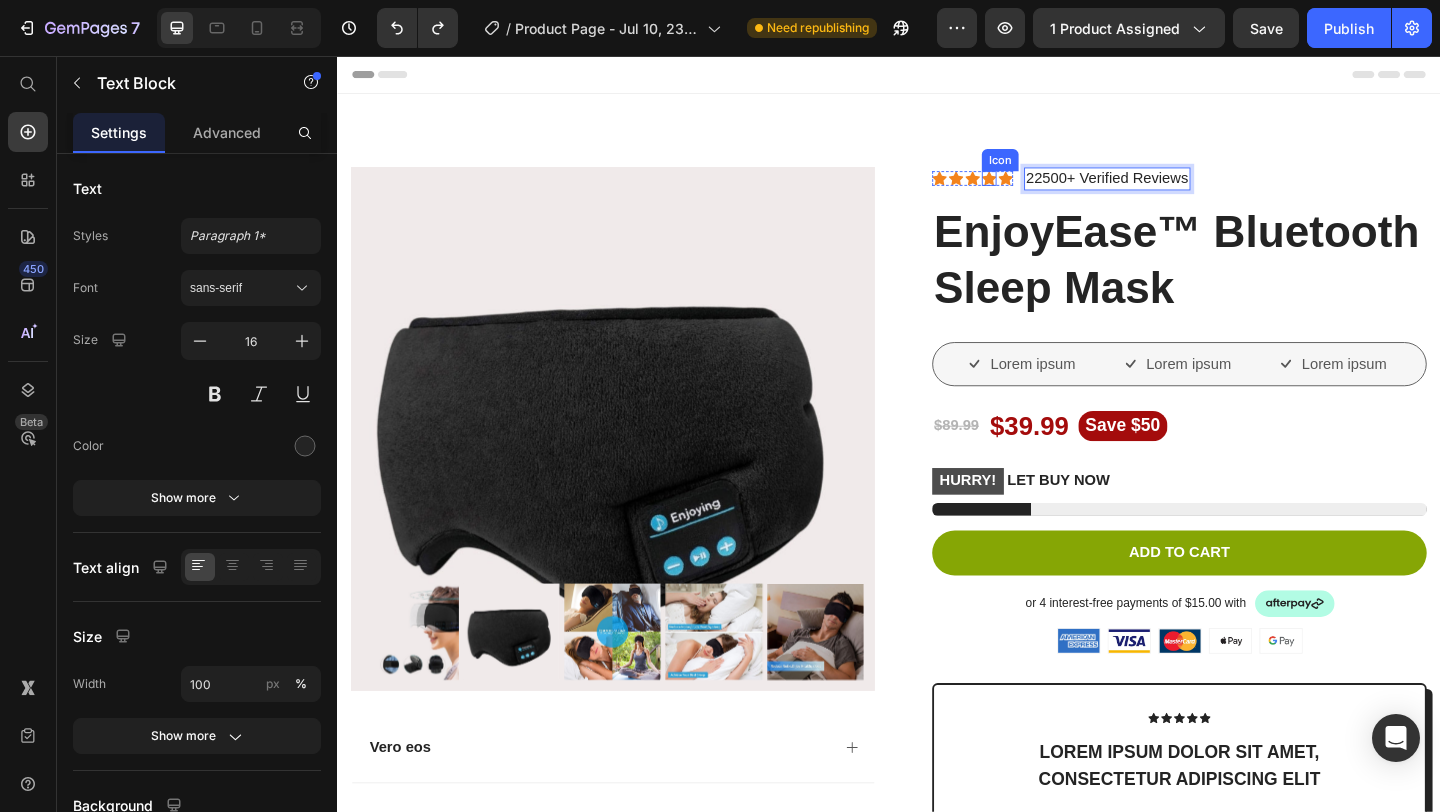click 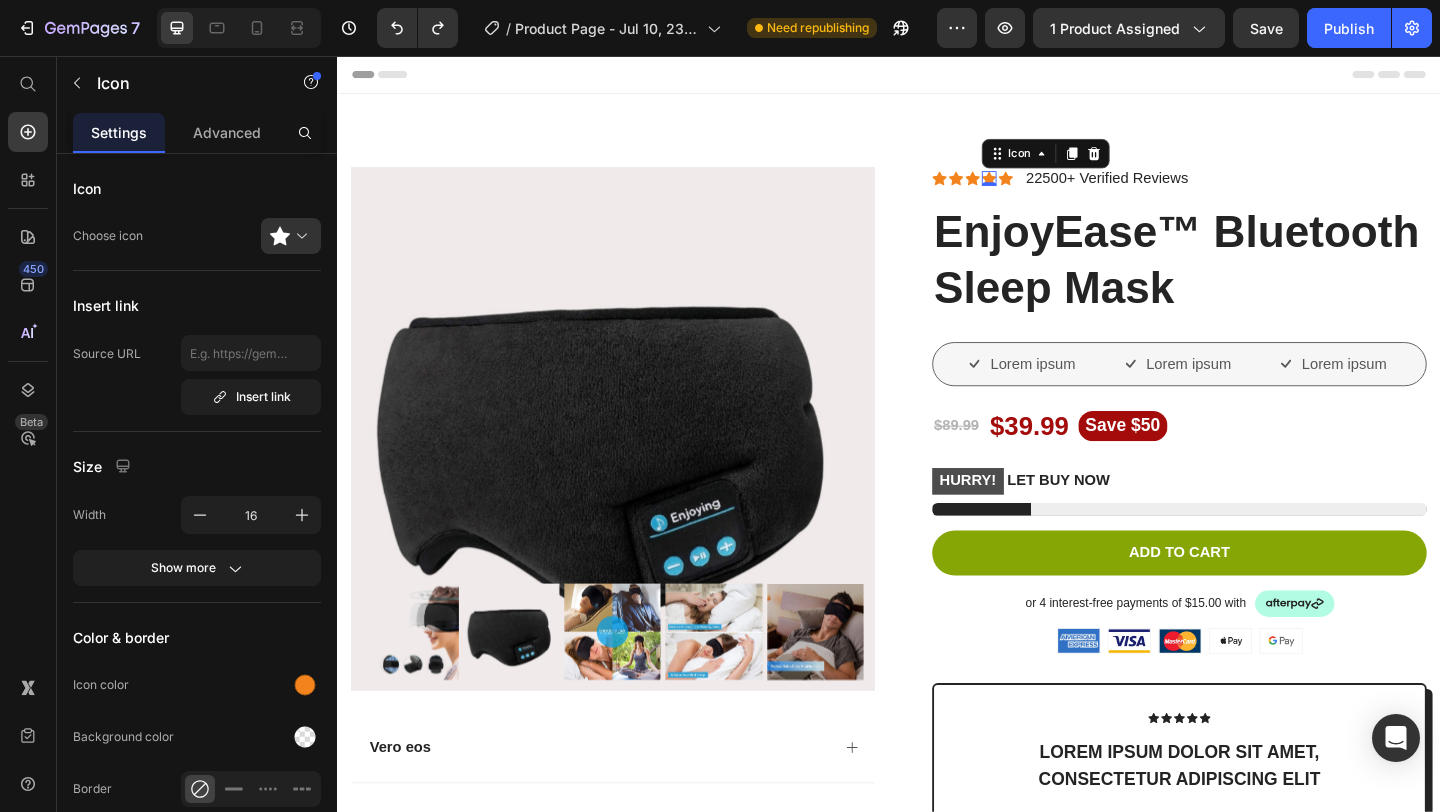 click on "0" at bounding box center (1046, 197) 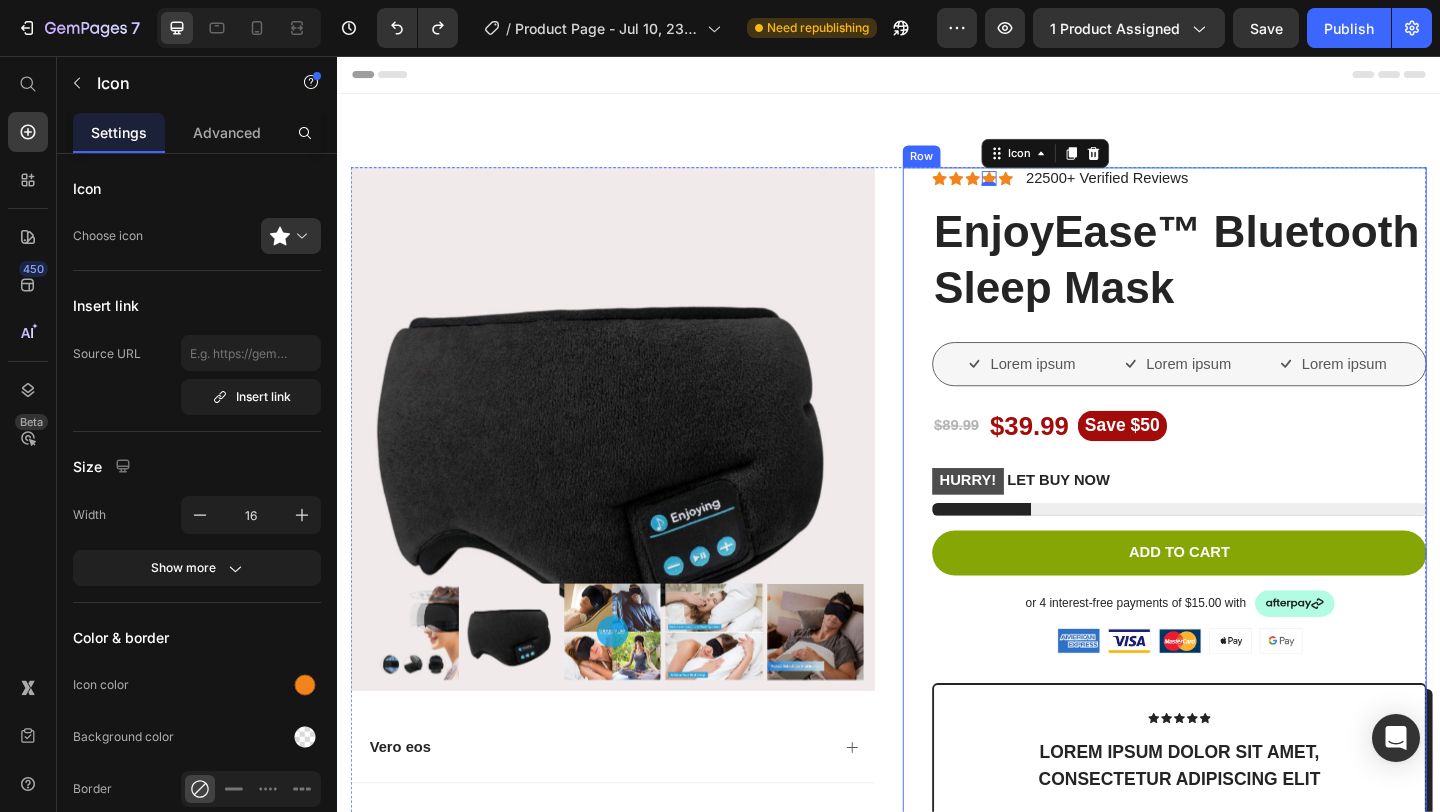 click on "Icon Icon Icon Icon   0 Icon Icon List 22500+ Verified Reviews Text Block Row EnjoyEase™ Bluetooth Sleep Mask Product Title
Lorem ipsum Item List
Lorem ipsum Item List
Lorem ipsum Item List Row $89.99 Product Price $39.99 Product Price Save $50 Product Badge Row
HURRY!  LET BUY NOW Stock Counter Add to cart Add to Cart or 4 interest-free payments of $15.00 with Text Block Image Row Image Image Image Image Image Row Icon Icon Icon Icon Icon Icon List Lorem ipsum dolor sit amet, consectetur adipiscing elit Text Block “Lorem ipsum dolor sit amet, consectetur adipiscing elit, sed do eiusmod tempor incididunt ut  Text Block Emily Text Block
Verified Buyer Item List Row Row Eiusmod Text Block Lorem ipsum Dolor sit amet Consectetur  Adipiscing elit Item List Incididunt ut Text Block Lorem ipsum Dolor sit amet Consectetur  Adipiscing elit Item List Row Image Free shipping  Text Block Image Easy Returns Text Block Image Support 24/7 Row" at bounding box center (1253, 757) 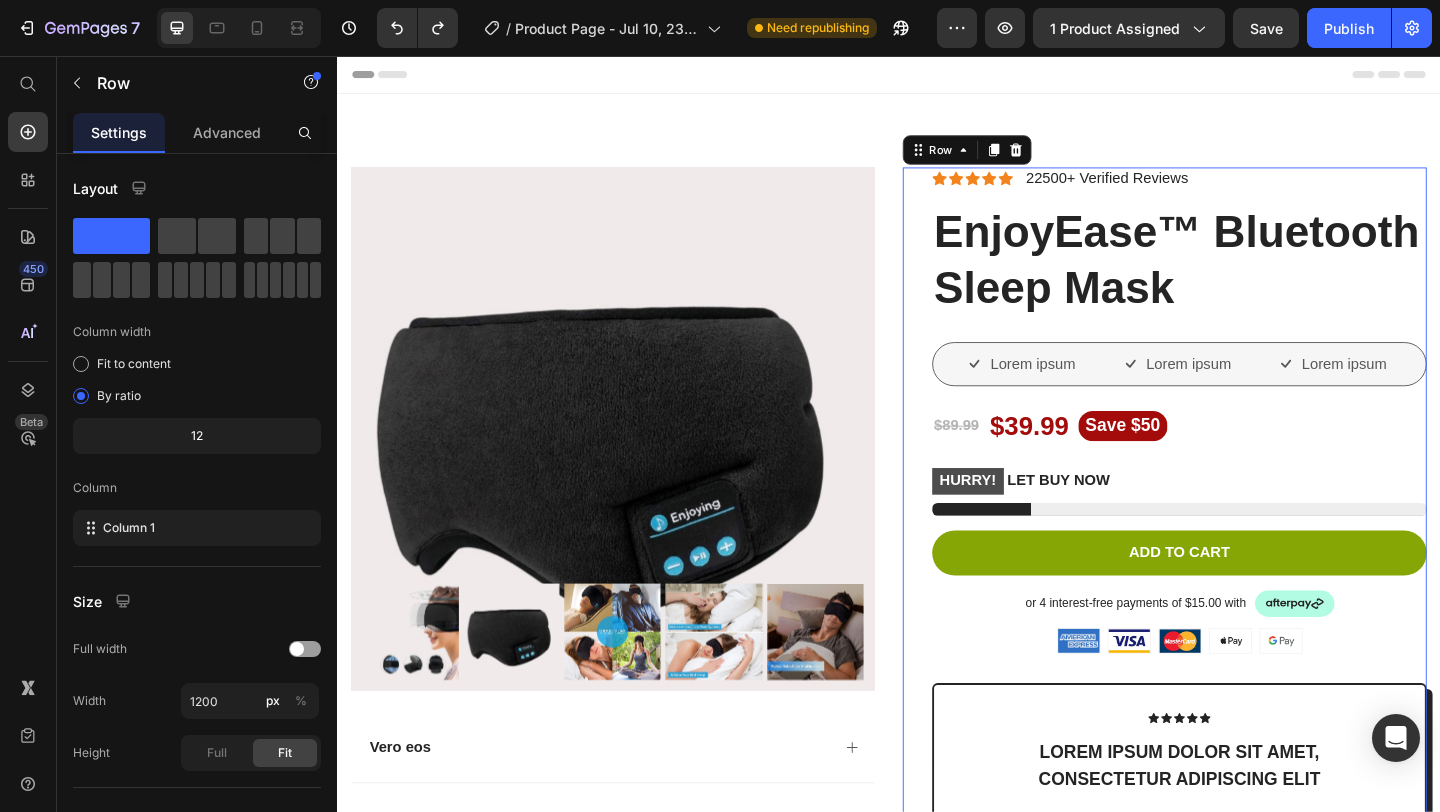 click on "Icon Icon Icon Icon Icon Icon List 22500+ Verified Reviews Text Block Row" at bounding box center (1253, 189) 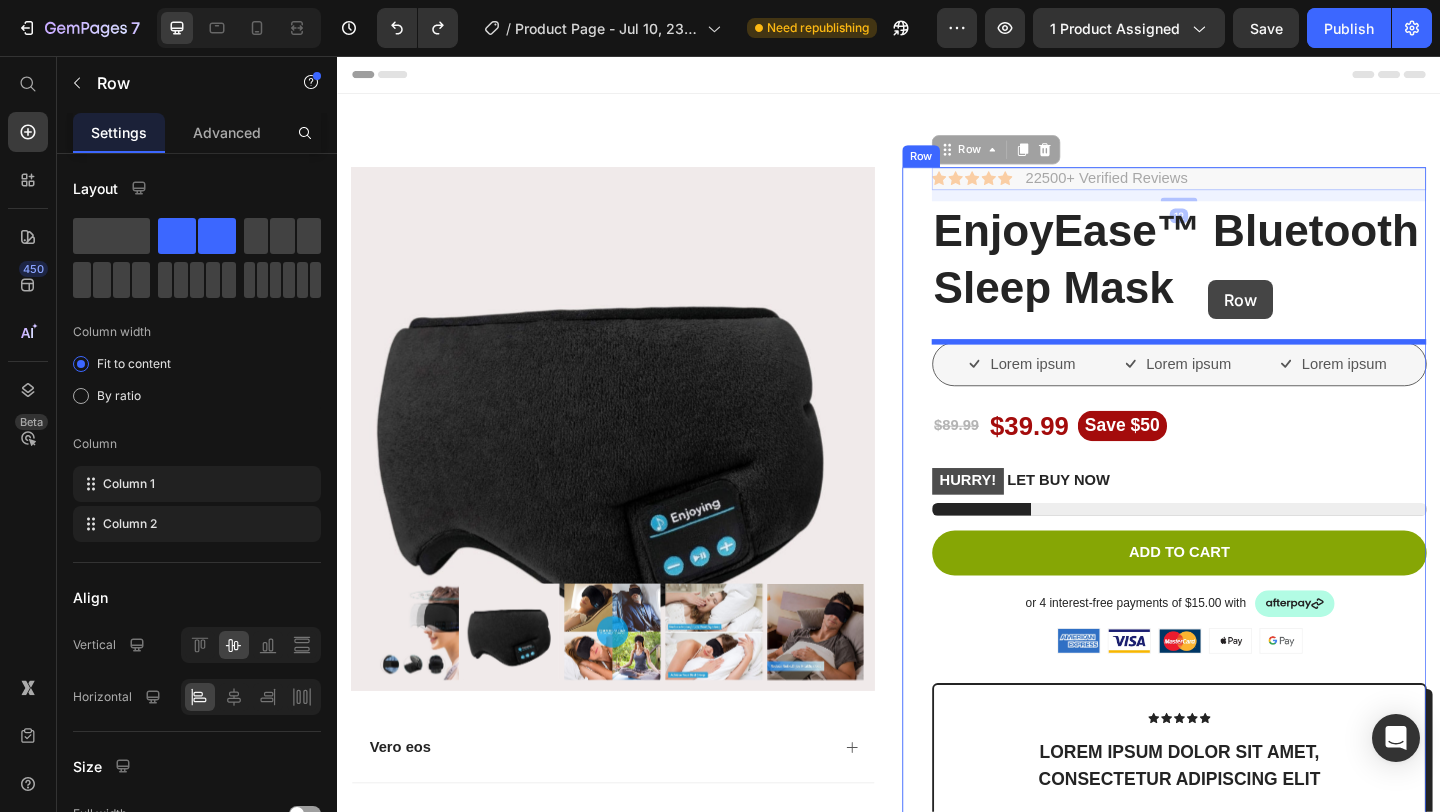 drag, startPoint x: 1290, startPoint y: 192, endPoint x: 1285, endPoint y: 300, distance: 108.11568 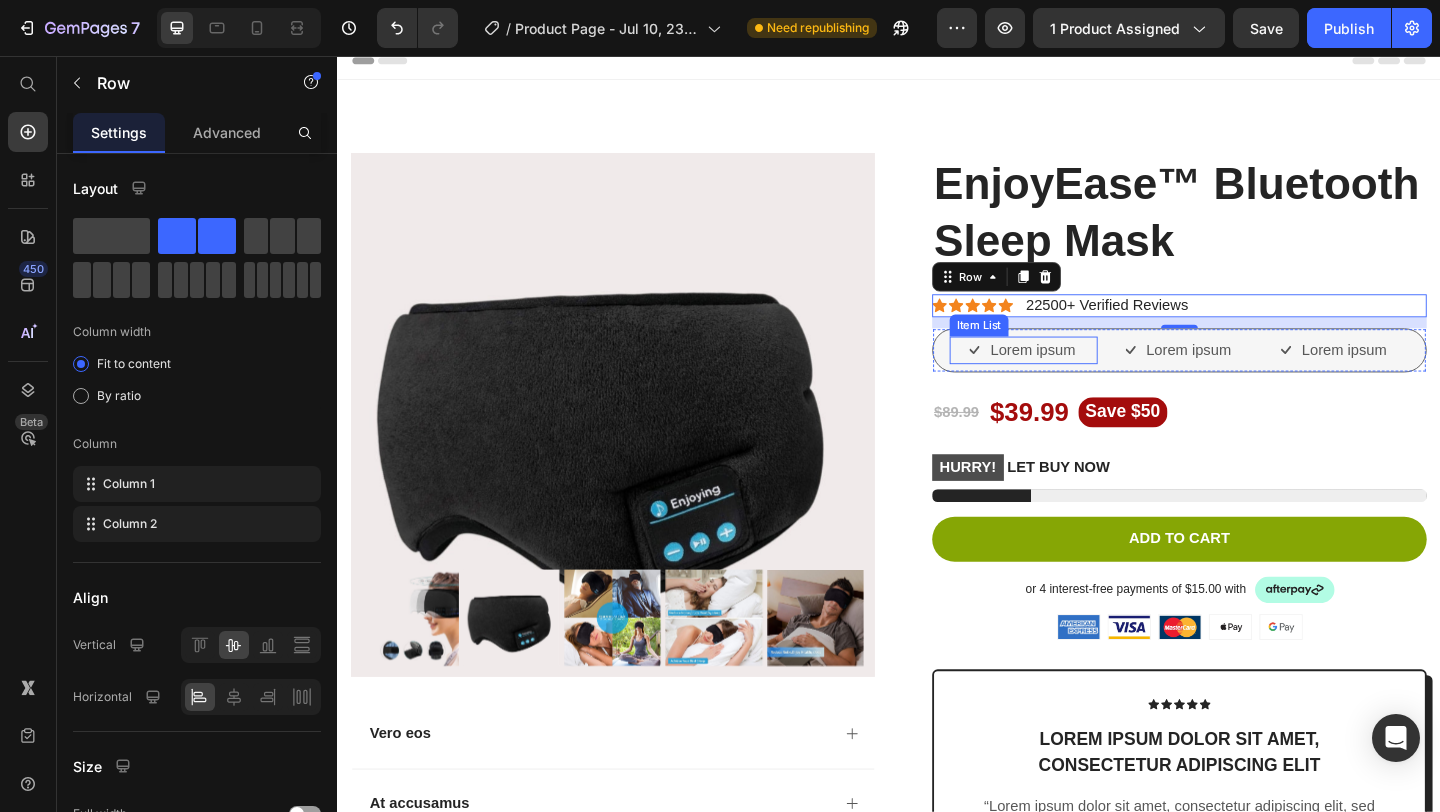 scroll, scrollTop: 0, scrollLeft: 0, axis: both 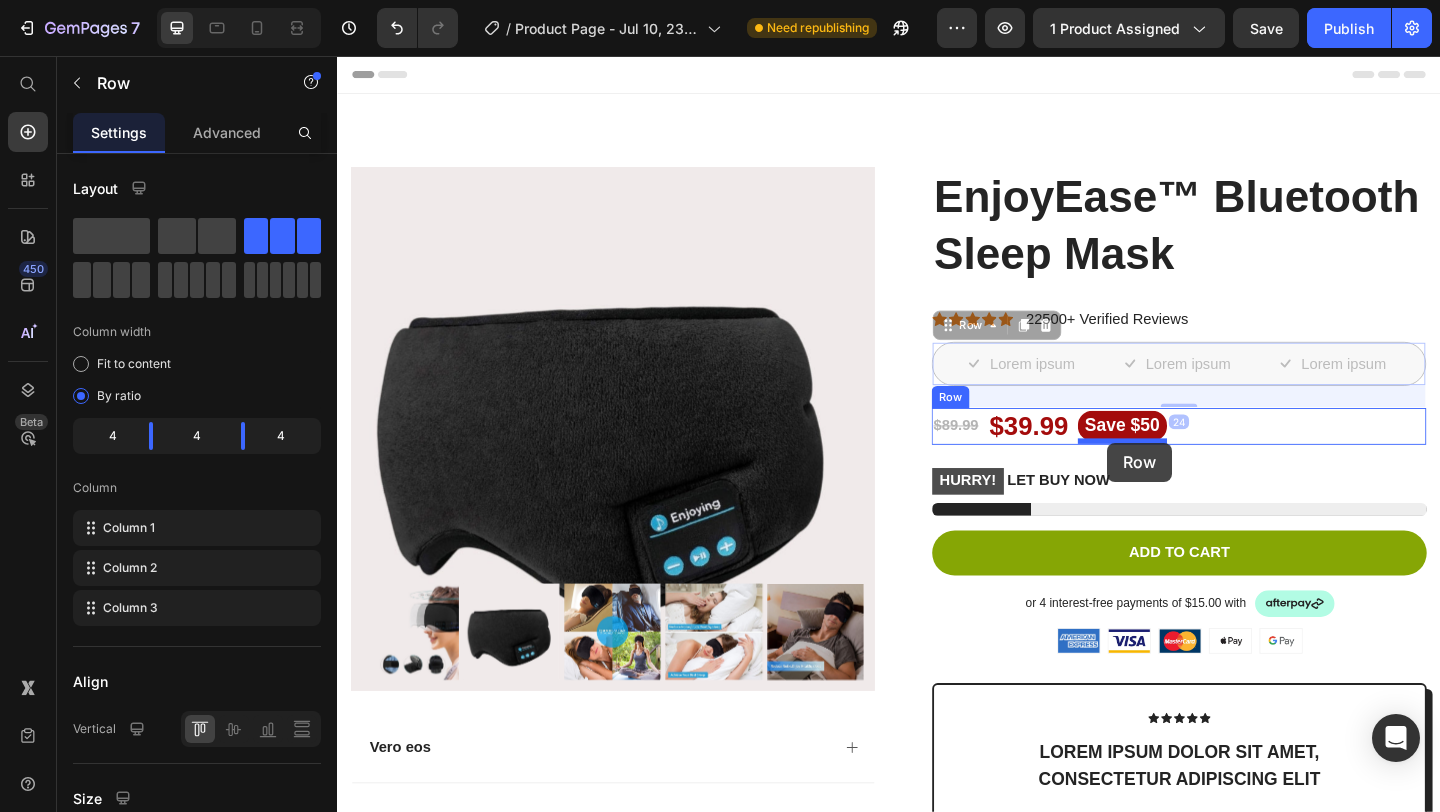 drag, startPoint x: 1175, startPoint y: 409, endPoint x: 1175, endPoint y: 477, distance: 68 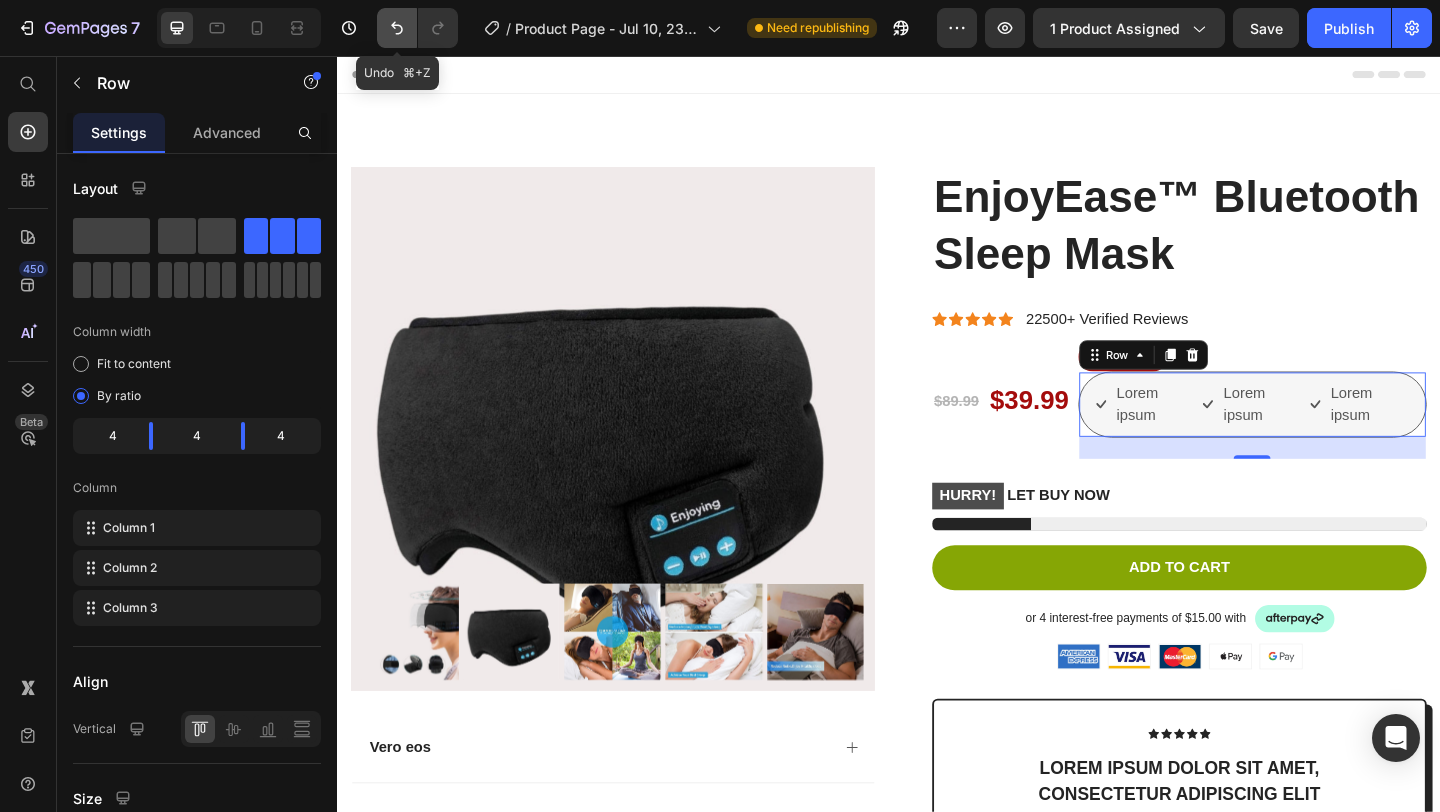 click 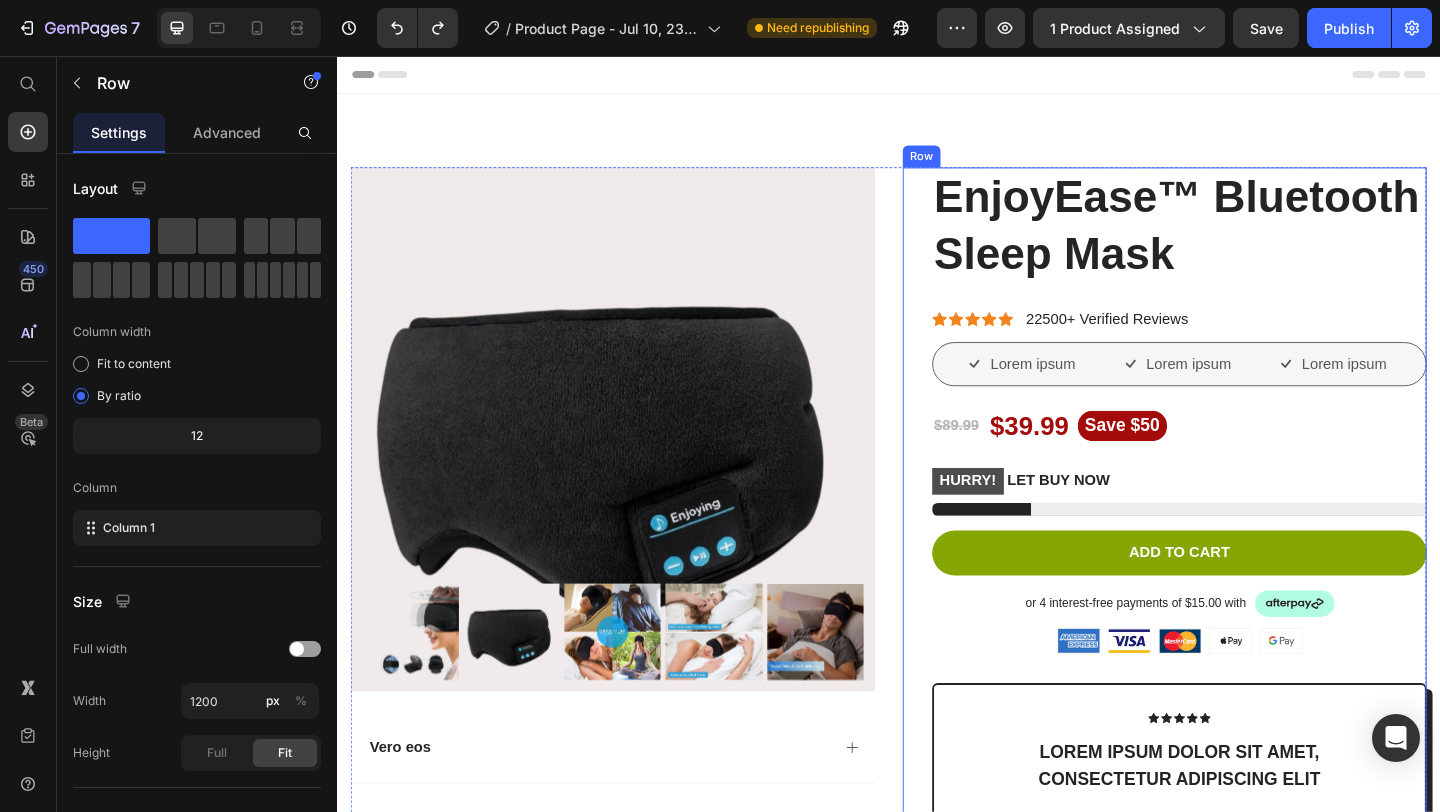 click on "EnjoyEase™ Bluetooth Sleep Mask Product Title Icon Icon Icon Icon Icon Icon List 22500+ Verified Reviews Text Block Row
Lorem ipsum Item List
Lorem ipsum Item List
Lorem ipsum Item List Row $89.99 Product Price $39.99 Product Price Save $50 Product Badge Row
HURRY!  LET BUY NOW Stock Counter Add to cart Add to Cart or 4 interest-free payments of $15.00 with Text Block Image Row Image Image Image Image Image Row Icon Icon Icon Icon Icon Icon List Lorem ipsum dolor sit amet, consectetur adipiscing elit Text Block “Lorem ipsum dolor sit amet, consectetur adipiscing elit, sed do eiusmod tempor incididunt ut  Text Block Emily Text Block
Verified Buyer Item List Row Row Eiusmod Text Block Lorem ipsum Dolor sit amet Consectetur  Adipiscing elit Item List Incididunt ut Text Block Lorem ipsum Dolor sit amet Consectetur  Adipiscing elit Item List Row Image Free shipping  Text Block Image Easy Returns Text Block Image Support 24/7 Row" at bounding box center [1253, 757] 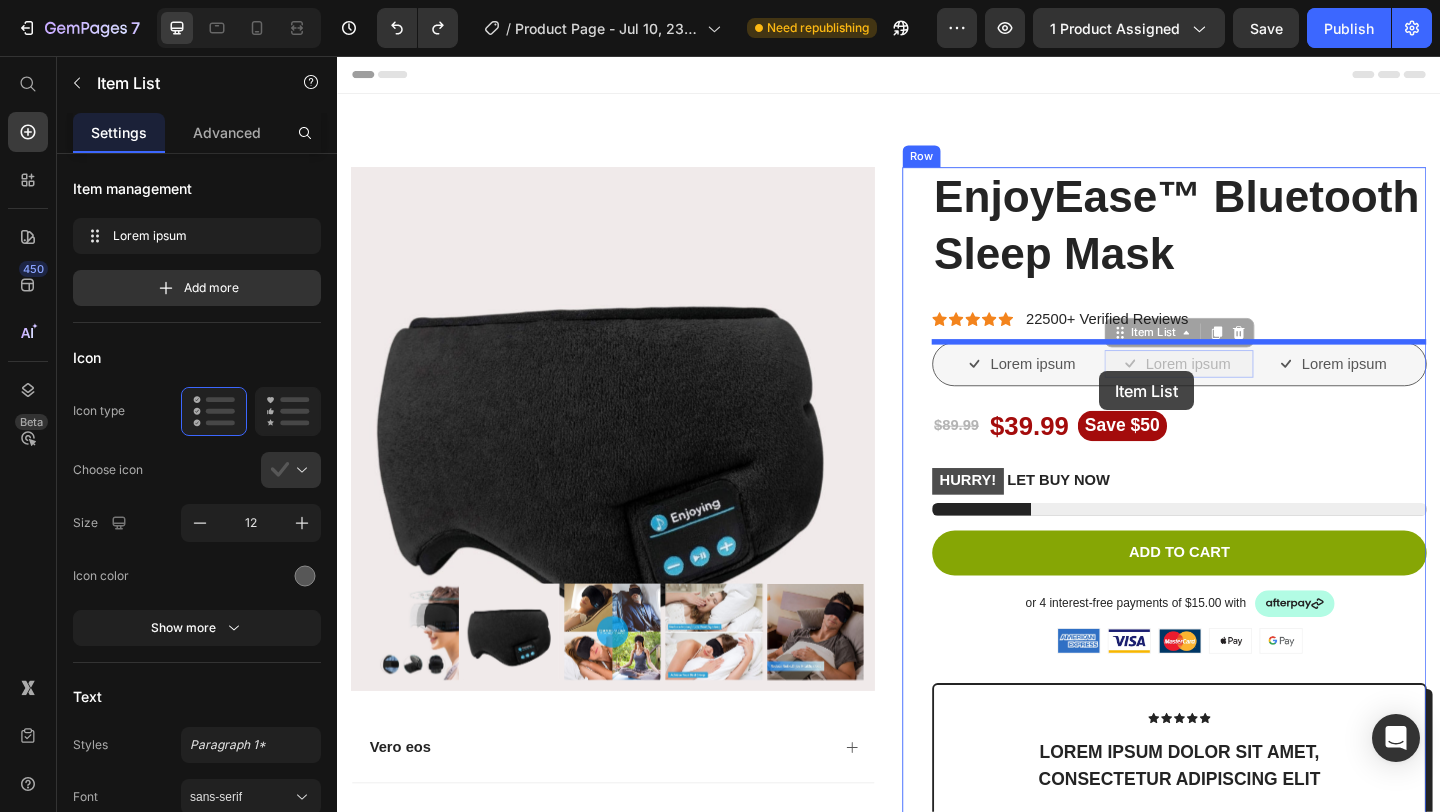 drag, startPoint x: 1182, startPoint y: 405, endPoint x: 1166, endPoint y: 399, distance: 17.088007 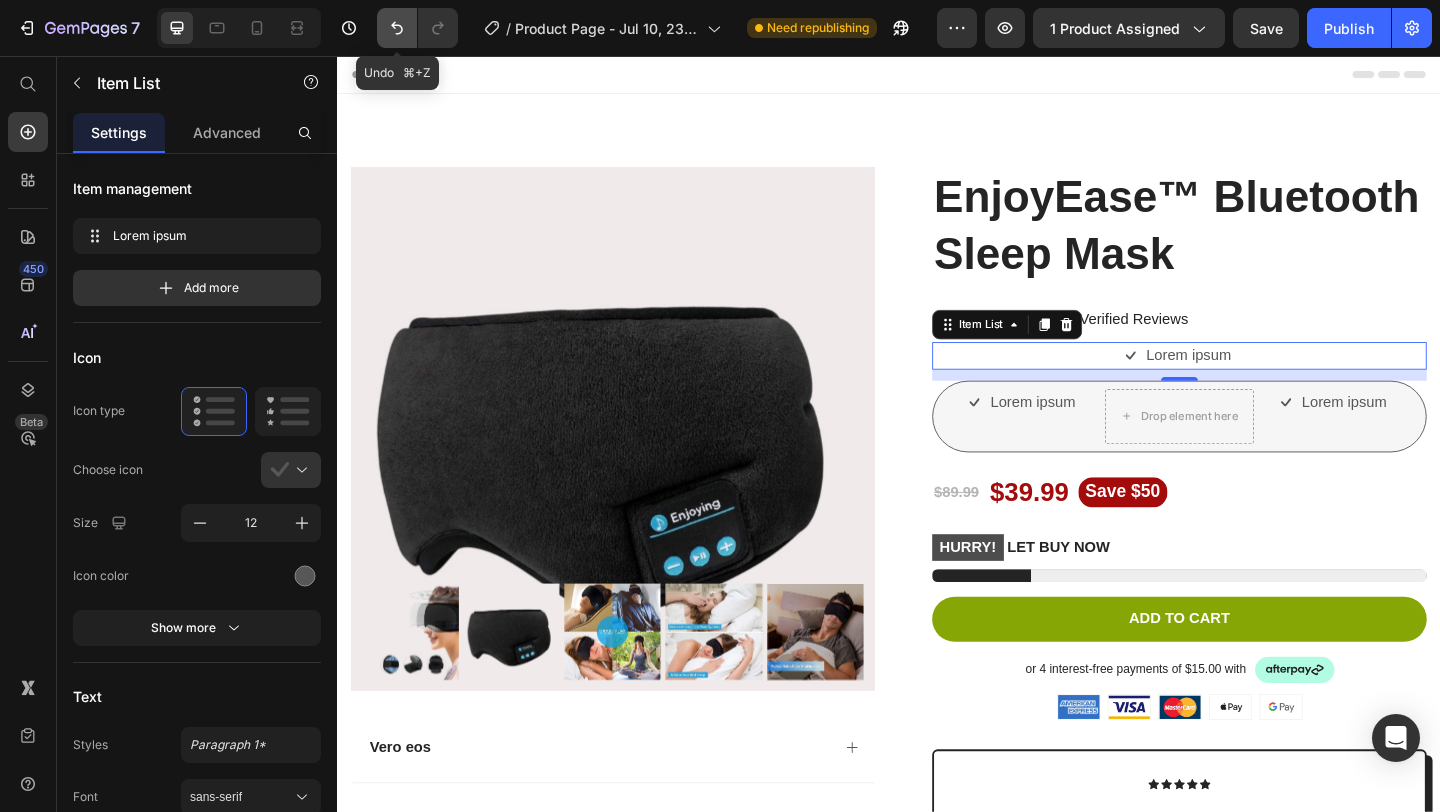 click 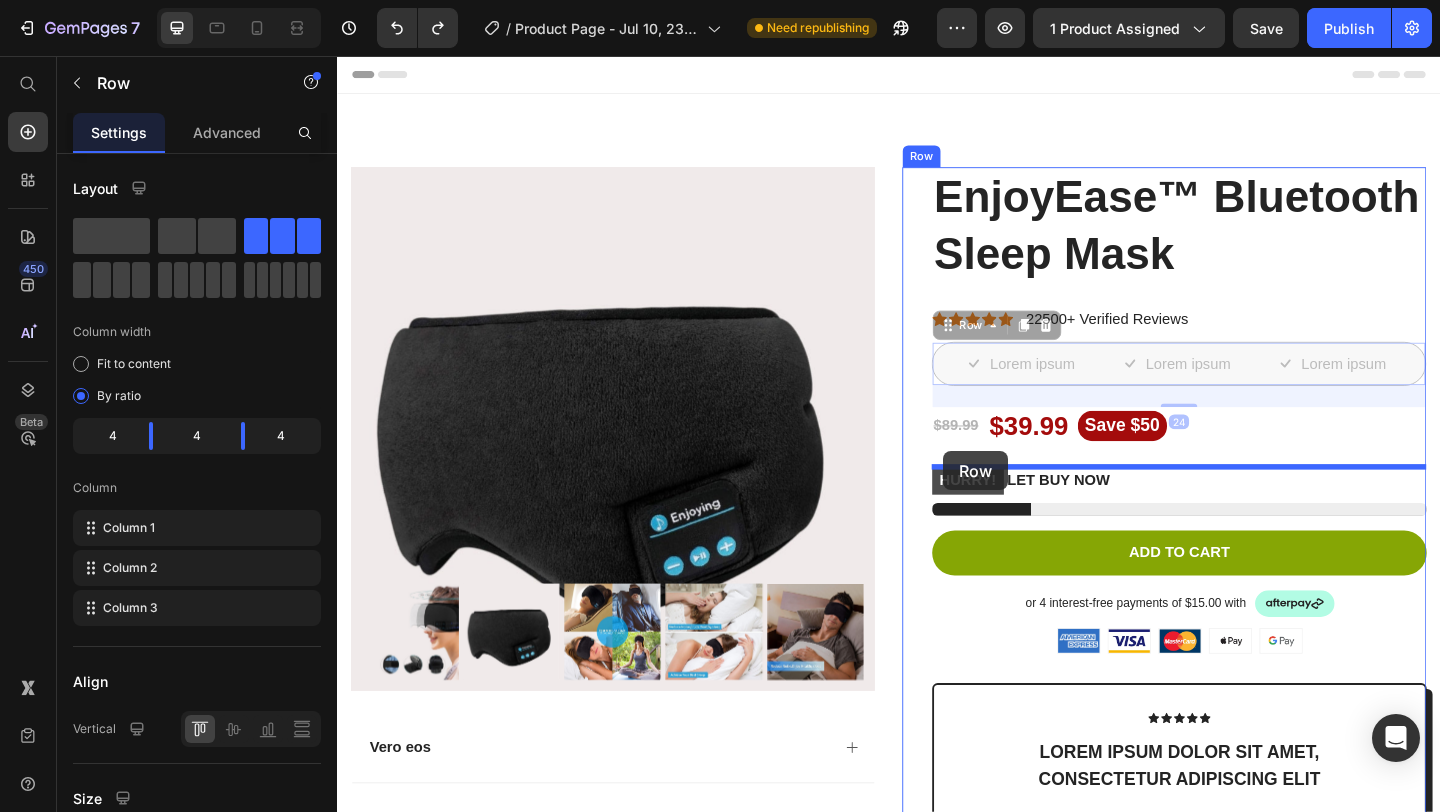 drag, startPoint x: 993, startPoint y: 394, endPoint x: 996, endPoint y: 486, distance: 92.0489 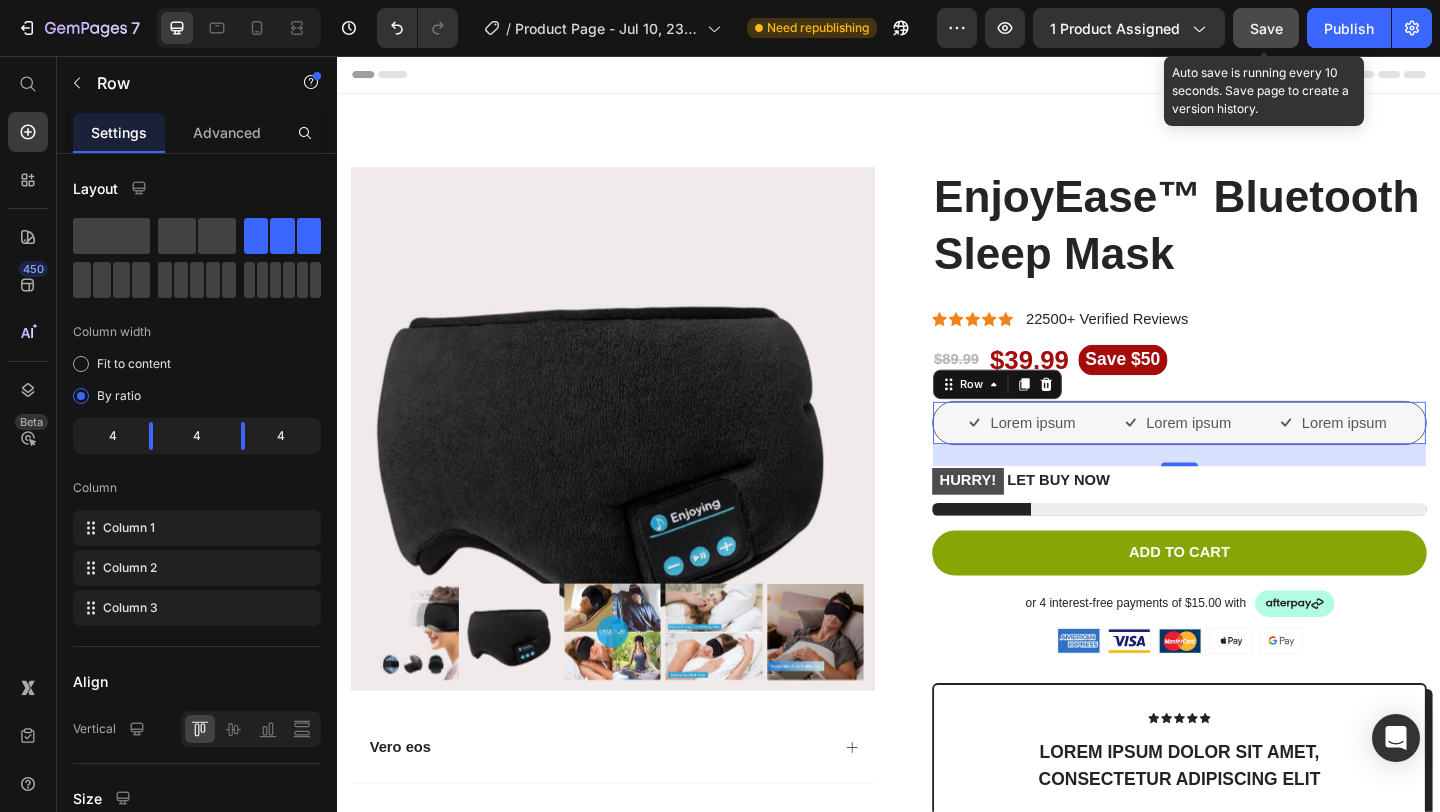 click on "Save" 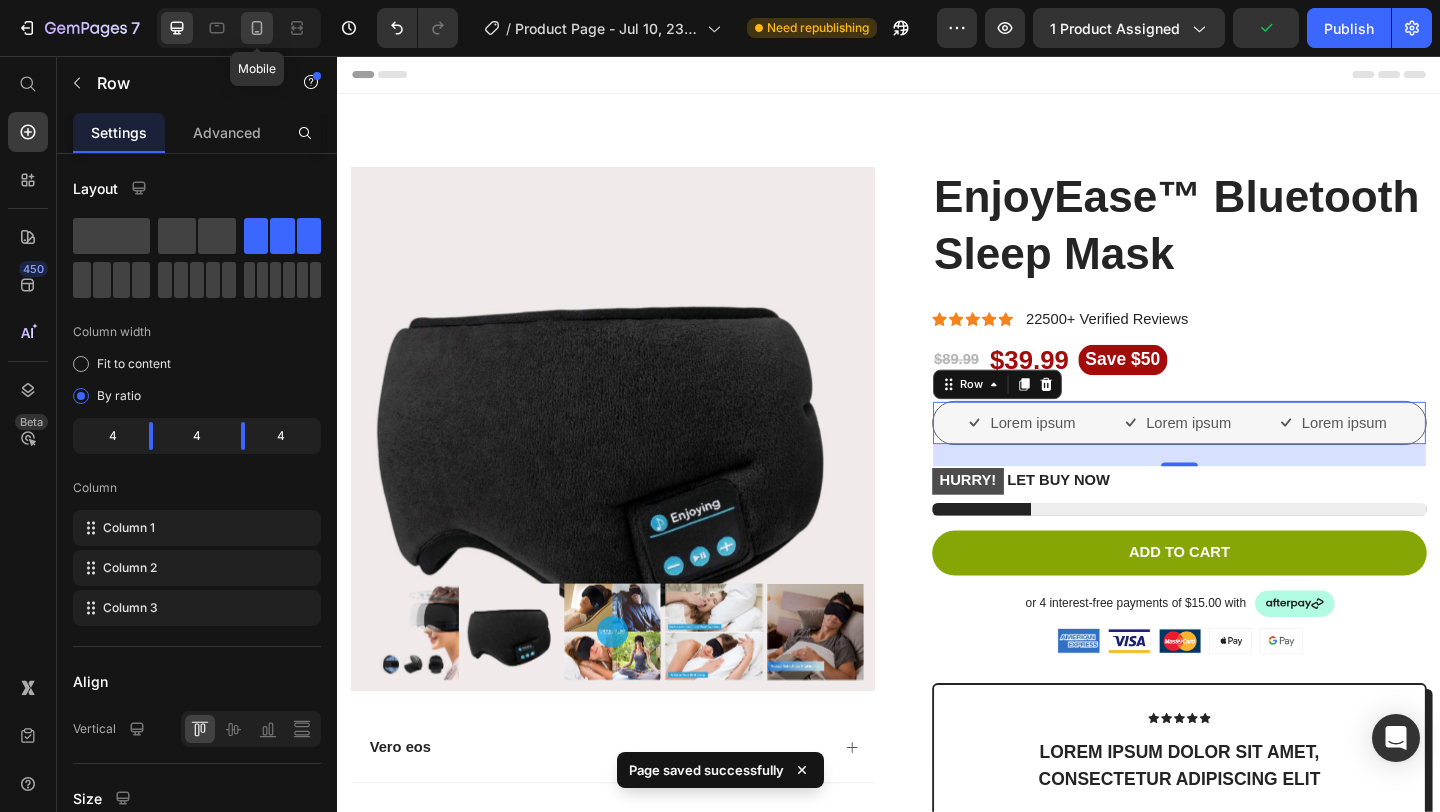 click 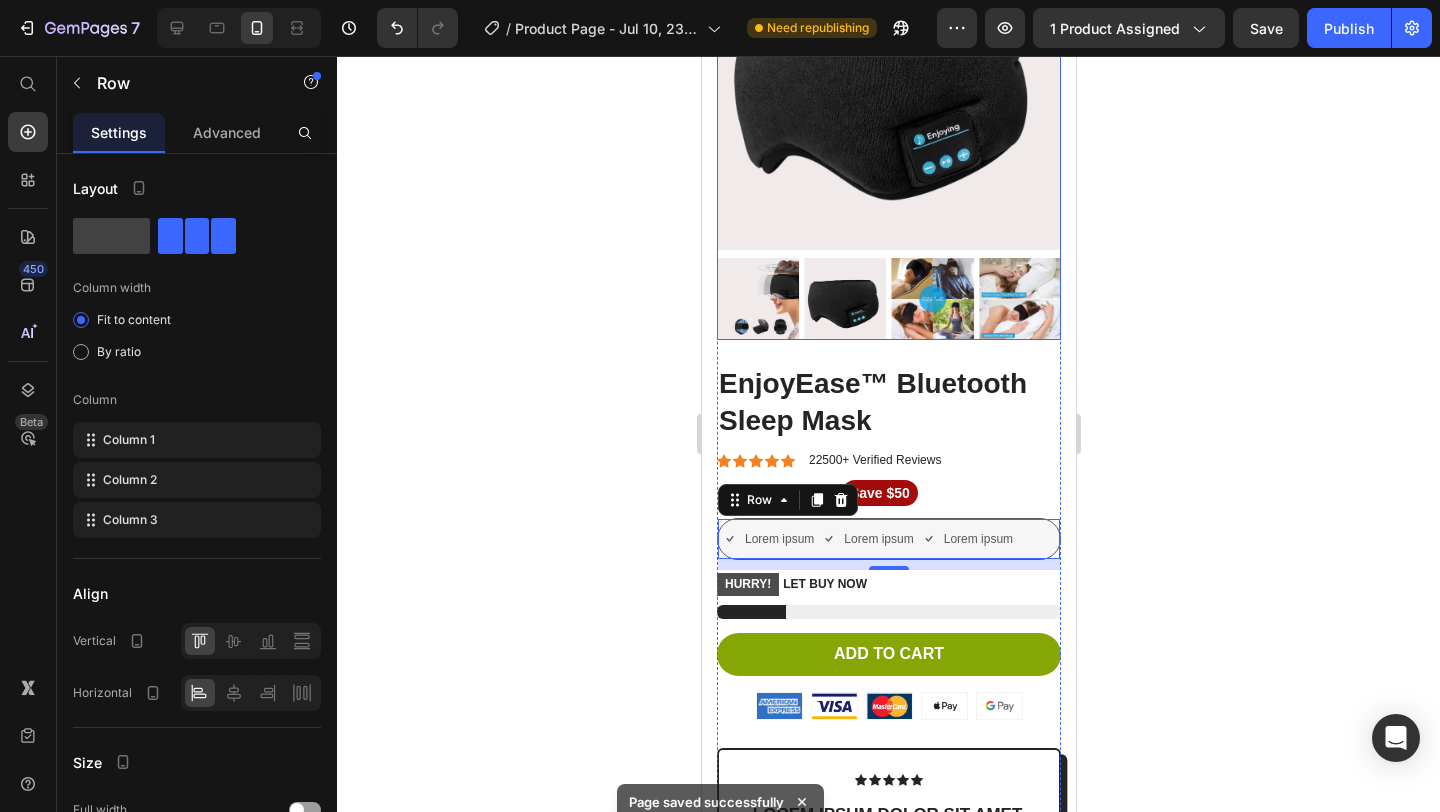 scroll, scrollTop: 157, scrollLeft: 0, axis: vertical 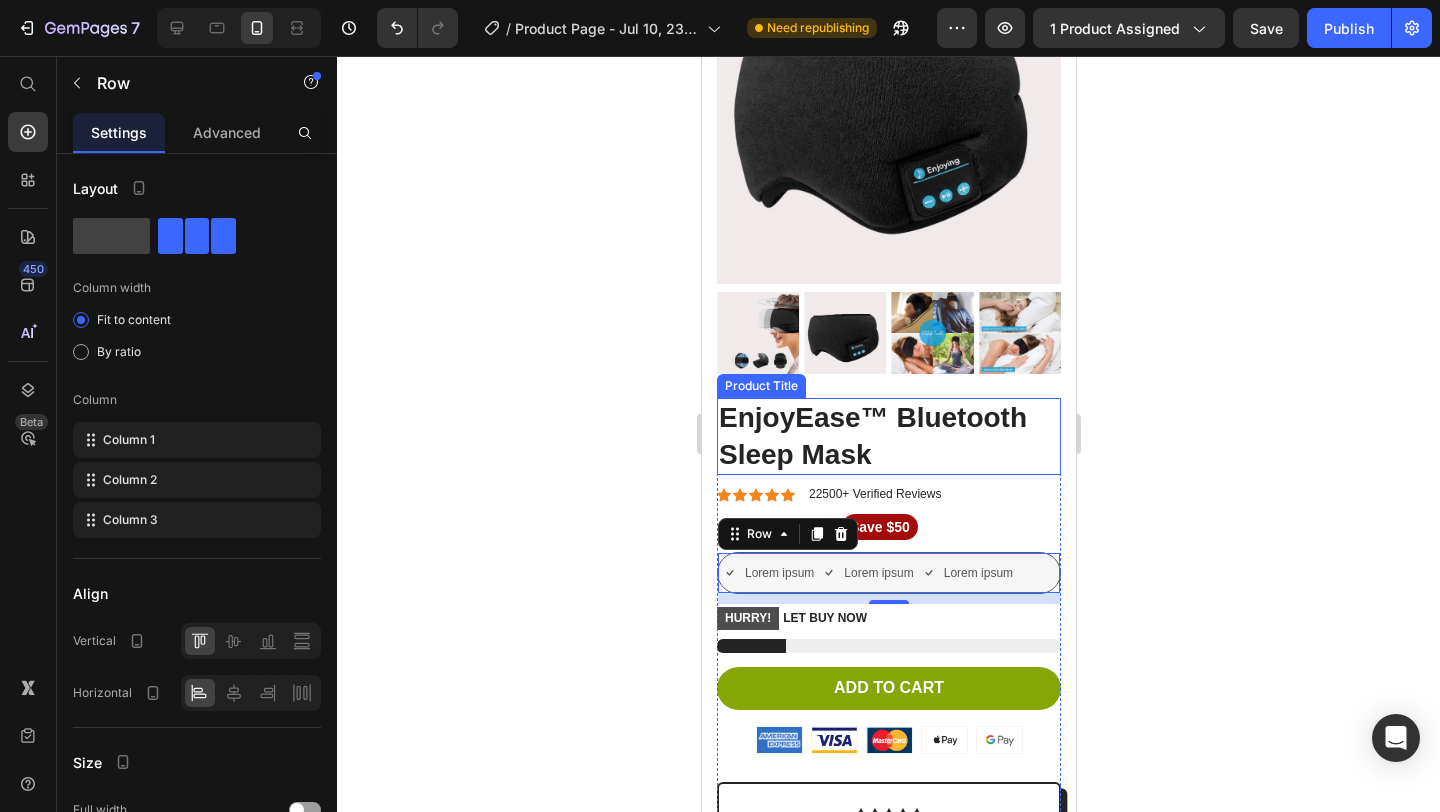 click on "EnjoyEase™ Bluetooth Sleep Mask" at bounding box center (888, 436) 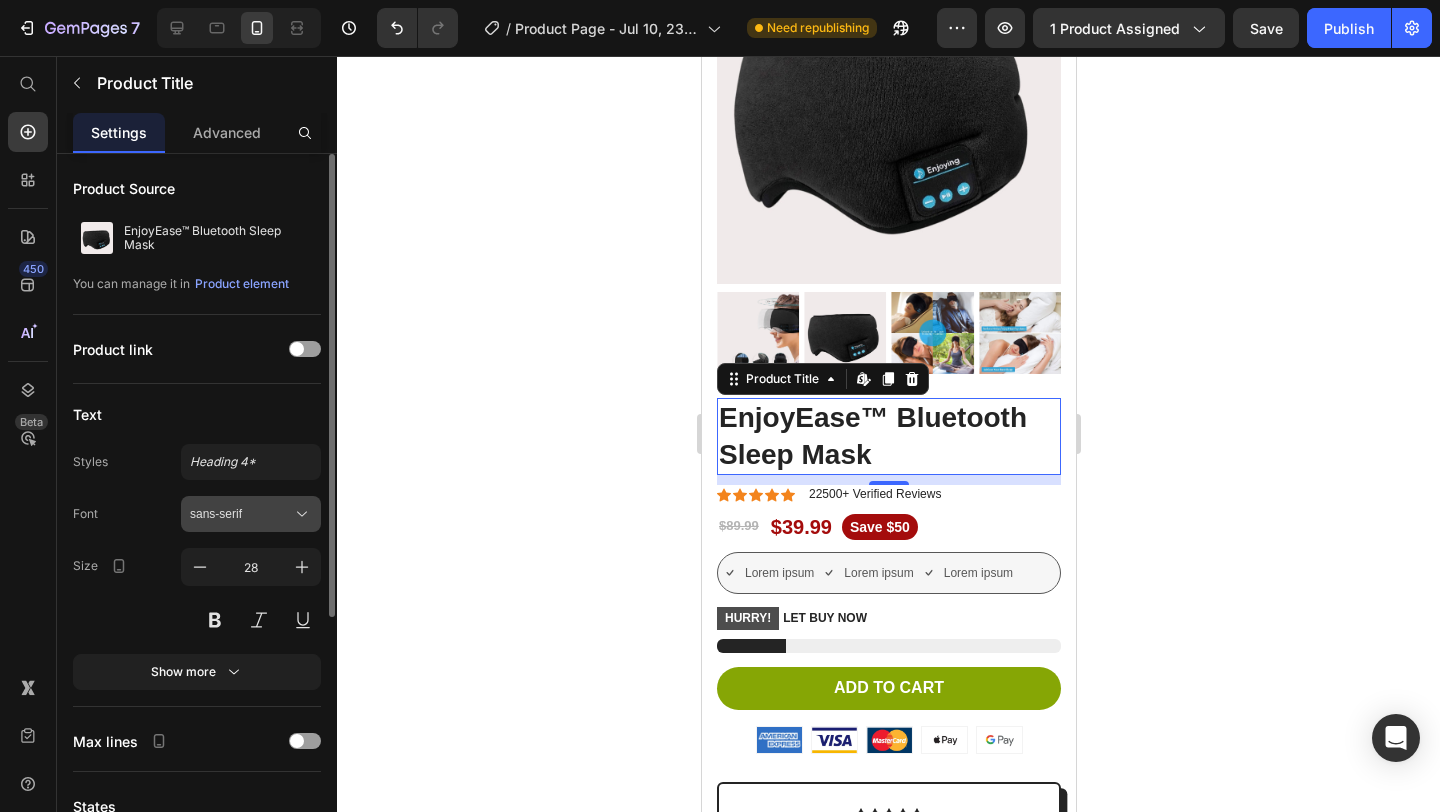 click on "sans-serif" at bounding box center [241, 514] 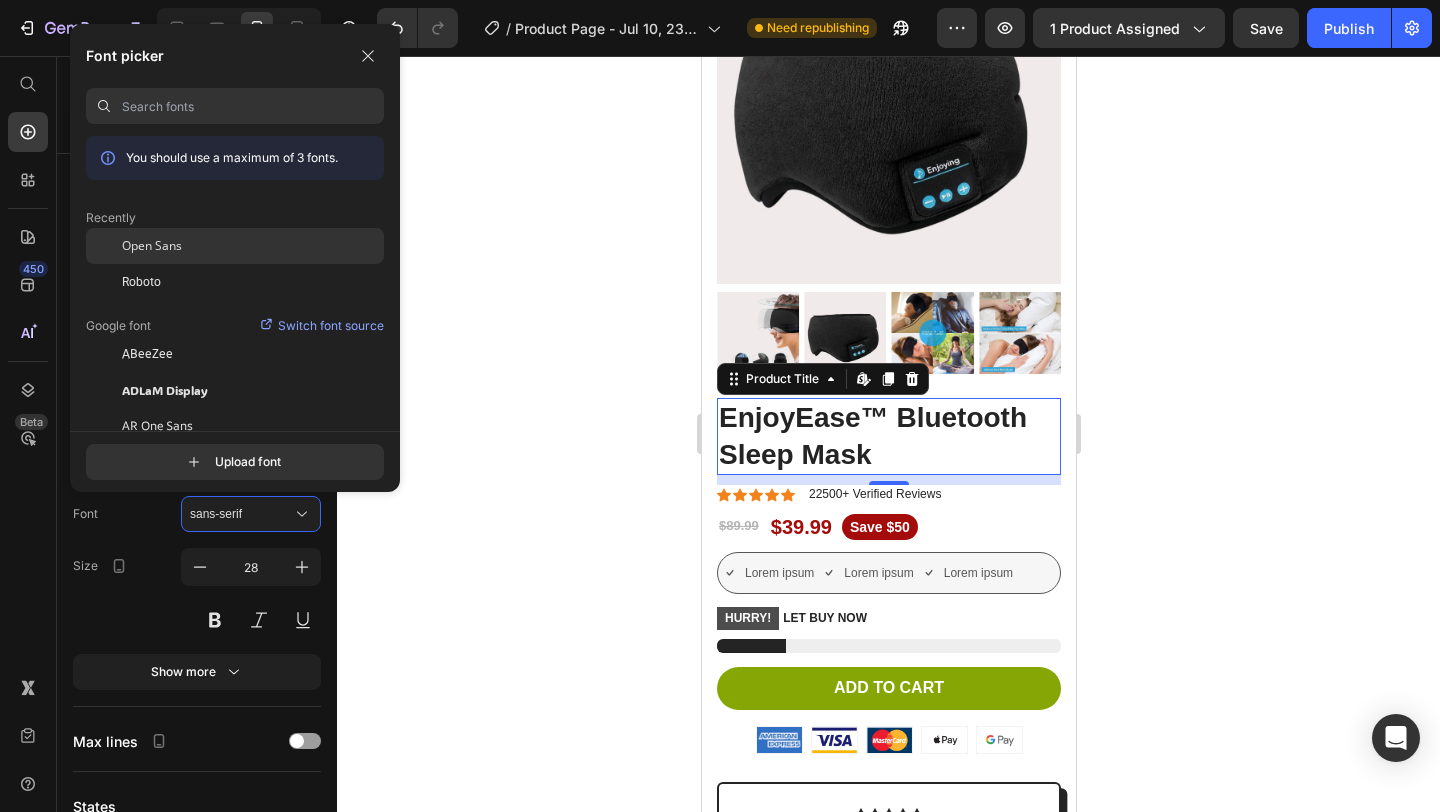 click on "Open Sans" at bounding box center [152, 246] 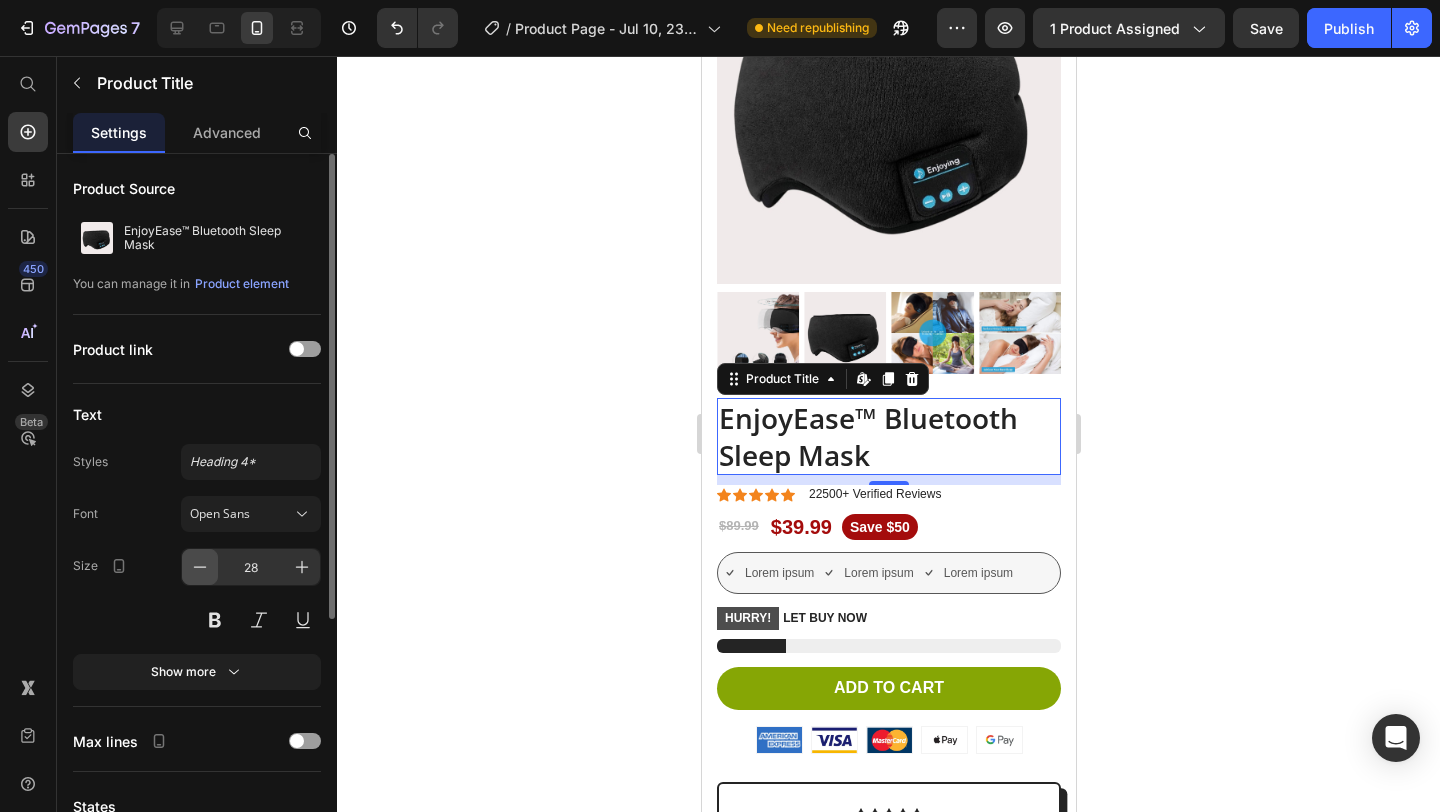 click 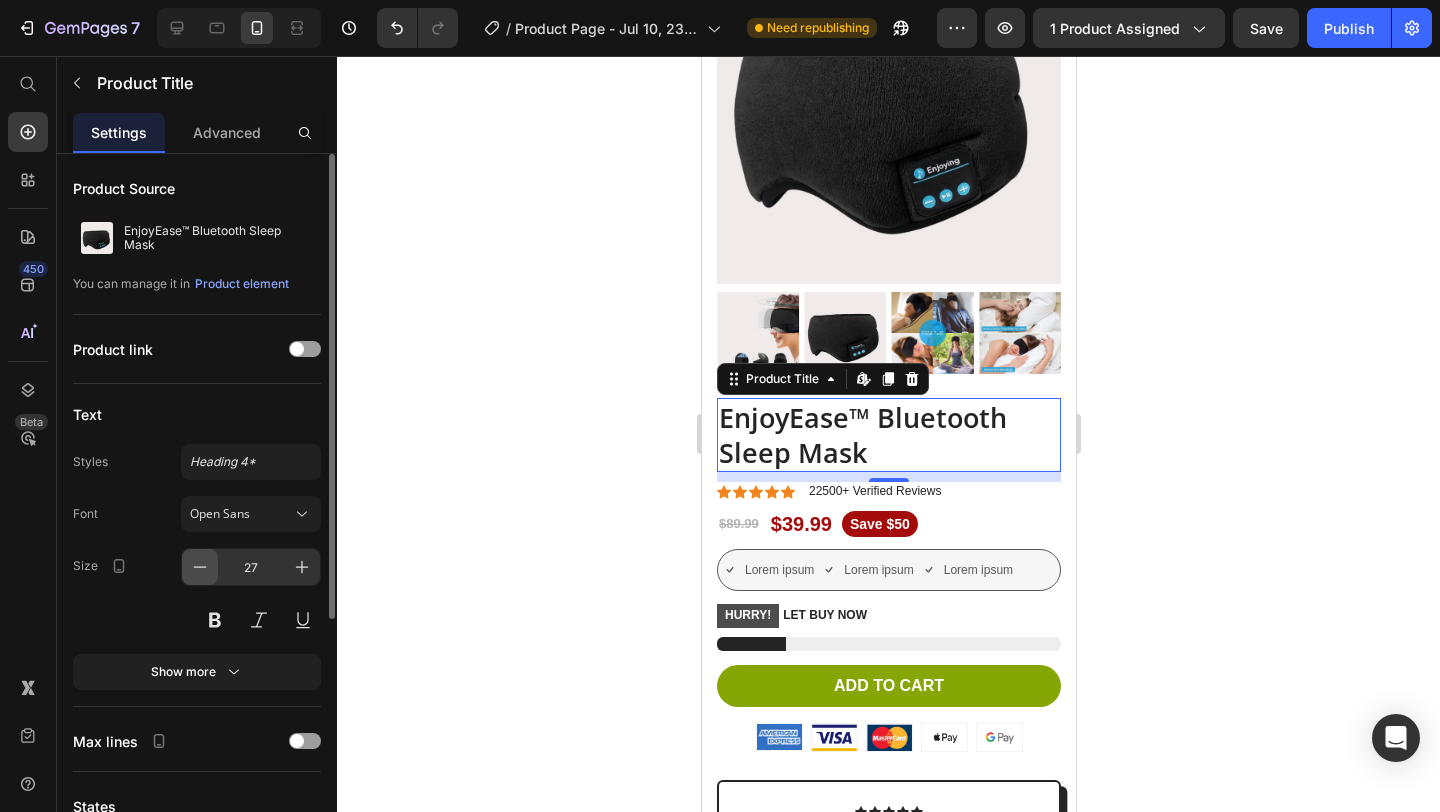 click 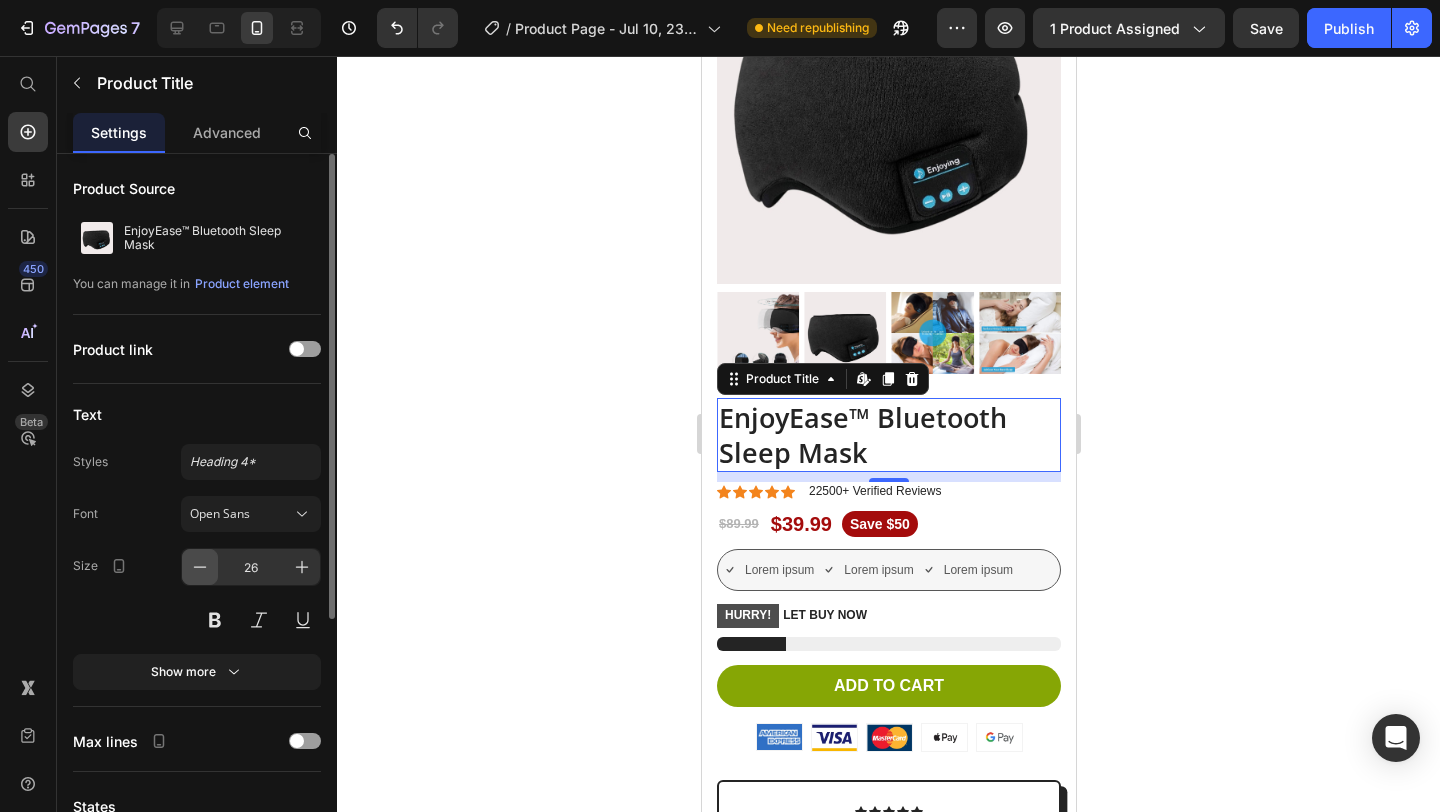 click 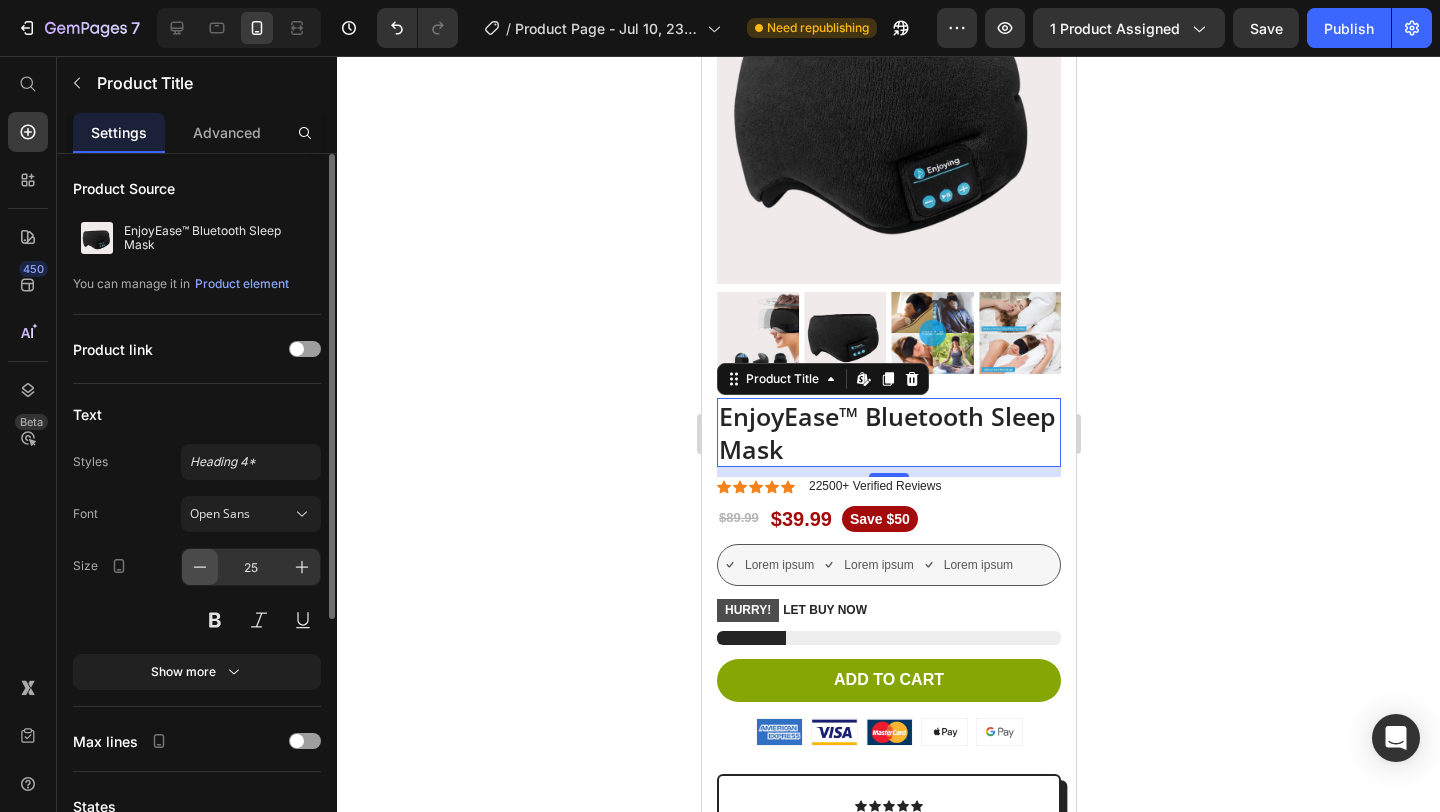 click 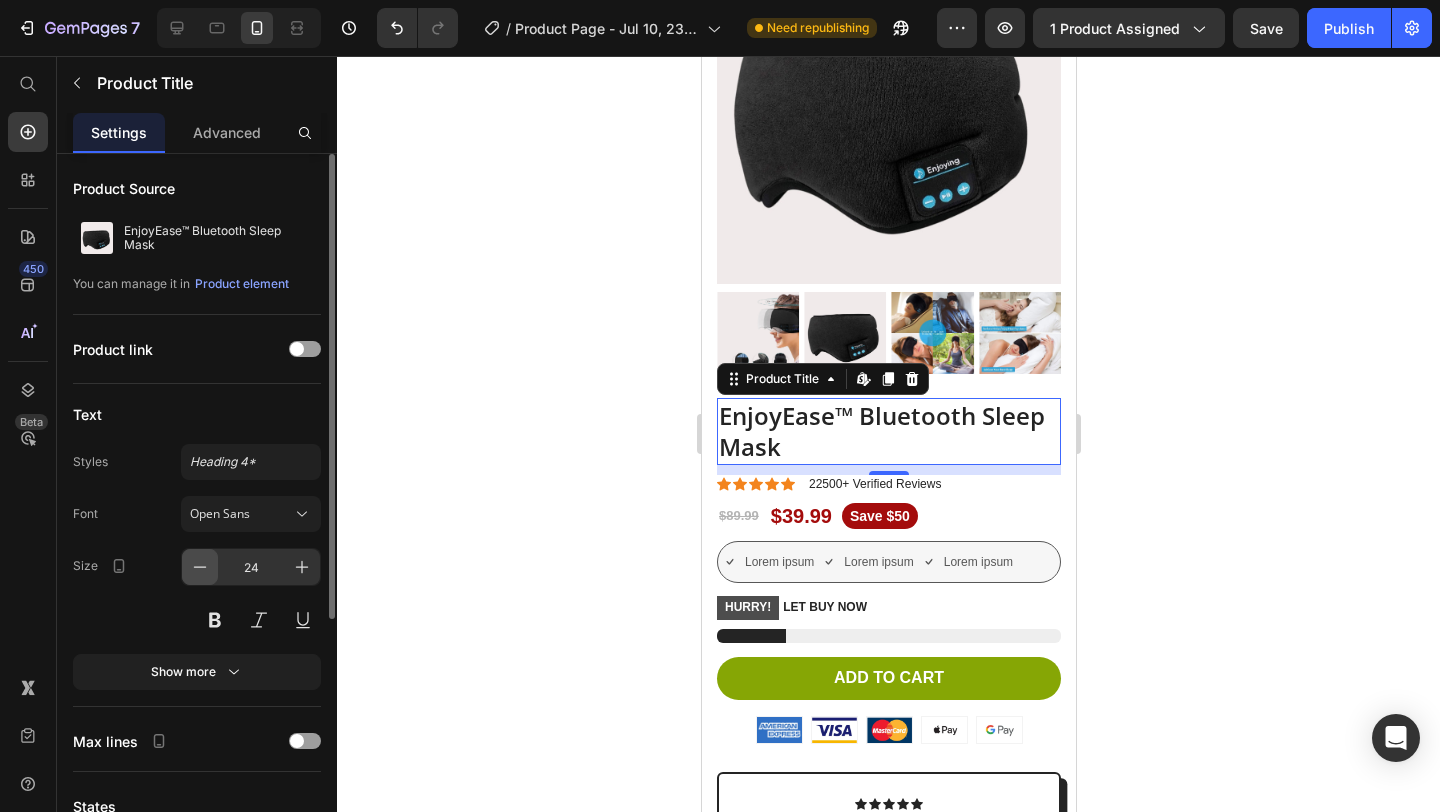 click 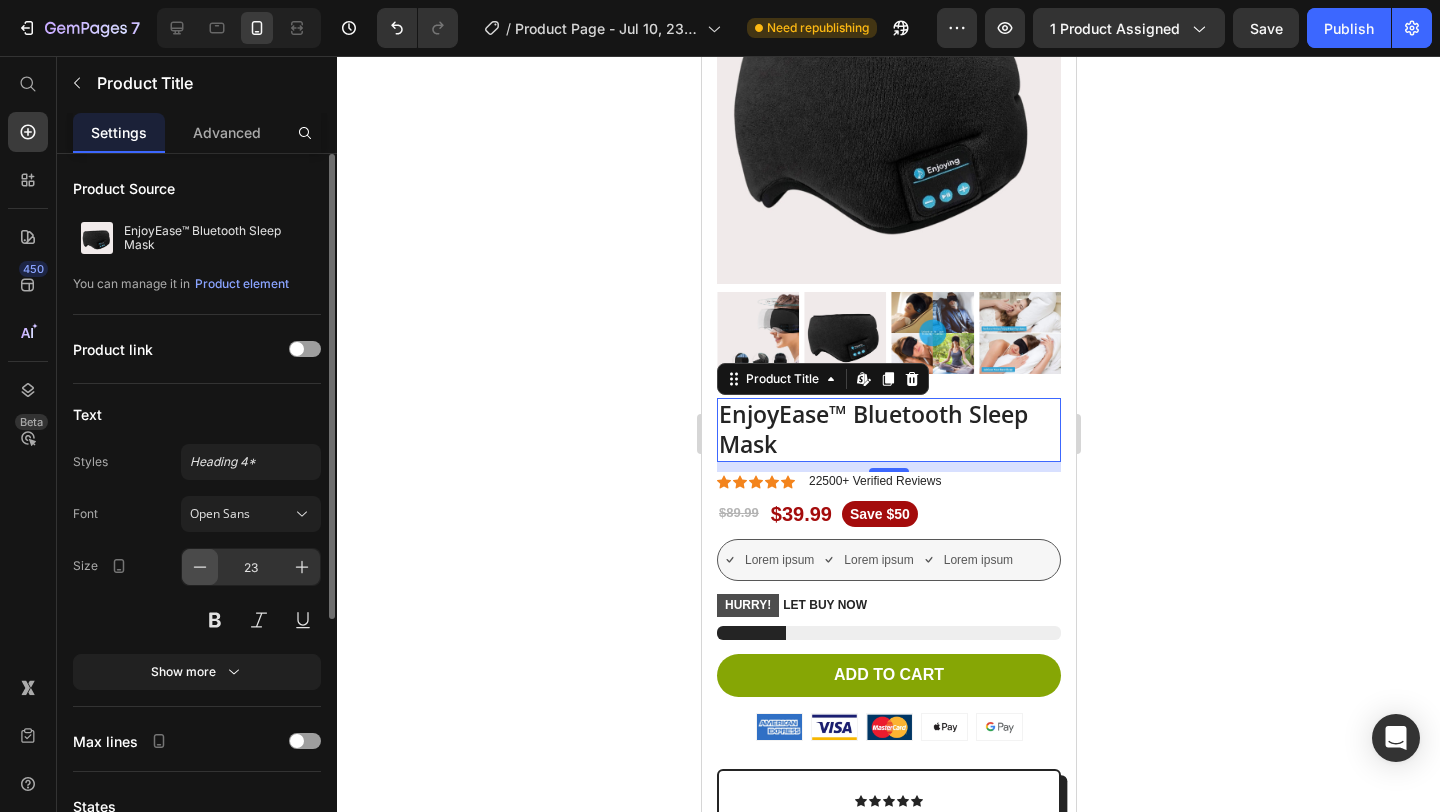 click 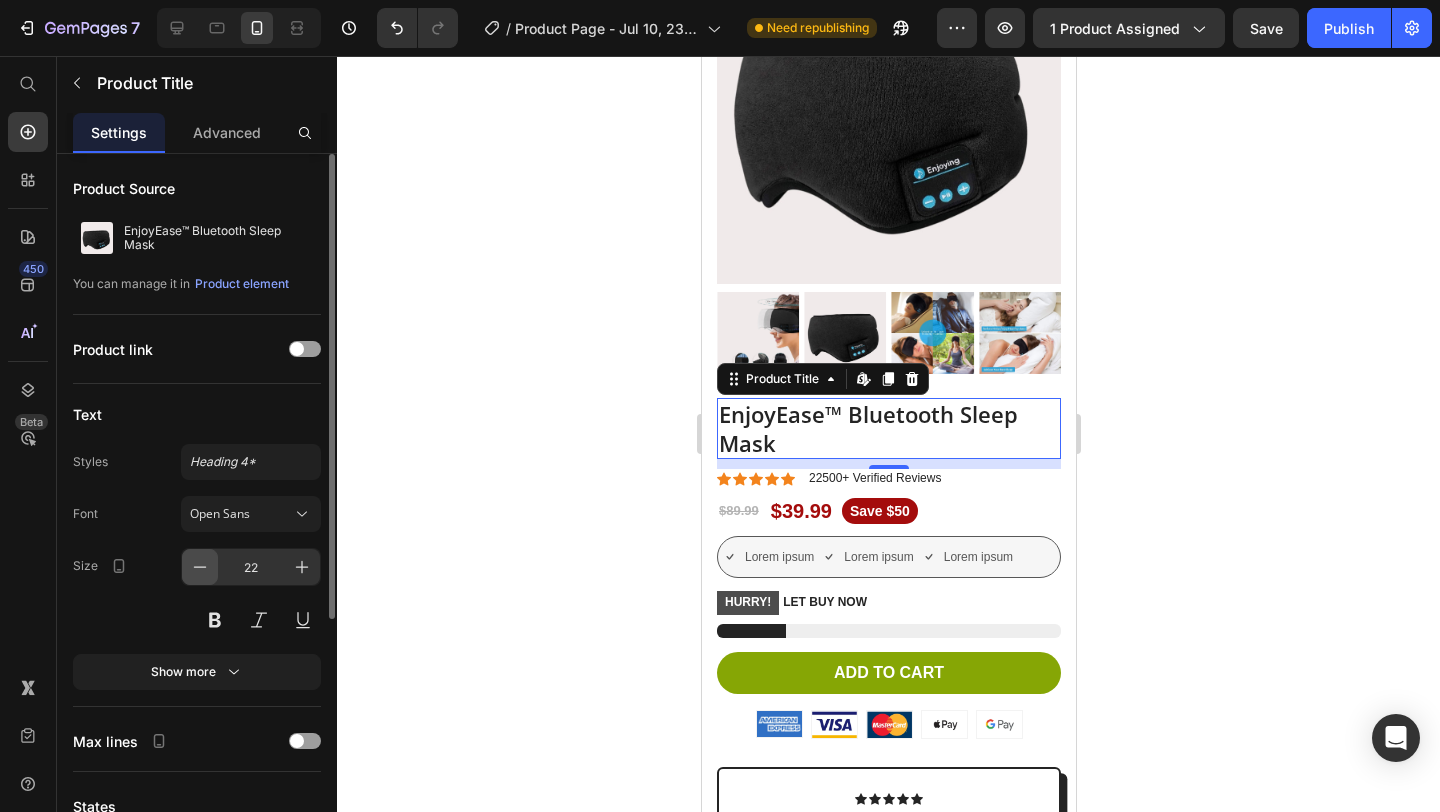 click 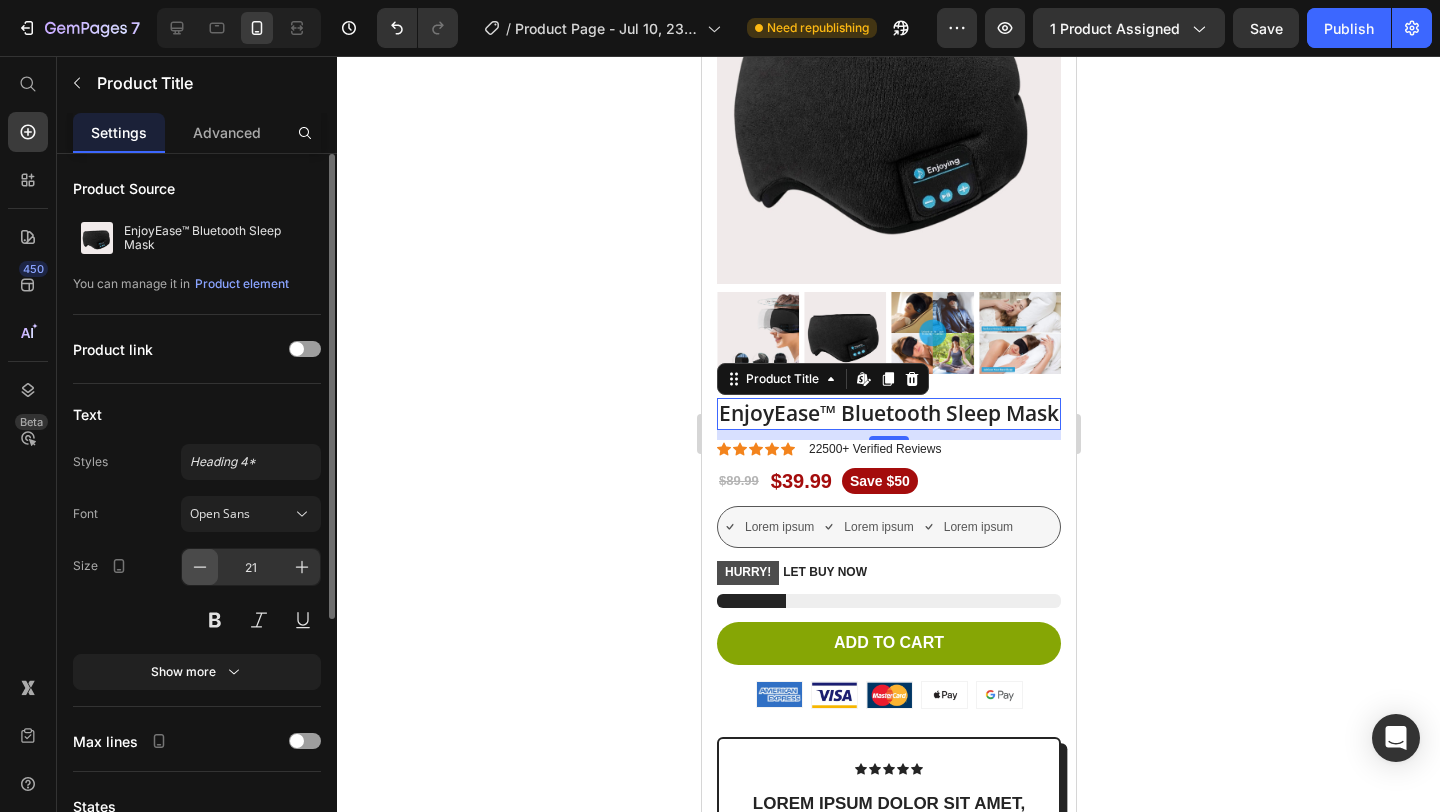 click 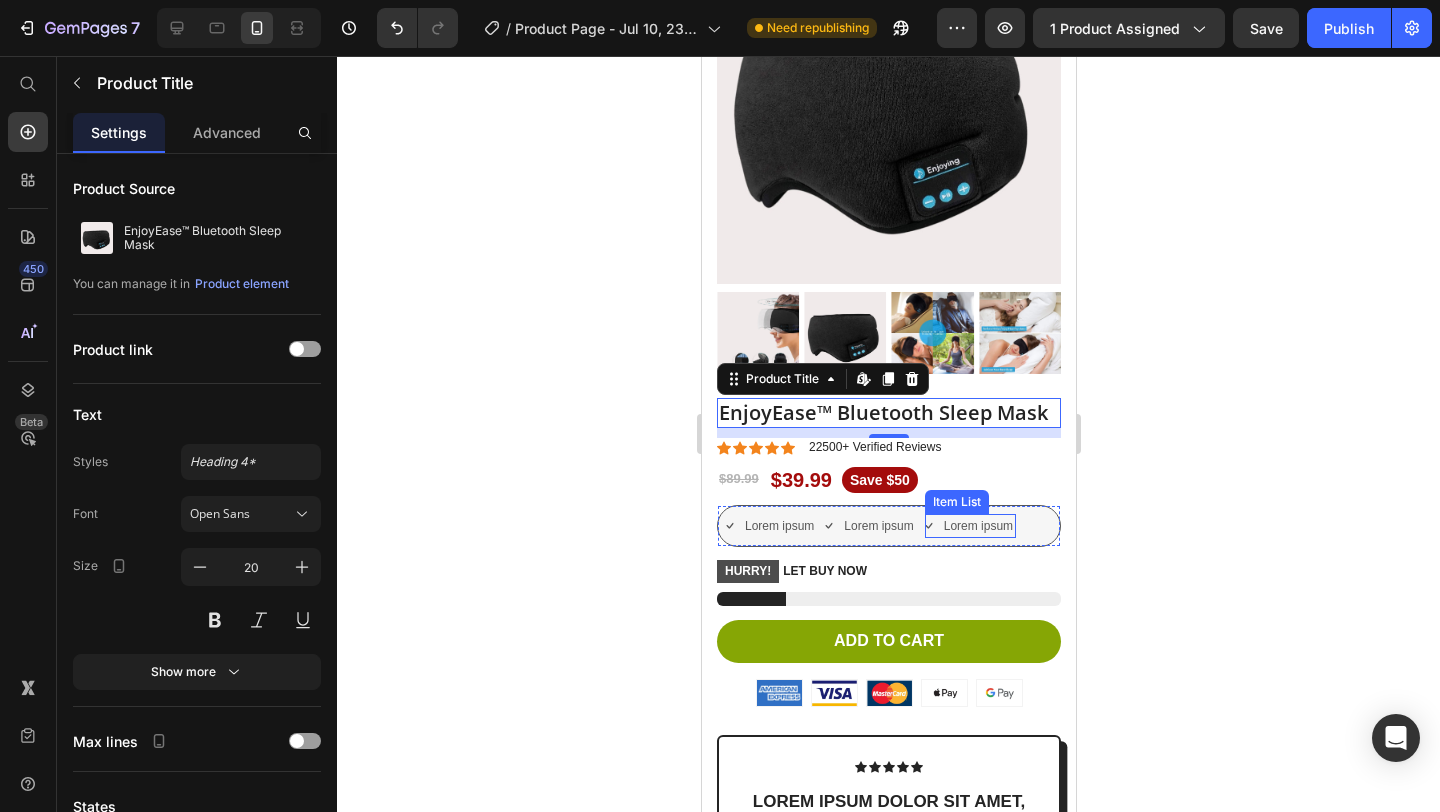 click on "Lorem ipsum" at bounding box center [977, 526] 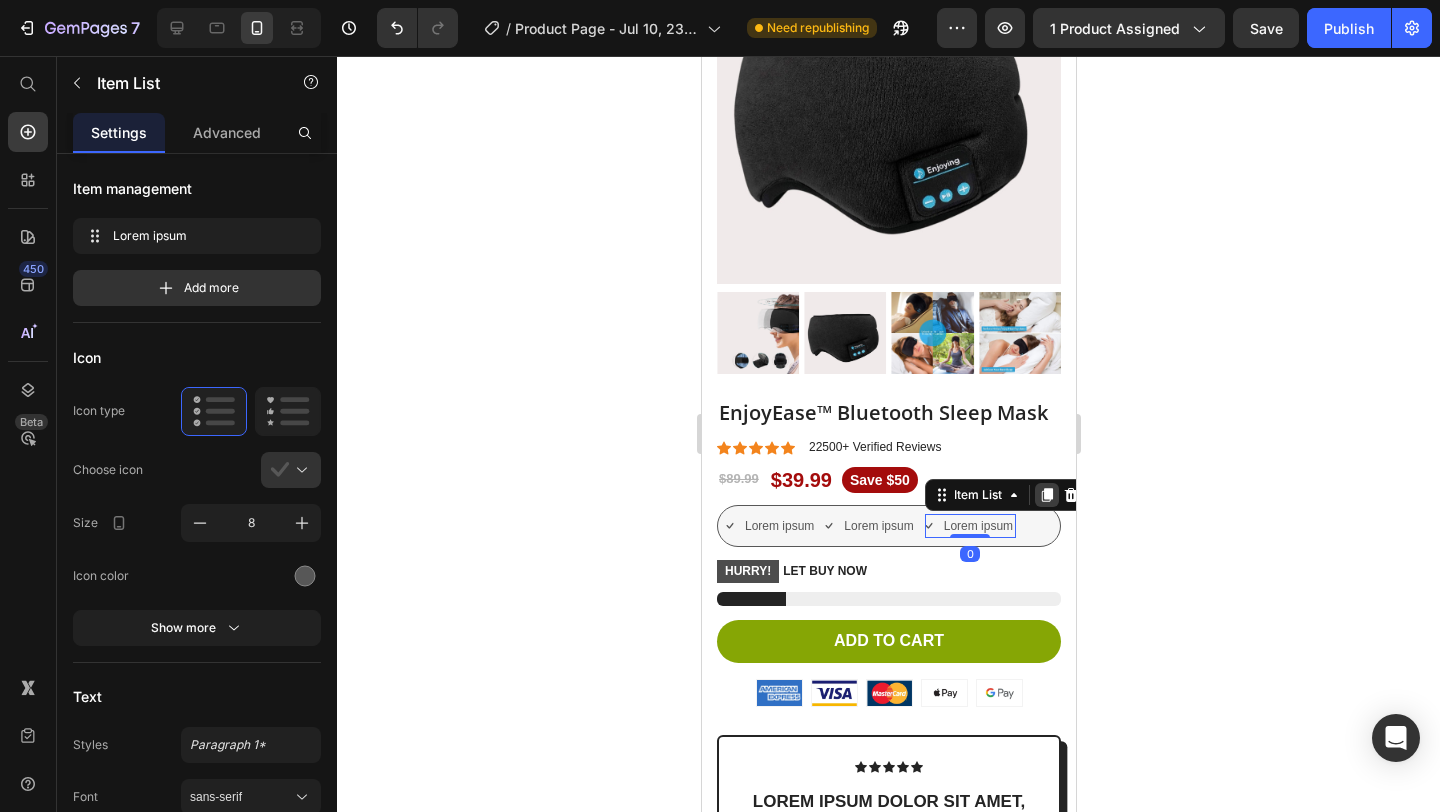 click 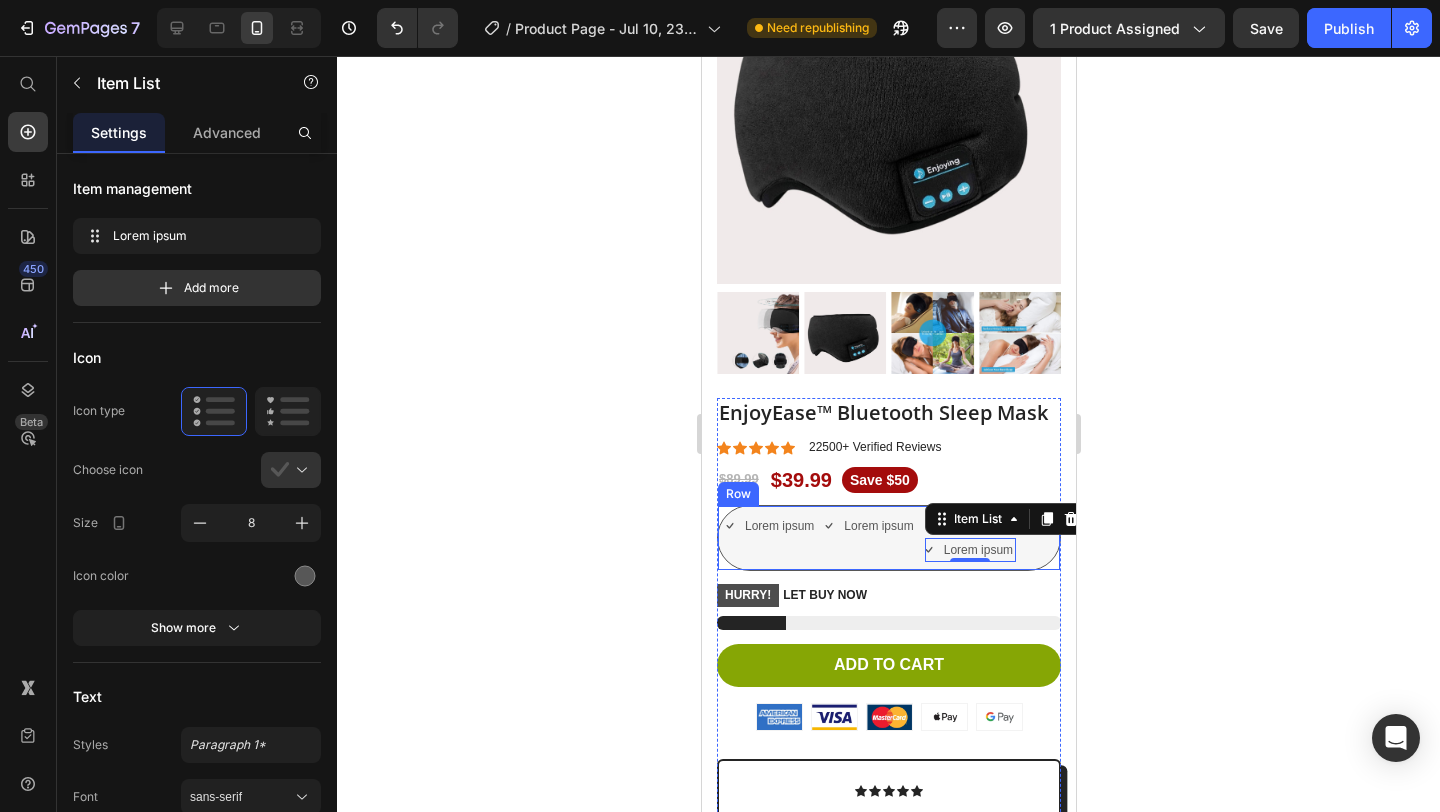 click on "Lorem ipsum Item List" at bounding box center (869, 538) 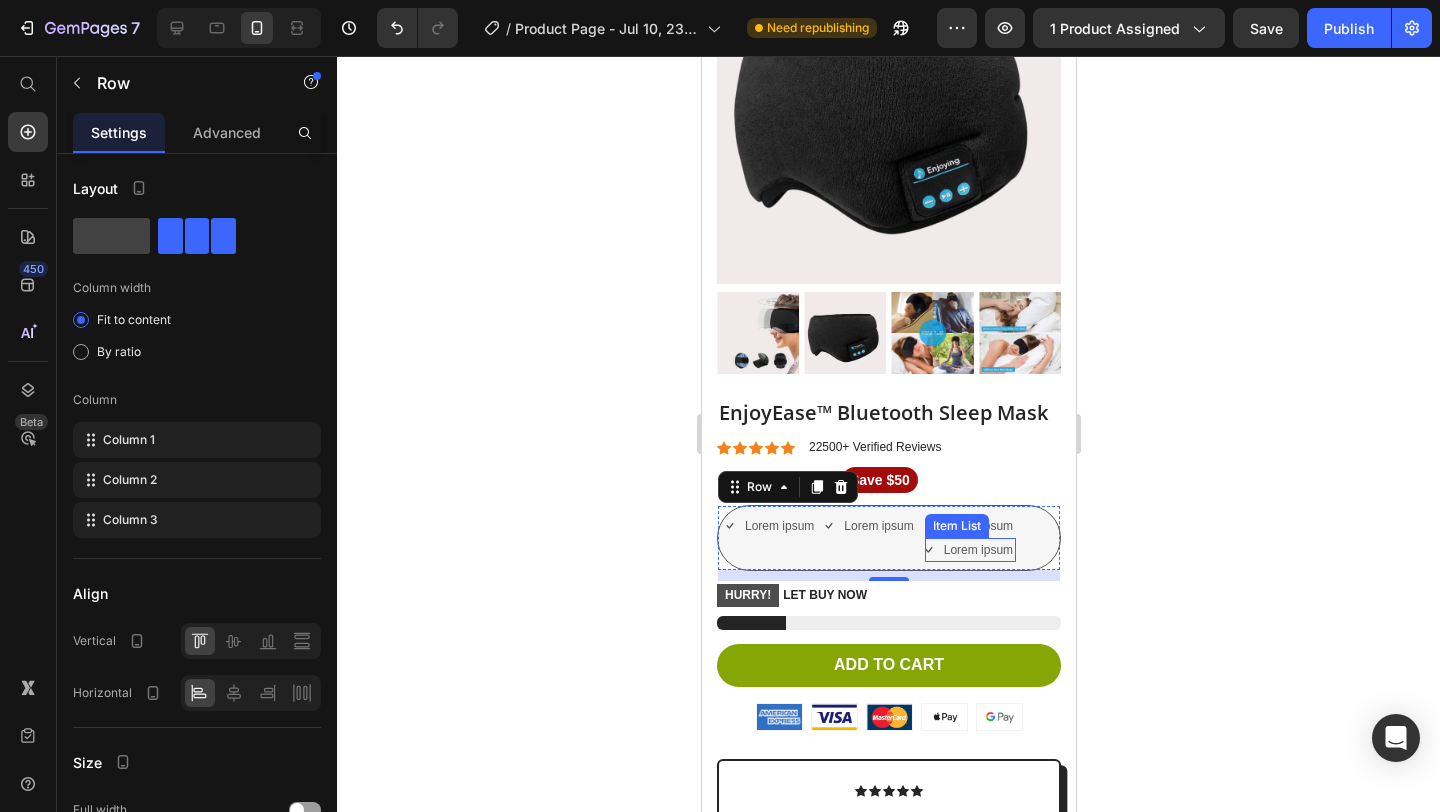 click on "Lorem ipsum" at bounding box center (977, 550) 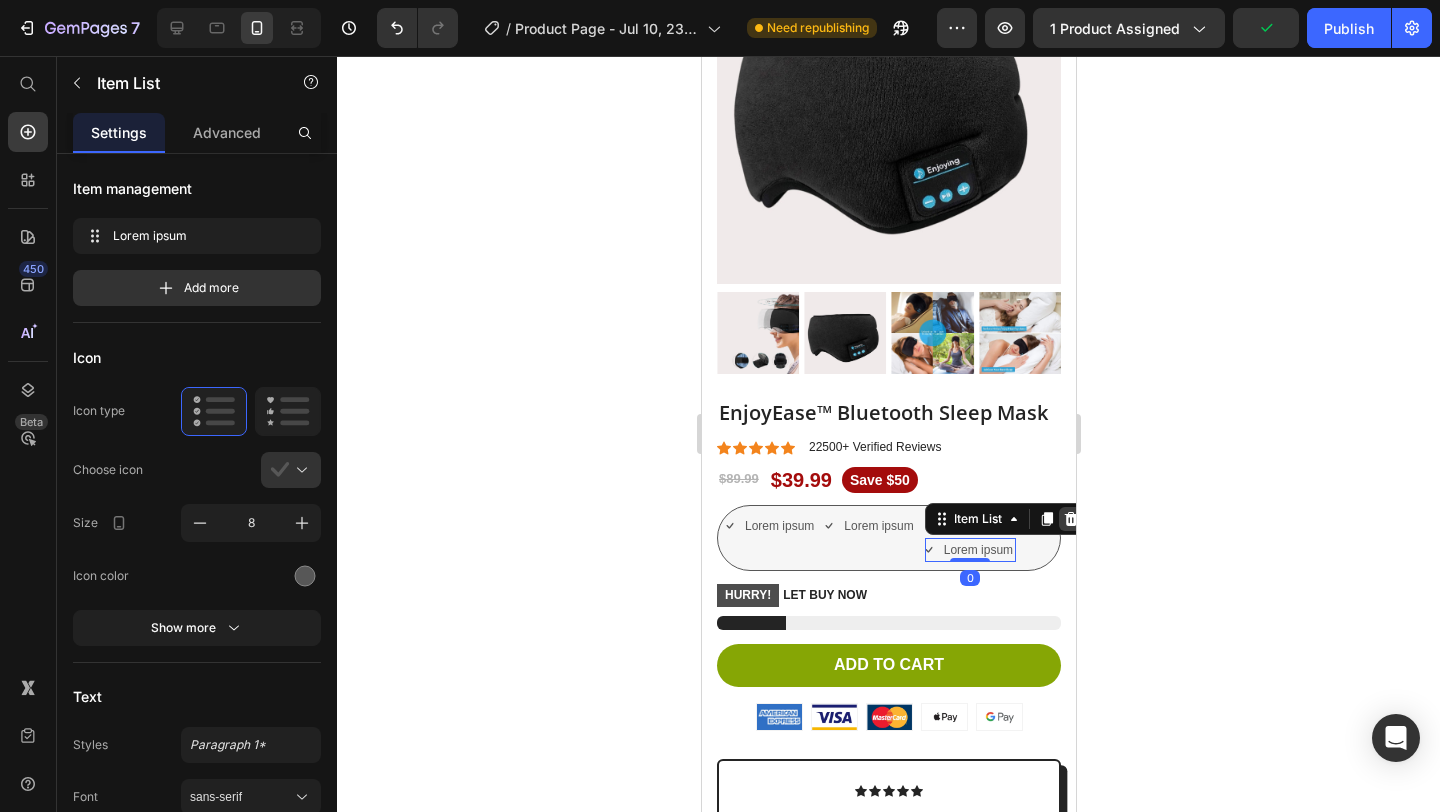 click 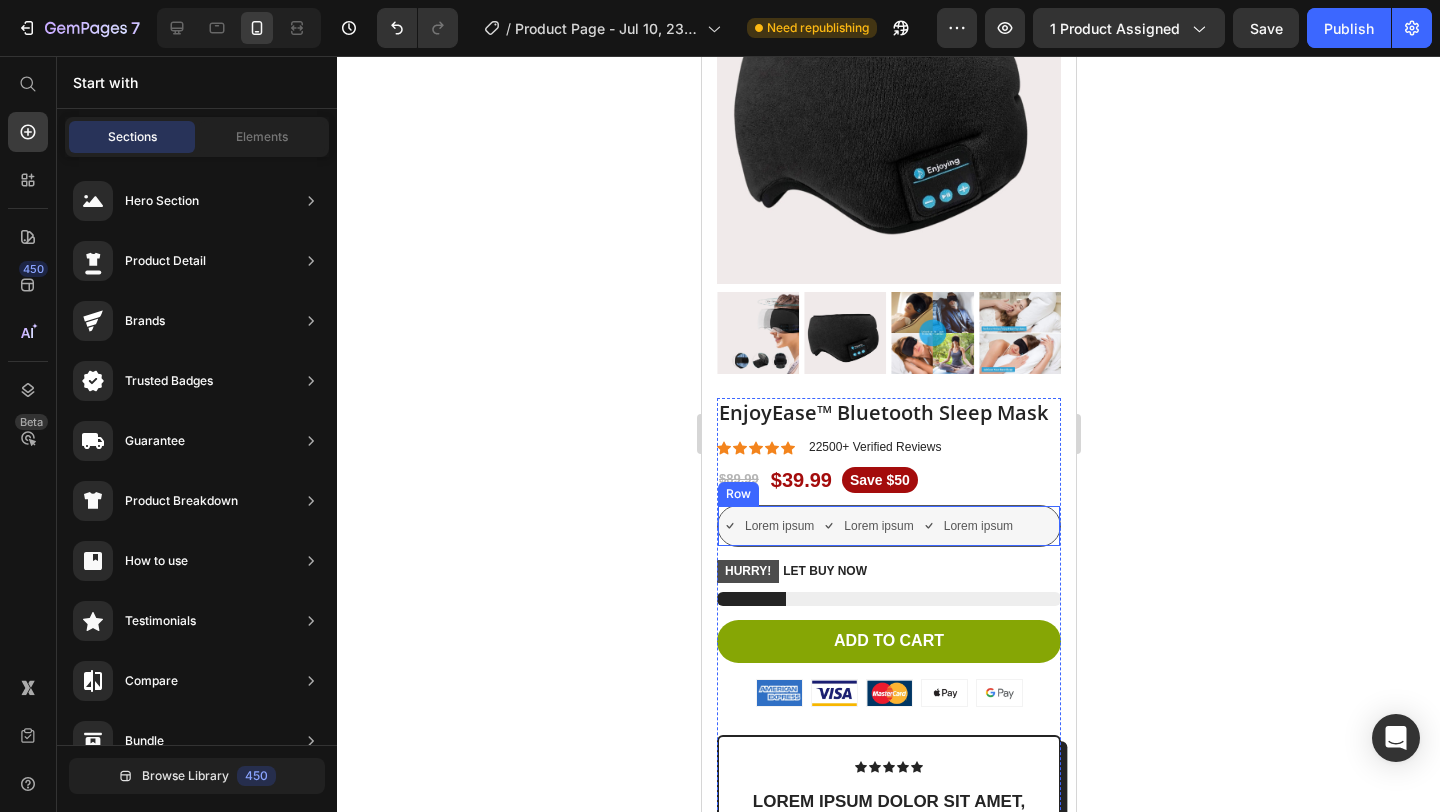 click on "Lorem ipsum Item List
Lorem ipsum Item List
Lorem ipsum Item List Row" at bounding box center (888, 526) 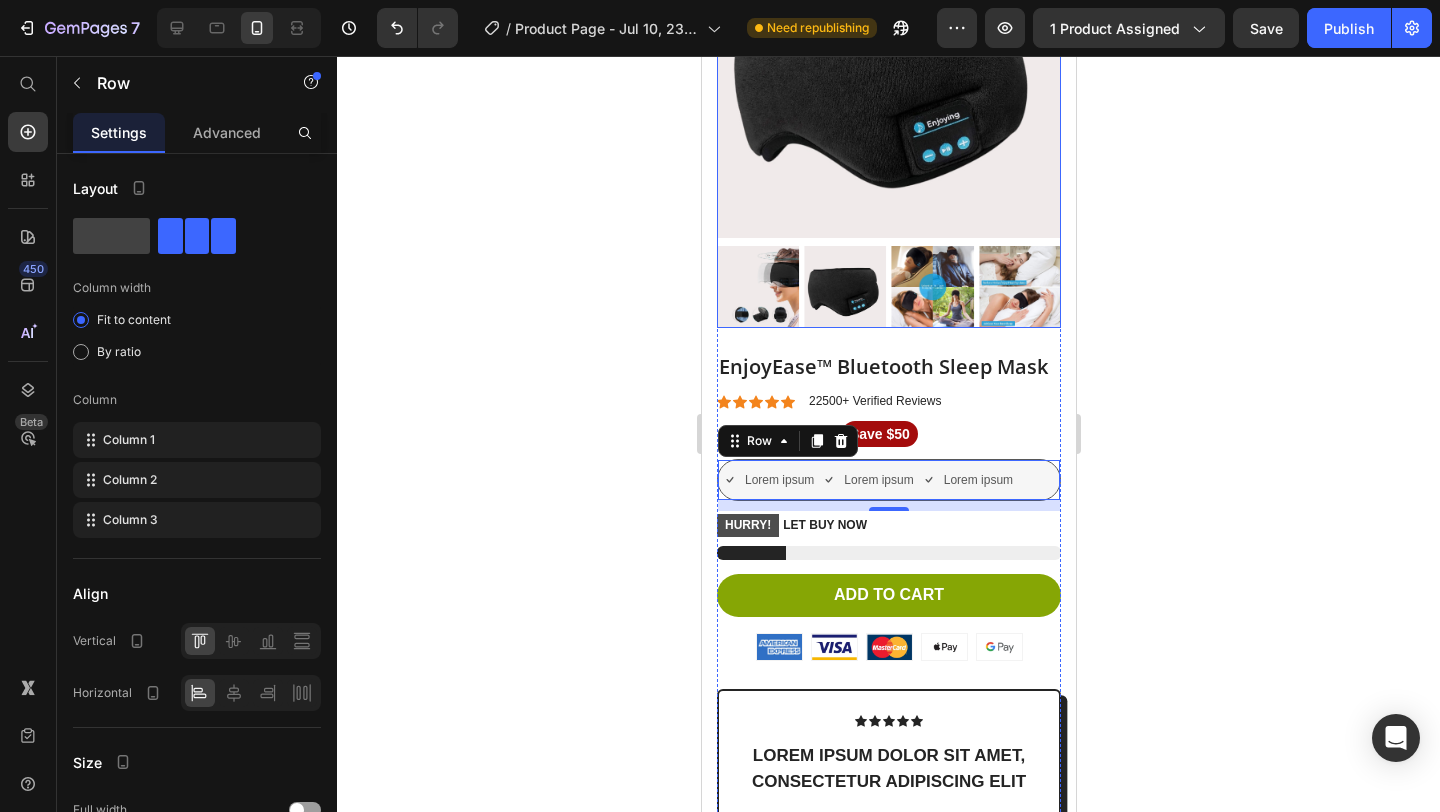 scroll, scrollTop: 221, scrollLeft: 0, axis: vertical 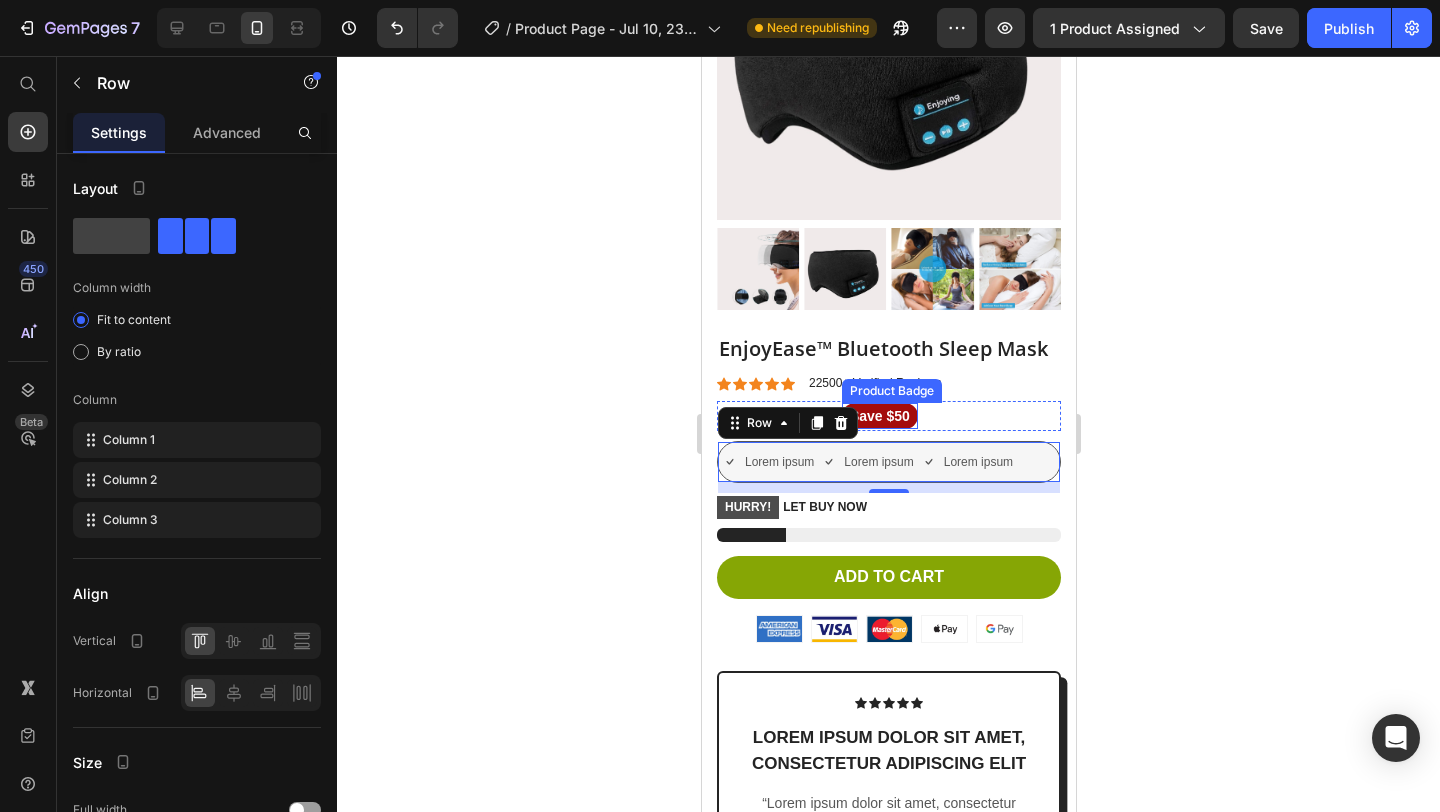click on "Product Badge" at bounding box center (891, 391) 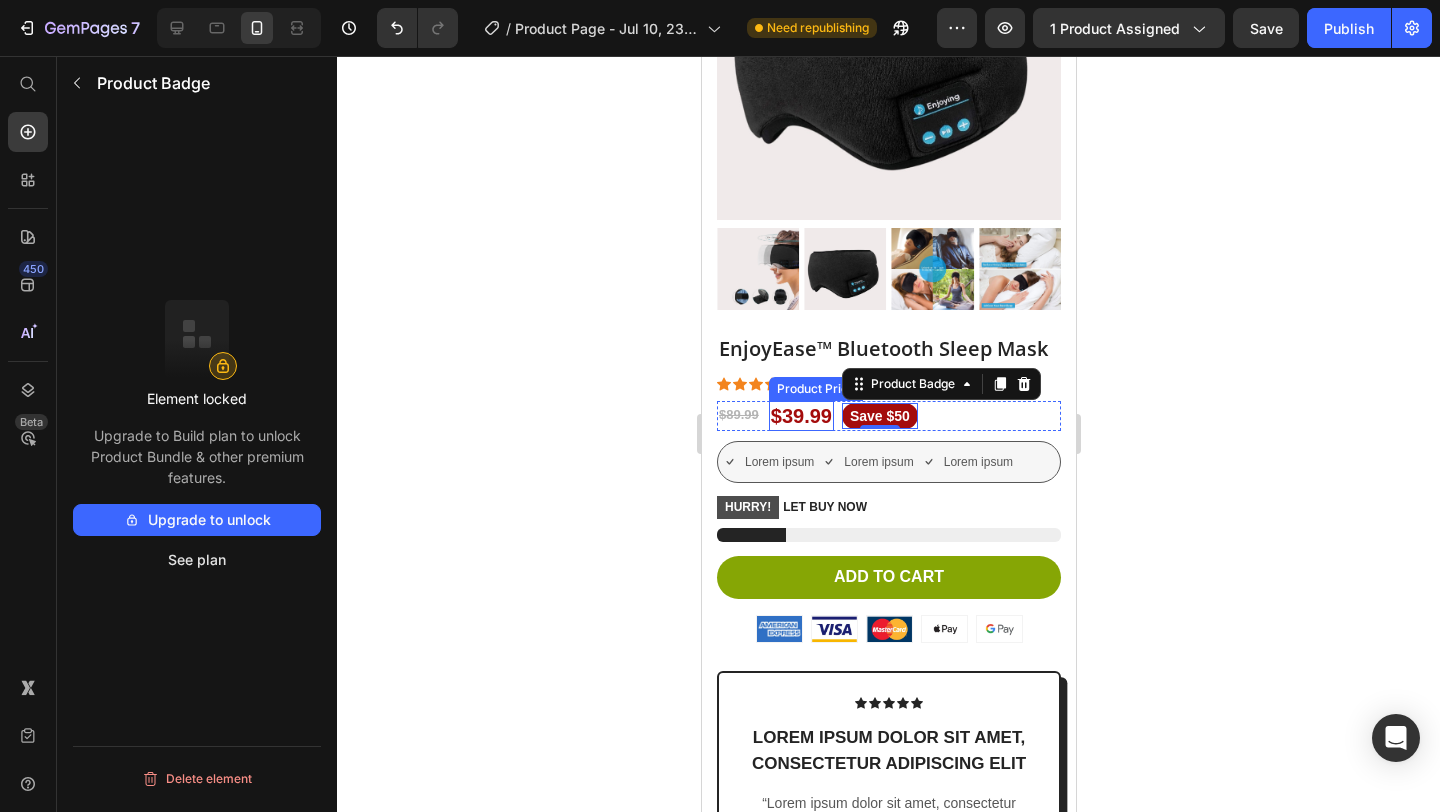 click on "$39.99" at bounding box center [800, 416] 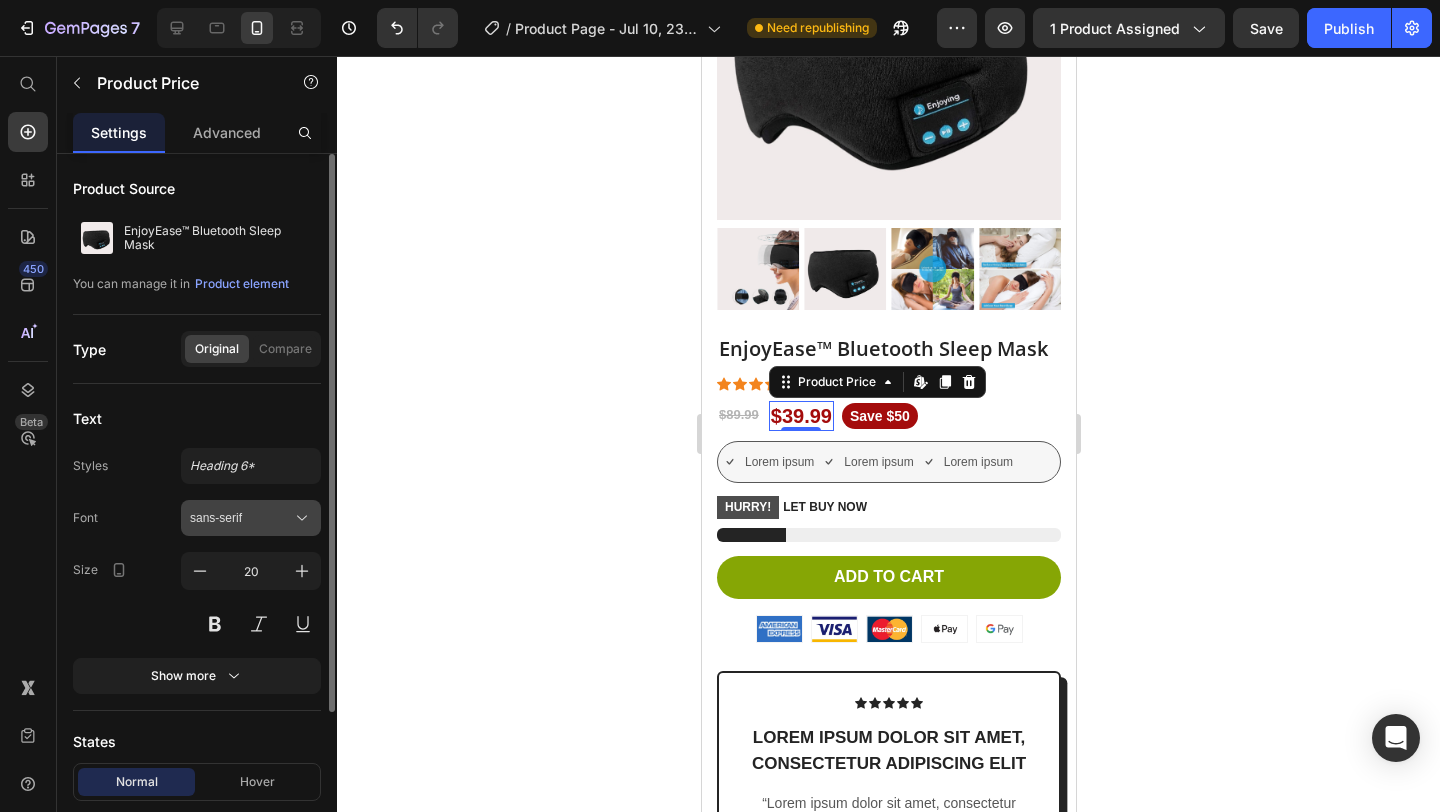 click on "sans-serif" at bounding box center (241, 518) 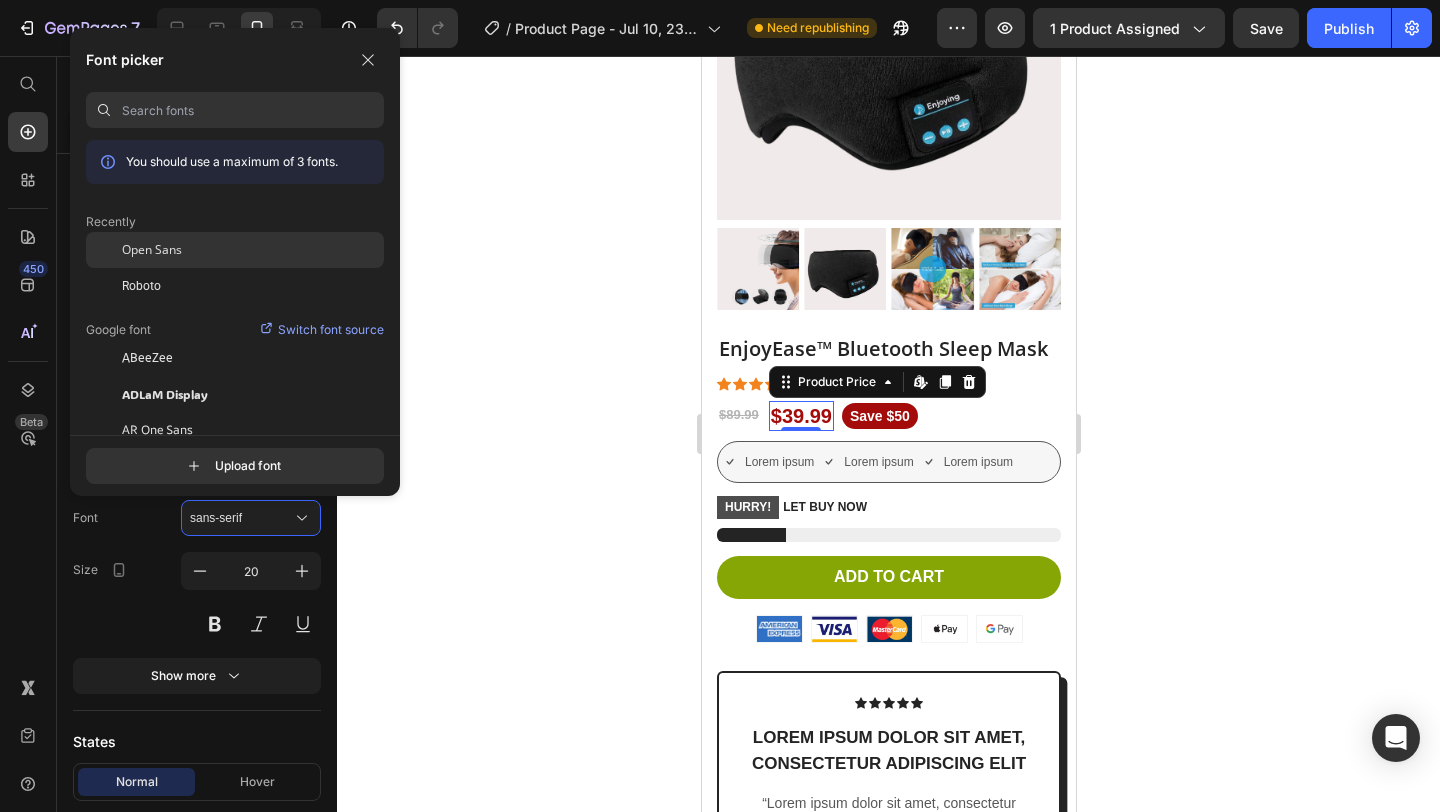 click on "Open Sans" 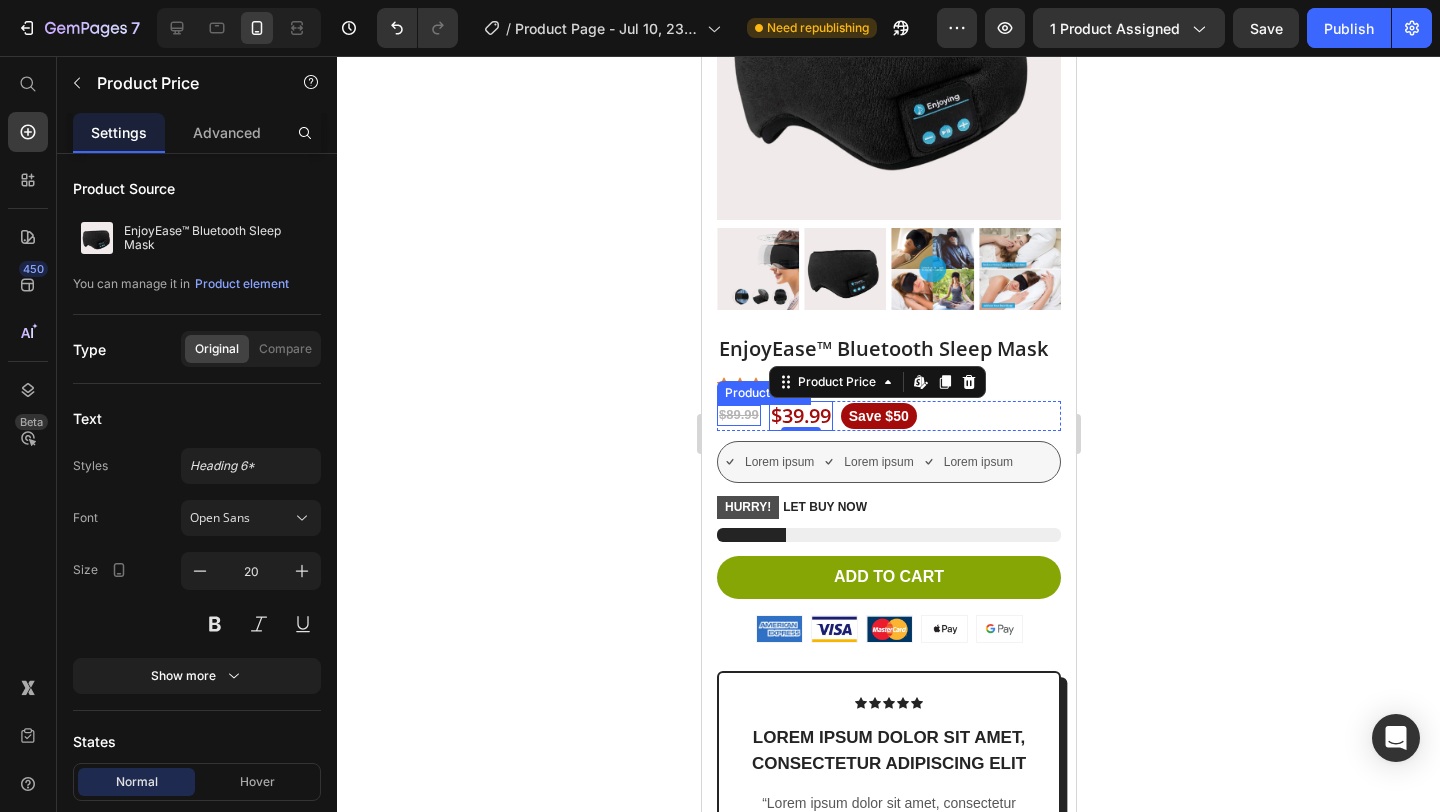click on "$89.99" at bounding box center [738, 415] 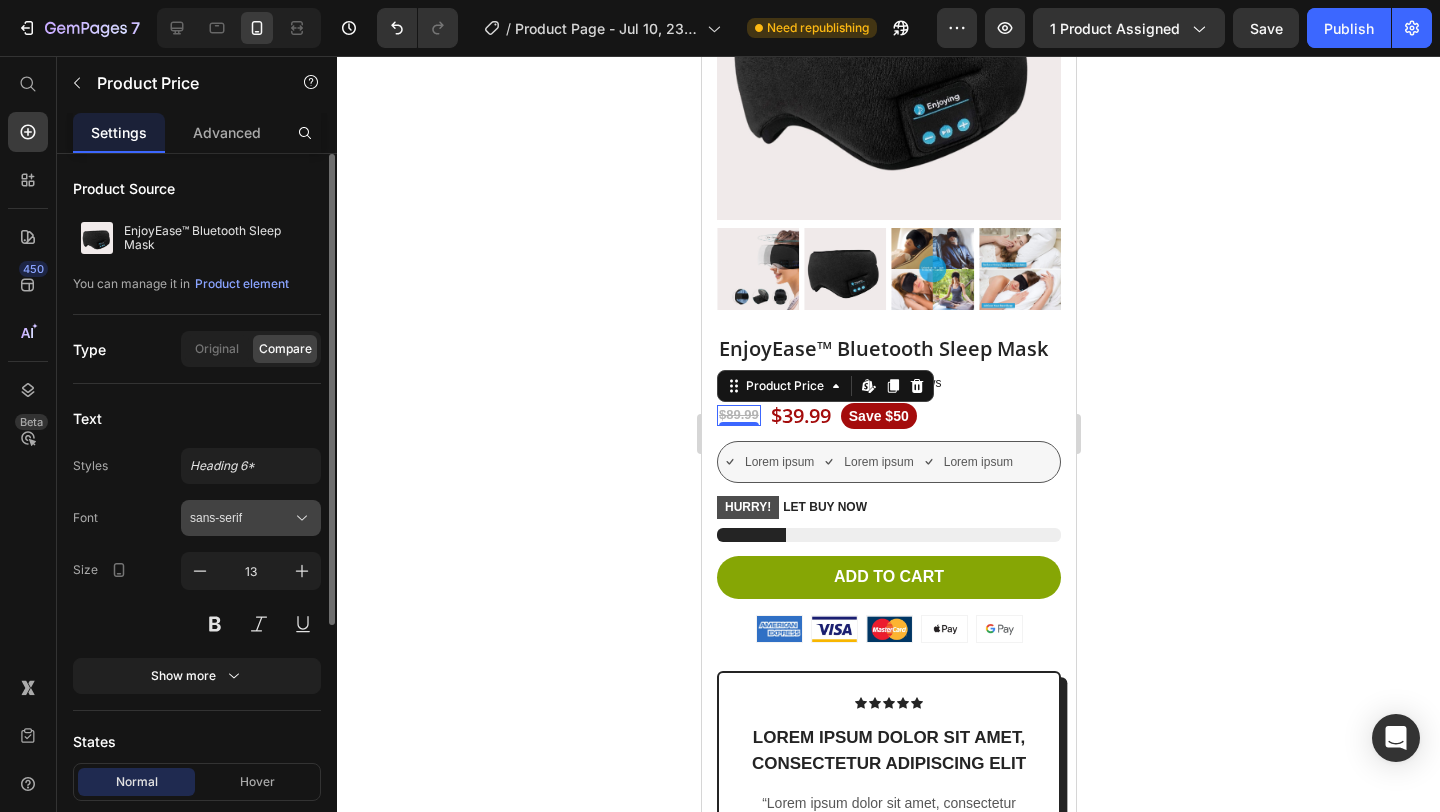 click on "sans-serif" at bounding box center (241, 518) 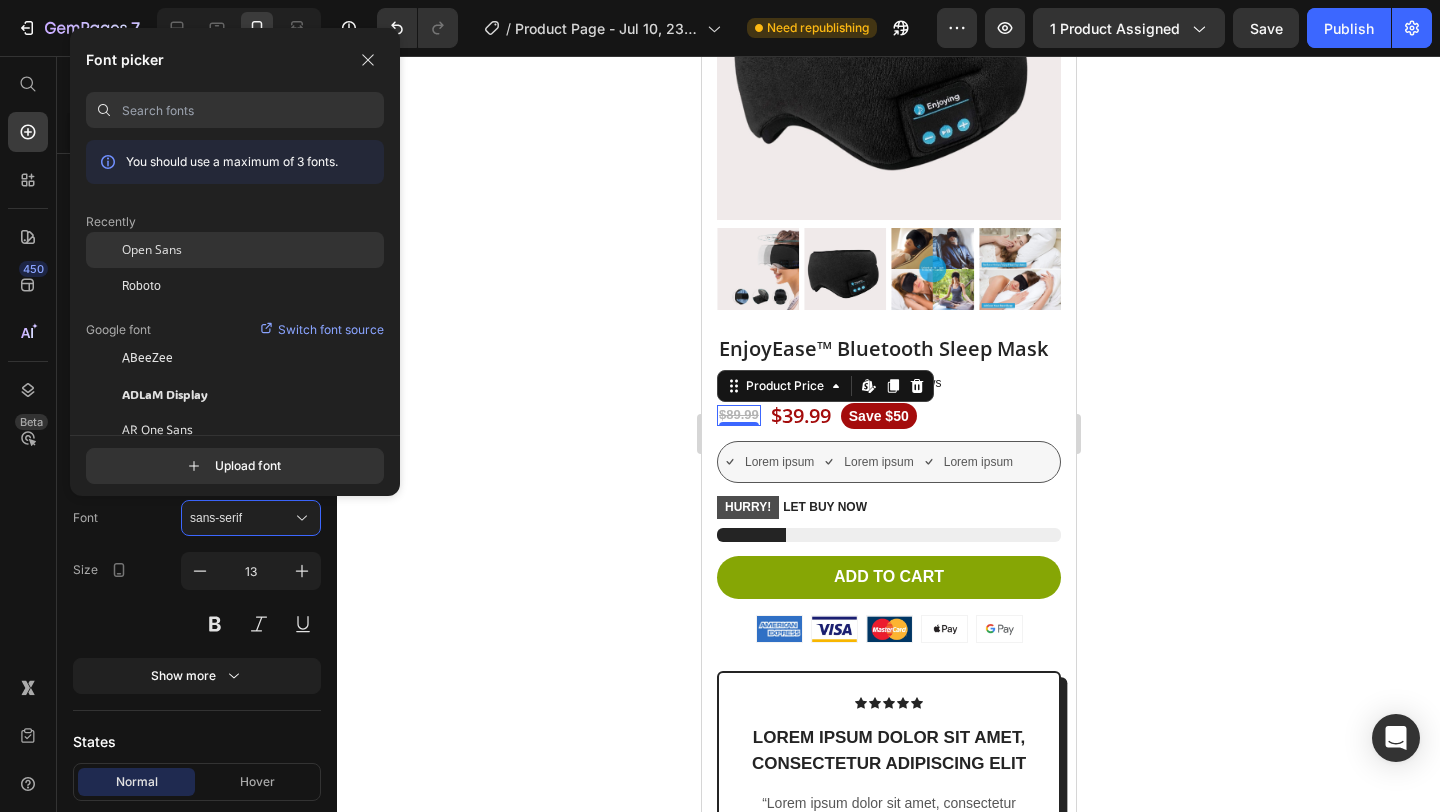 click on "Open Sans" 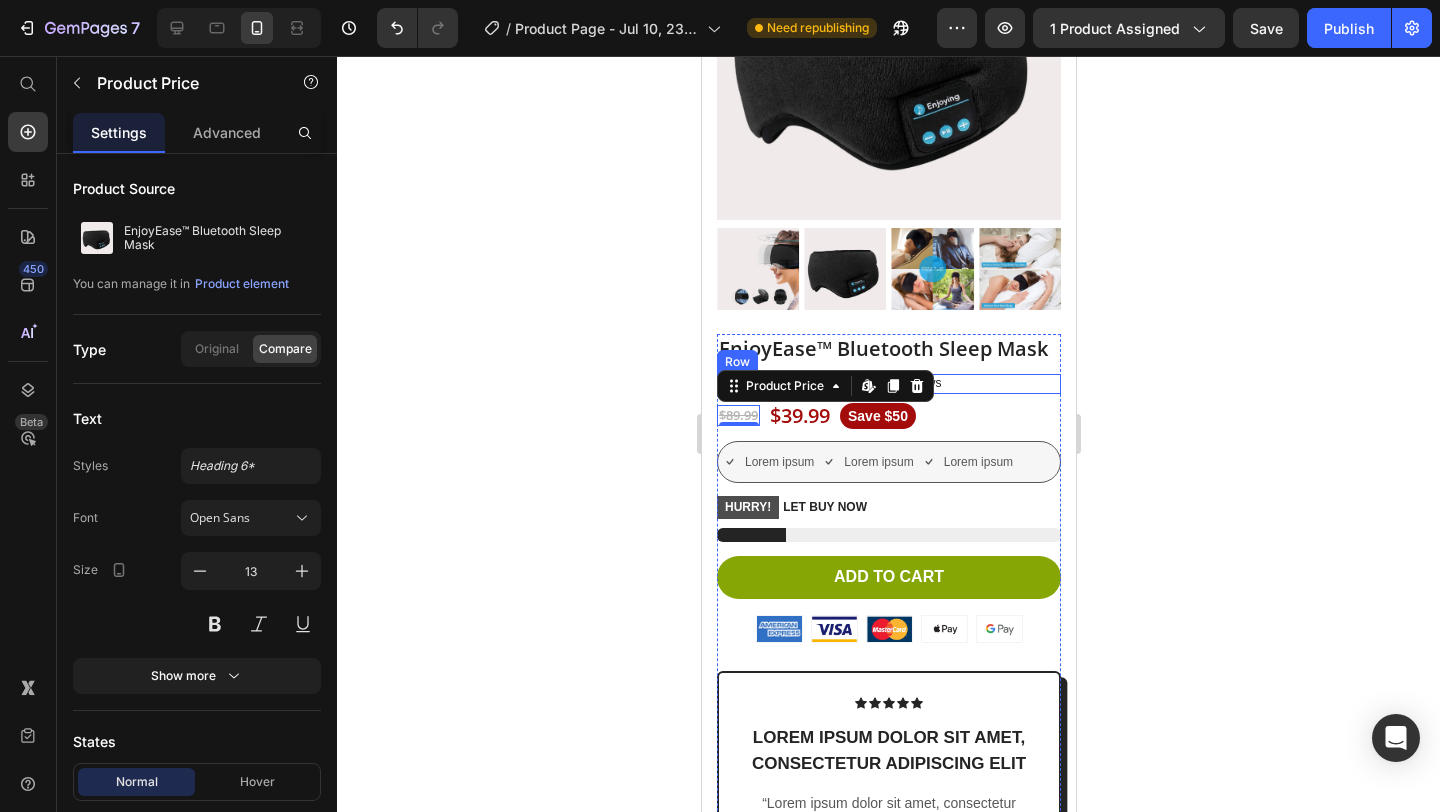 click on "Icon Icon Icon Icon Icon Icon List 22500+ Verified Reviews Text Block Row" at bounding box center [888, 384] 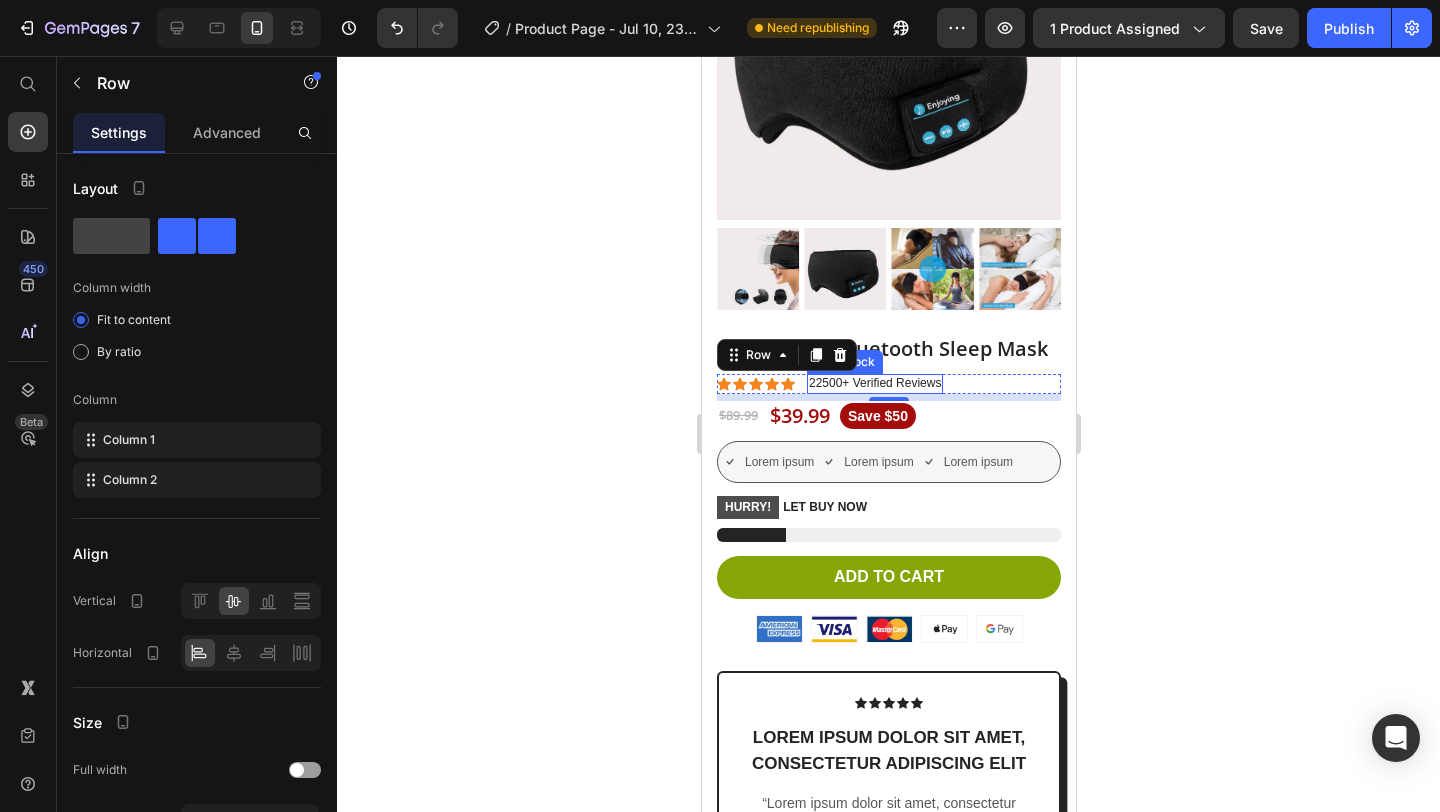 click on "22500+ Verified Reviews" at bounding box center (874, 384) 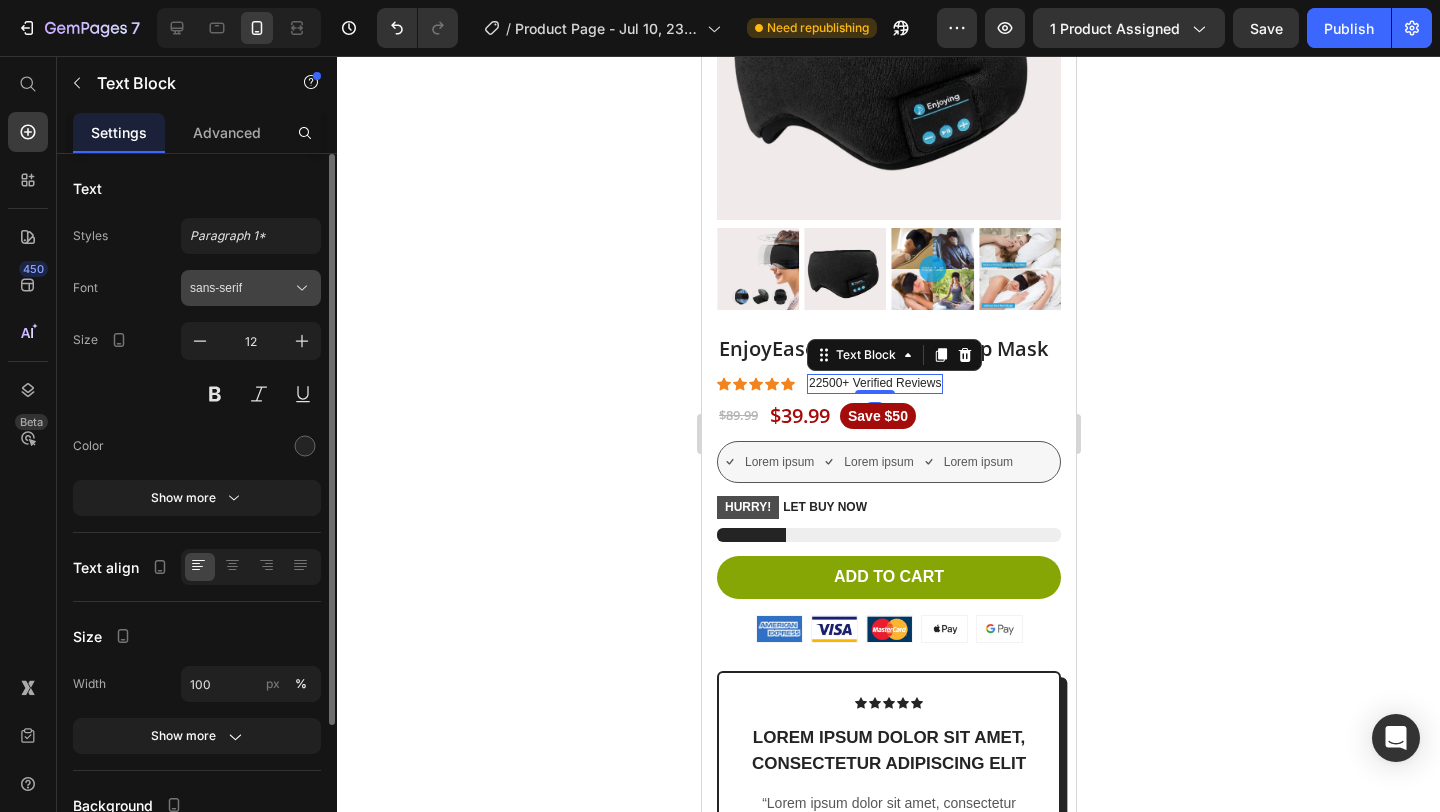 click on "sans-serif" at bounding box center [241, 288] 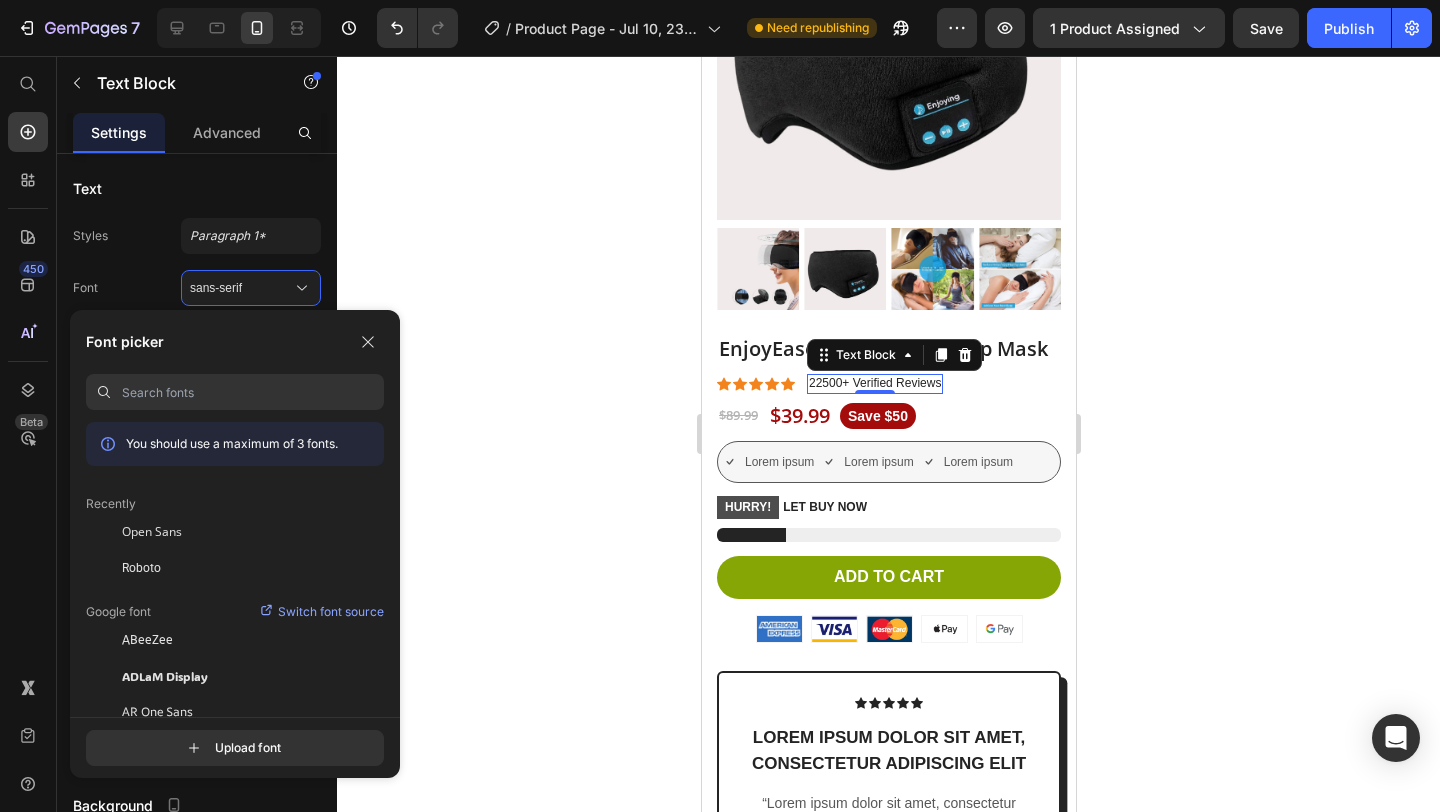 click on "Recently" 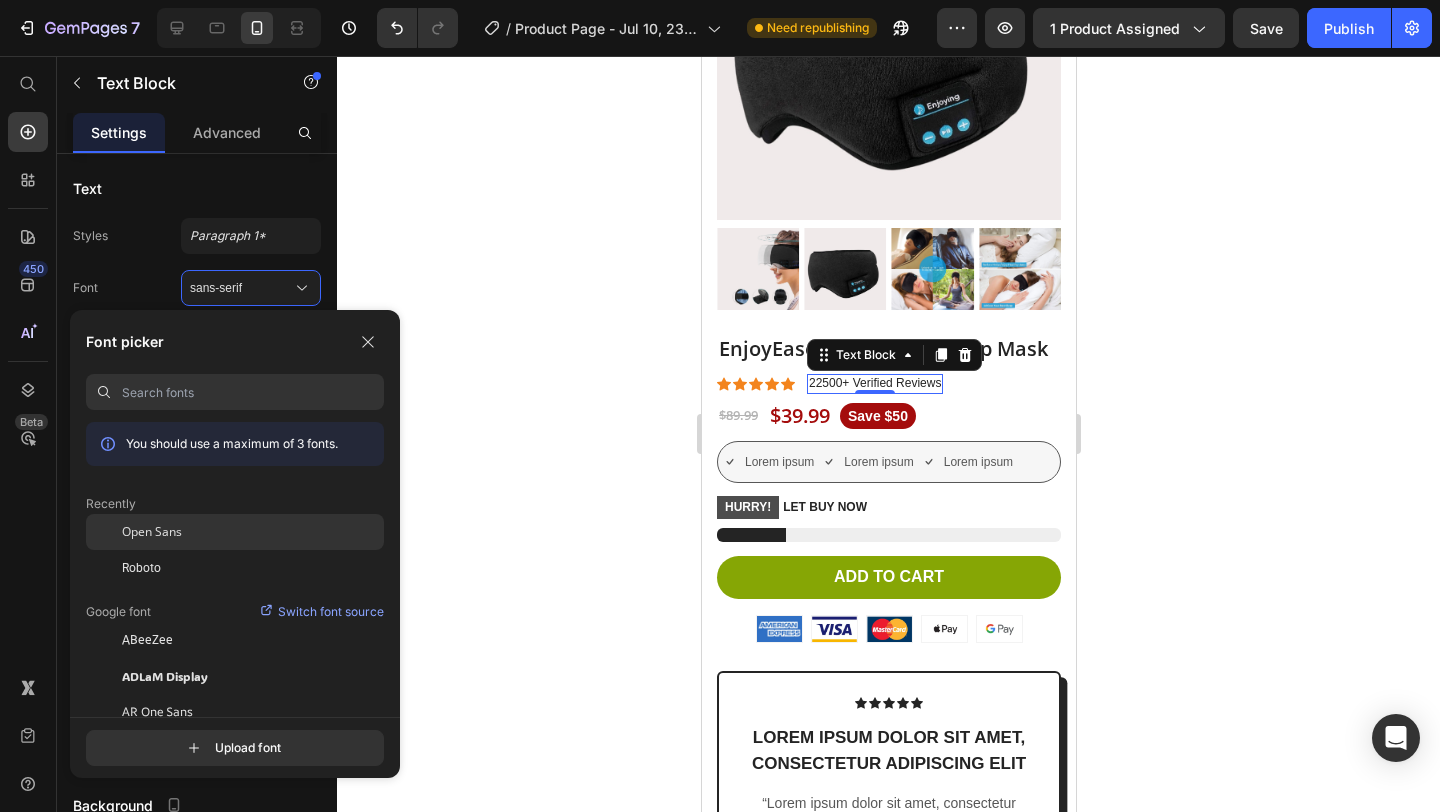 click on "Open Sans" 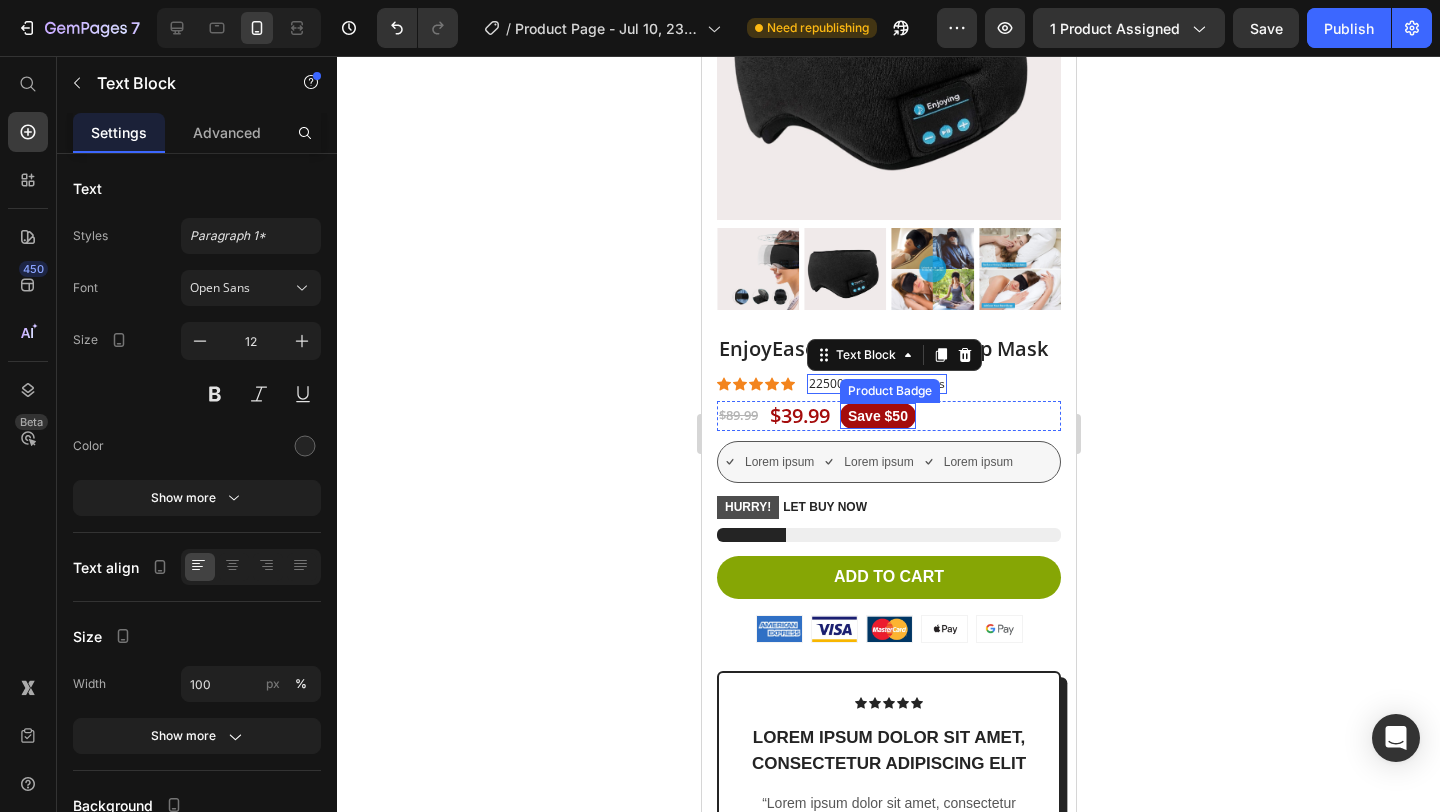 click on "Save $50" at bounding box center (877, 416) 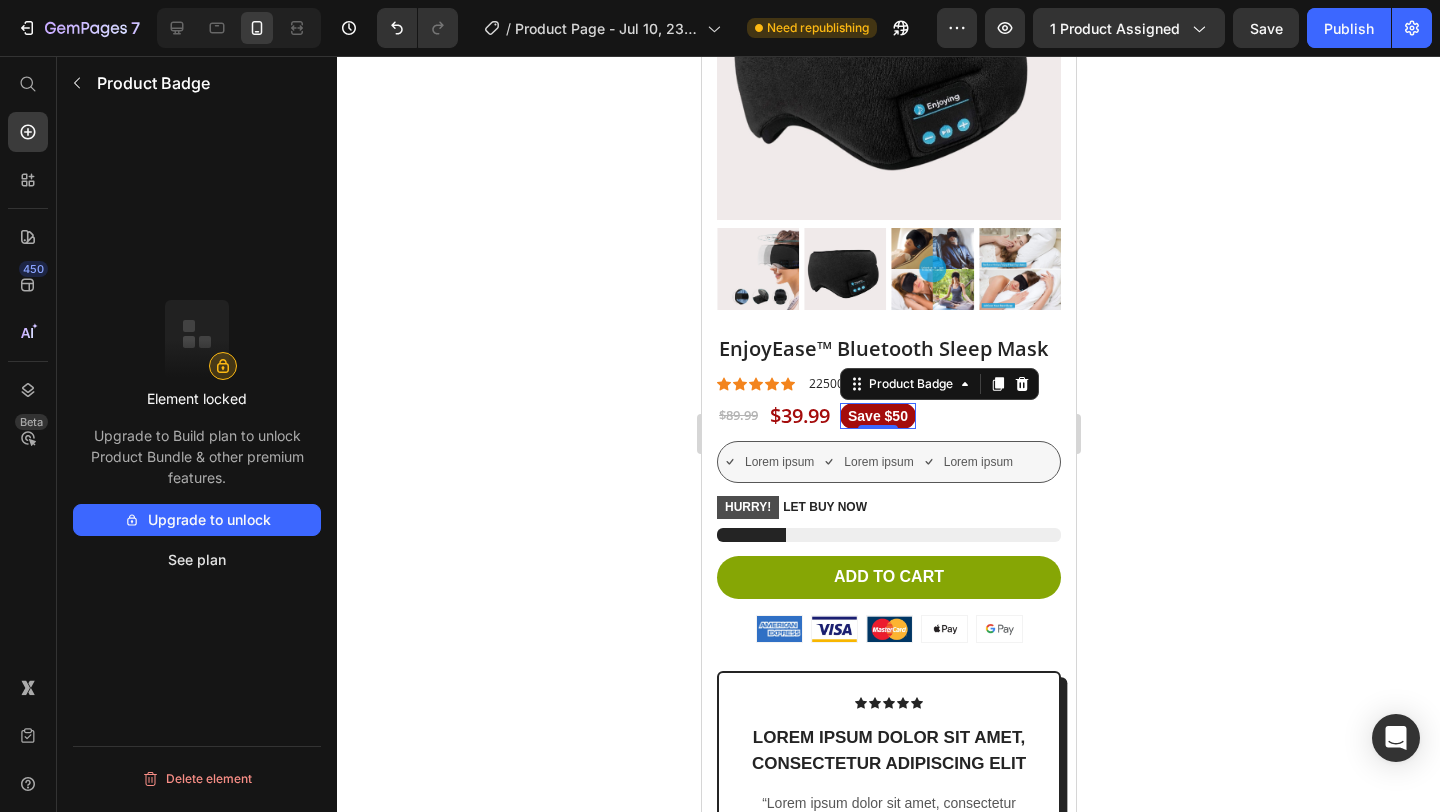 click on "Save $50" at bounding box center [877, 416] 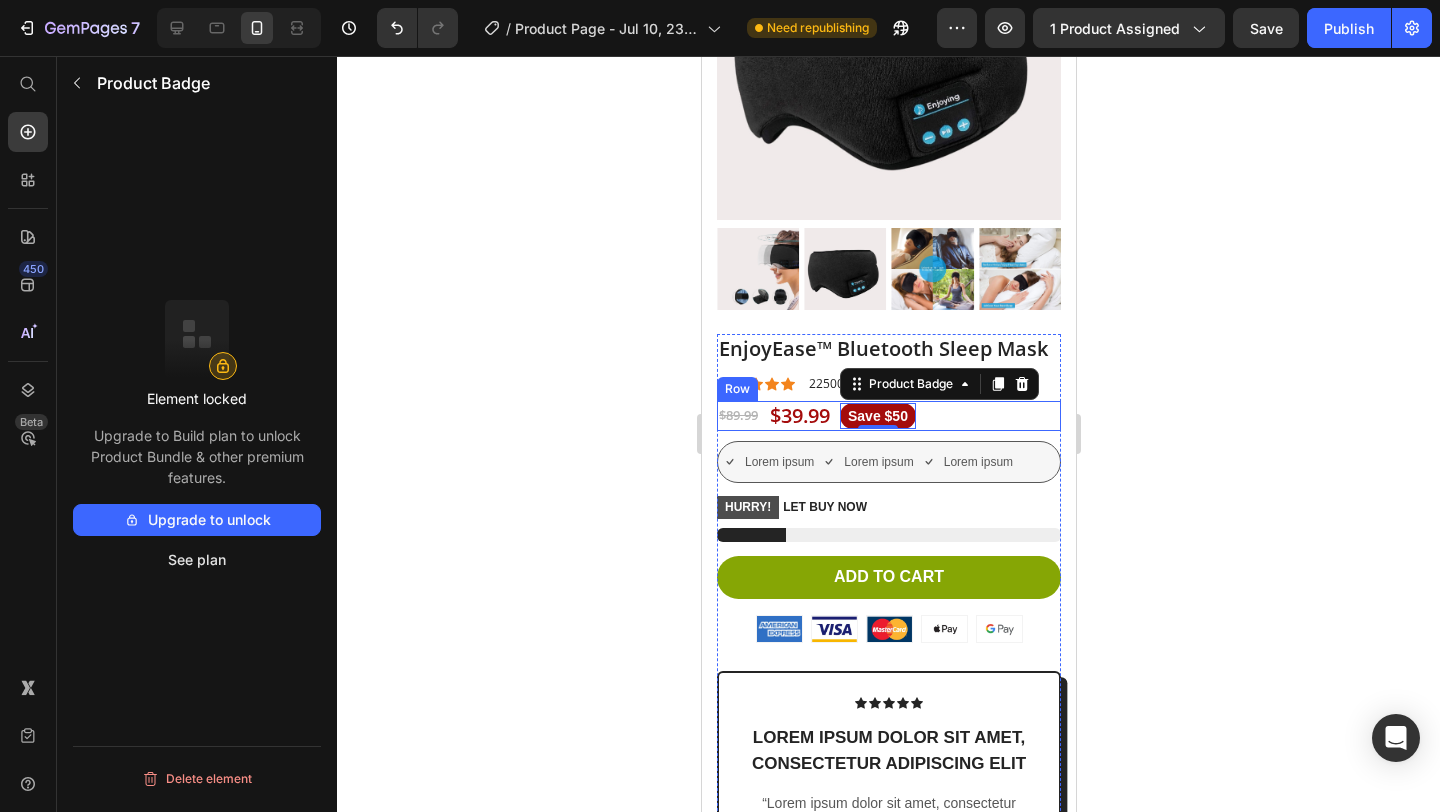 click on "$89.99 Product Price $39.99 Product Price Save $50 Product Badge   0 Row" at bounding box center (888, 416) 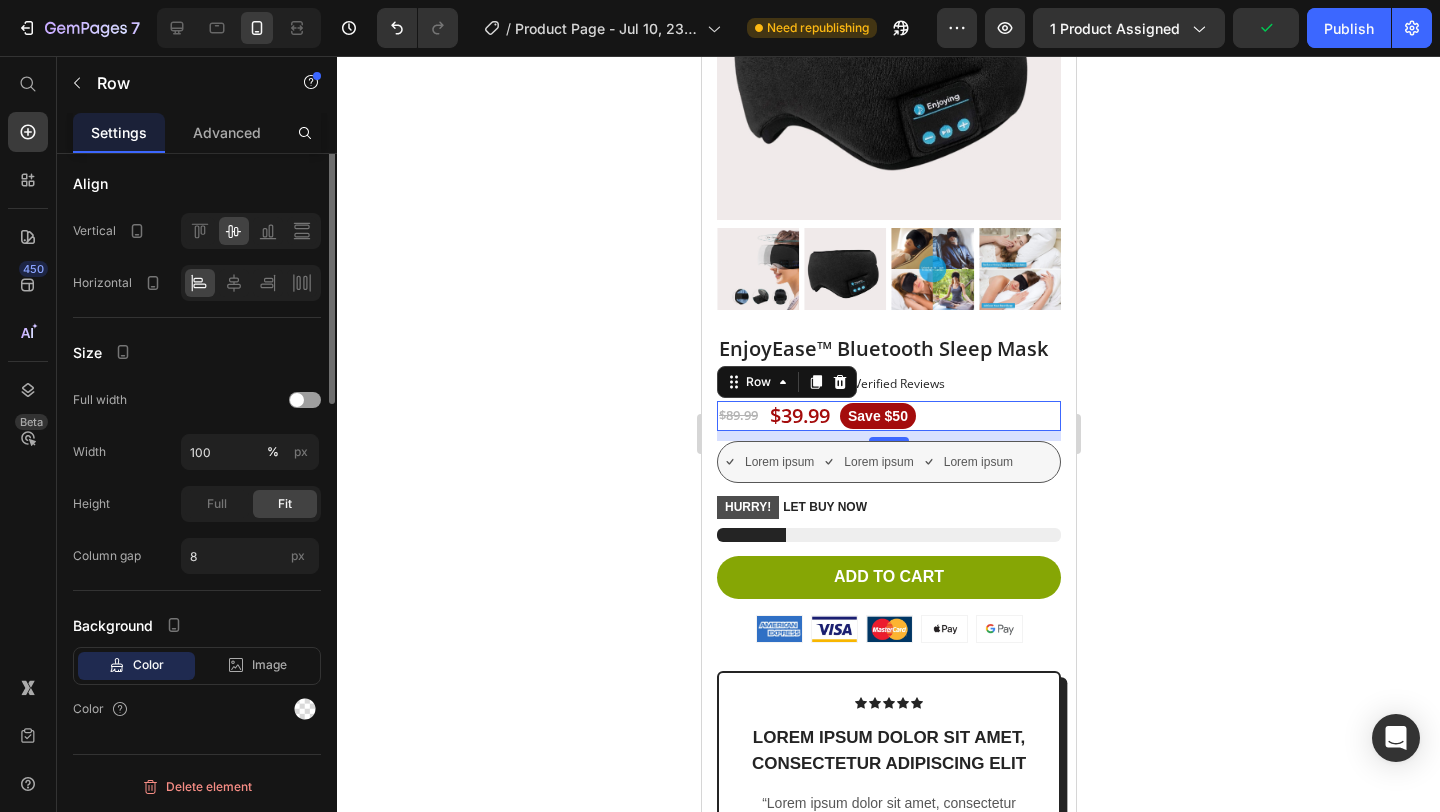 scroll, scrollTop: 0, scrollLeft: 0, axis: both 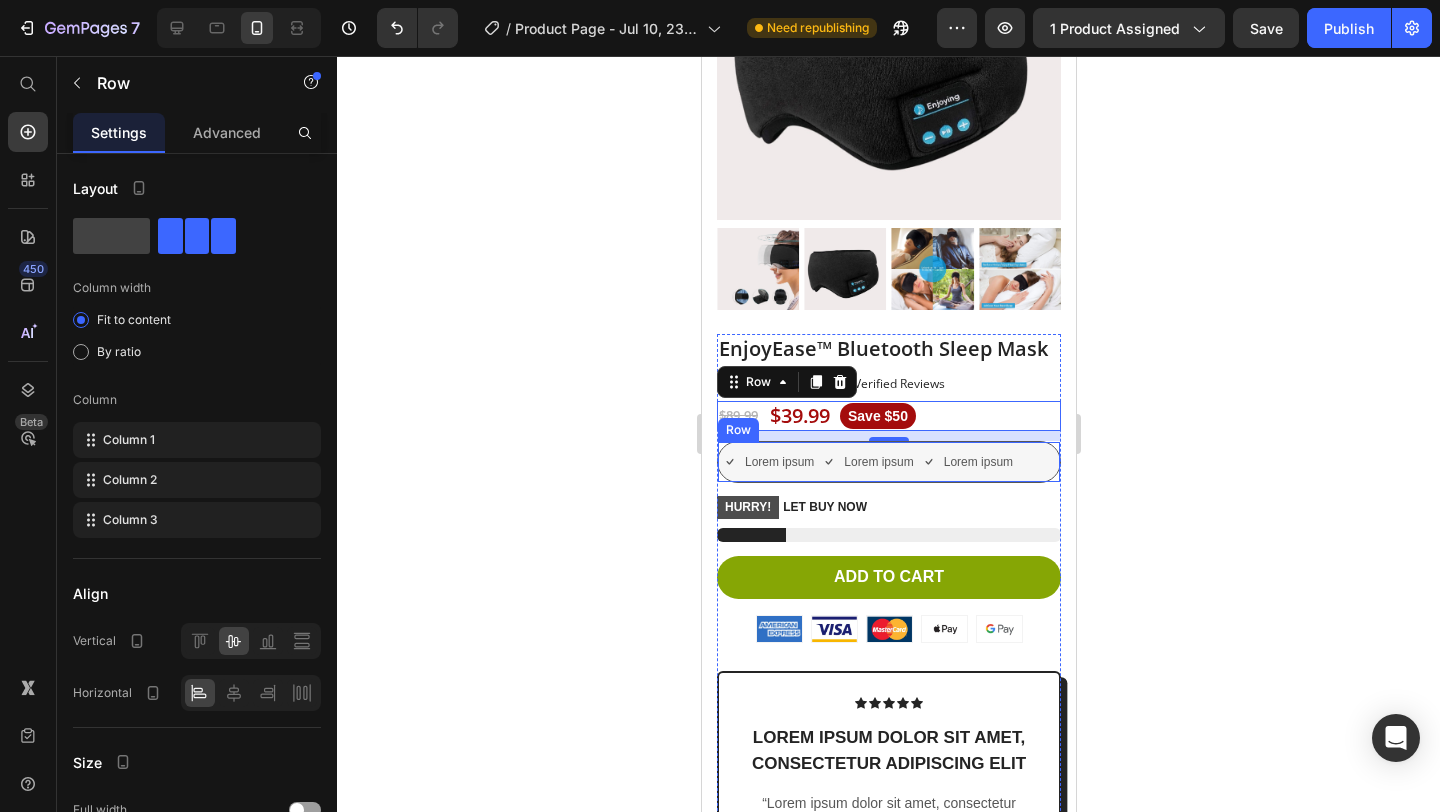 click on "Lorem ipsum Item List
Lorem ipsum Item List
Lorem ipsum Item List Row" at bounding box center (888, 462) 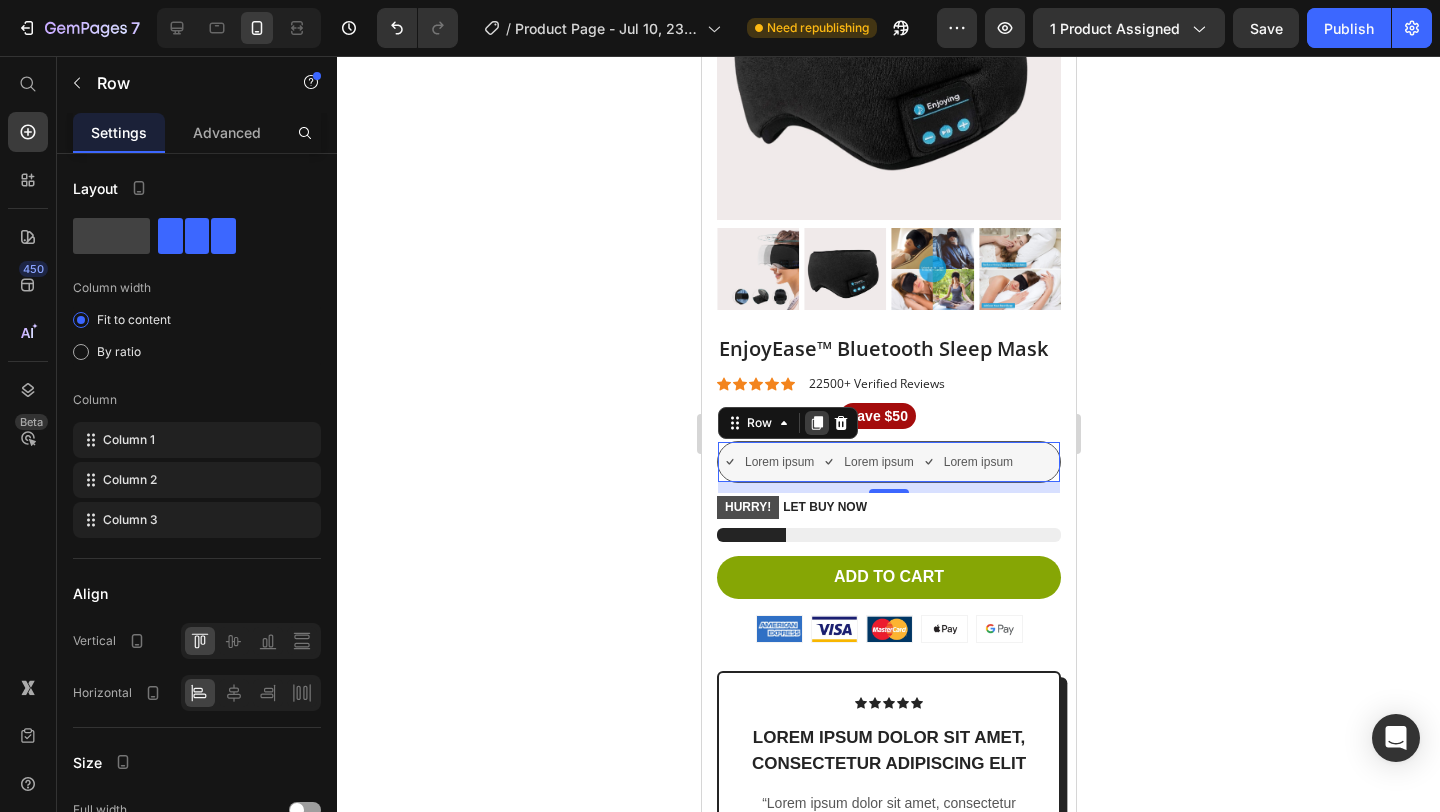 click 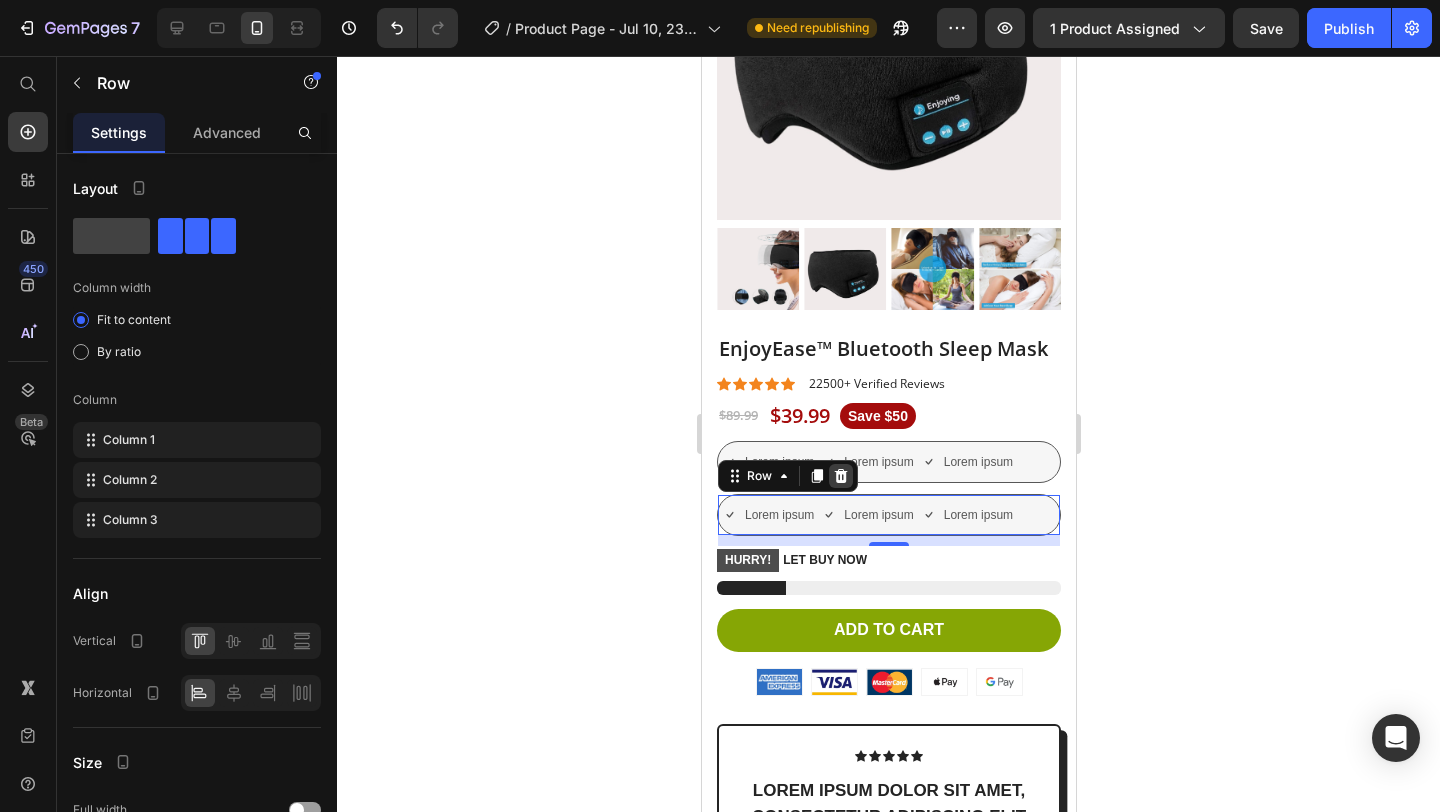 click 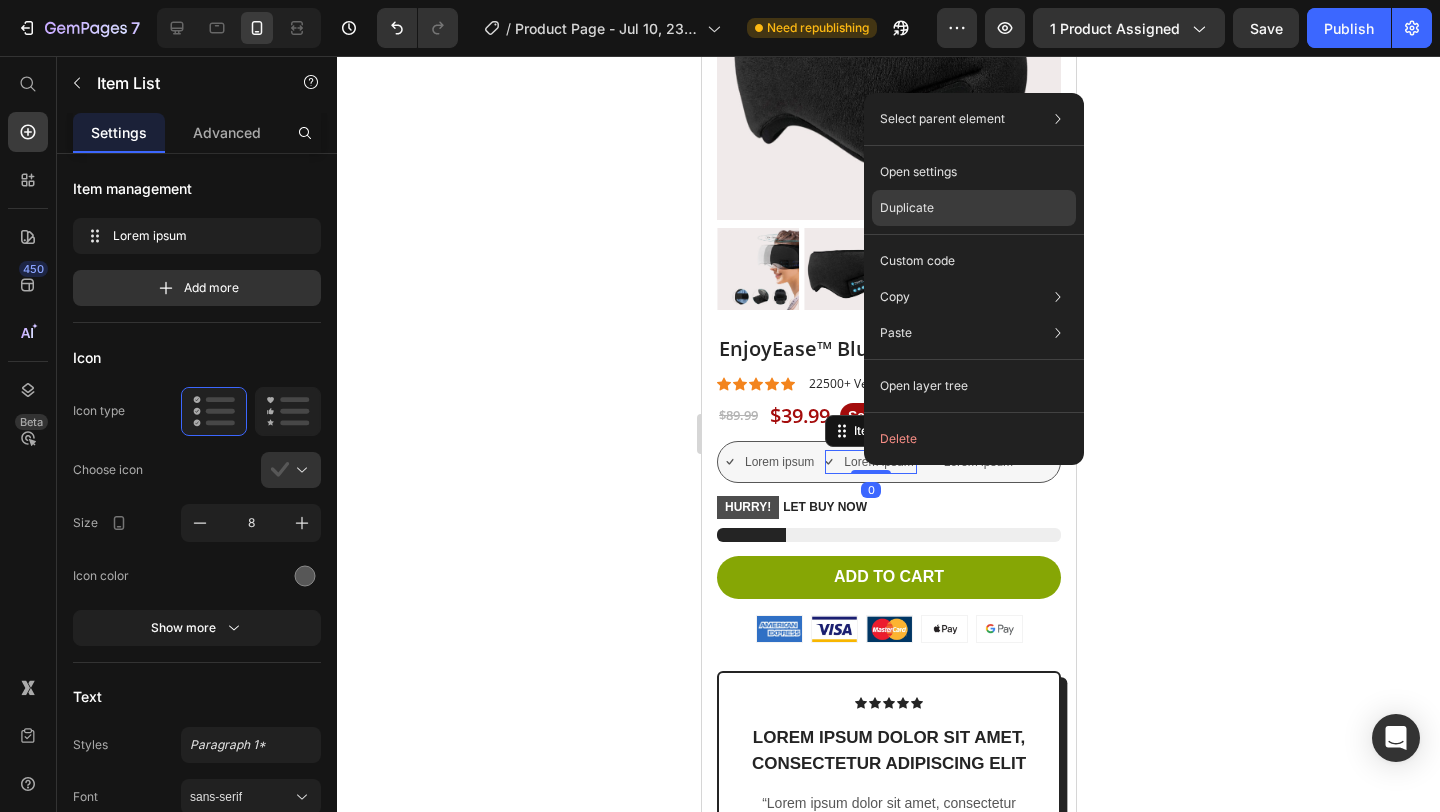 click on "Duplicate" 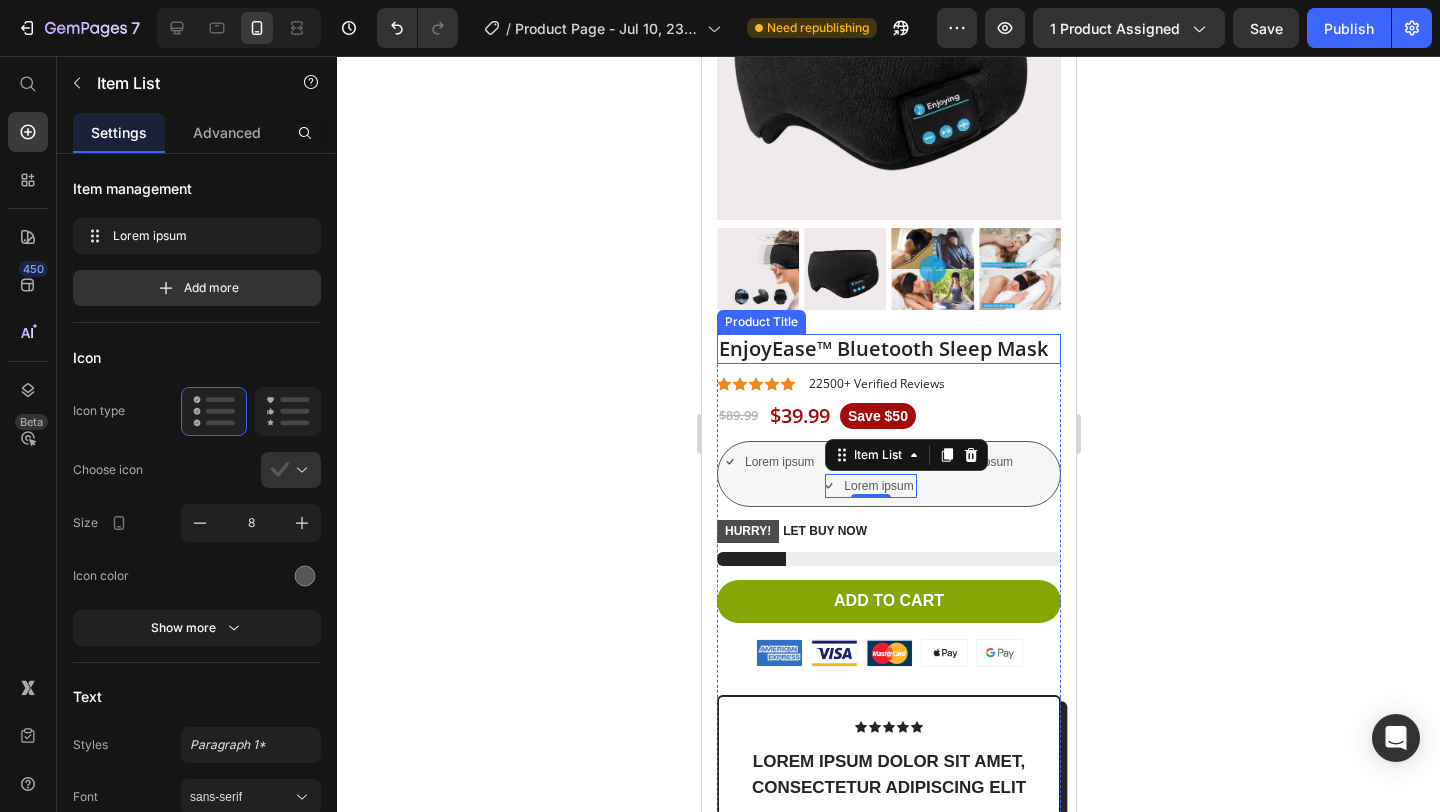click on "EnjoyEase™ Bluetooth Sleep Mask" at bounding box center [888, 349] 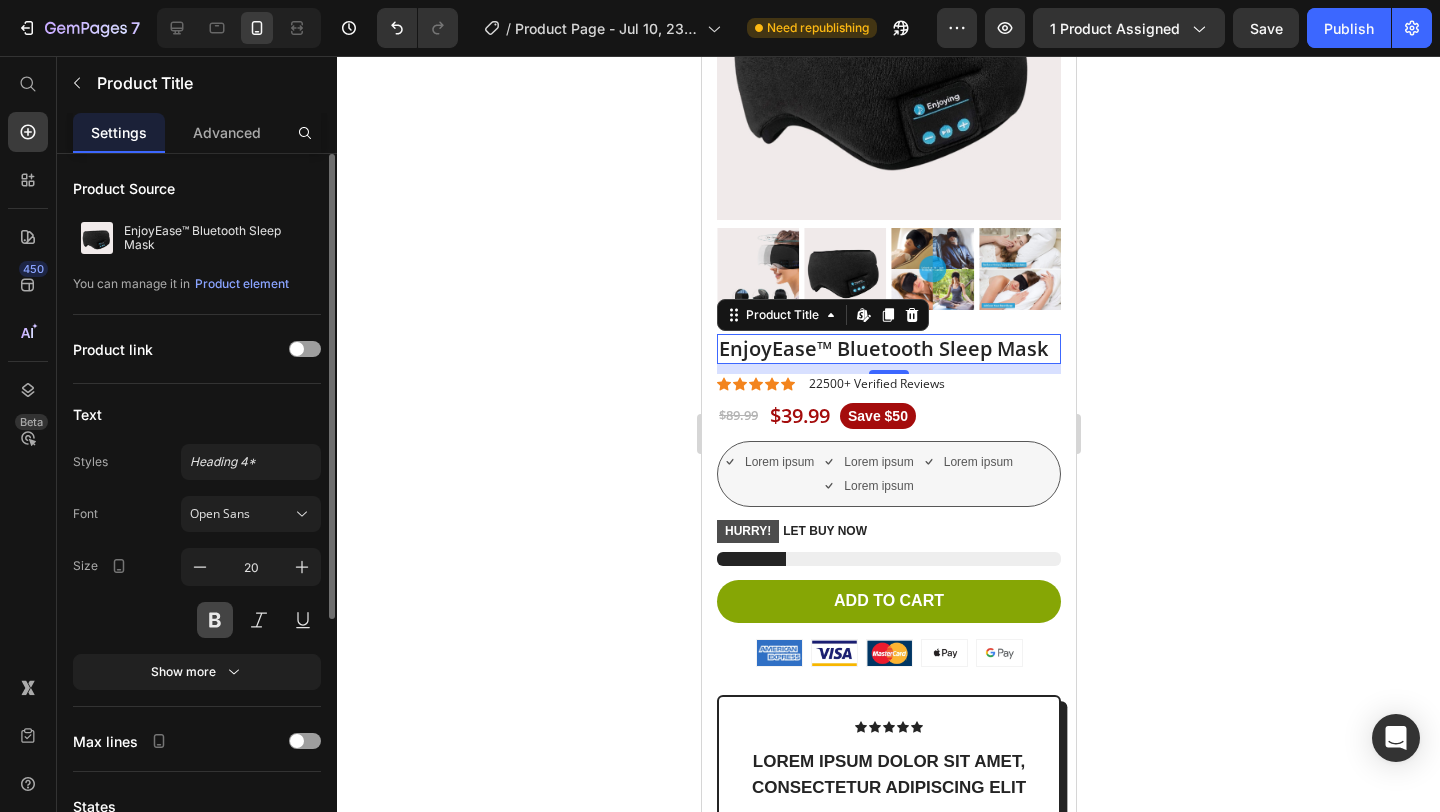 click at bounding box center (215, 620) 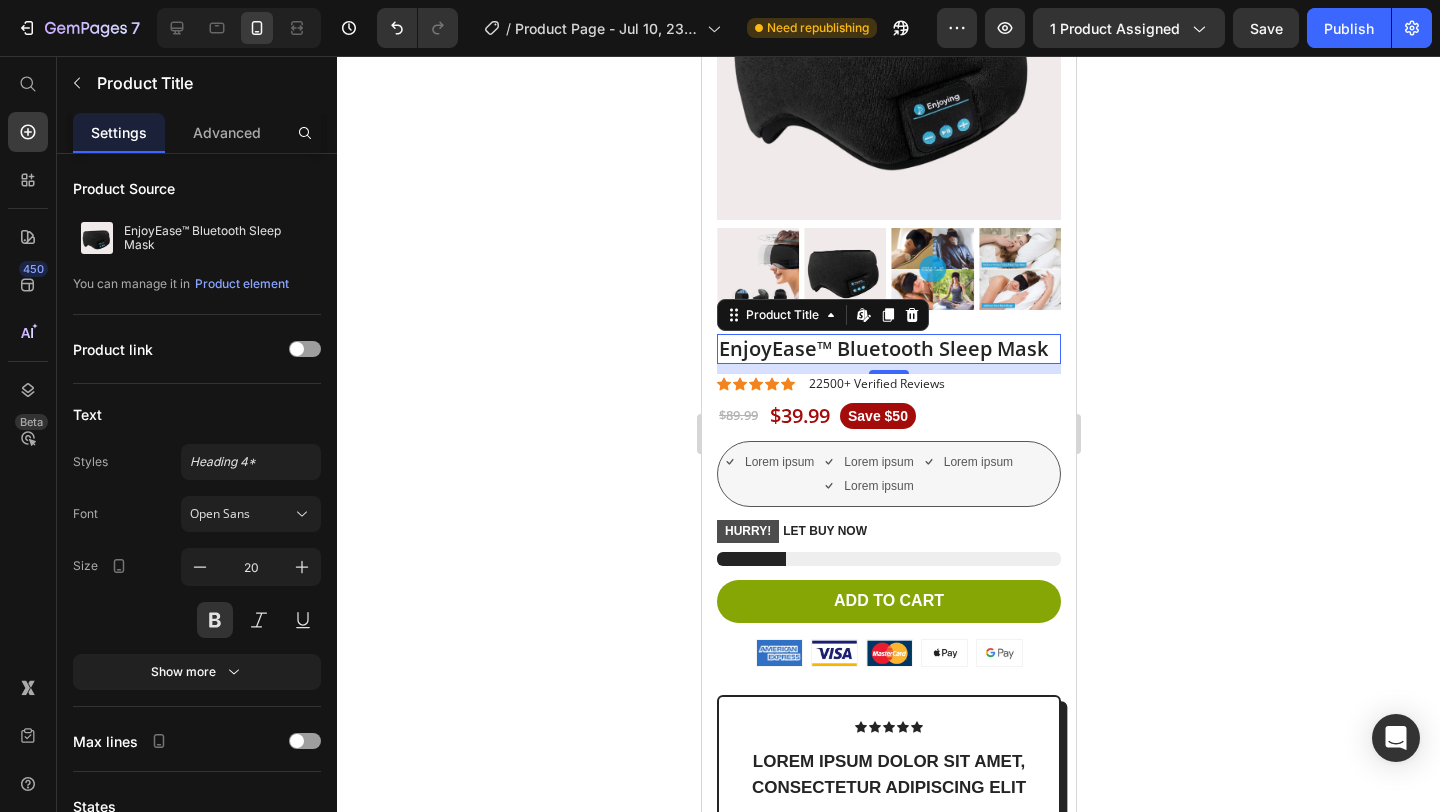 click on "EnjoyEase™ Bluetooth Sleep Mask" at bounding box center (888, 349) 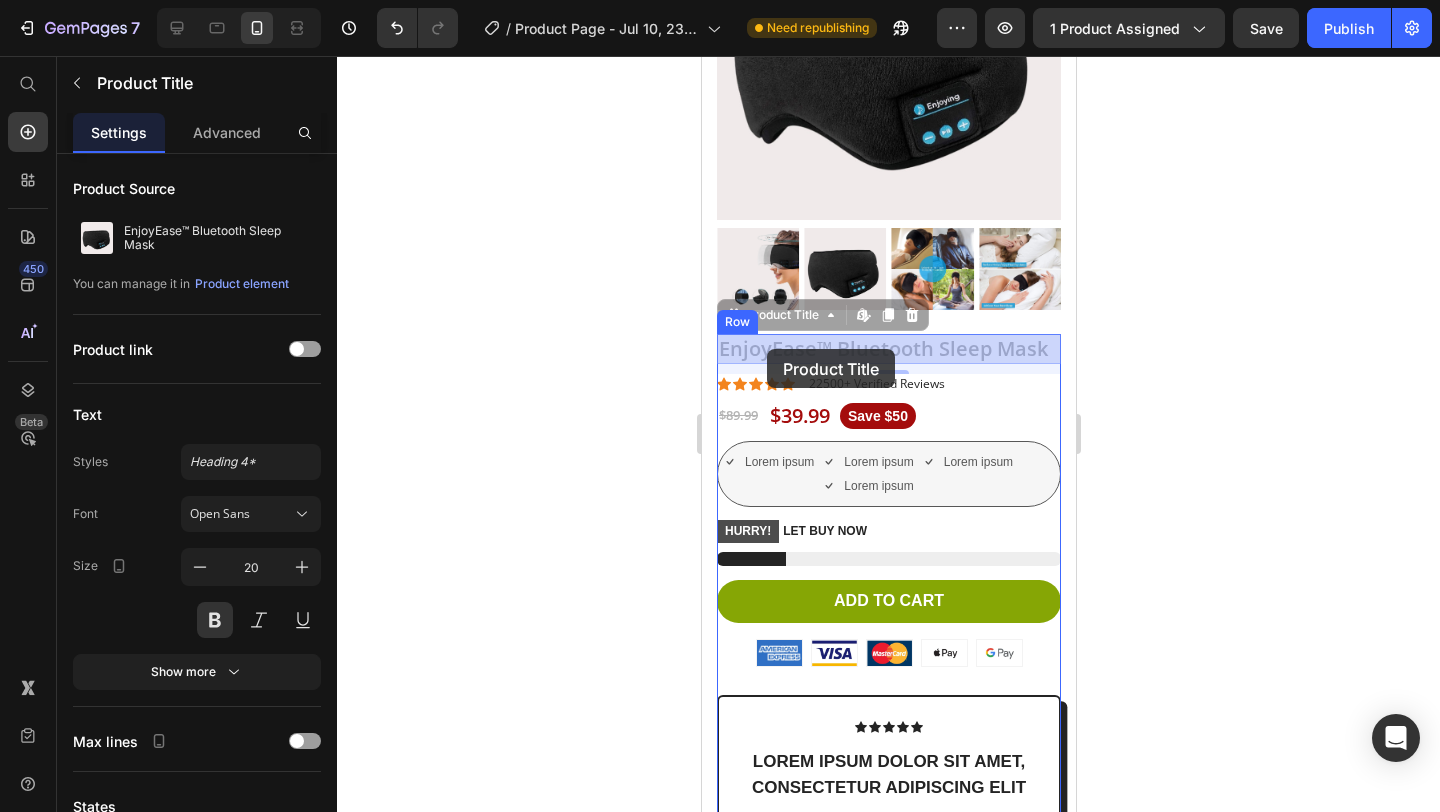drag, startPoint x: 725, startPoint y: 347, endPoint x: 764, endPoint y: 349, distance: 39.051247 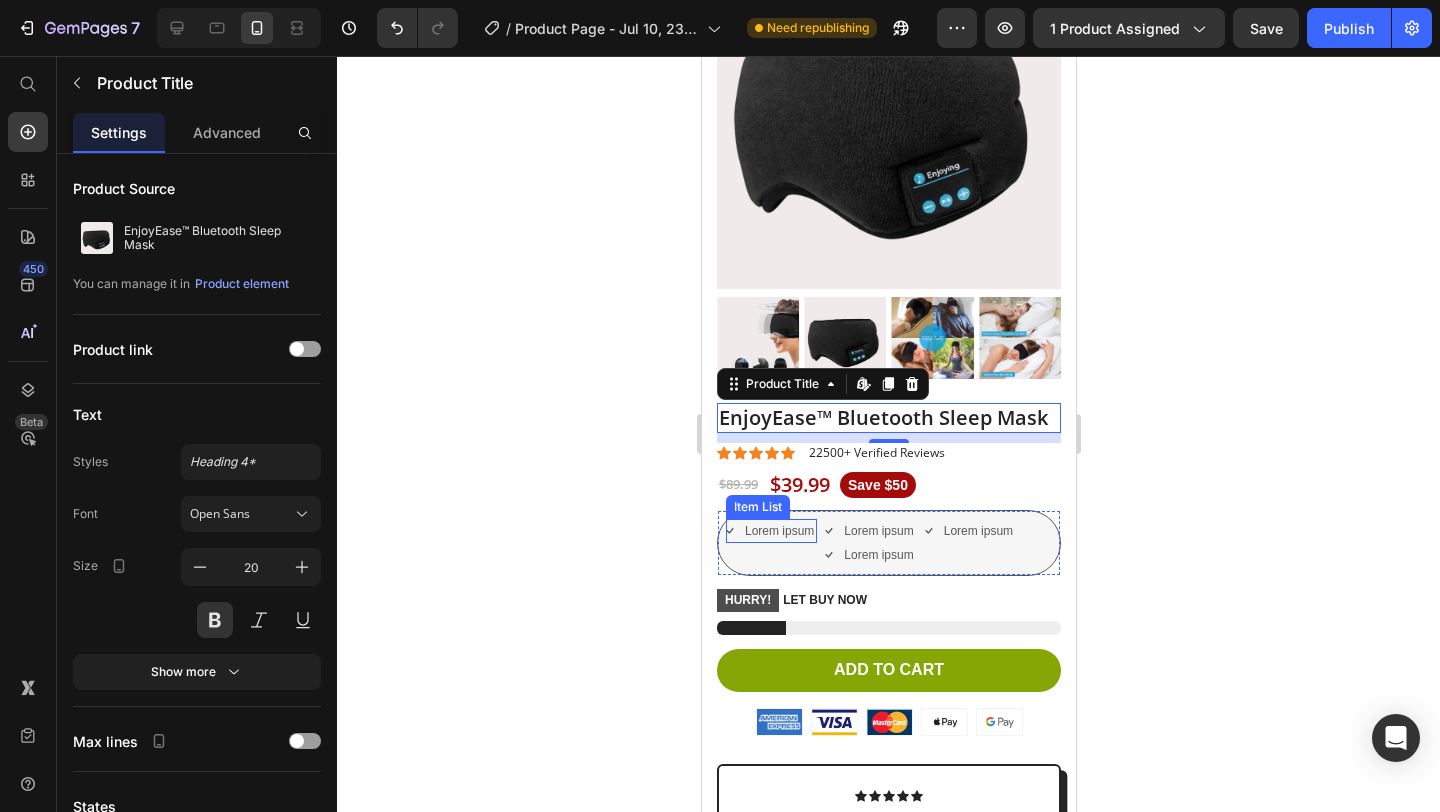scroll, scrollTop: 0, scrollLeft: 0, axis: both 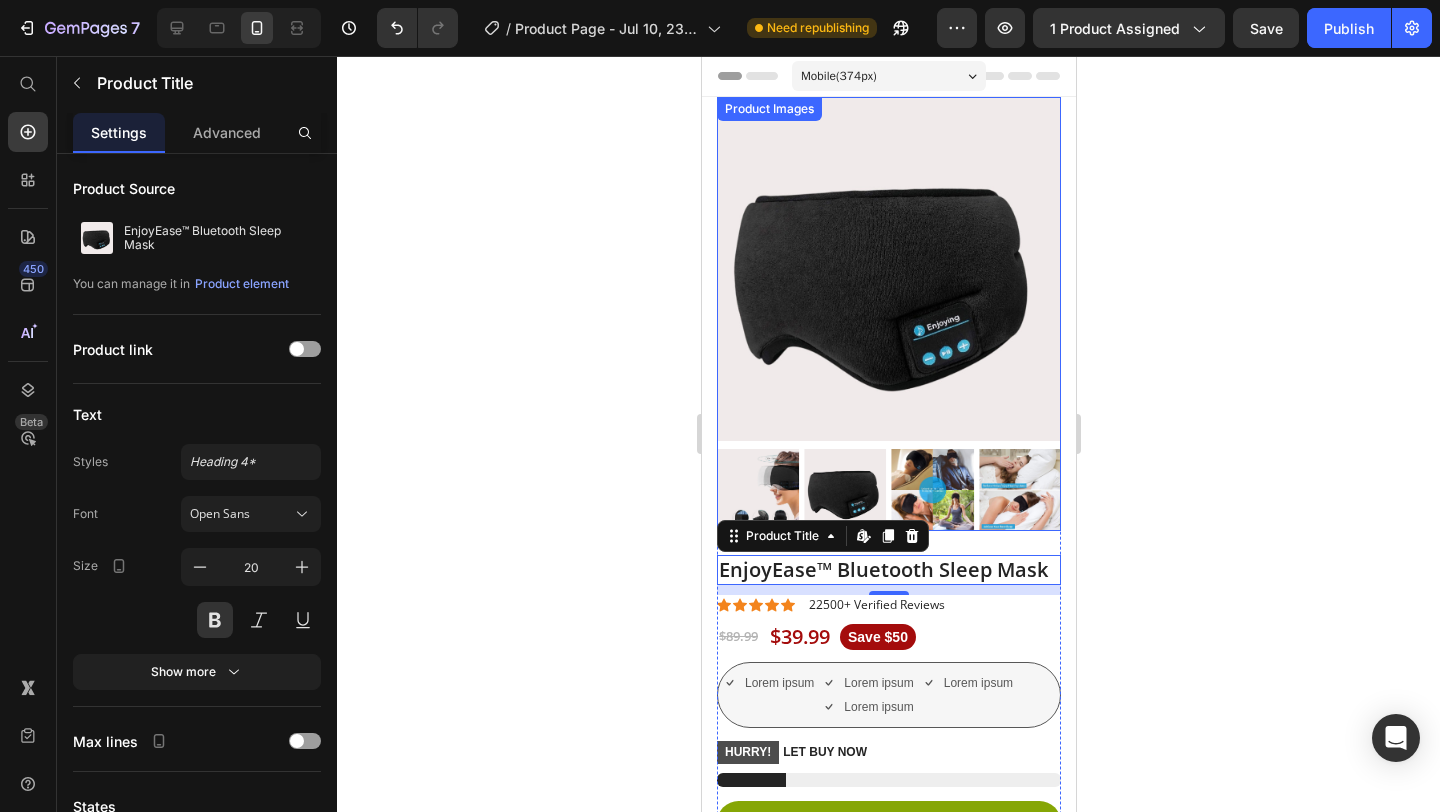 click at bounding box center [757, 490] 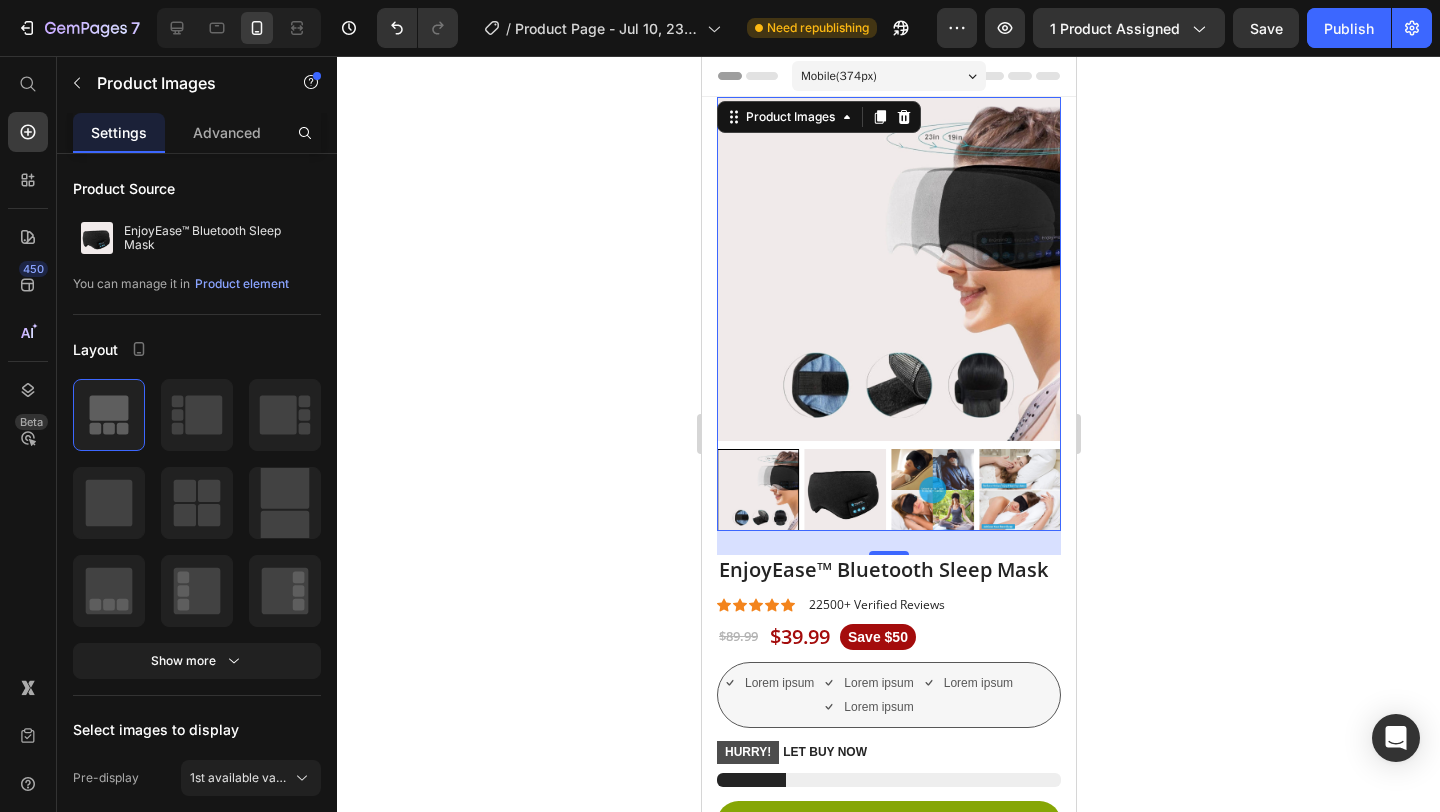 click at bounding box center [844, 490] 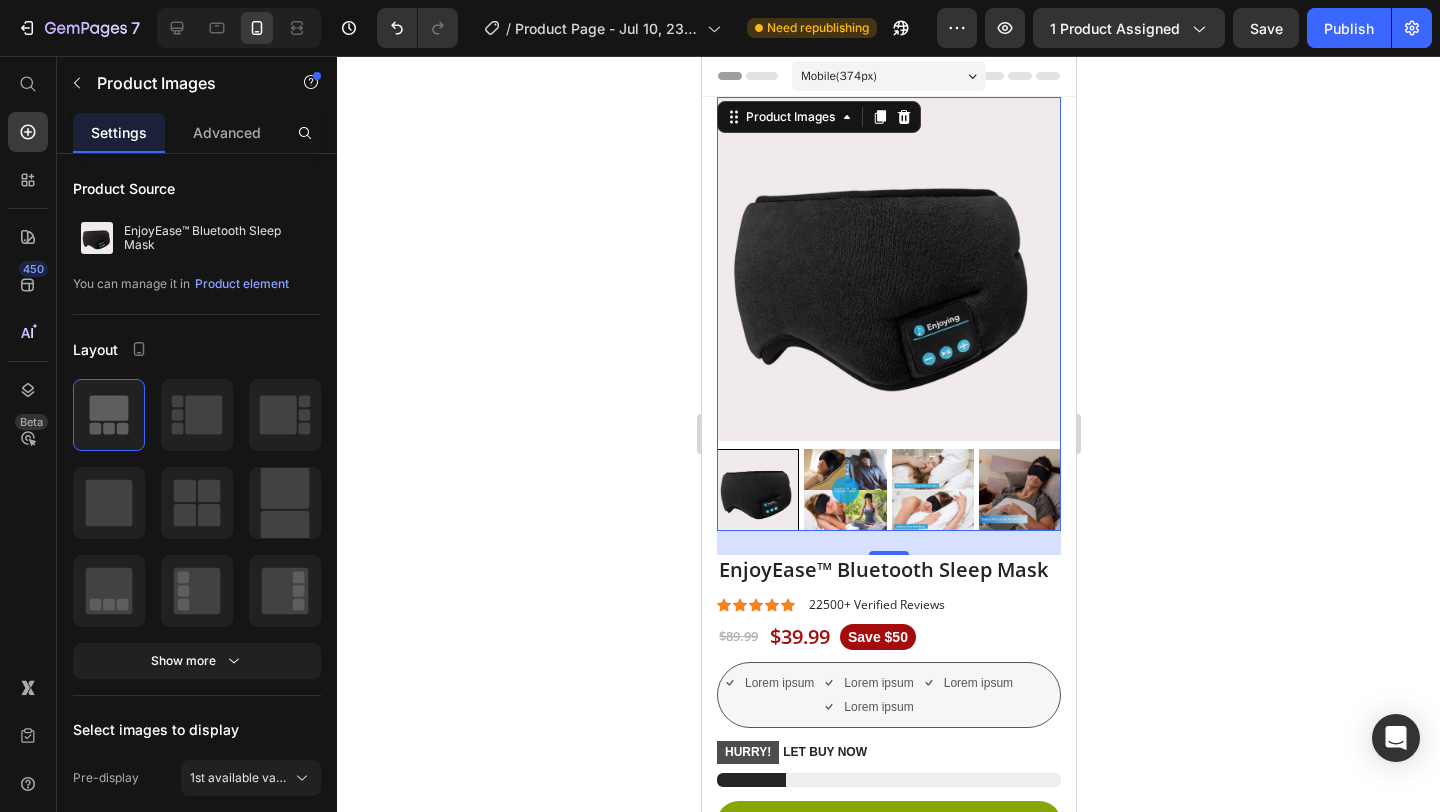 click at bounding box center [844, 490] 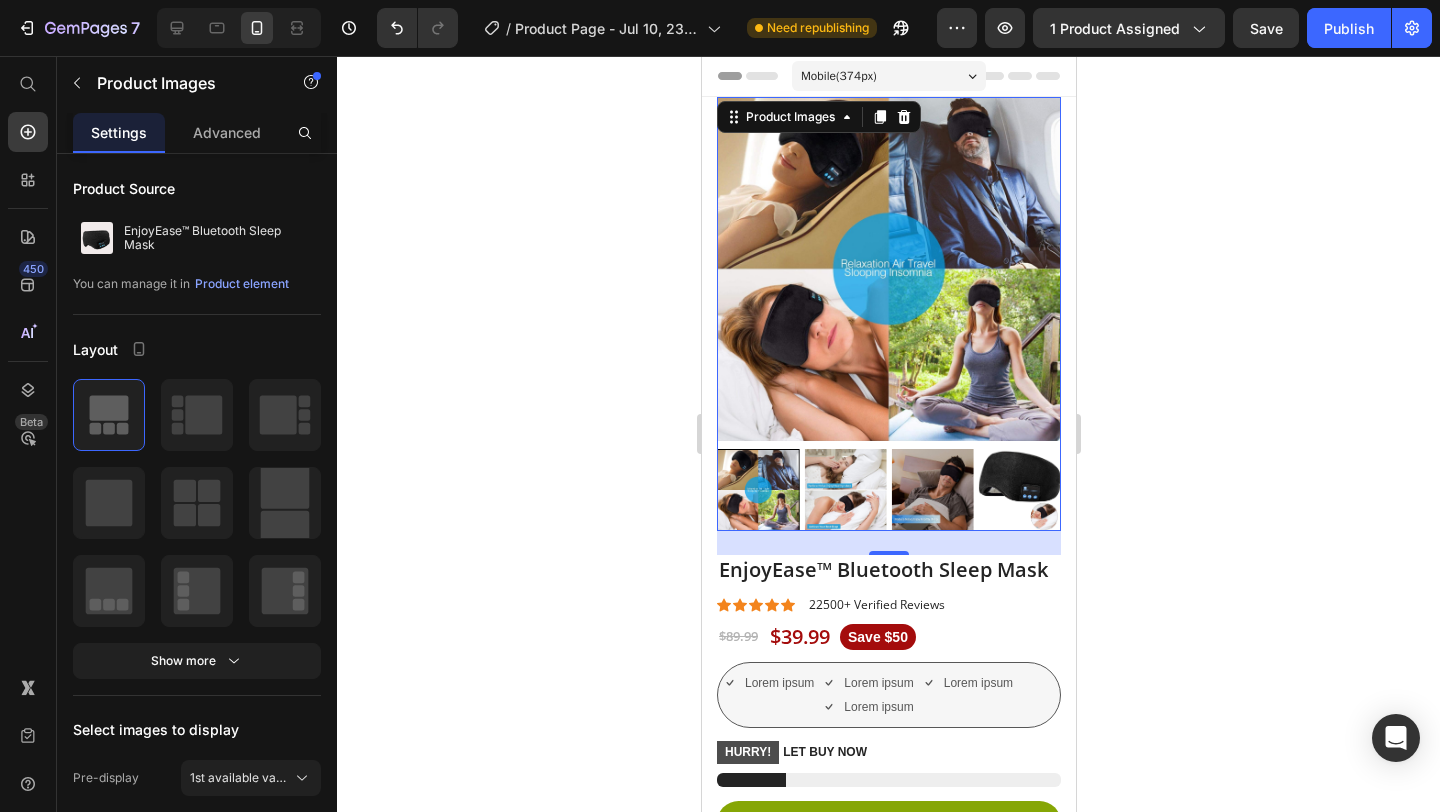 click at bounding box center (931, 490) 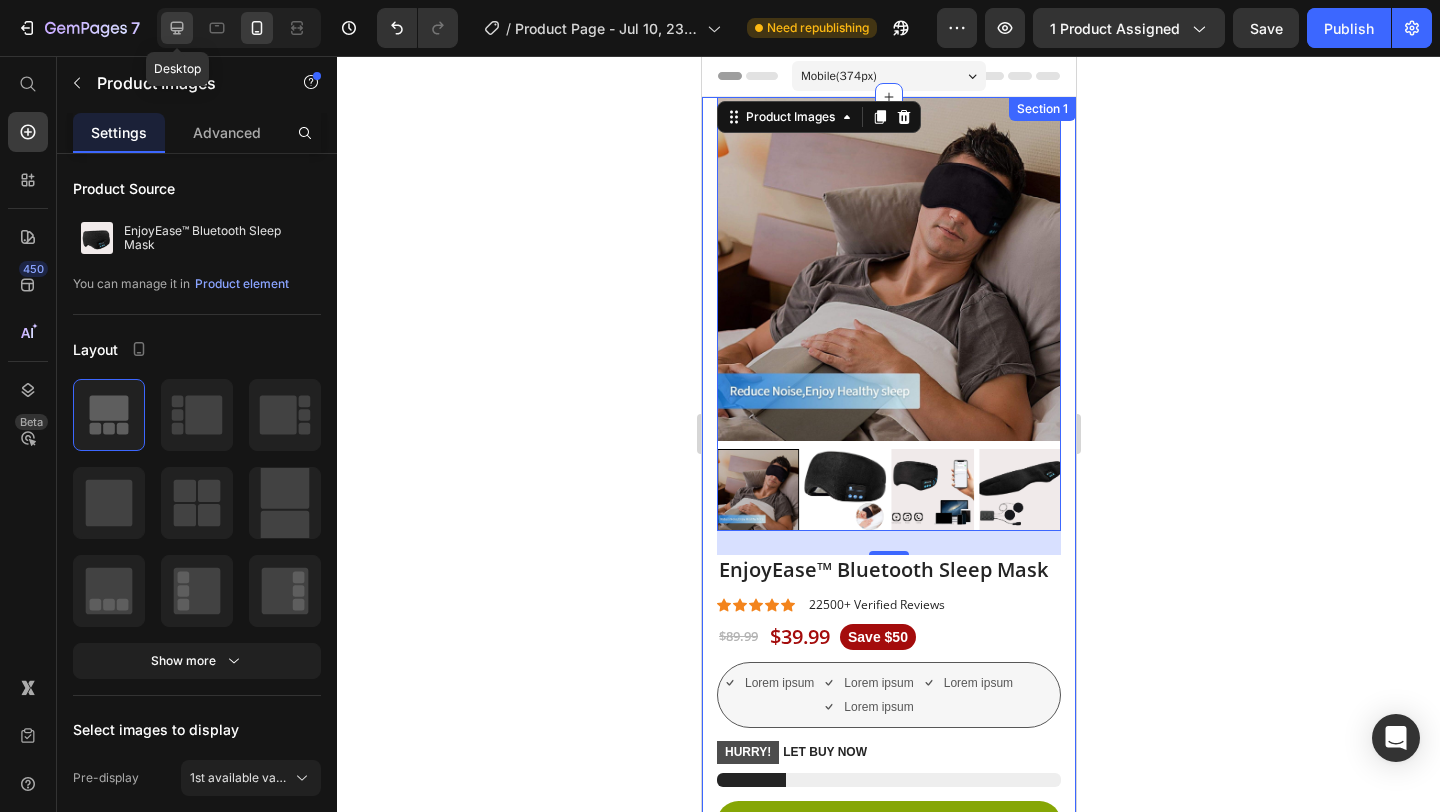 click 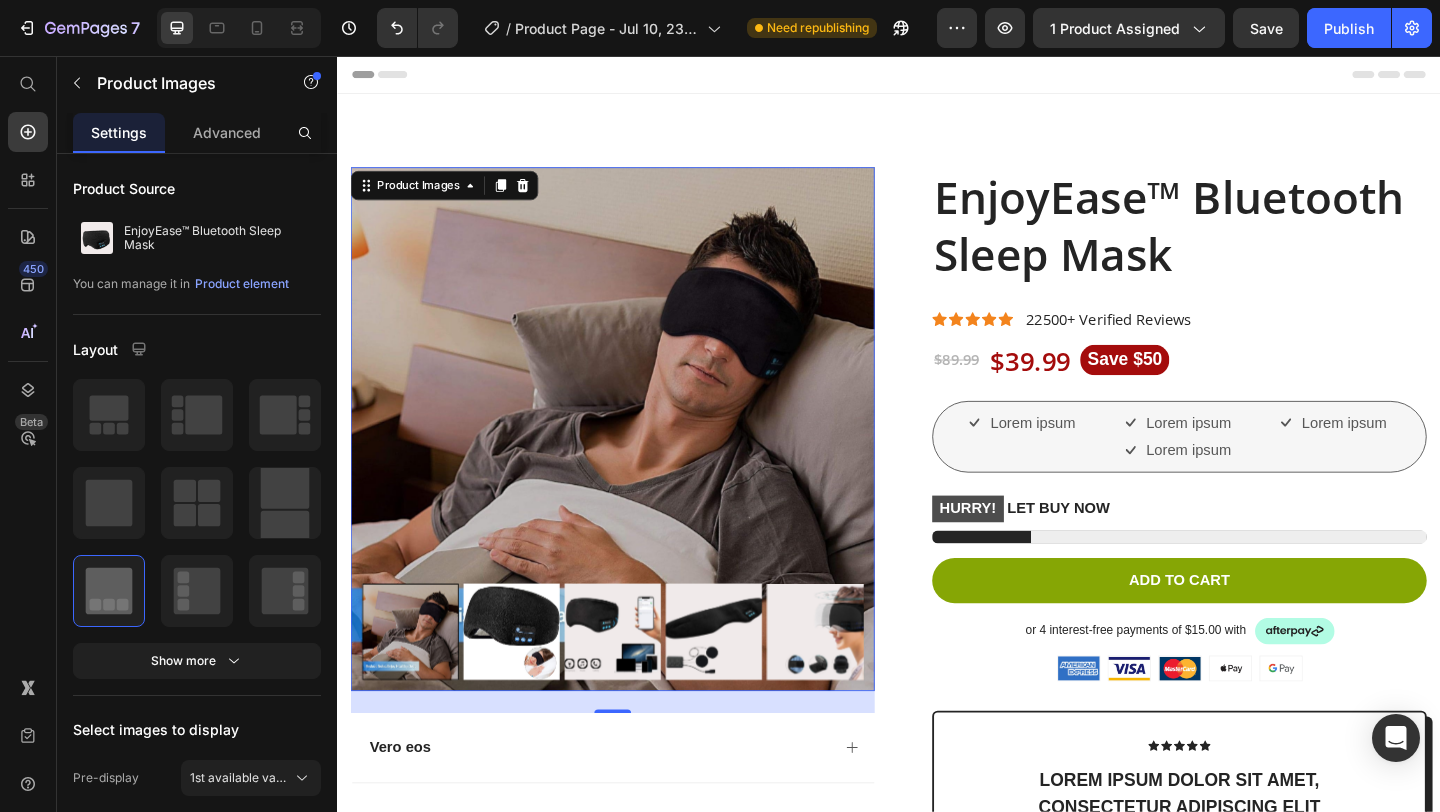 scroll, scrollTop: 51, scrollLeft: 0, axis: vertical 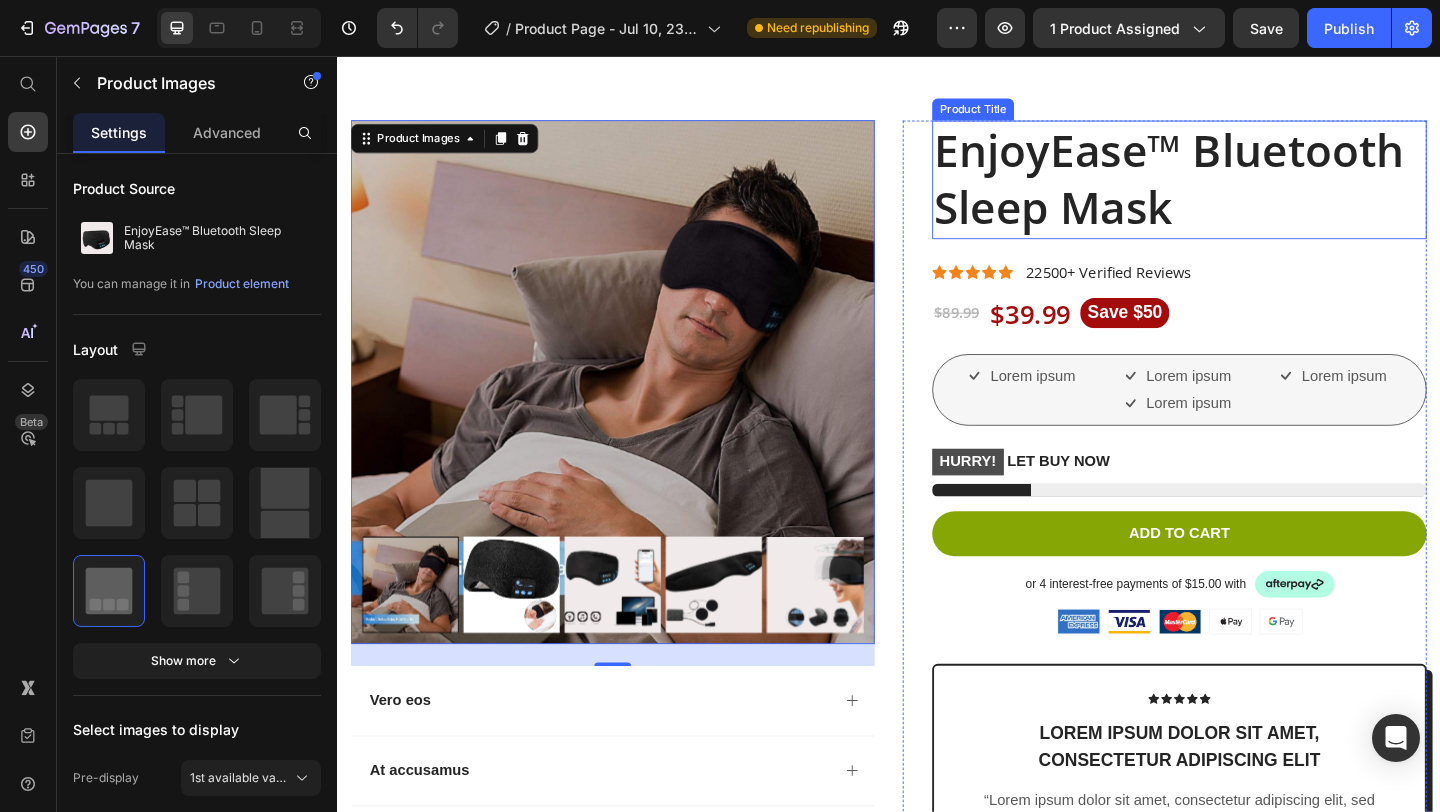 click on "EnjoyEase™ Bluetooth Sleep Mask" at bounding box center [1253, 190] 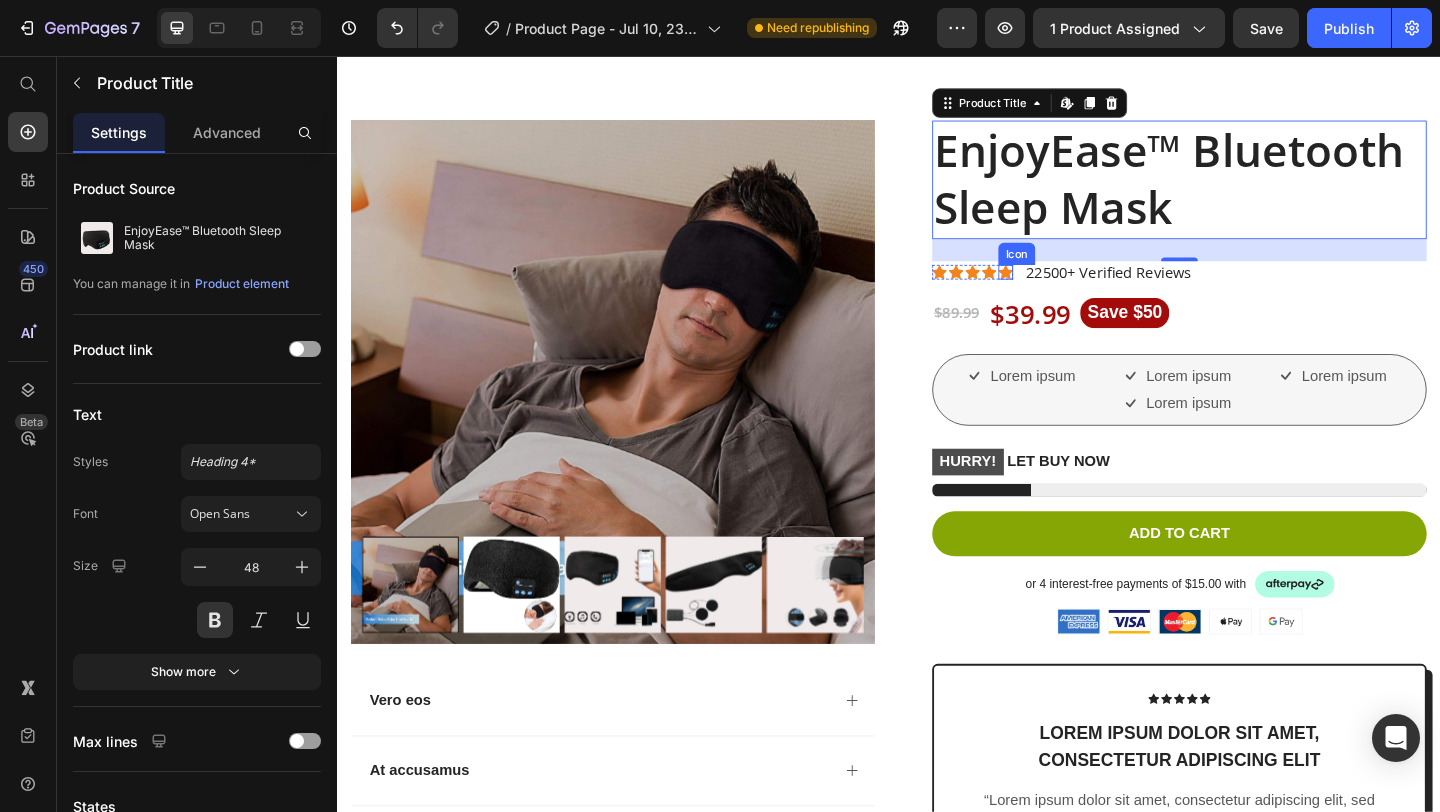 click 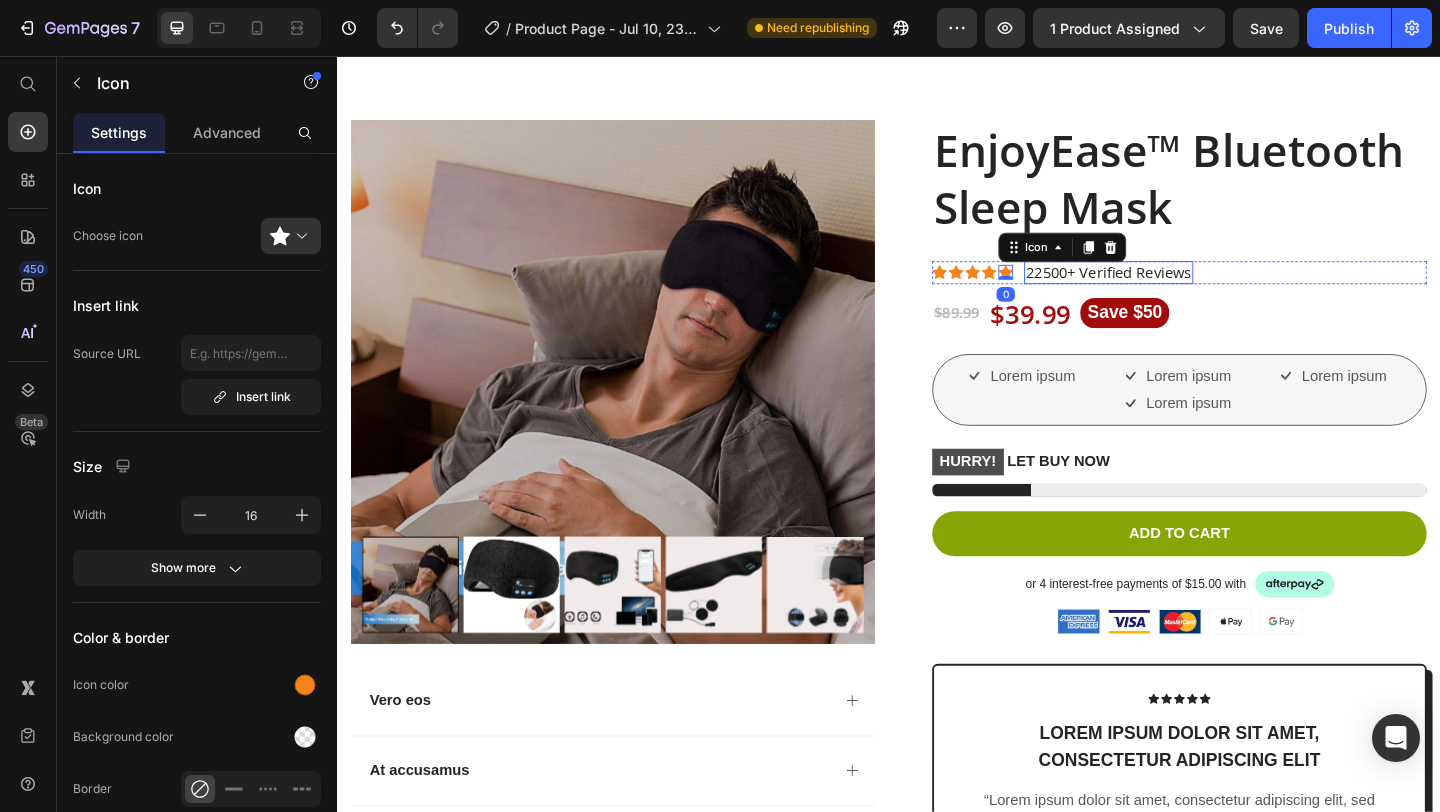 click on "22500+ Verified Reviews" at bounding box center (1176, 291) 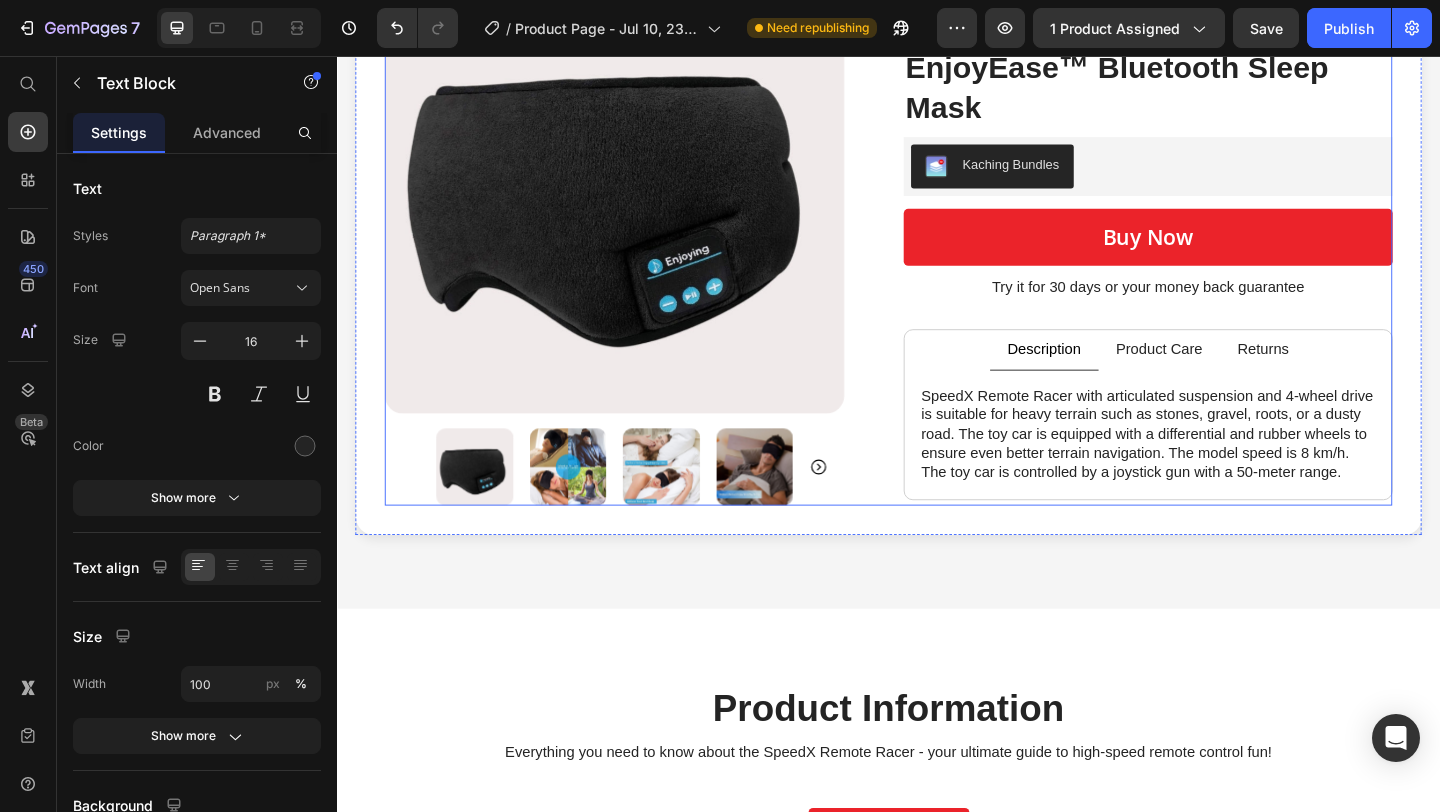 scroll, scrollTop: 1619, scrollLeft: 0, axis: vertical 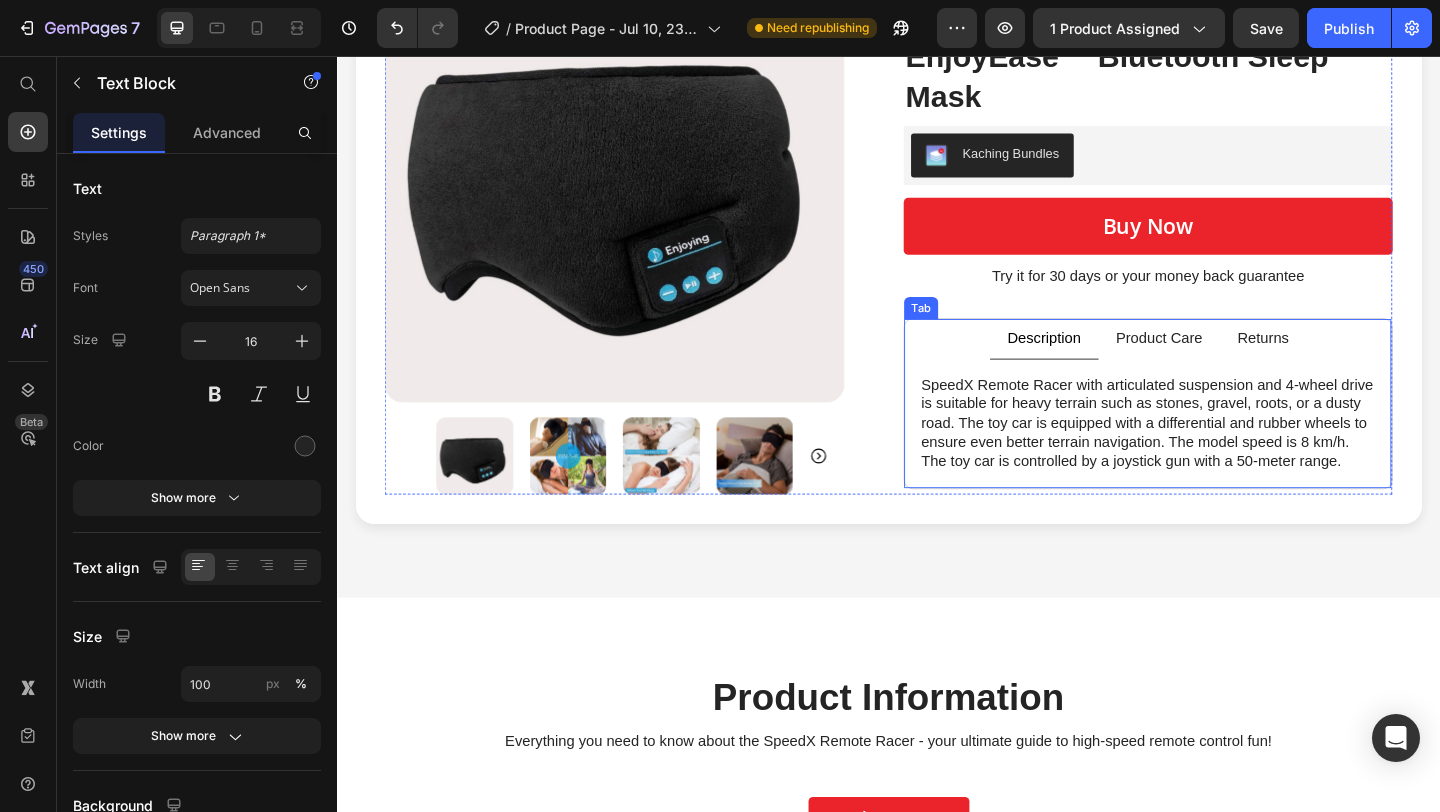 click on "Description Product Care Returns" at bounding box center [1219, 364] 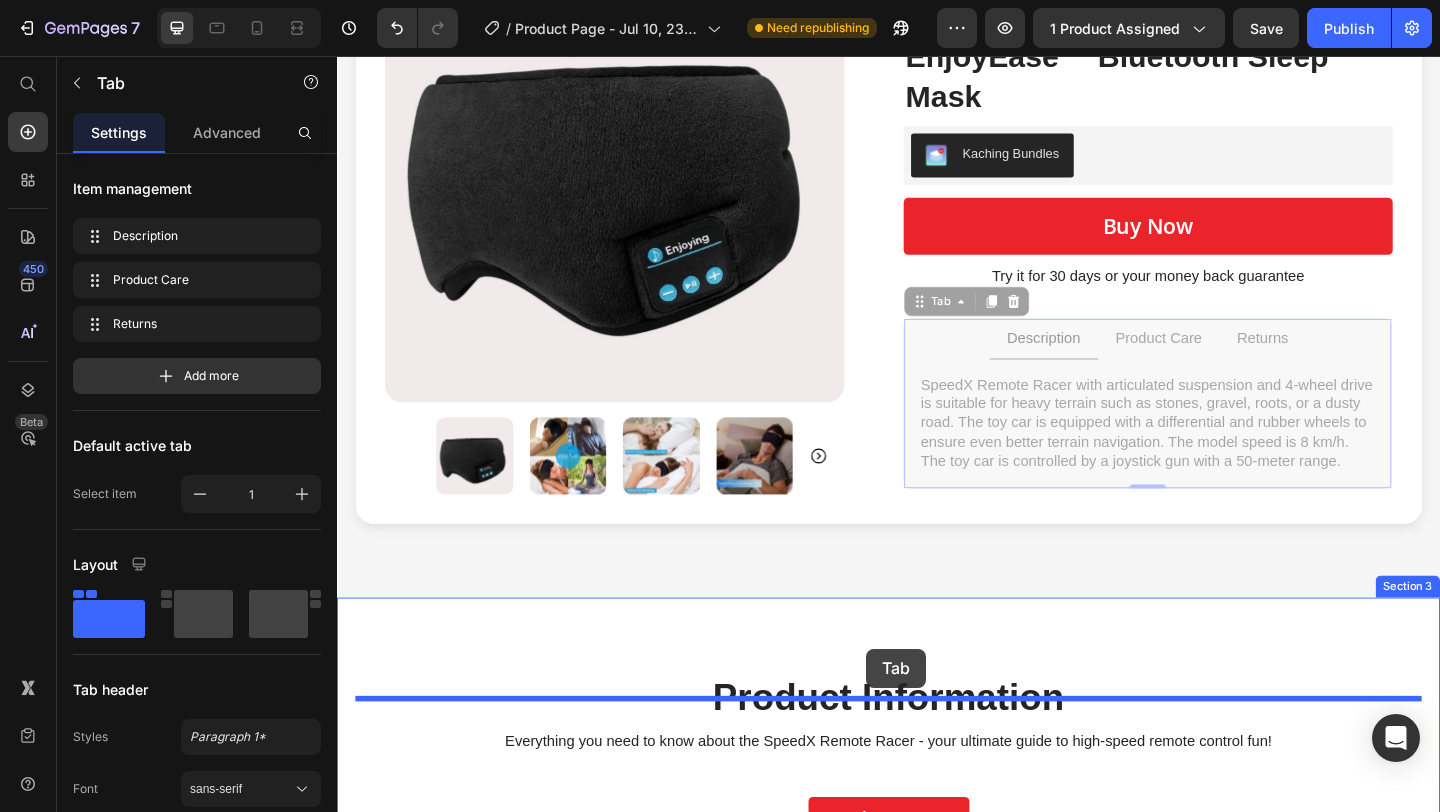 drag, startPoint x: 990, startPoint y: 400, endPoint x: 912, endPoint y: 701, distance: 310.9421 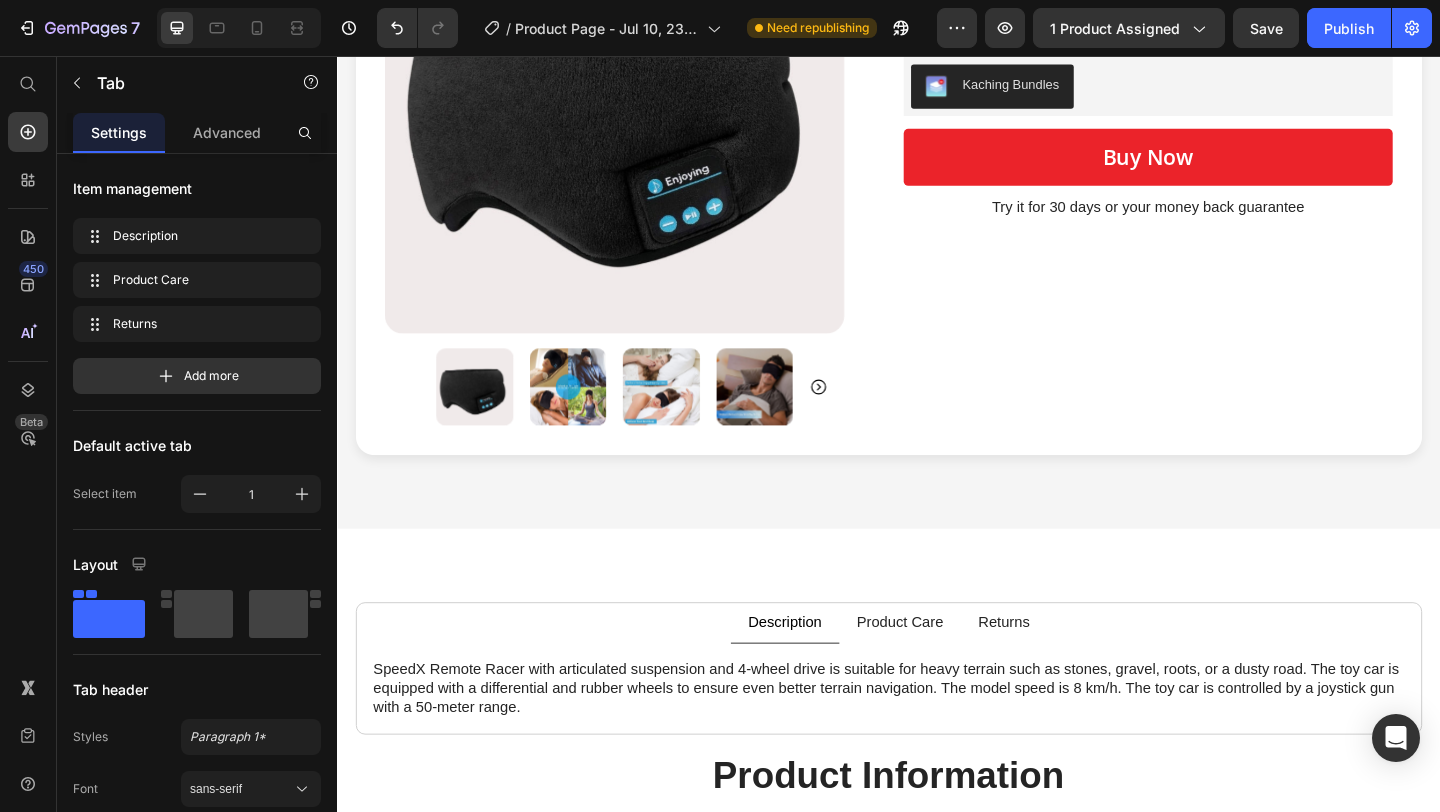 scroll, scrollTop: 1649, scrollLeft: 0, axis: vertical 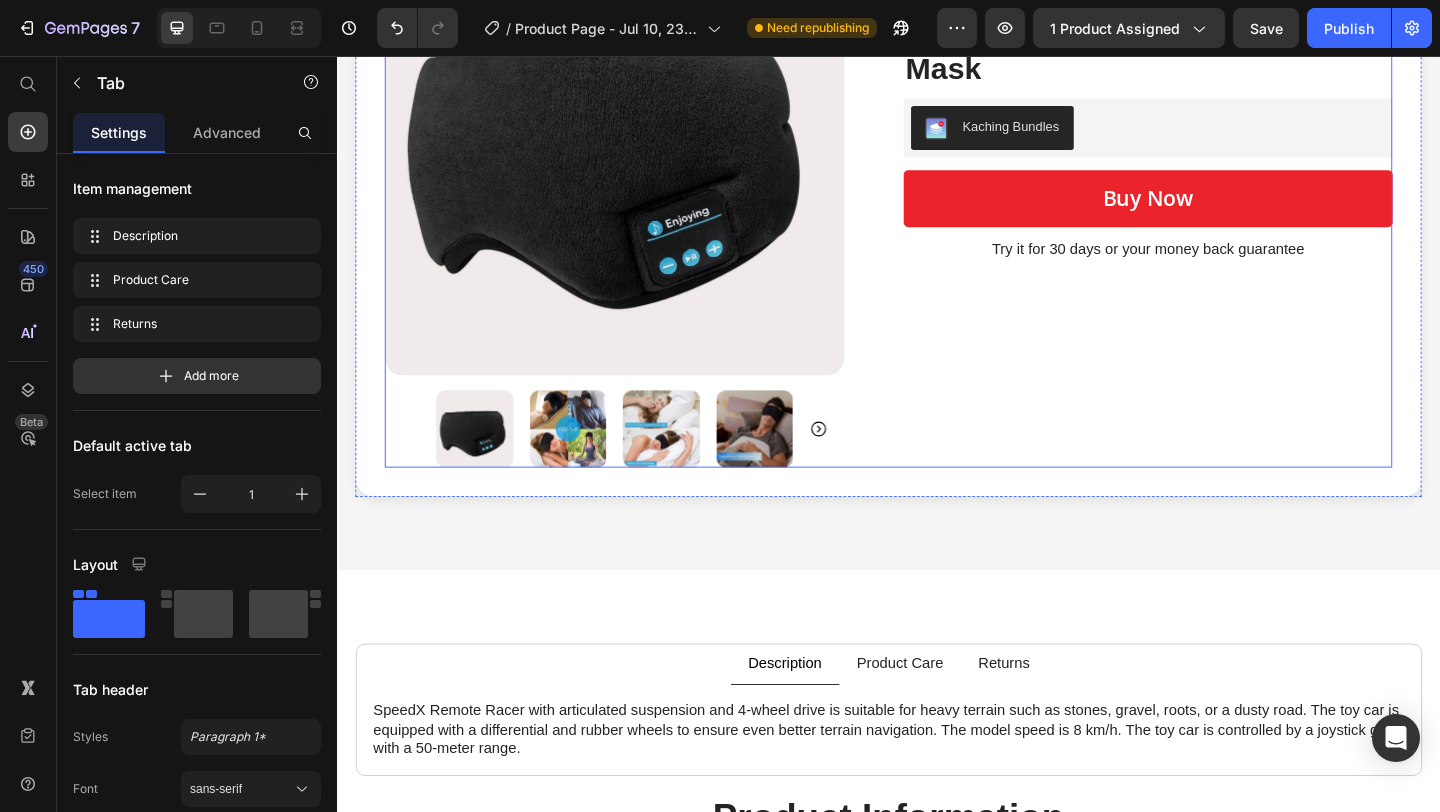 click on "Product Images
Icon
Icon
Icon
Icon
Icon Icon List 12618 reviews Text Block Row
Drop element here Rated 4.9 out 5.0 Text Block Row EnjoyEase™ Bluetooth Sleep Mask Product Title Kaching Bundles Kaching Bundles buy now Add to Cart Try it for 30 days or your money back guarantee Text Block Product" at bounding box center (937, 203) 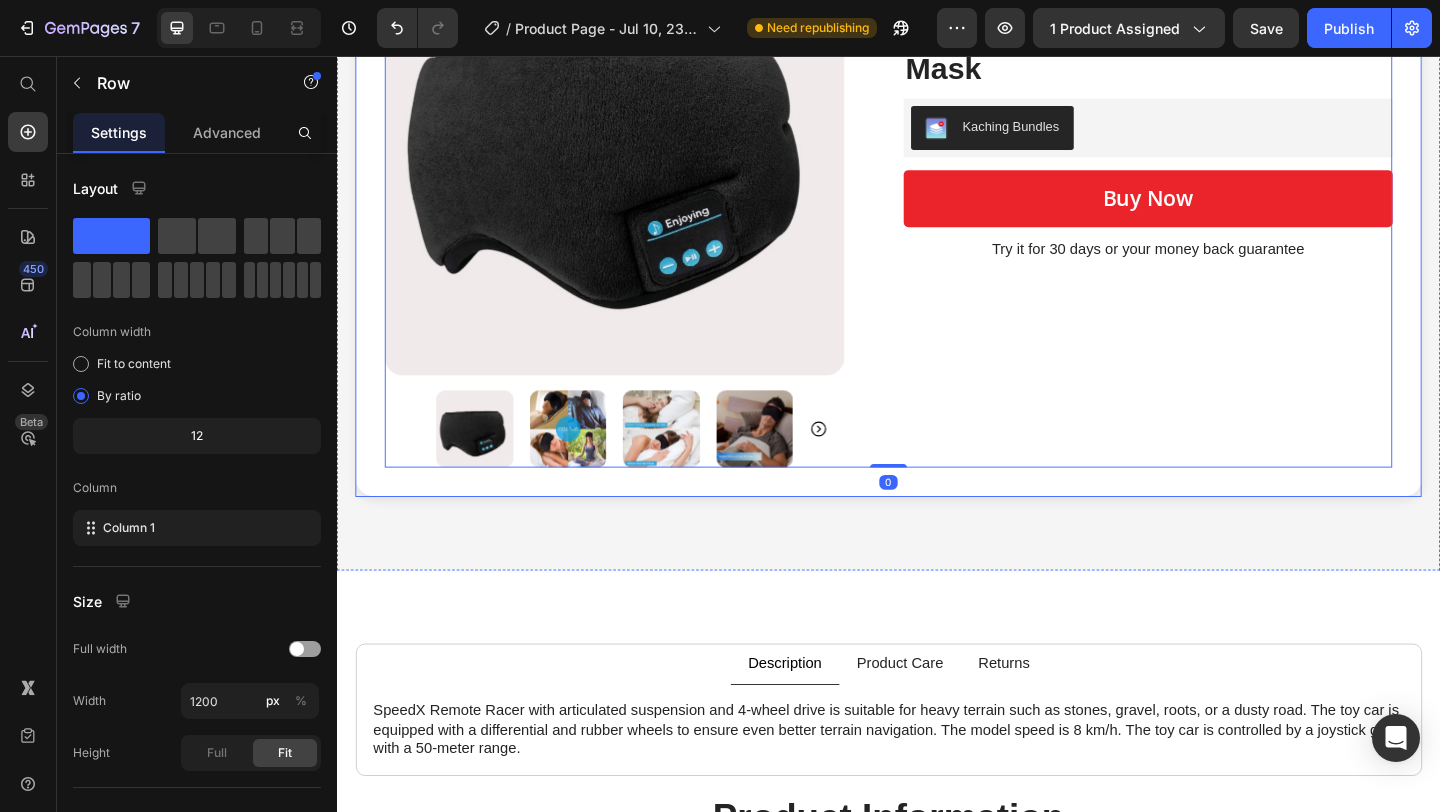 click on "Product Images
Icon
Icon
Icon
Icon
Icon Icon List 12618 reviews Text Block Row
Drop element here Rated 4.9 out 5.0 Text Block Row EnjoyEase™ Bluetooth Sleep Mask Product Title Kaching Bundles Kaching Bundles buy now Add to Cart Try it for 30 days or your money back guarantee Text Block Product   0 Row" at bounding box center [937, 203] 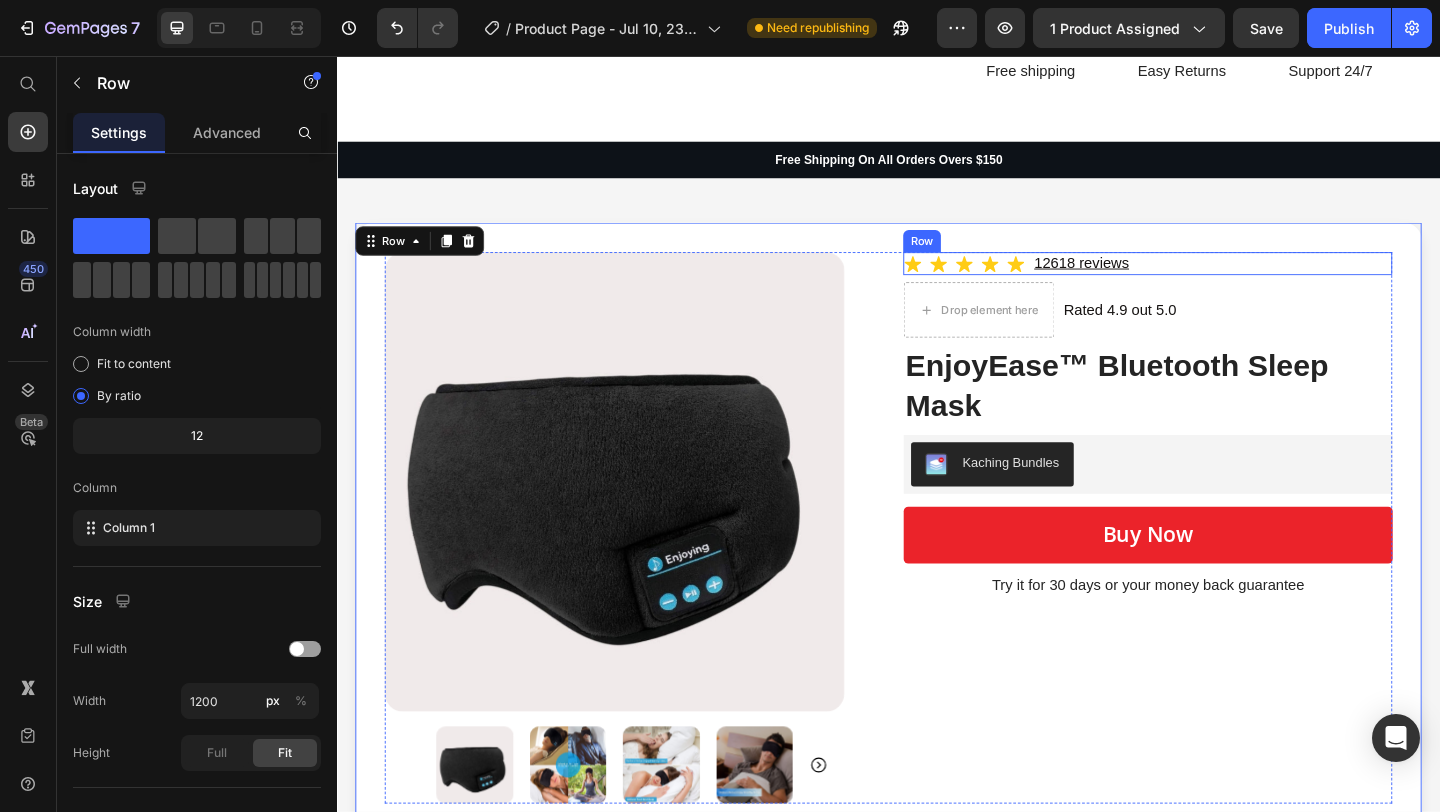 scroll, scrollTop: 1296, scrollLeft: 0, axis: vertical 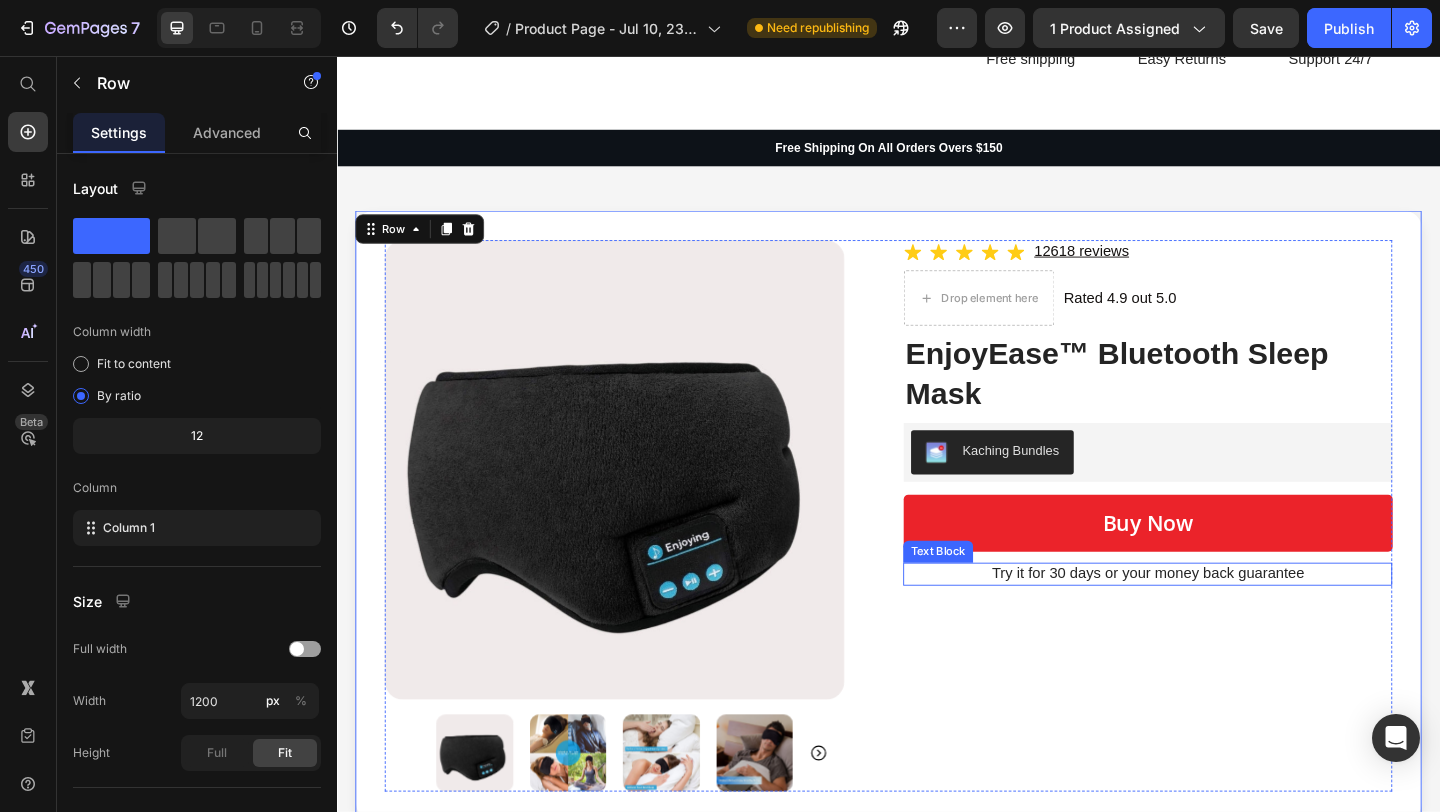 click on "Try it for 30 days or your money back guarantee" at bounding box center (1219, 619) 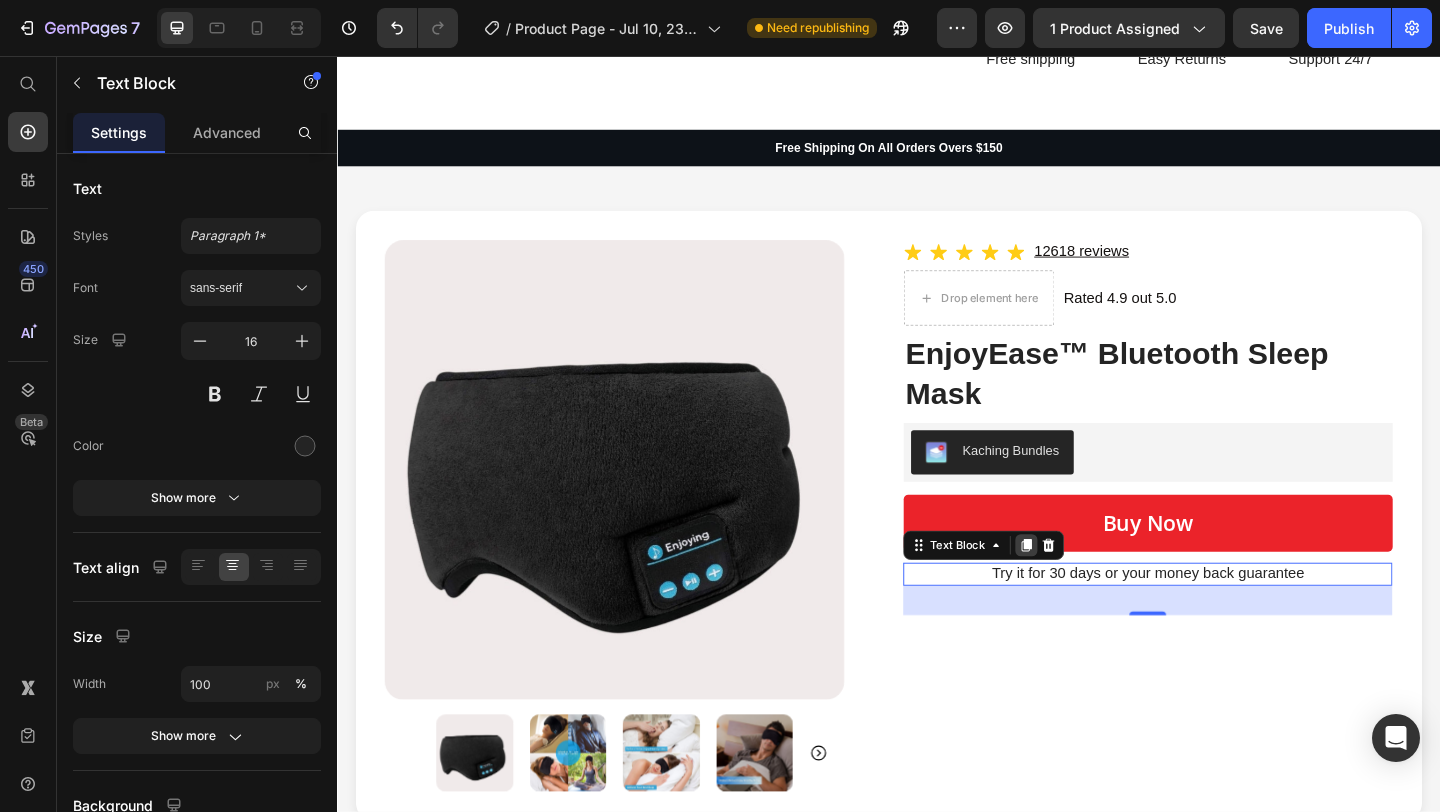 click 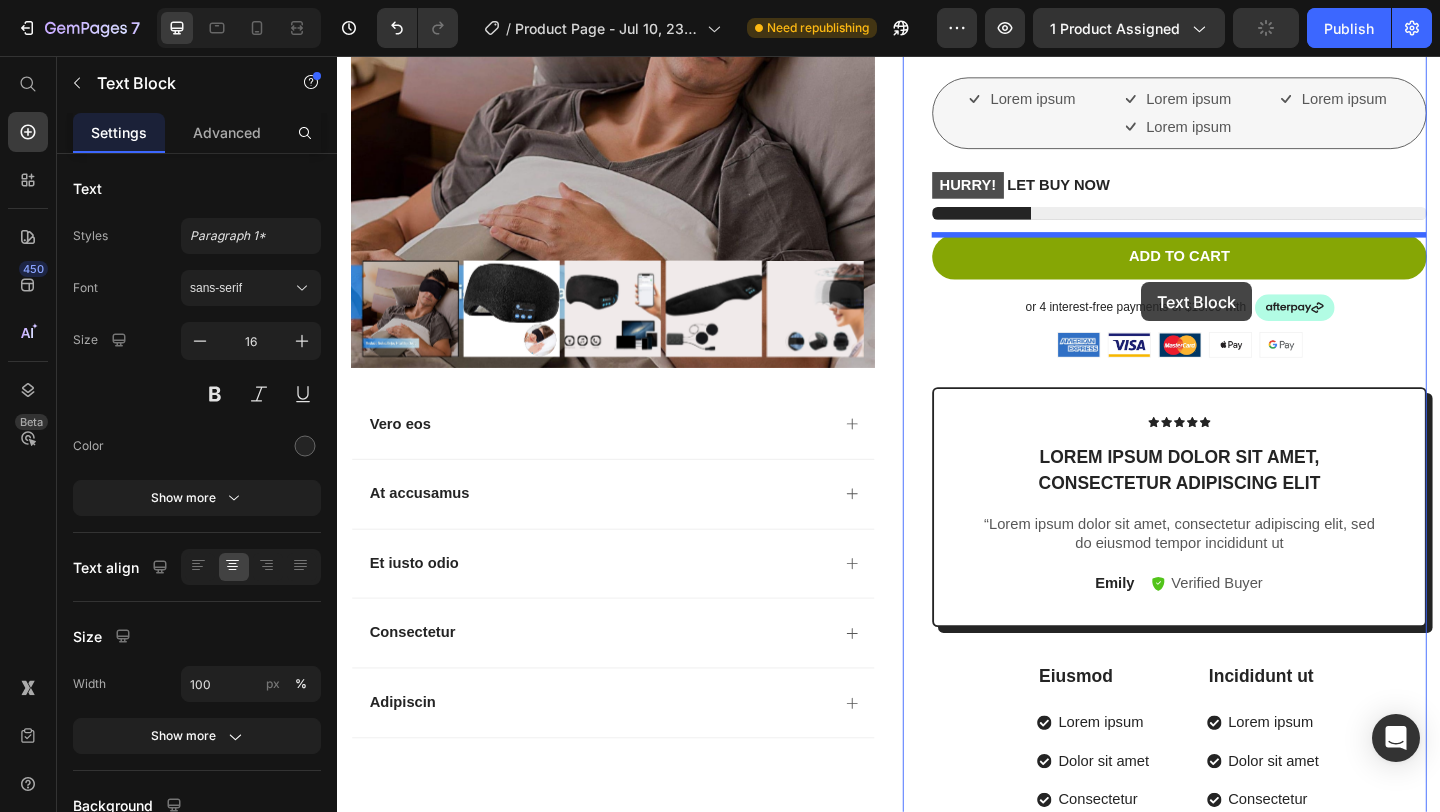 scroll, scrollTop: 346, scrollLeft: 0, axis: vertical 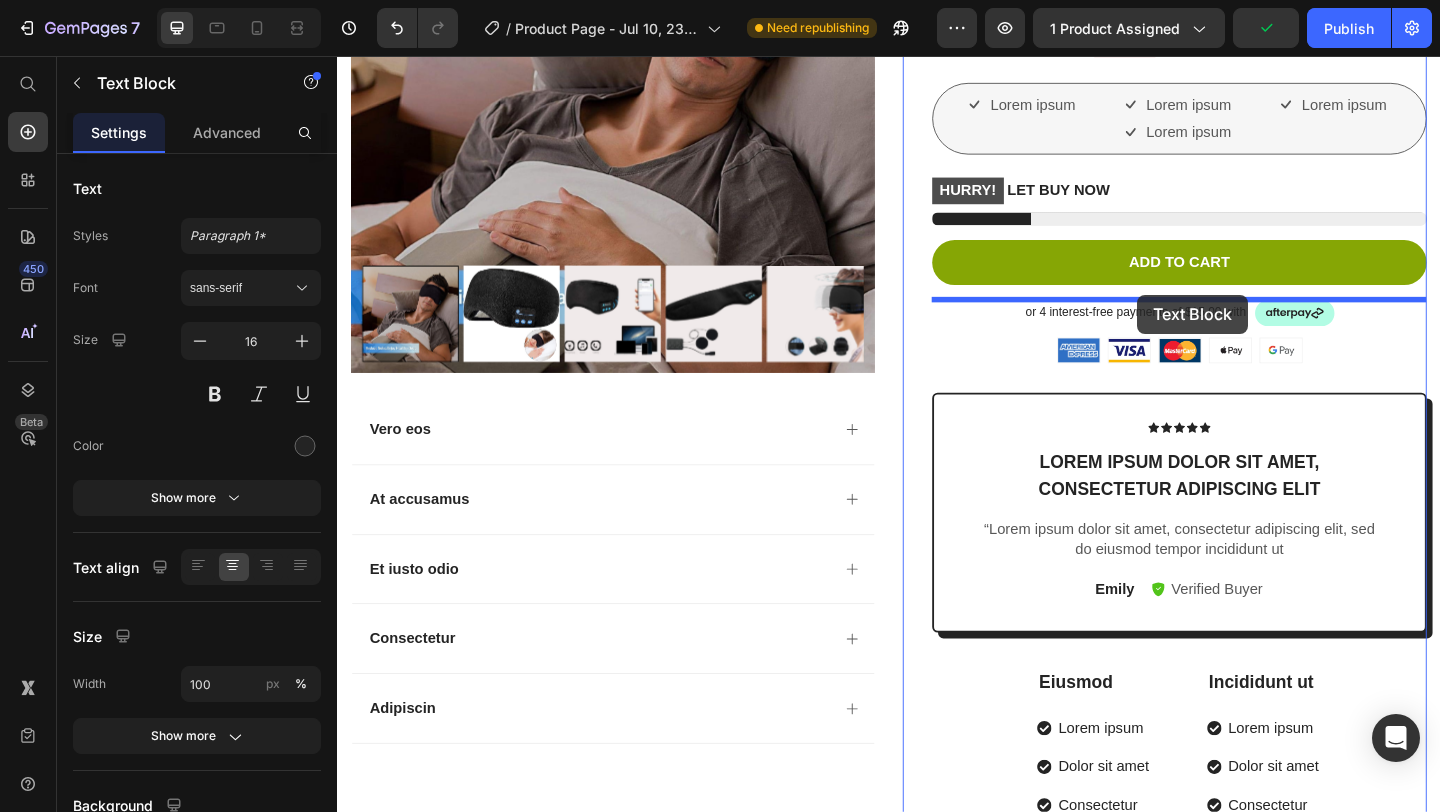 drag, startPoint x: 1181, startPoint y: 705, endPoint x: 1207, endPoint y: 316, distance: 389.86792 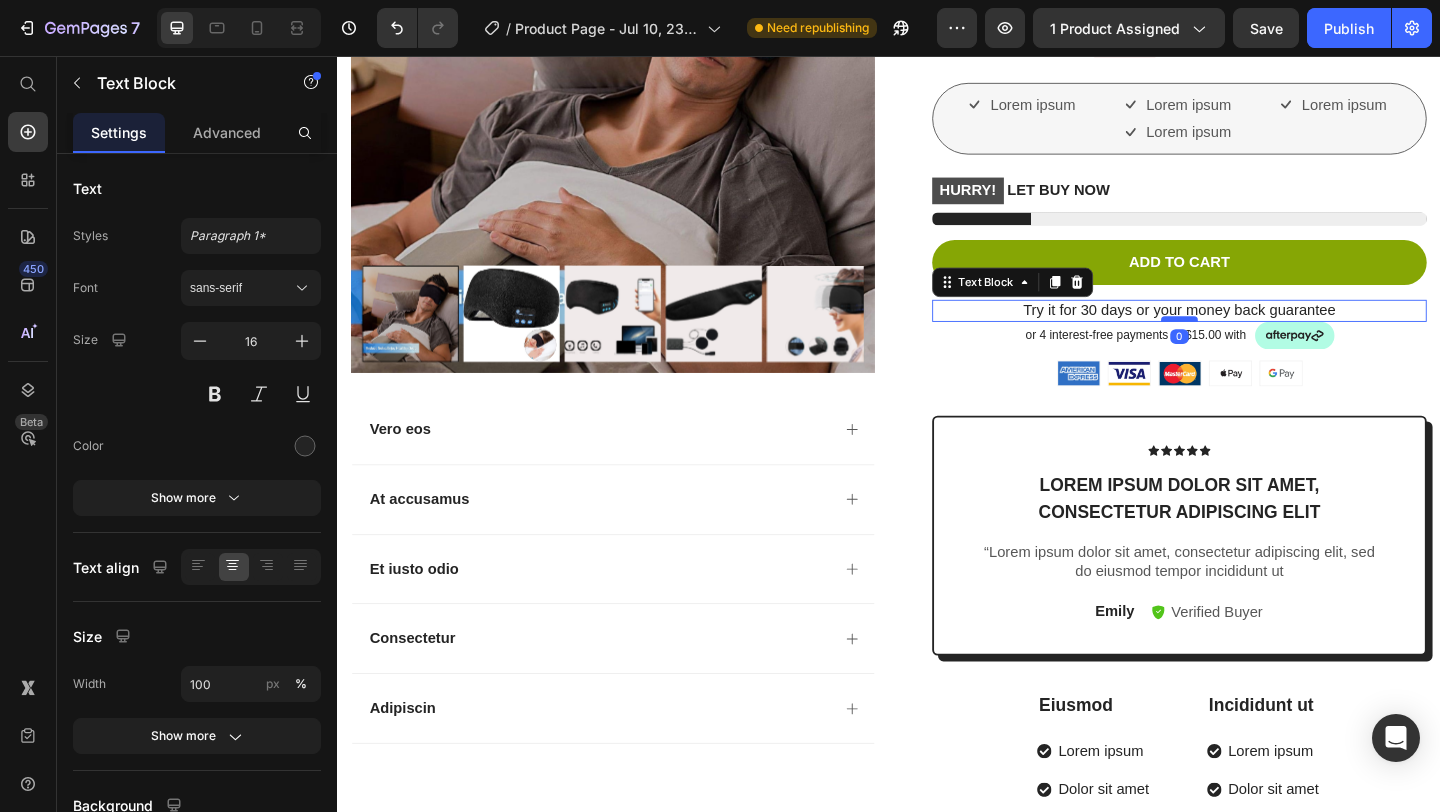 drag, startPoint x: 1253, startPoint y: 373, endPoint x: 1251, endPoint y: 339, distance: 34.058773 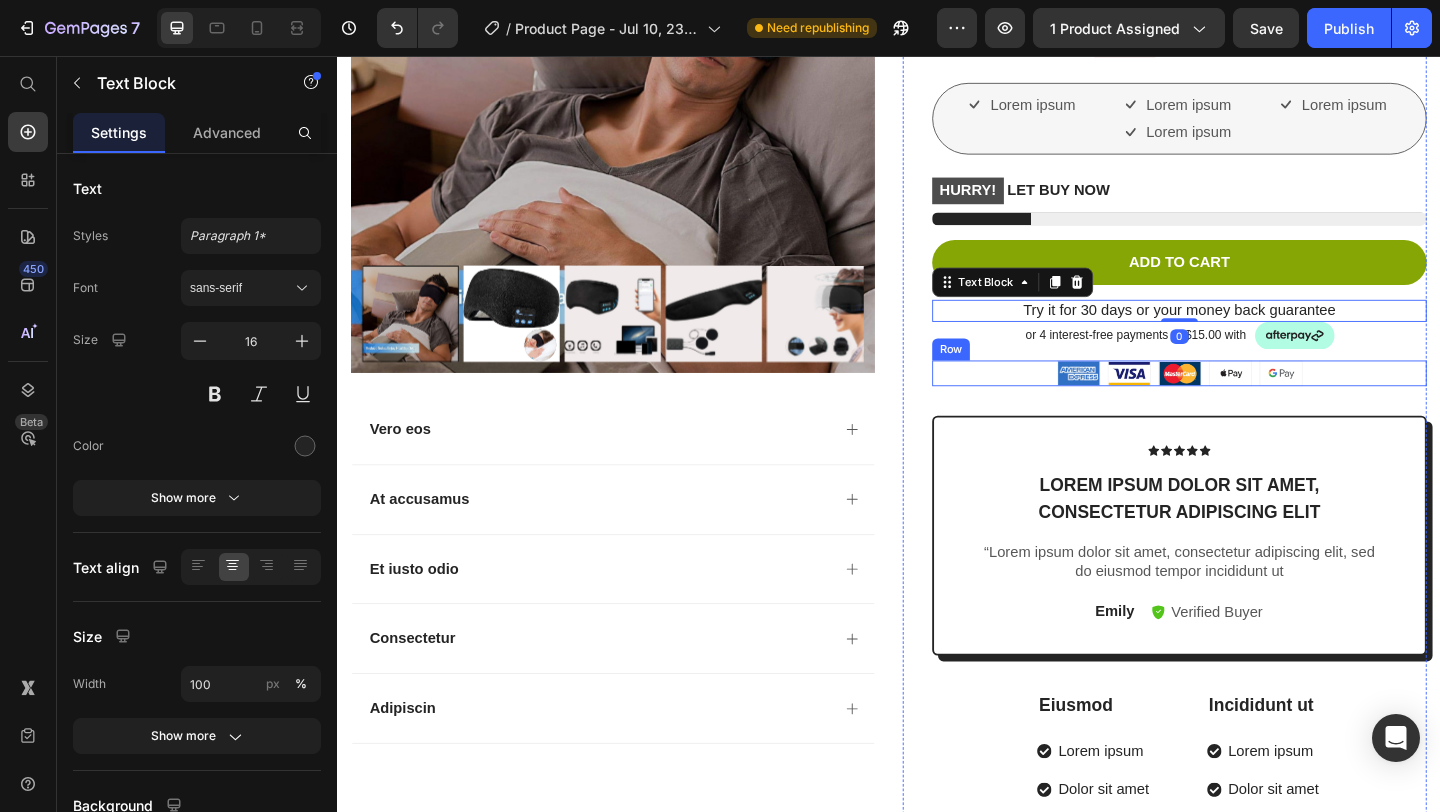 click on "Image Image Image Image Image Row" at bounding box center (1253, 401) 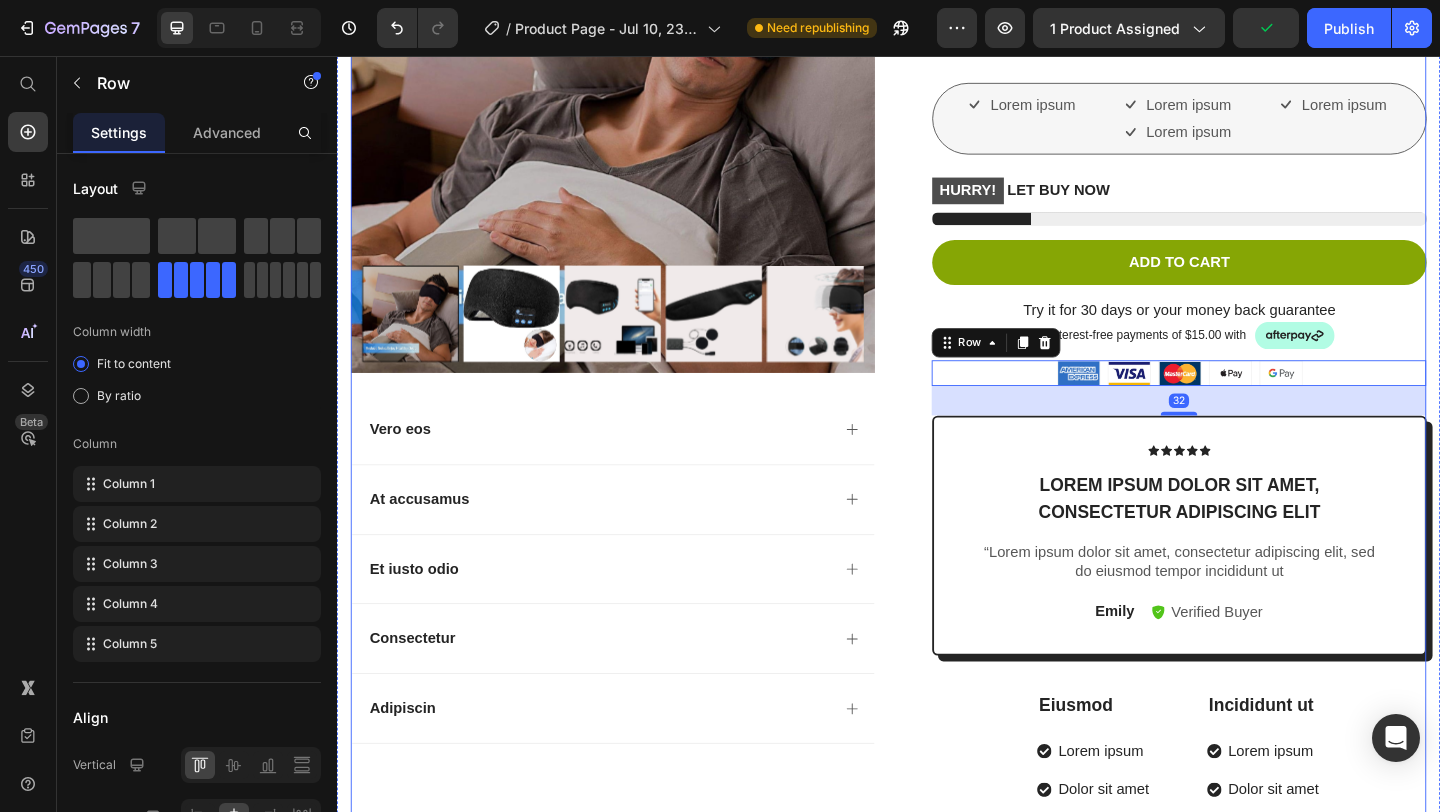 click on "Product Images
Vero eos
At accusamus
Et iusto odio
Consectetur
Adipiscin Accordion EnjoyEase™ Bluetooth Sleep Mask Product Title Icon Icon Icon Icon Icon Icon List 22500+ Verified Reviews Text Block Row $89.99 Product Price $39.99 Product Price Save $50 Product Badge Row
Lorem ipsum Item List
Lorem ipsum Item List
Lorem ipsum Item List
Lorem ipsum Item List Row
HURRY!  LET BUY NOW Stock Counter Add to cart Add to Cart Try it for 30 days or your money back guarantee Text Block or 4 interest-free payments of $15.00 with Text Block Image Row Image Image Image Image Image Row   32 Icon Icon Icon Icon Icon Icon List Lorem ipsum dolor sit amet, consectetur adipiscing elit Text Block Text Block Emily Text Block" at bounding box center (937, 438) 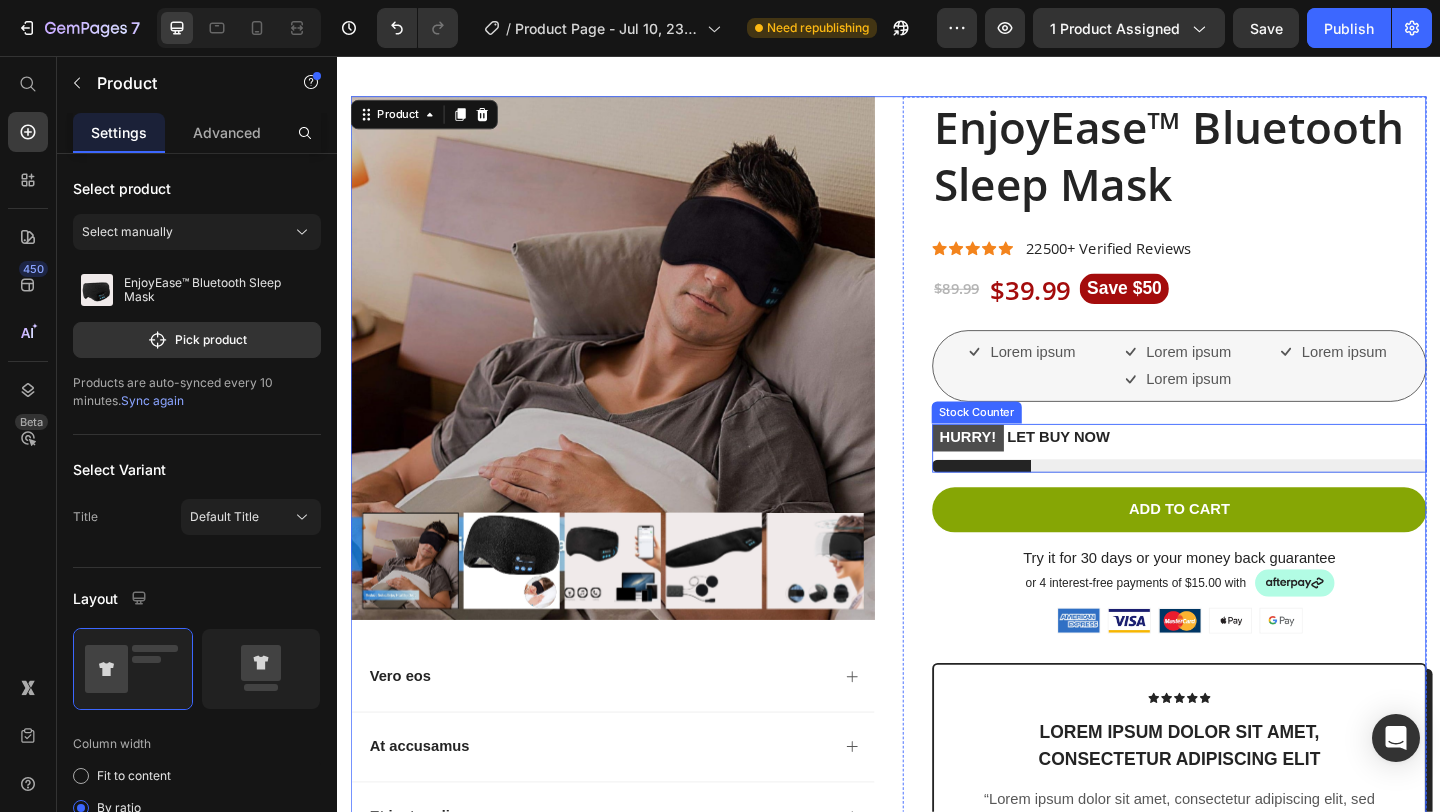 scroll, scrollTop: 57, scrollLeft: 0, axis: vertical 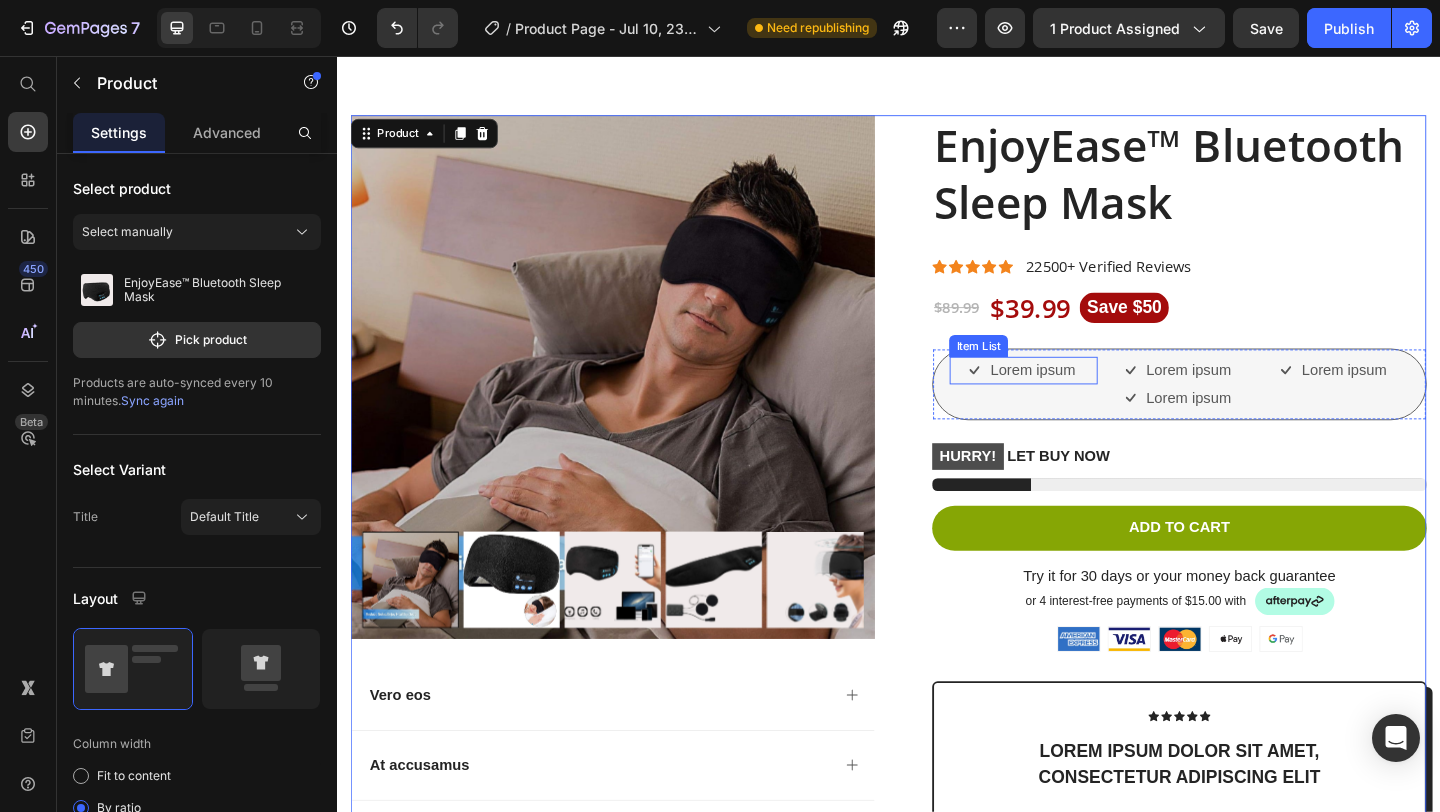 click on "Lorem ipsum" at bounding box center (1093, 398) 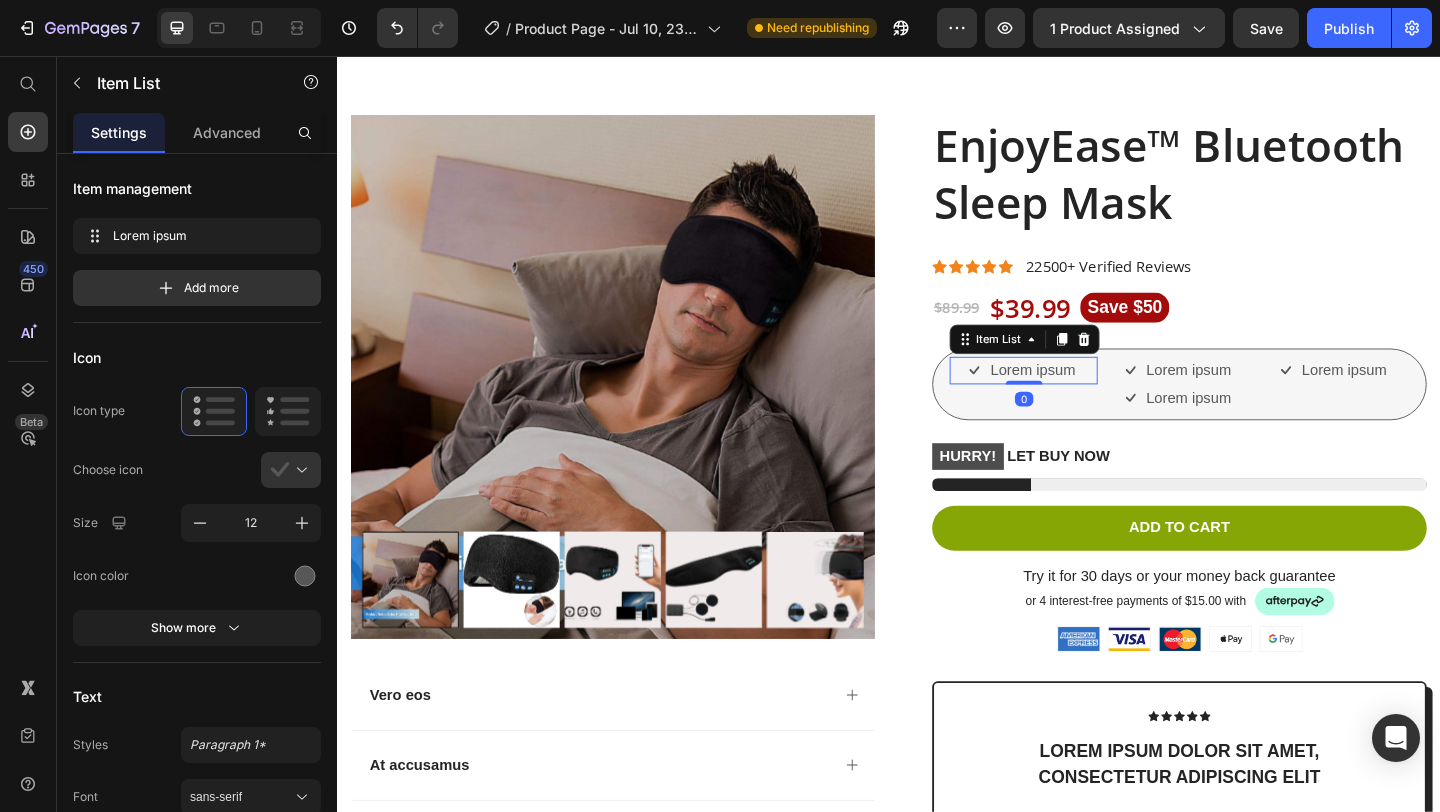 click on "Lorem ipsum" at bounding box center (1093, 398) 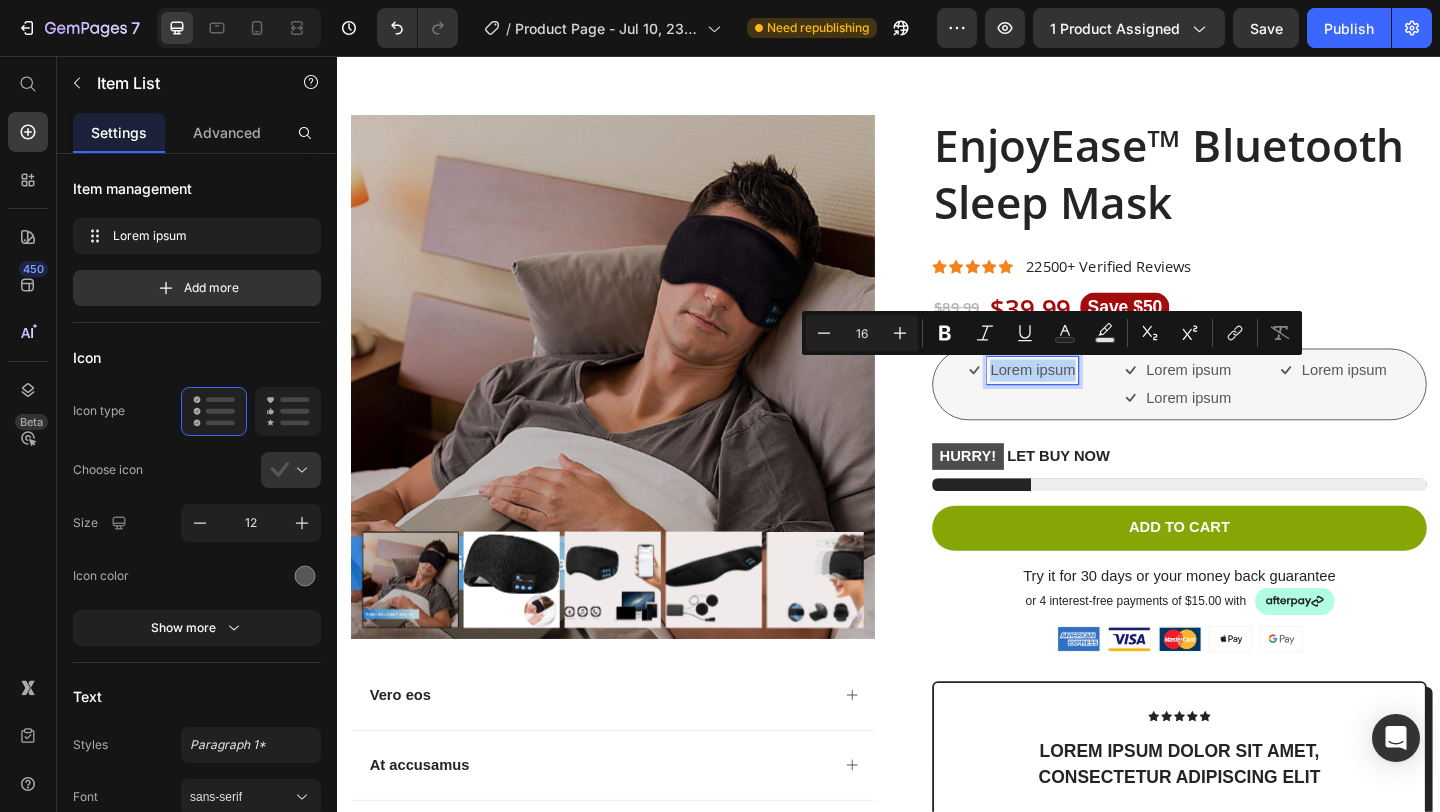 drag, startPoint x: 1049, startPoint y: 399, endPoint x: 1119, endPoint y: 398, distance: 70.00714 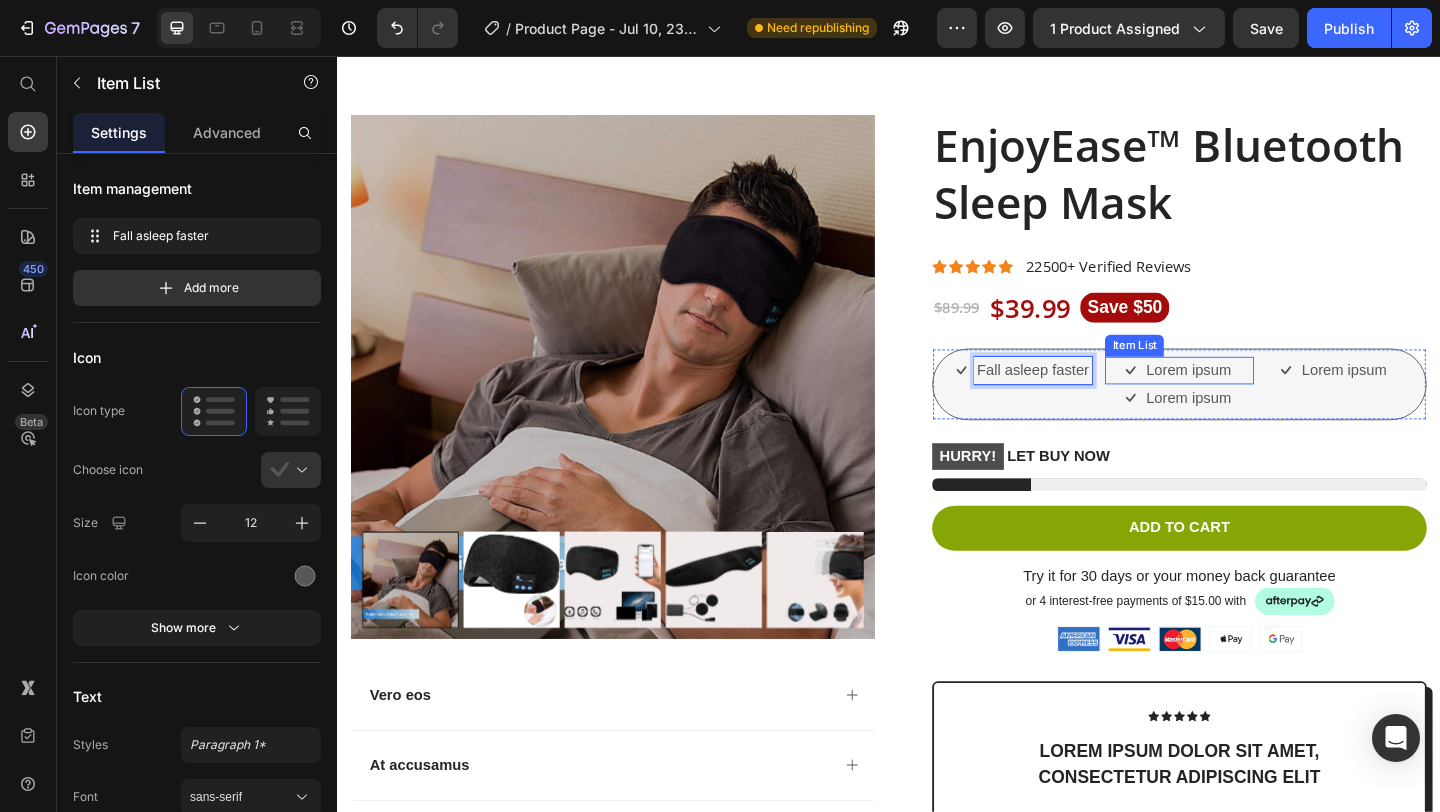 click on "Lorem ipsum" at bounding box center [1263, 398] 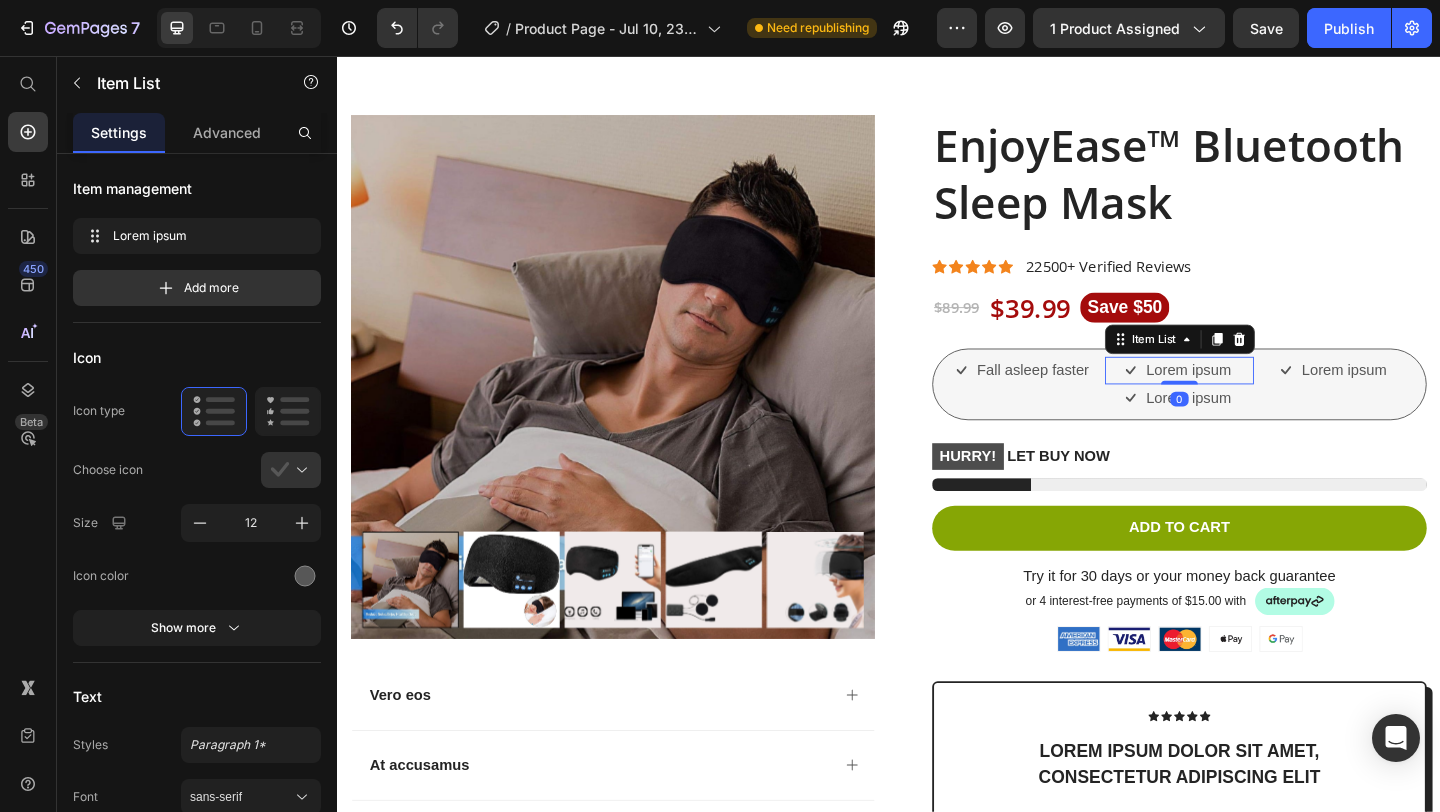 click on "Lorem ipsum" at bounding box center [1263, 398] 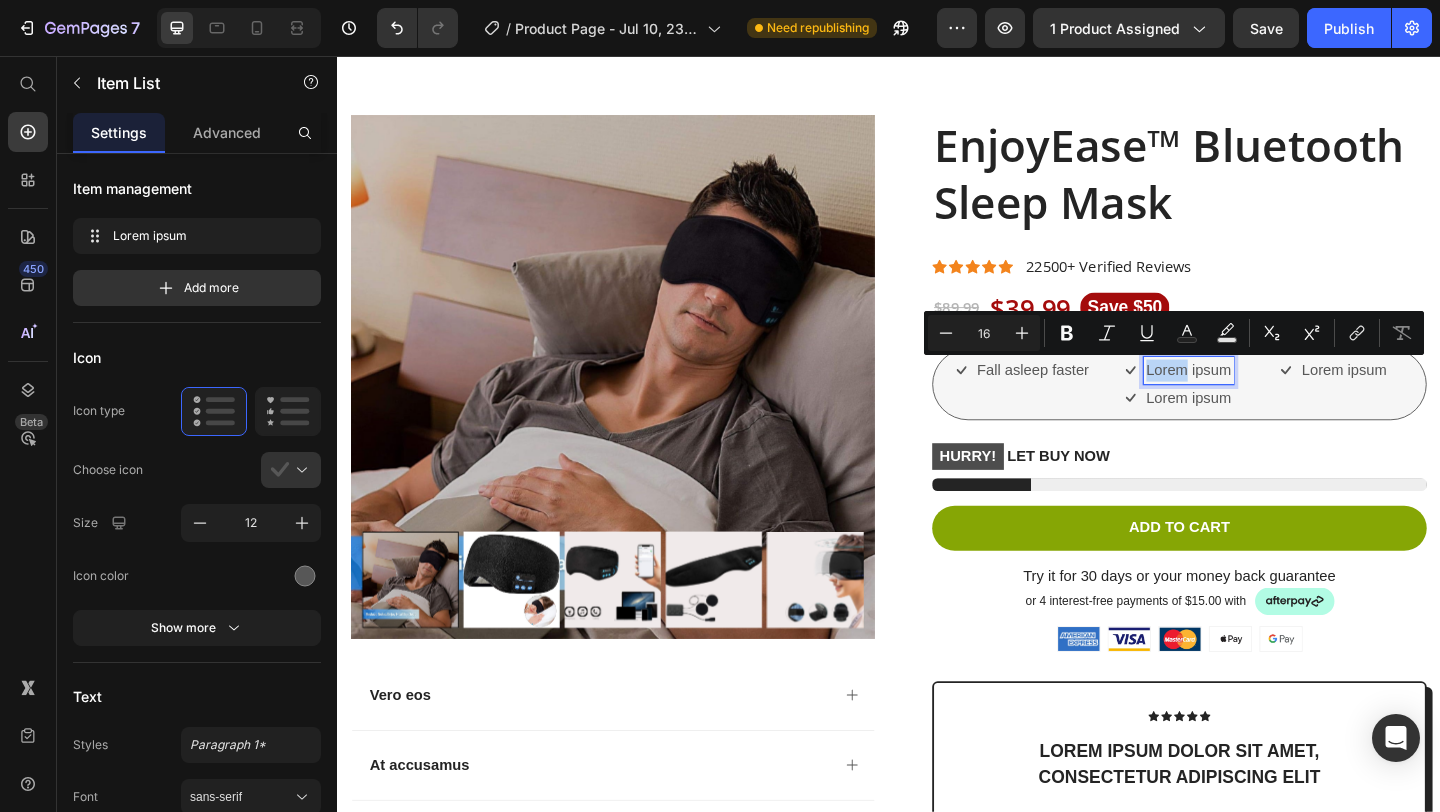 click on "Lorem ipsum" at bounding box center (1263, 398) 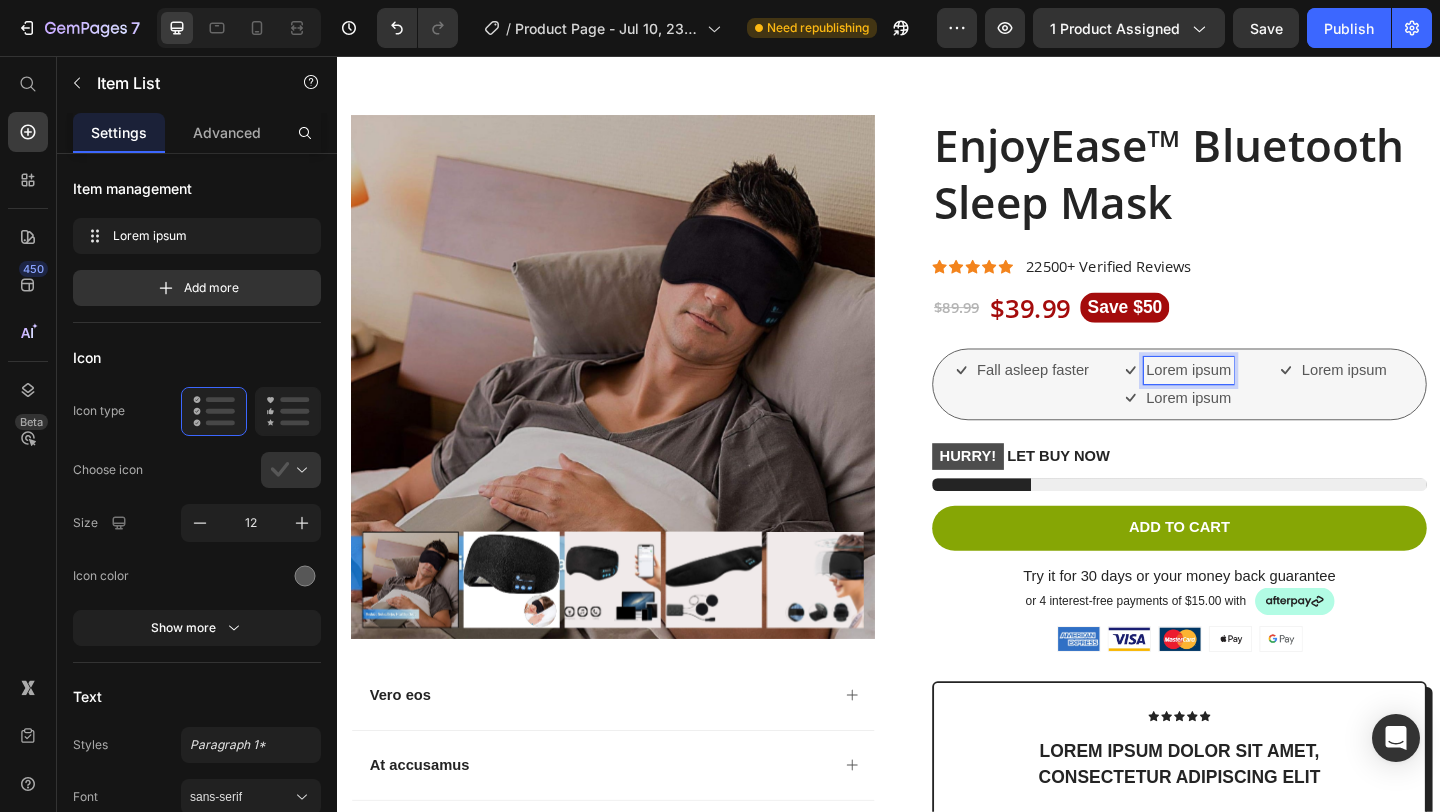 click on "Lorem ipsum" at bounding box center (1263, 398) 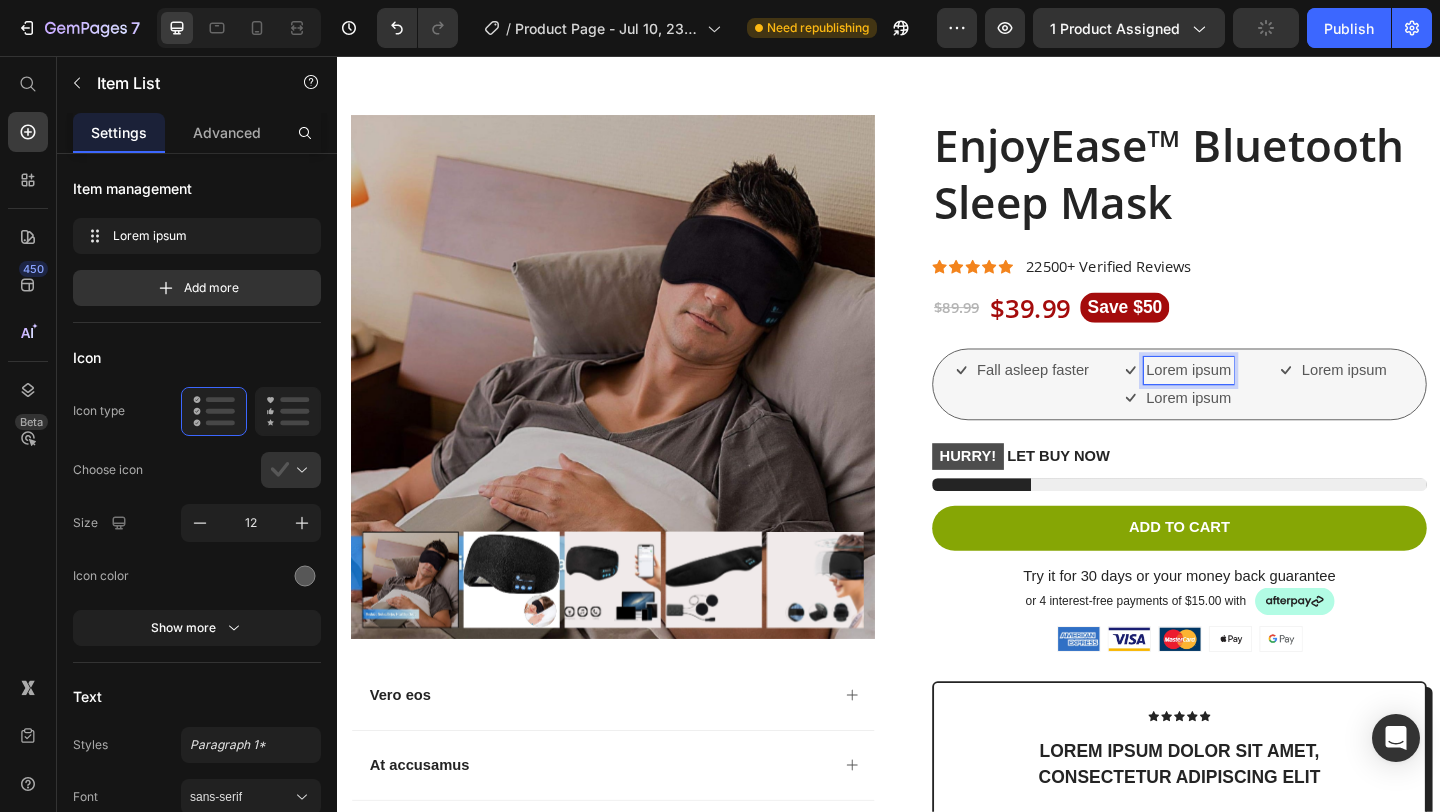 click on "Lorem ipsum" at bounding box center [1263, 398] 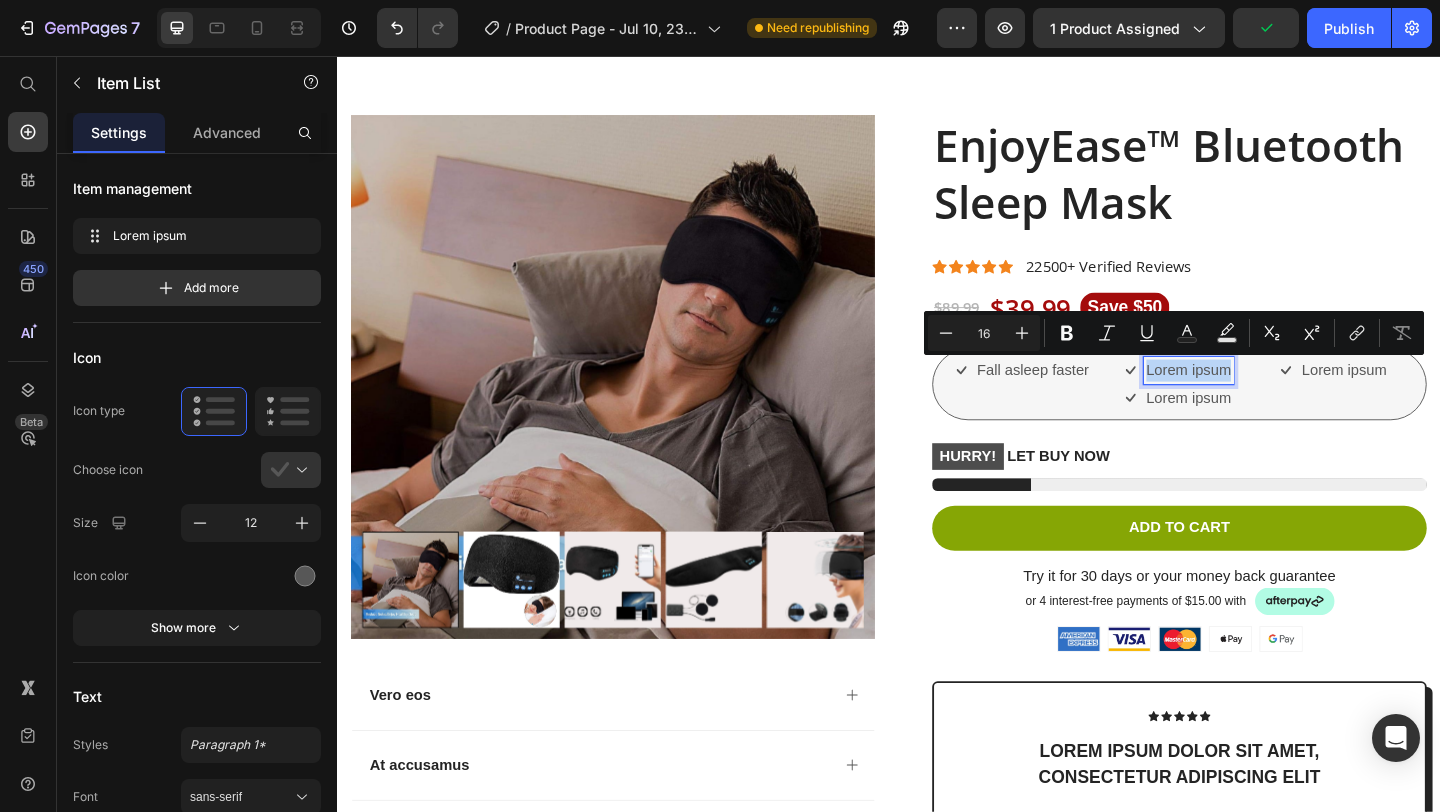drag, startPoint x: 1308, startPoint y: 400, endPoint x: 1216, endPoint y: 405, distance: 92.13577 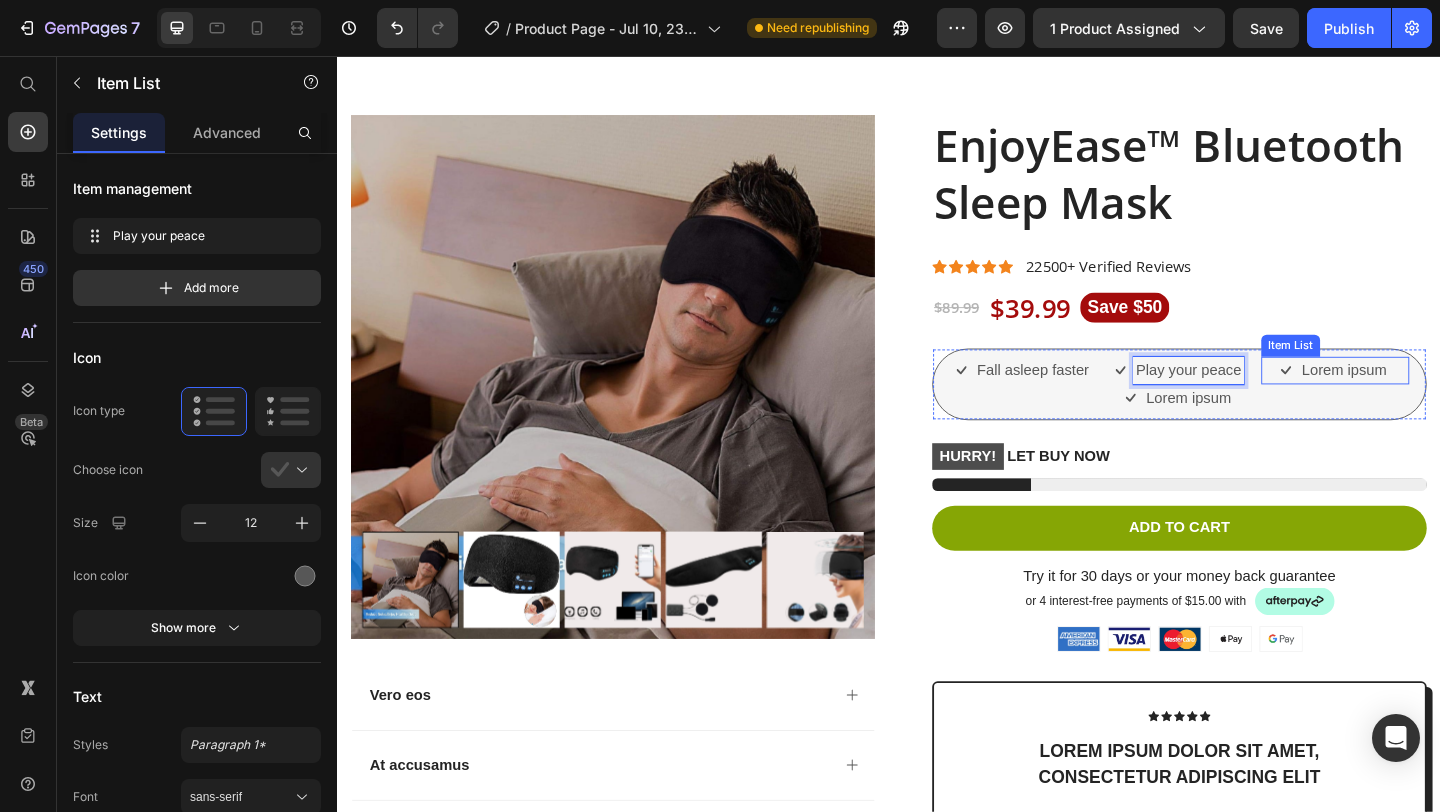 click on "Lorem ipsum" at bounding box center (1432, 398) 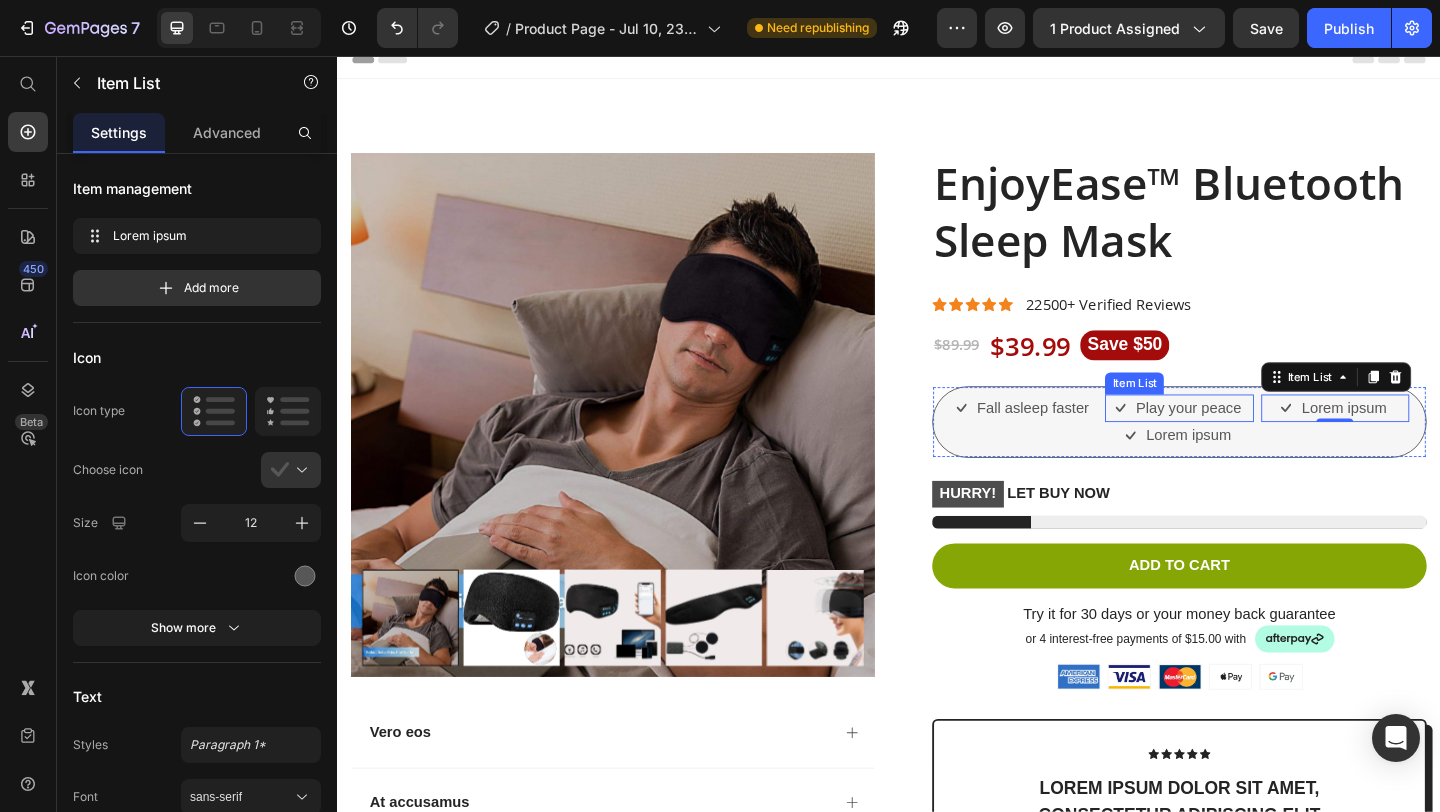 scroll, scrollTop: 0, scrollLeft: 0, axis: both 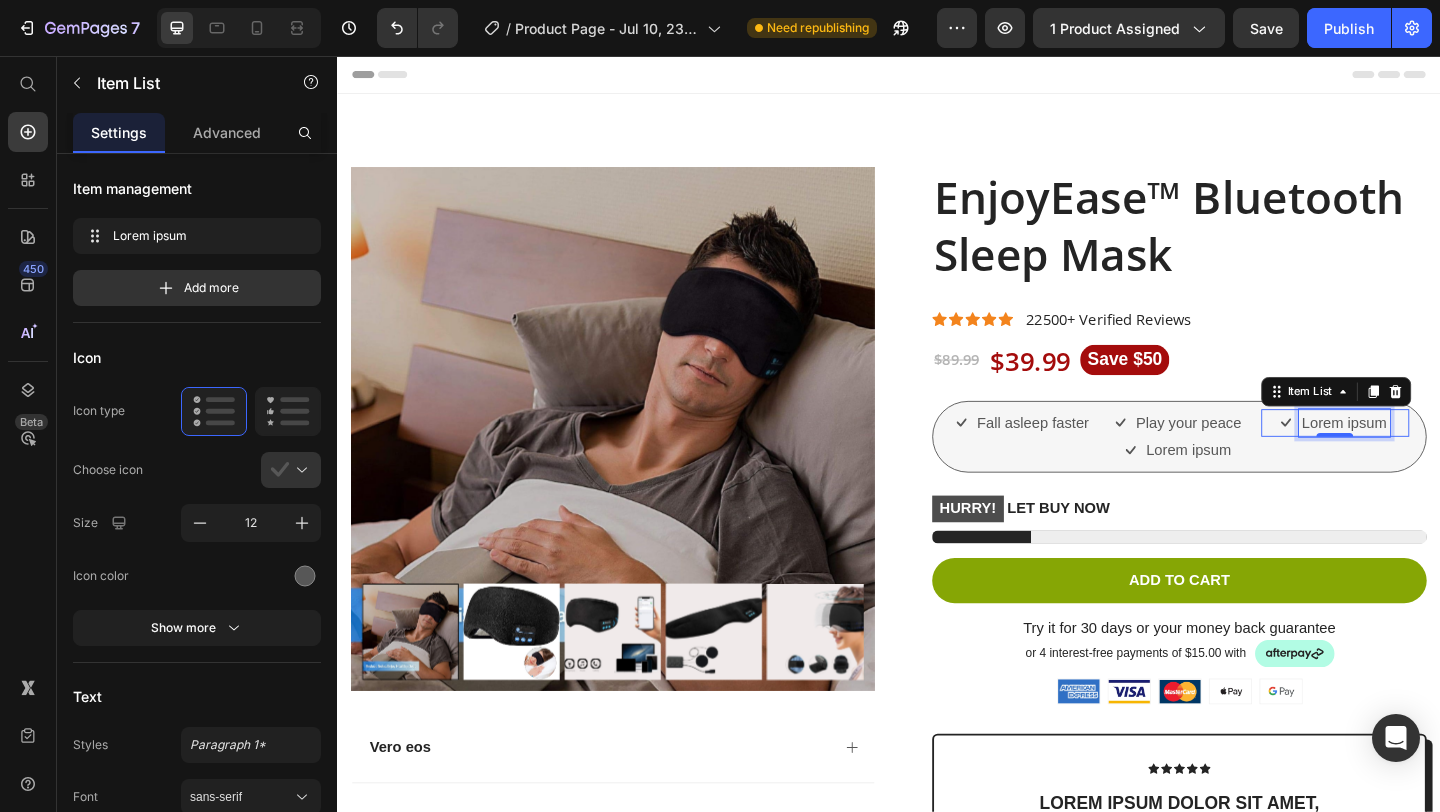 click on "Lorem ipsum" at bounding box center (1432, 455) 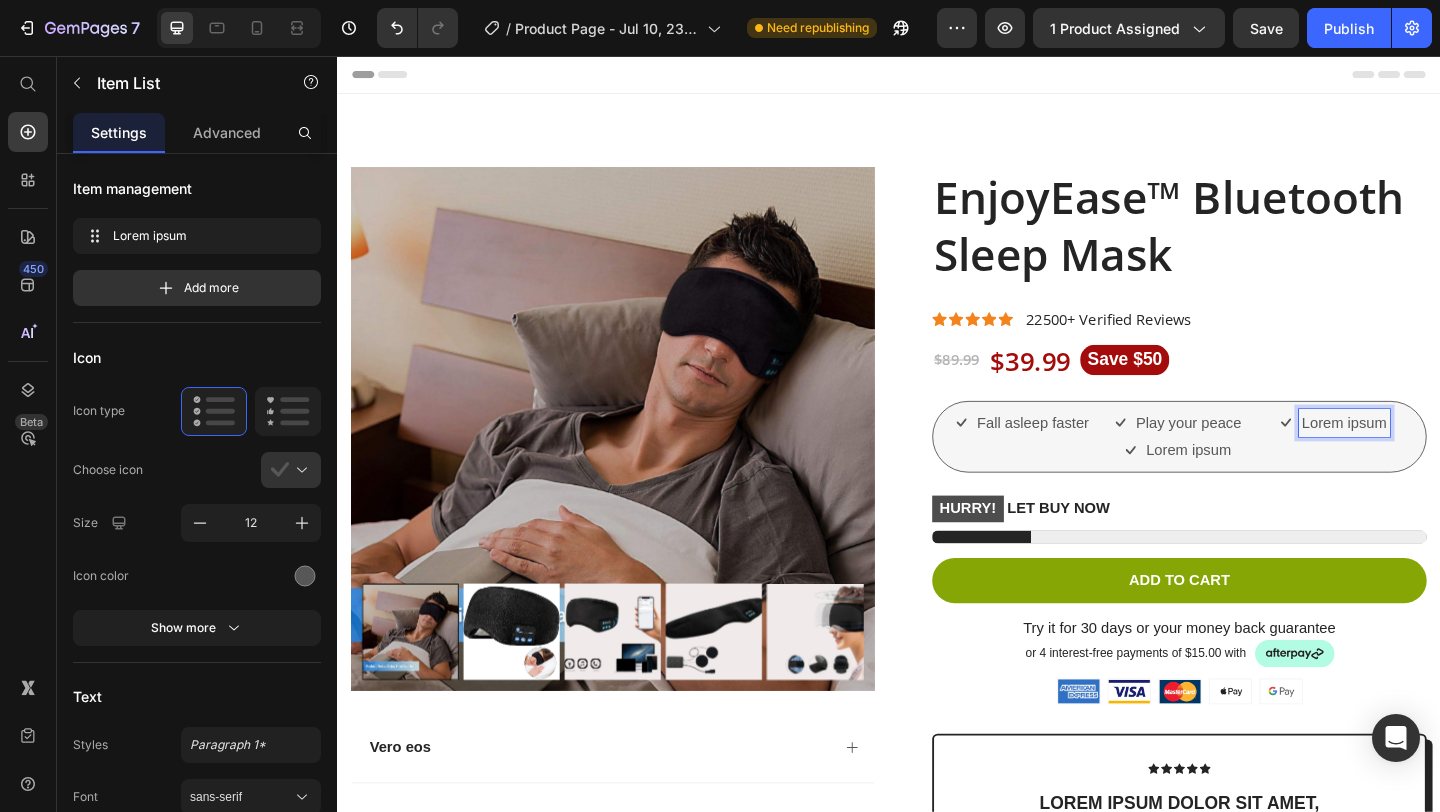 click on "Lorem ipsum" at bounding box center [1432, 455] 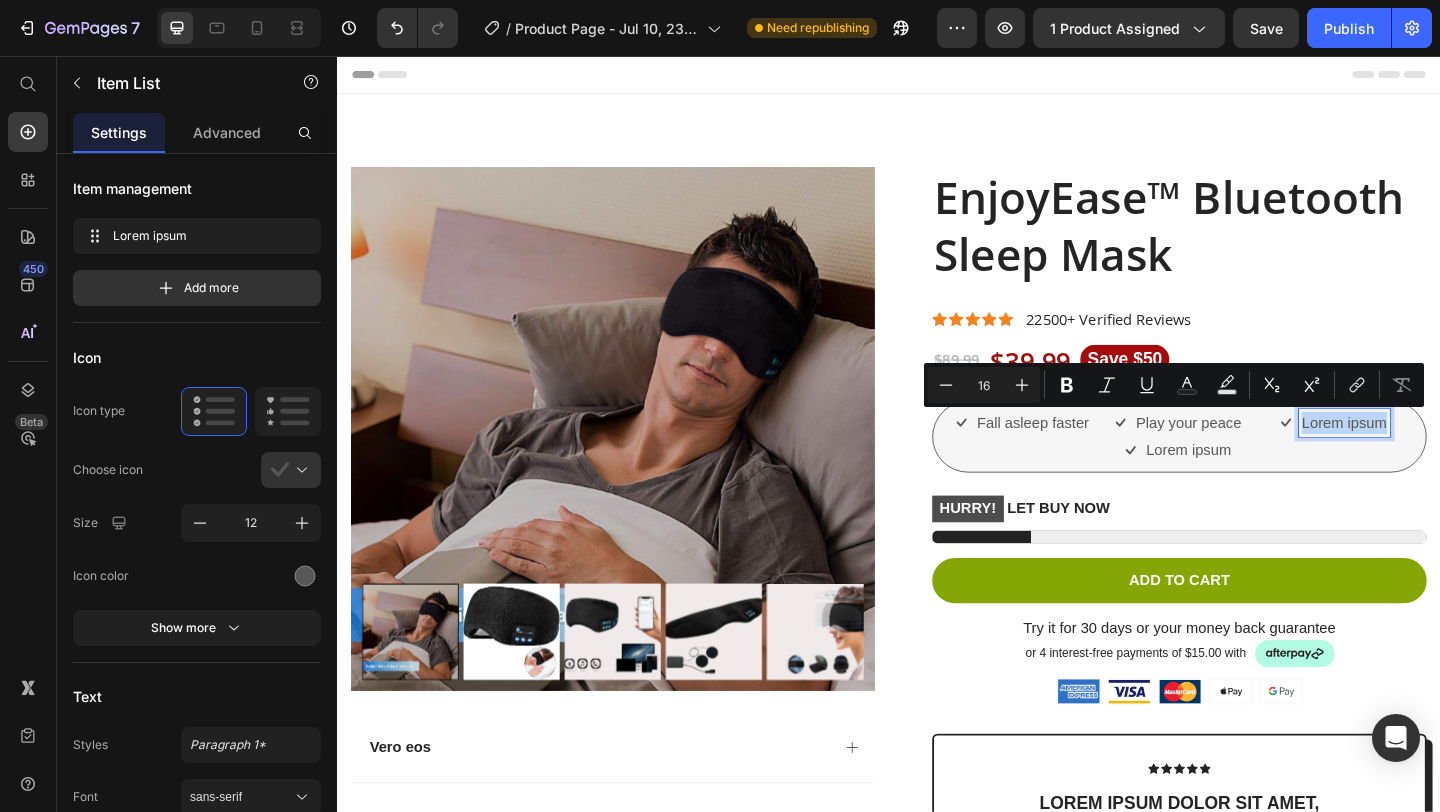 drag, startPoint x: 1388, startPoint y: 452, endPoint x: 1458, endPoint y: 454, distance: 70.028564 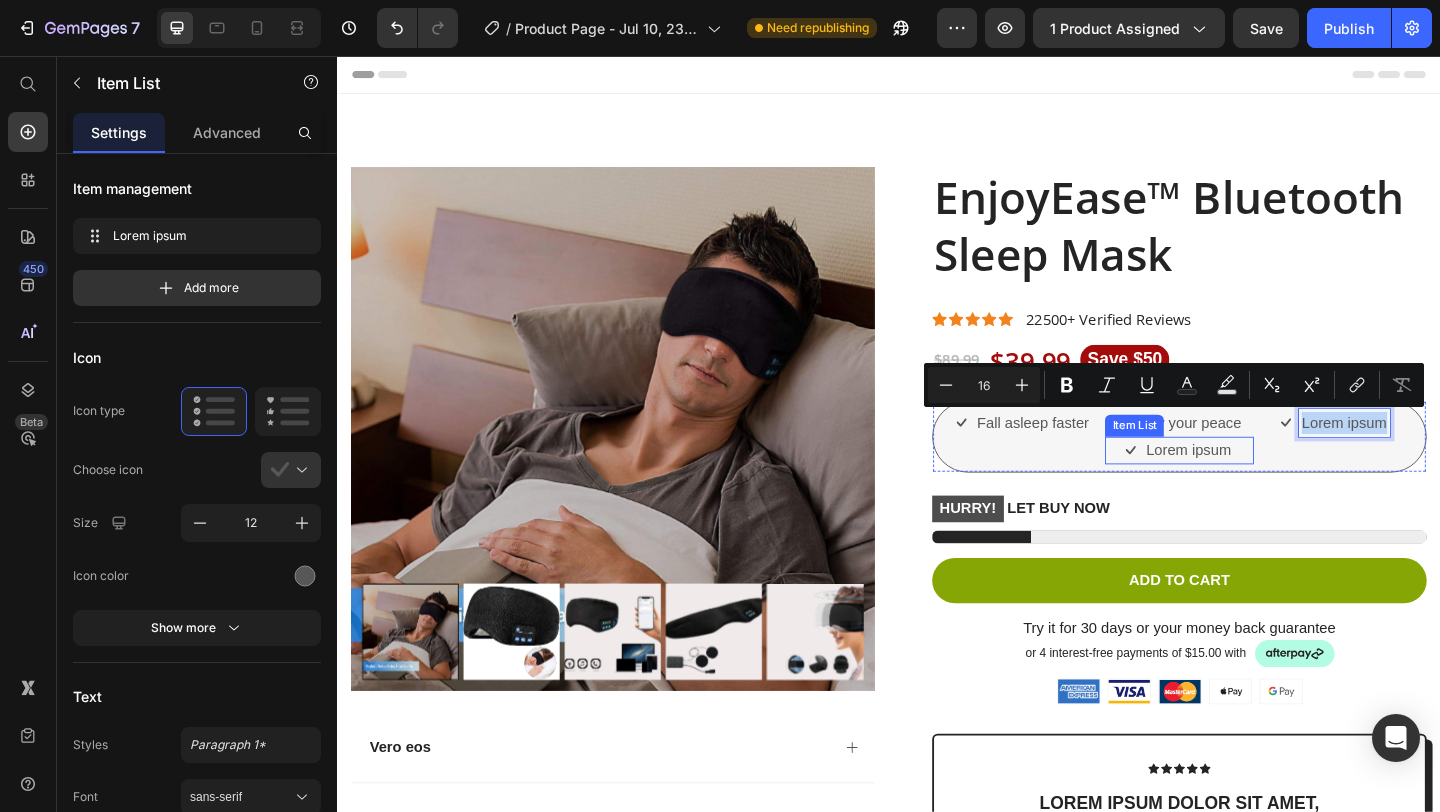 click on "Lorem ipsum" at bounding box center (1263, 485) 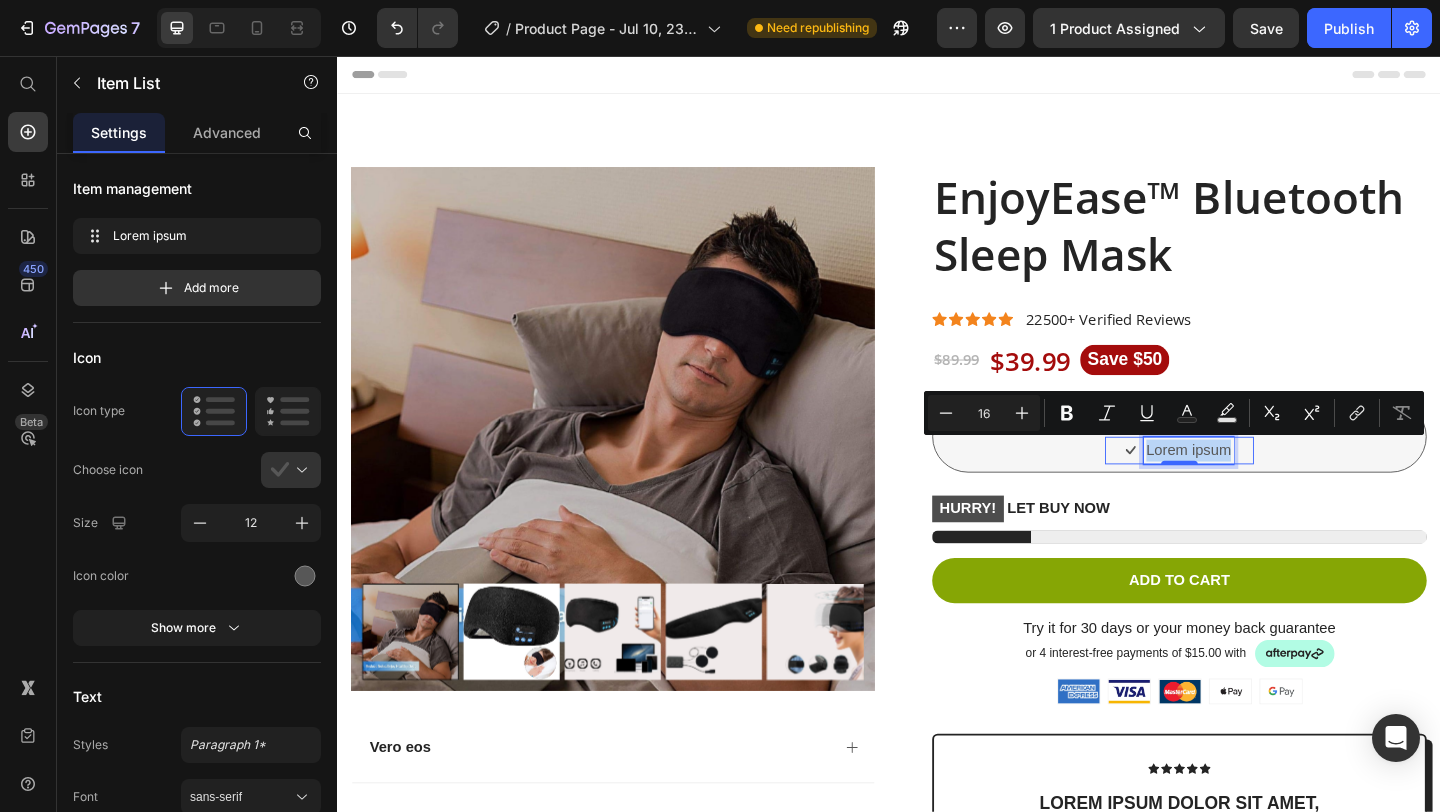 drag, startPoint x: 1307, startPoint y: 483, endPoint x: 1214, endPoint y: 490, distance: 93.26307 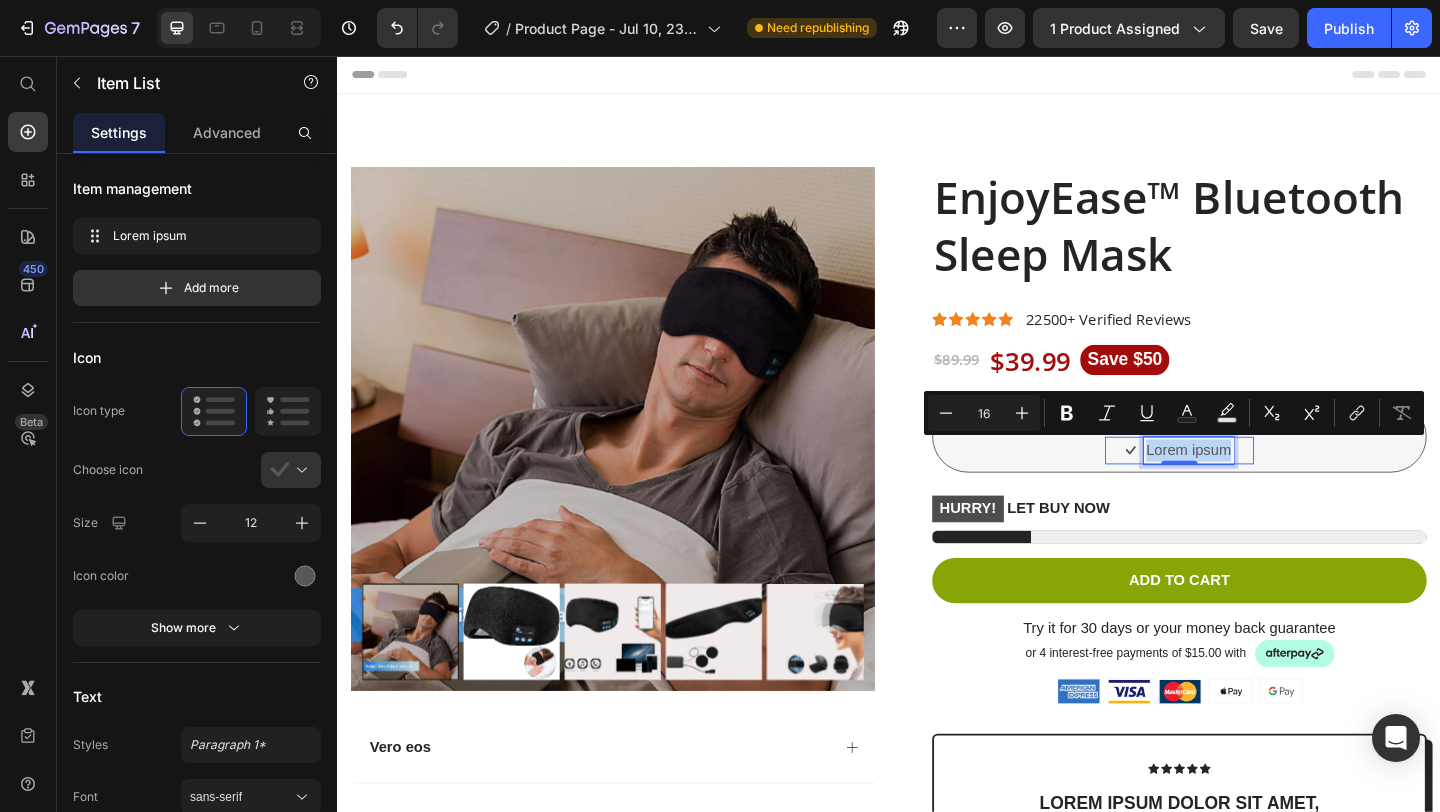 click on "Lorem ipsum" at bounding box center [1263, 485] 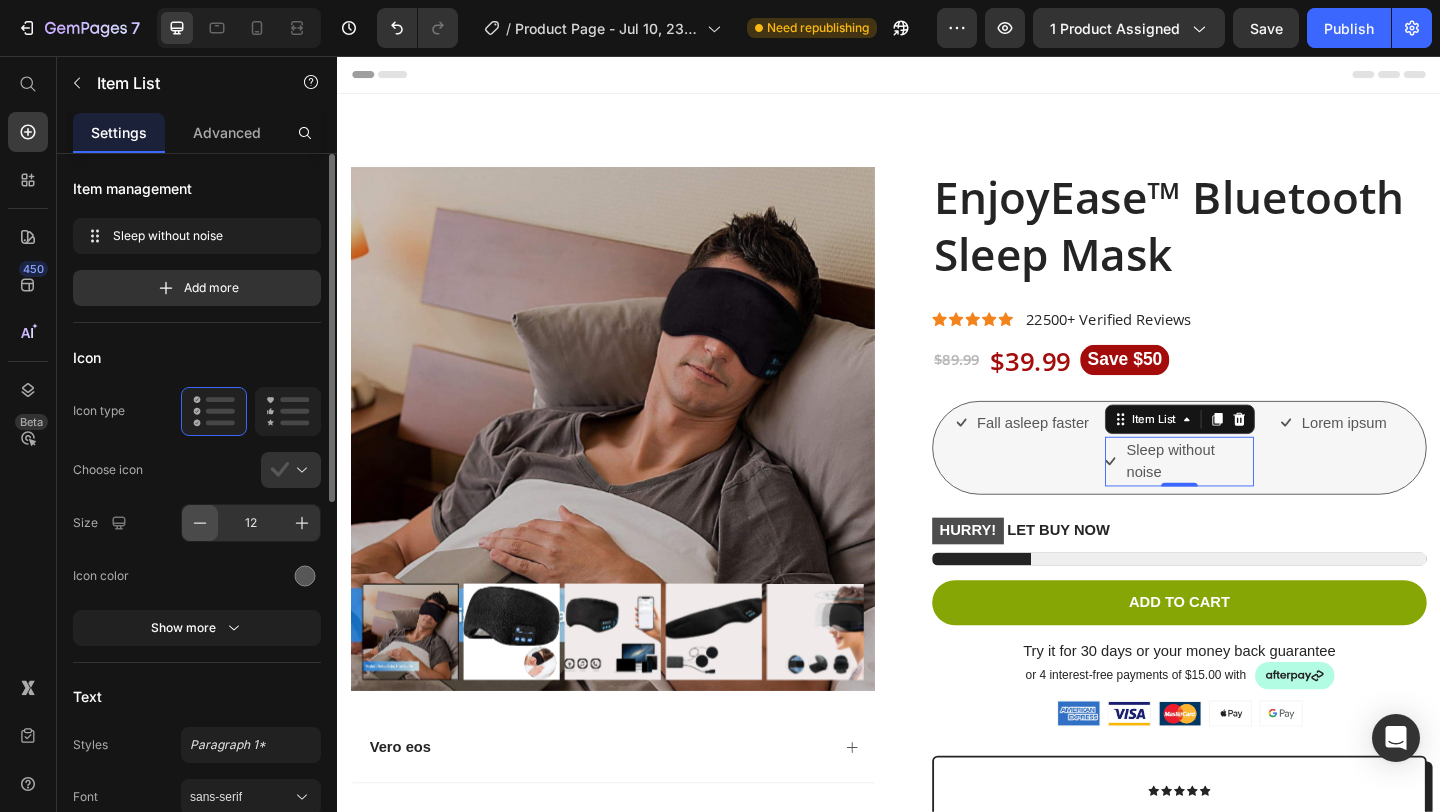 click 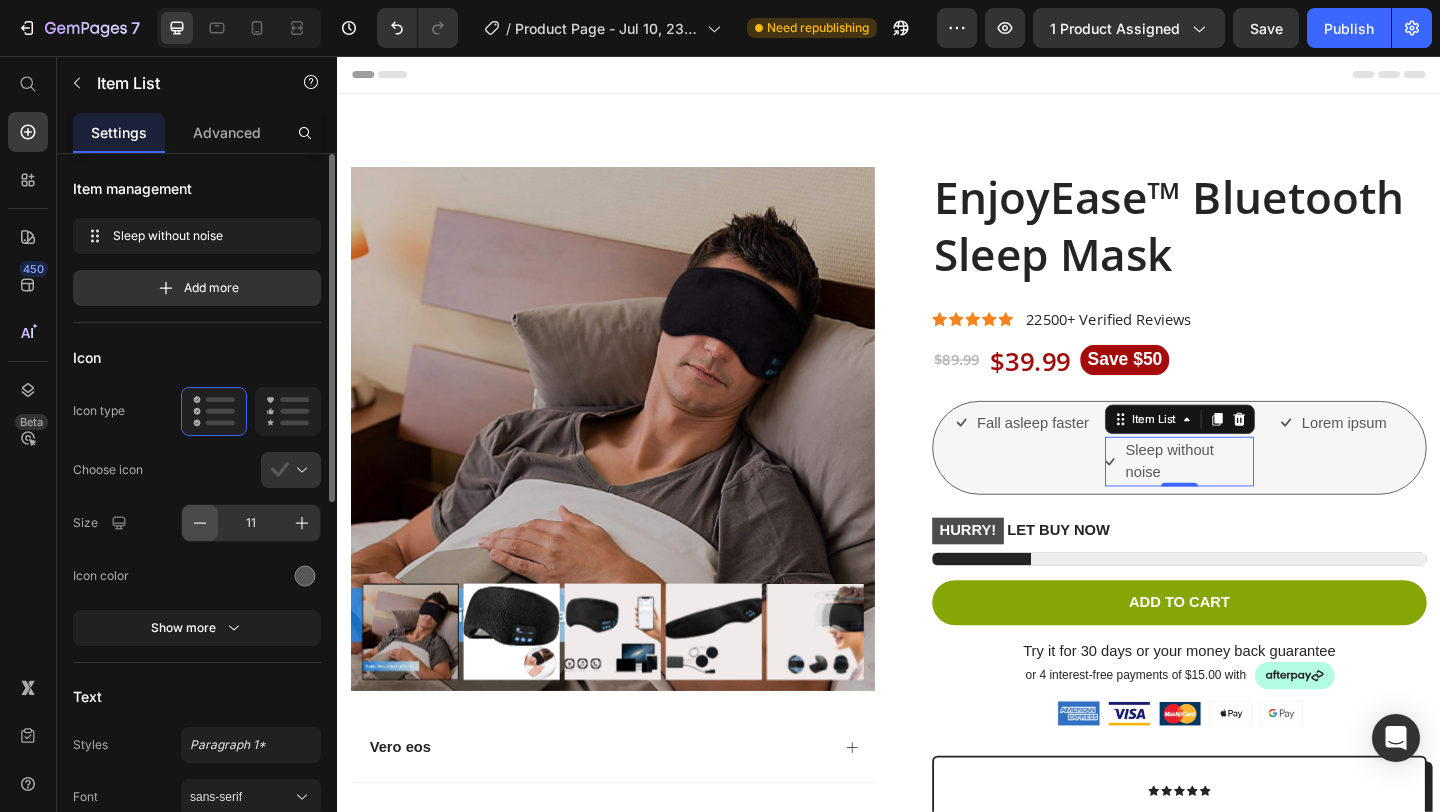 click 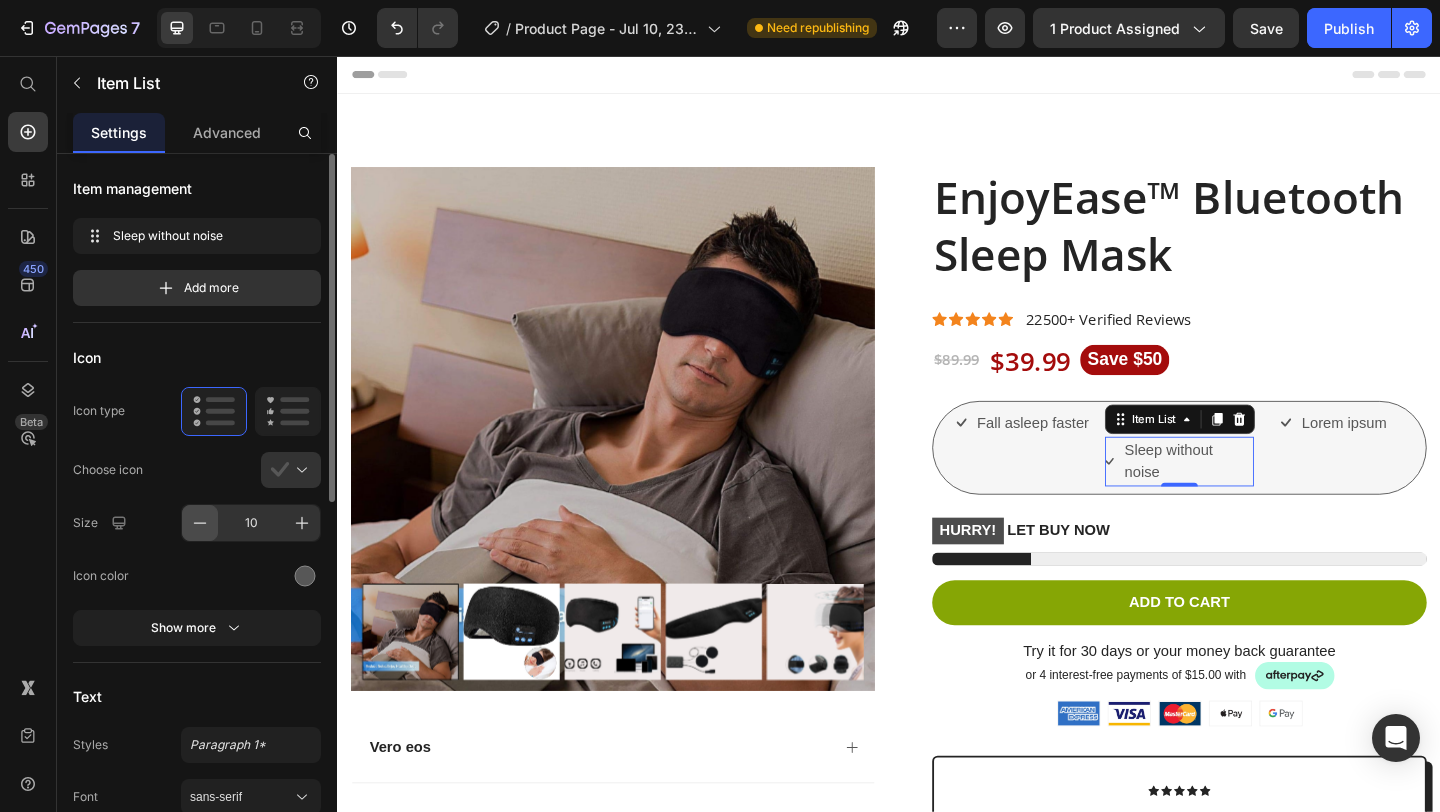 click 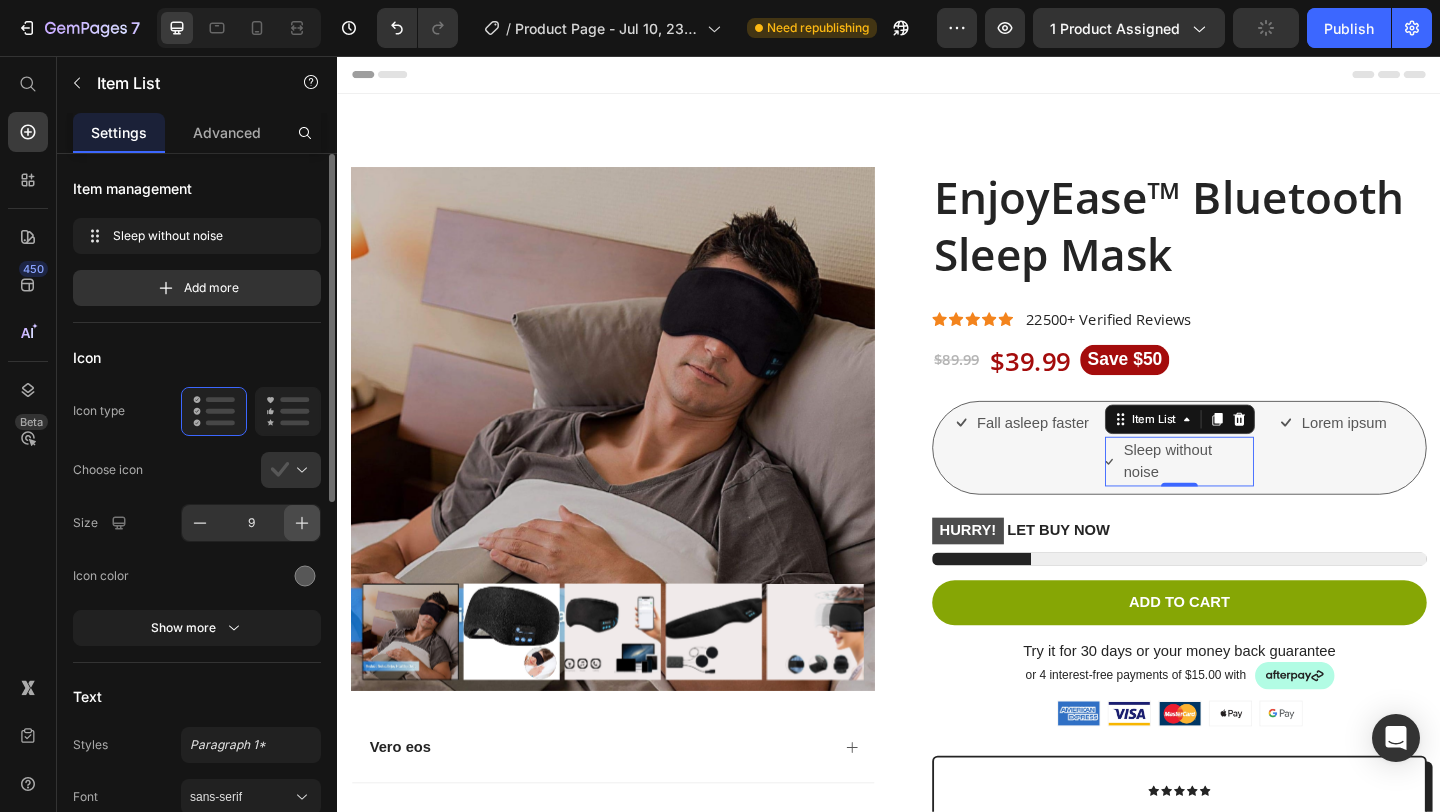 click 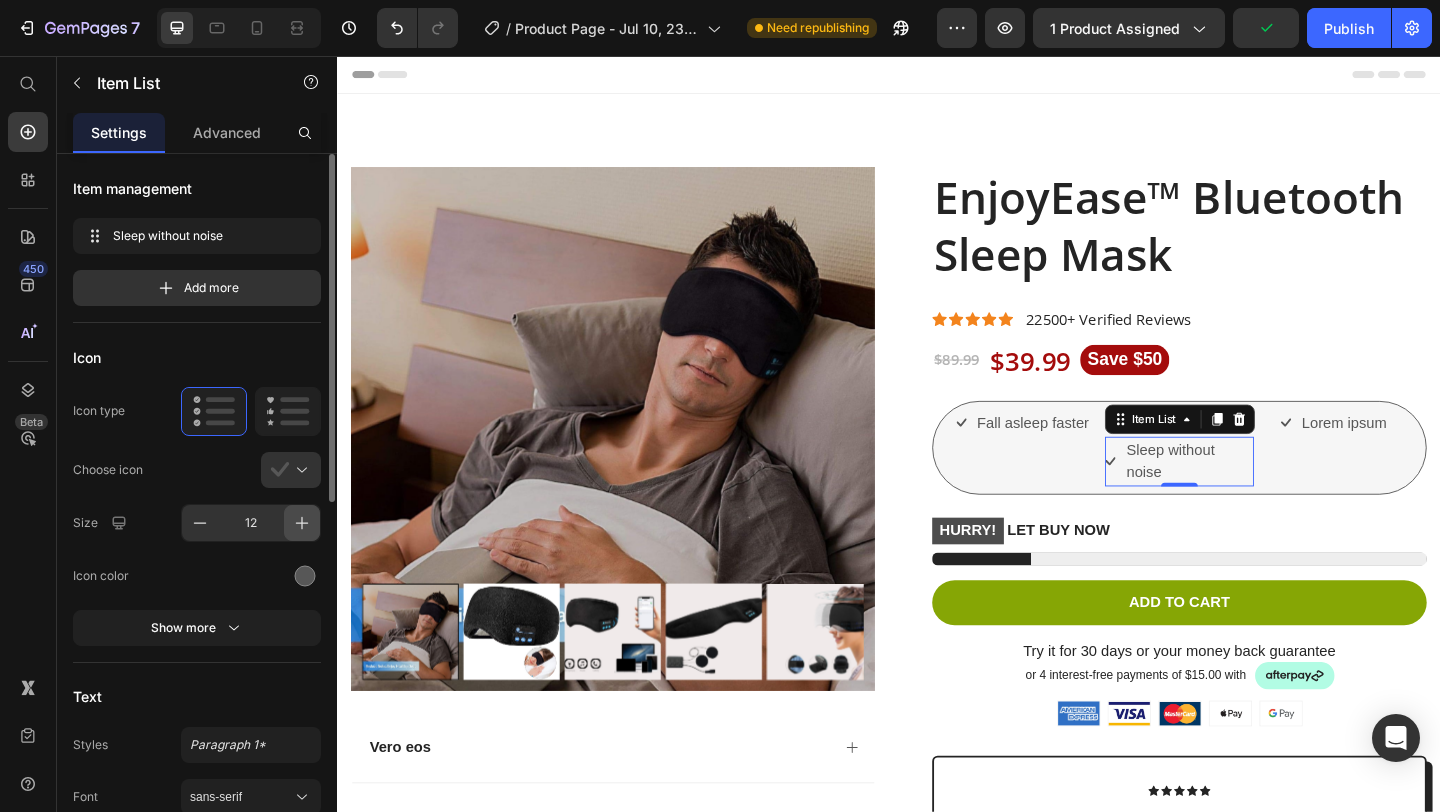 click 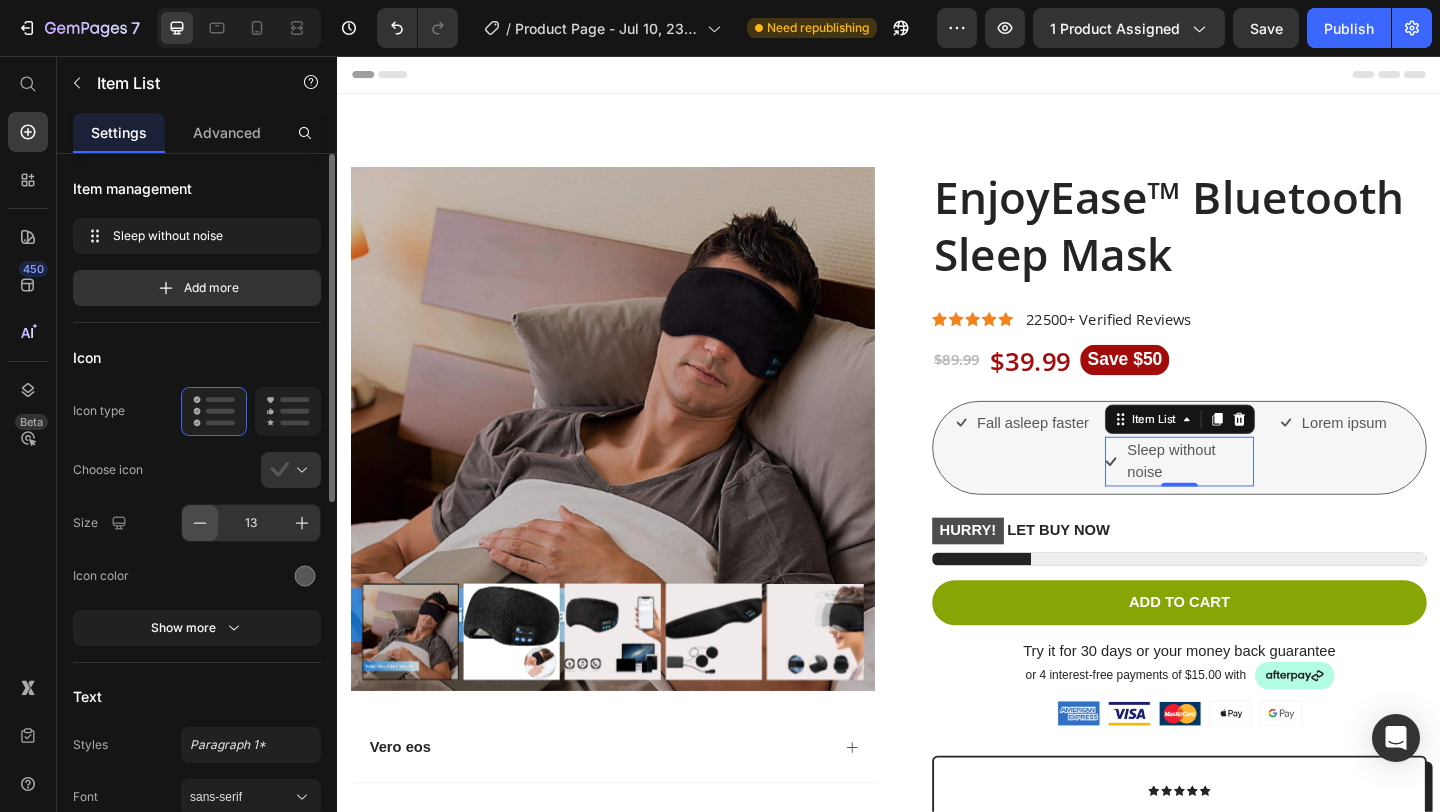 click 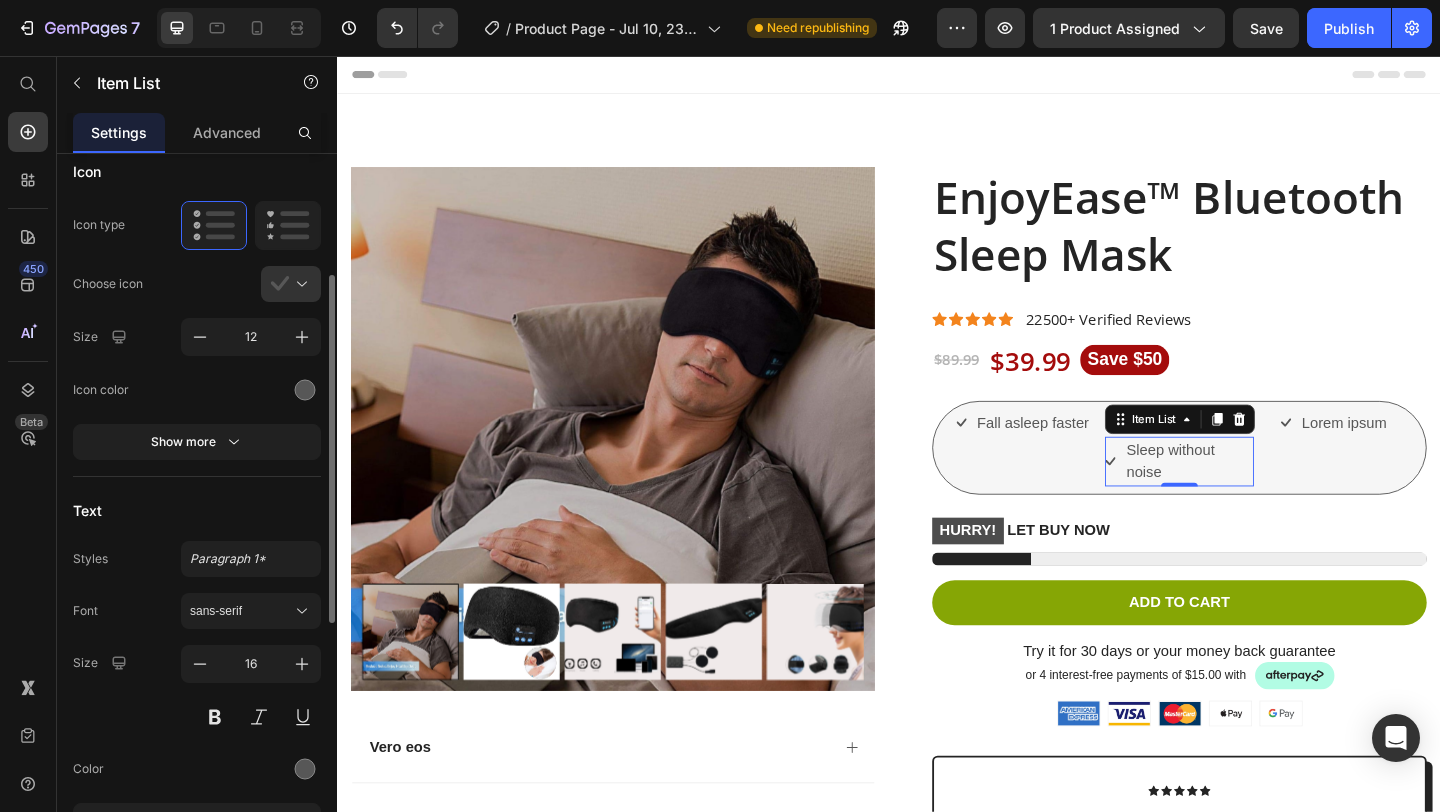 scroll, scrollTop: 207, scrollLeft: 0, axis: vertical 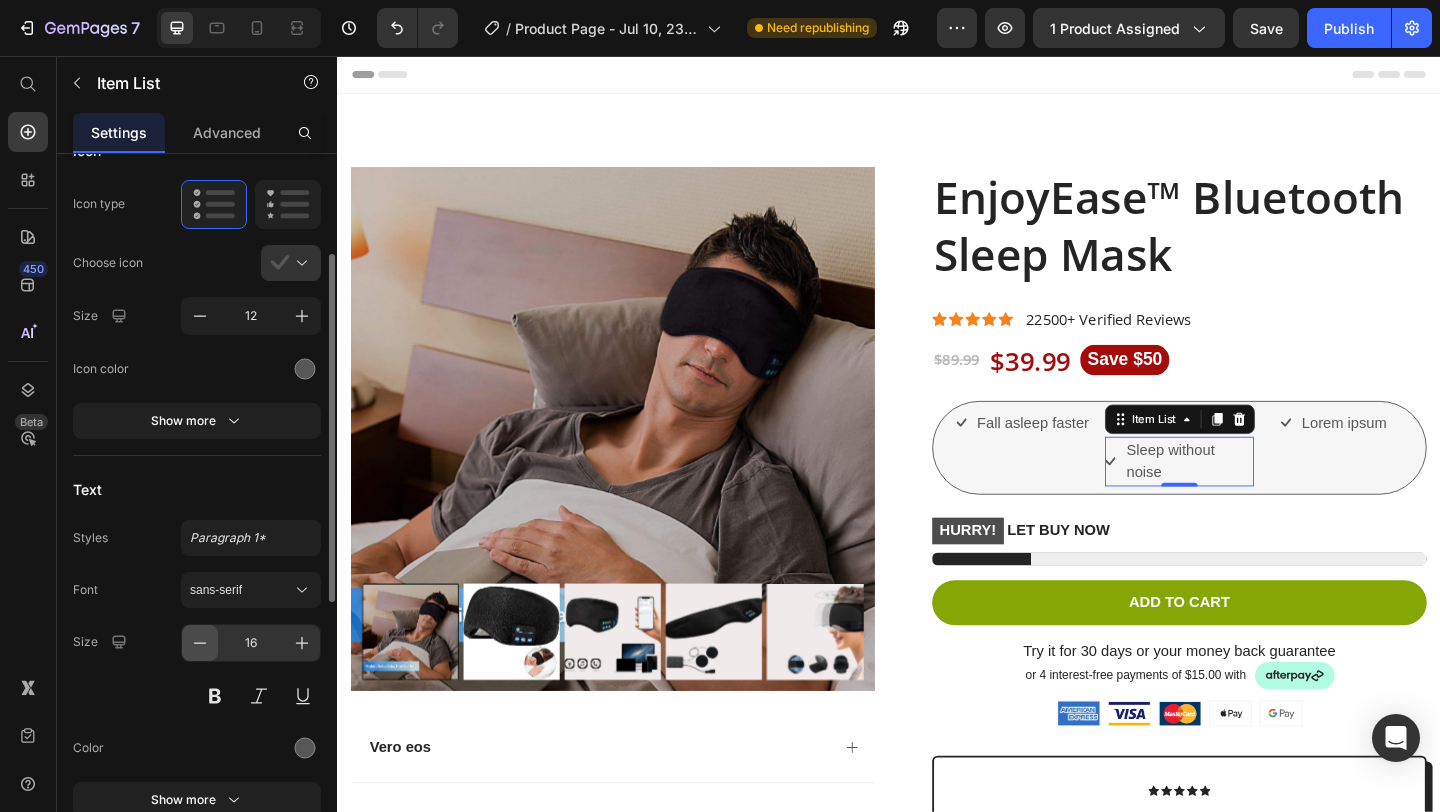 click 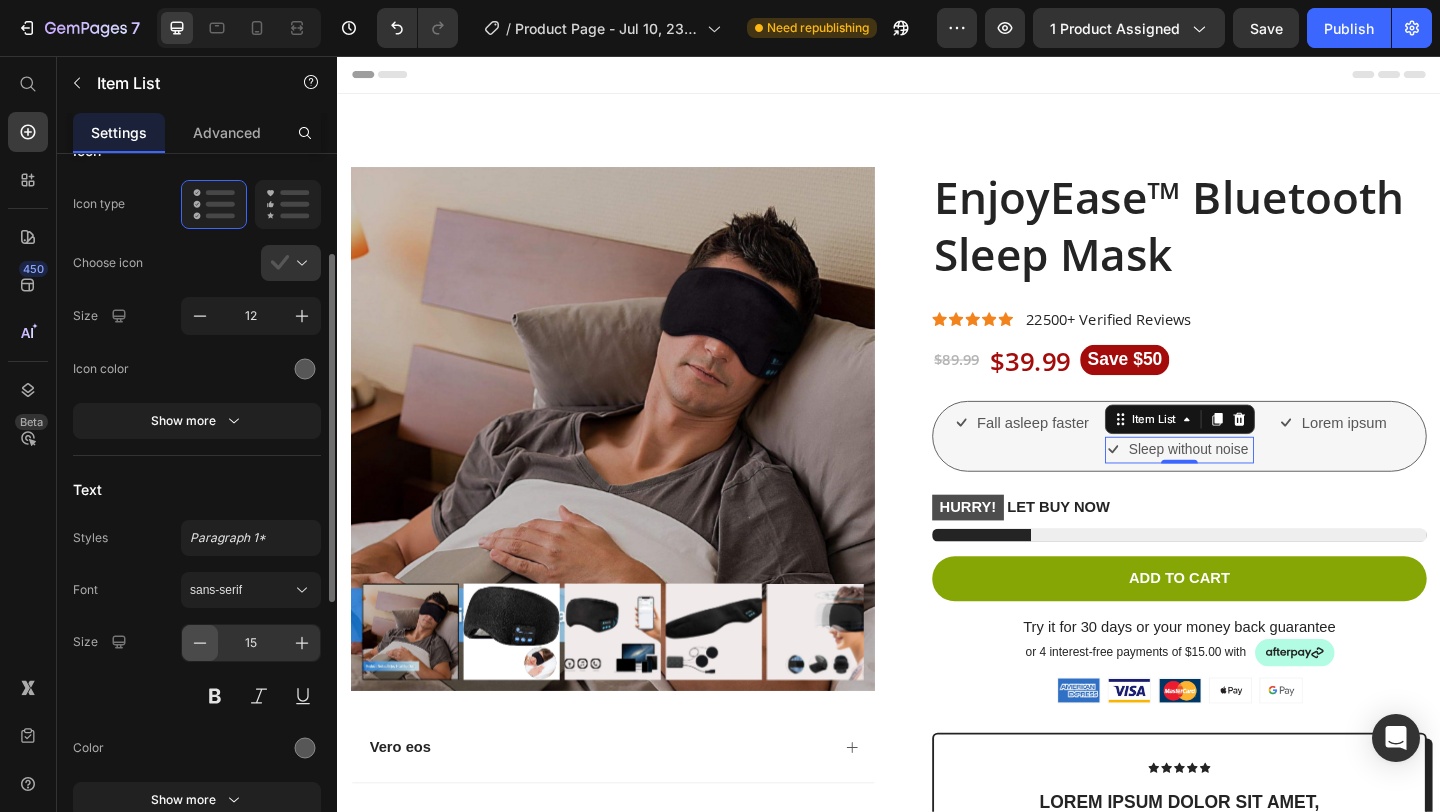 click 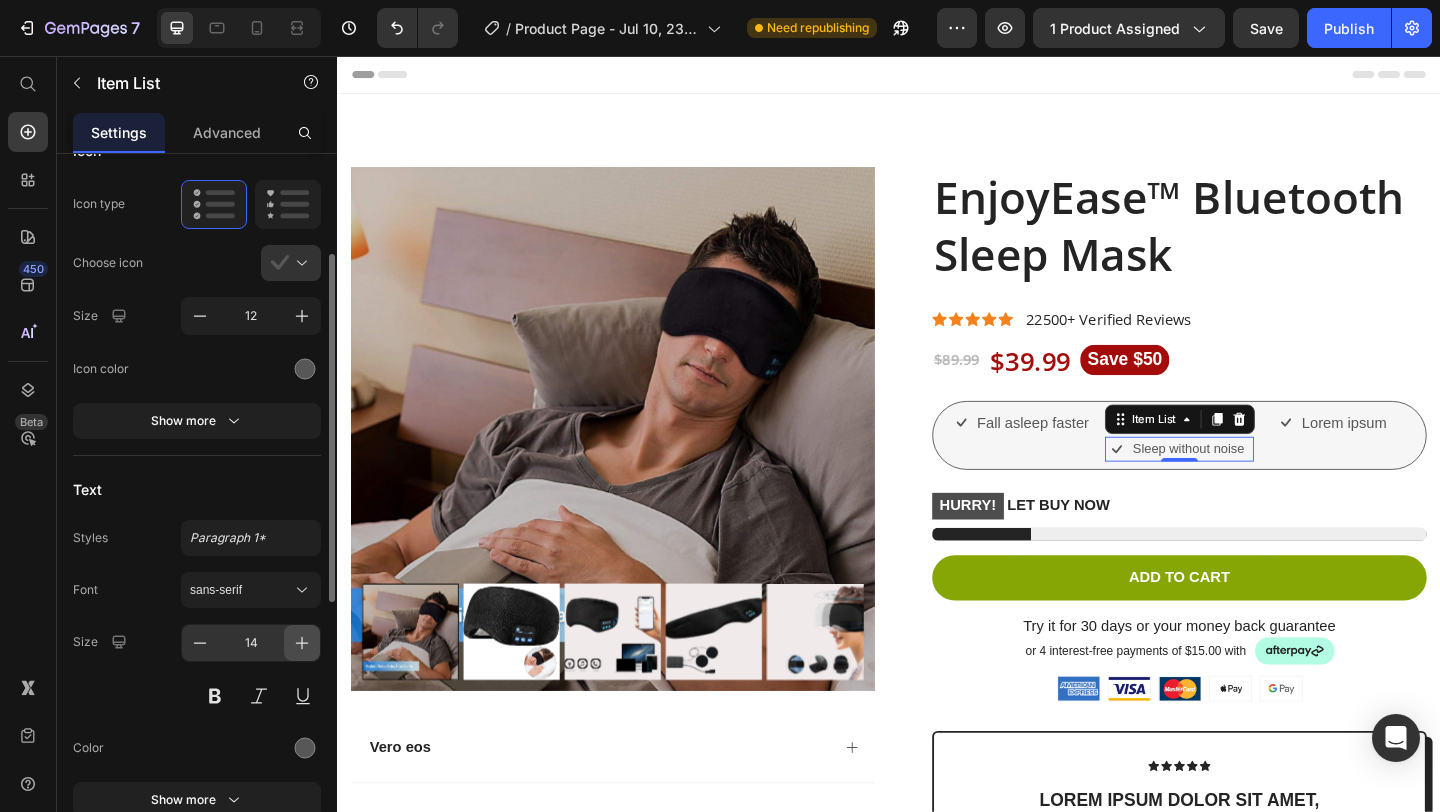 click 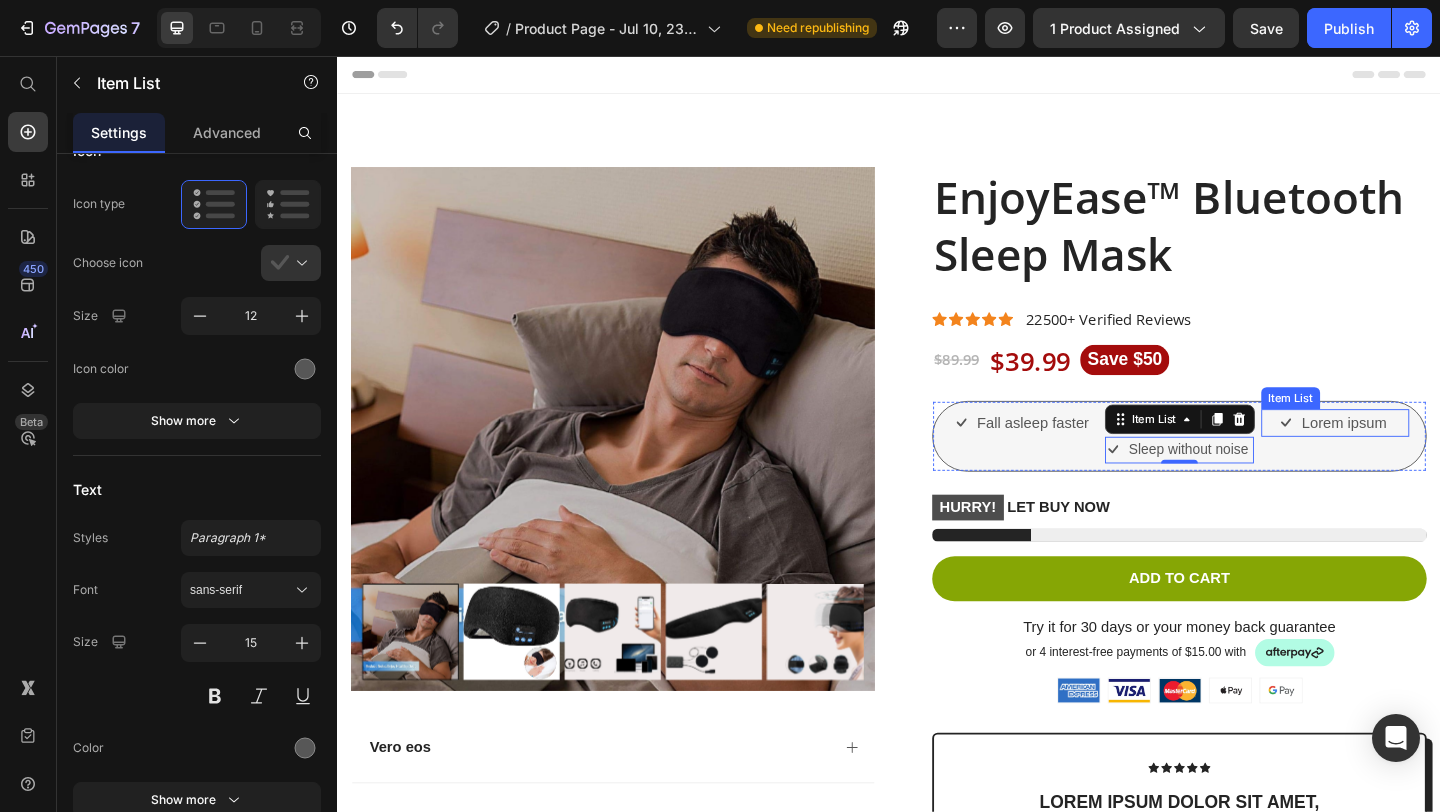 click on "Lorem ipsum" at bounding box center (1432, 455) 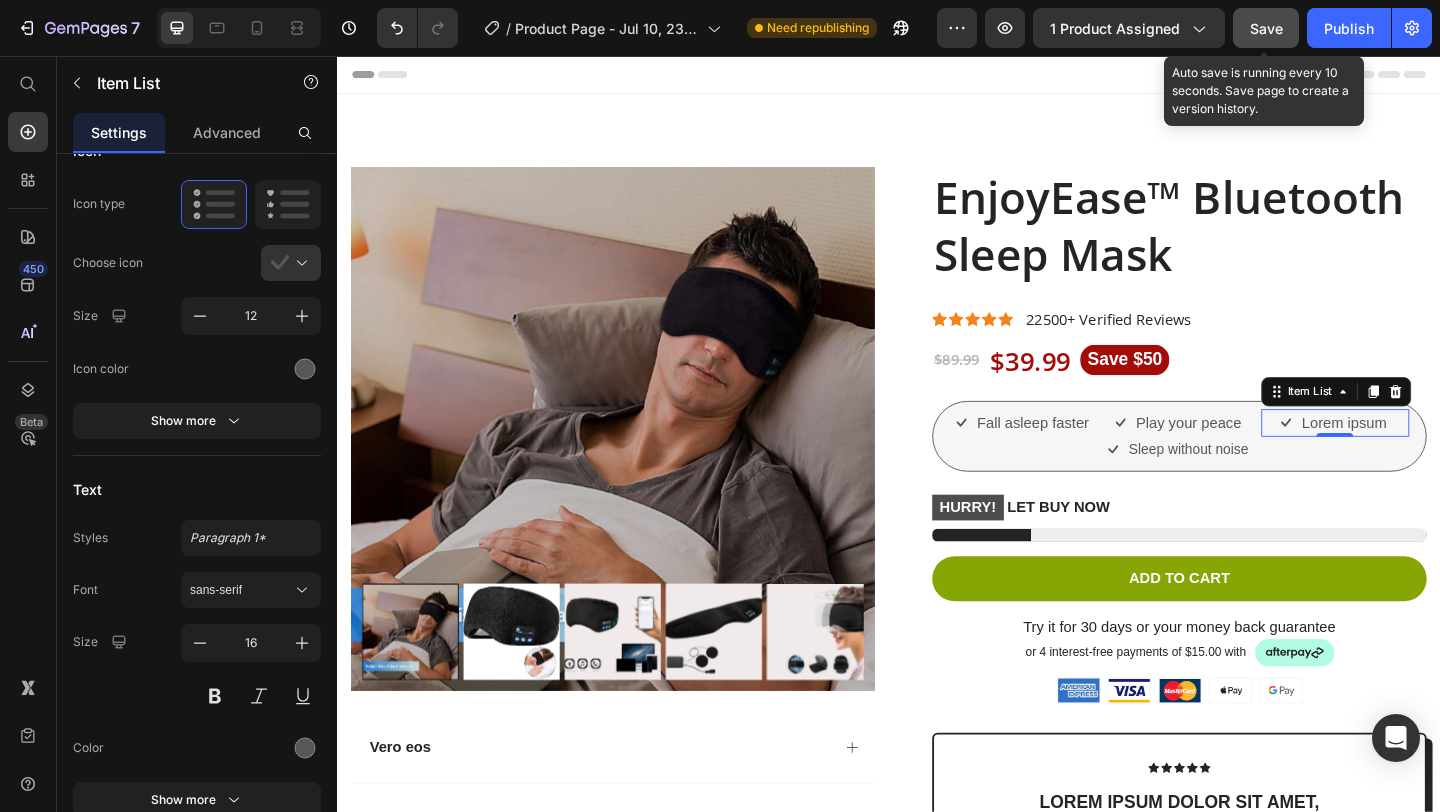 click on "Save" at bounding box center [1266, 28] 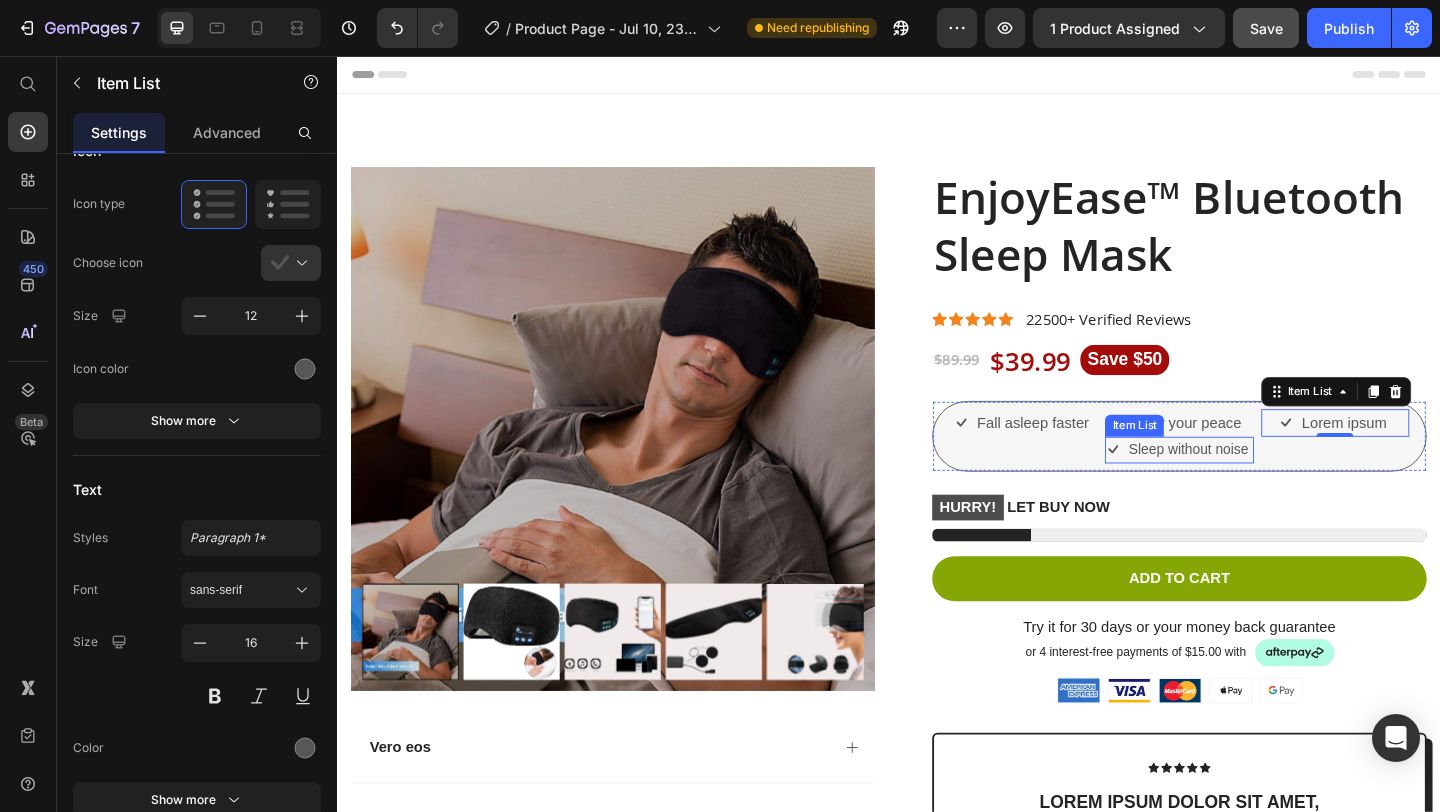 click on "Sleep without noise" at bounding box center (1263, 484) 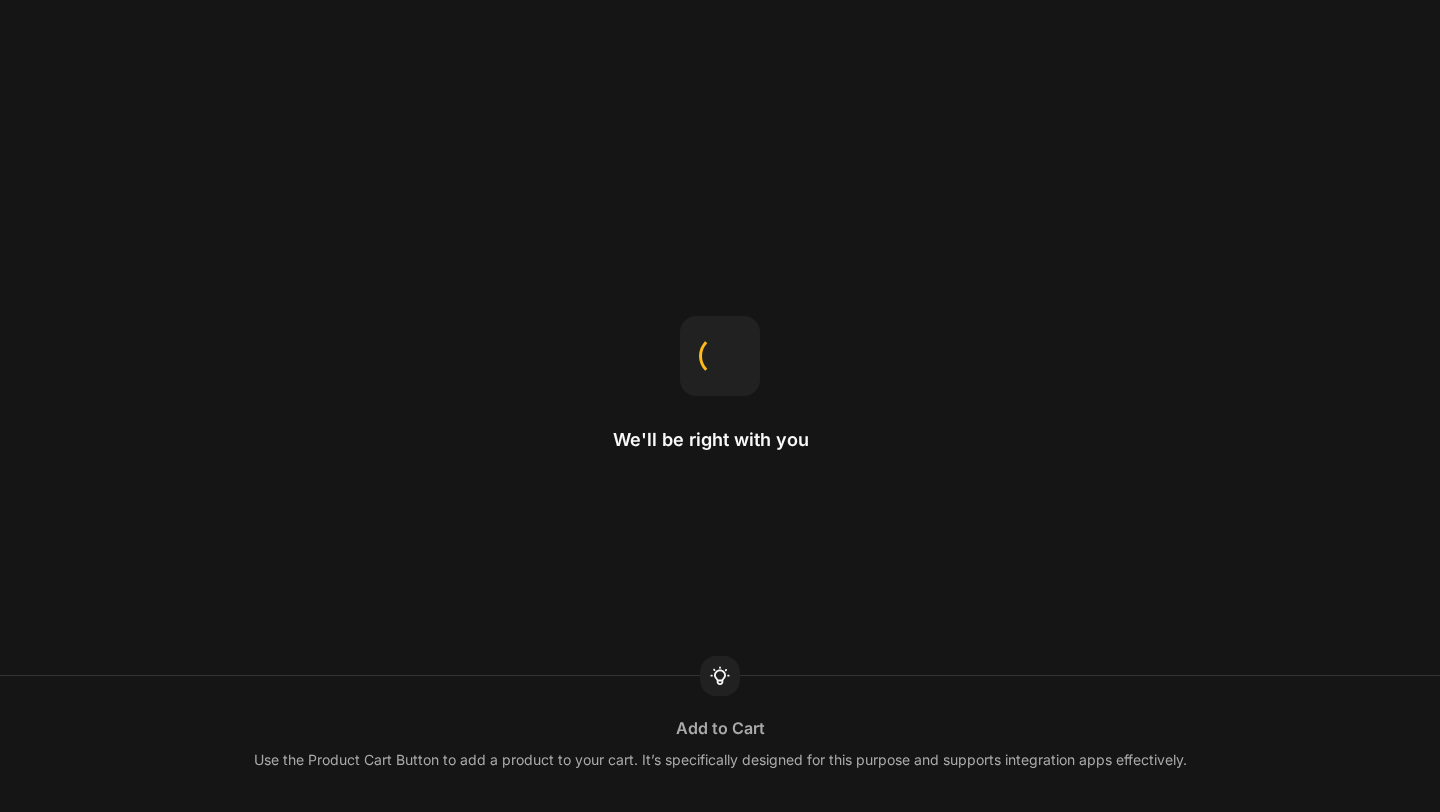 scroll, scrollTop: 0, scrollLeft: 0, axis: both 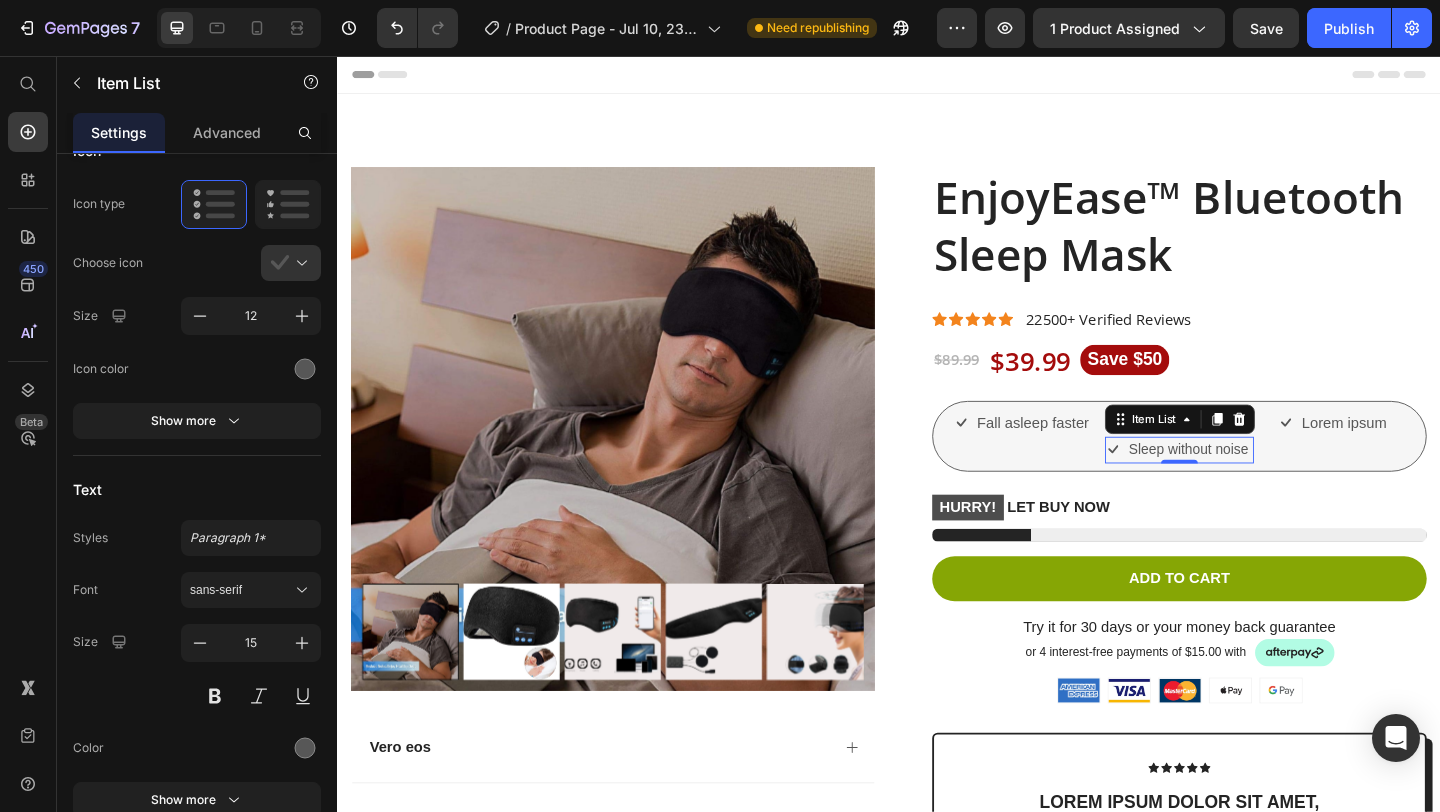 click 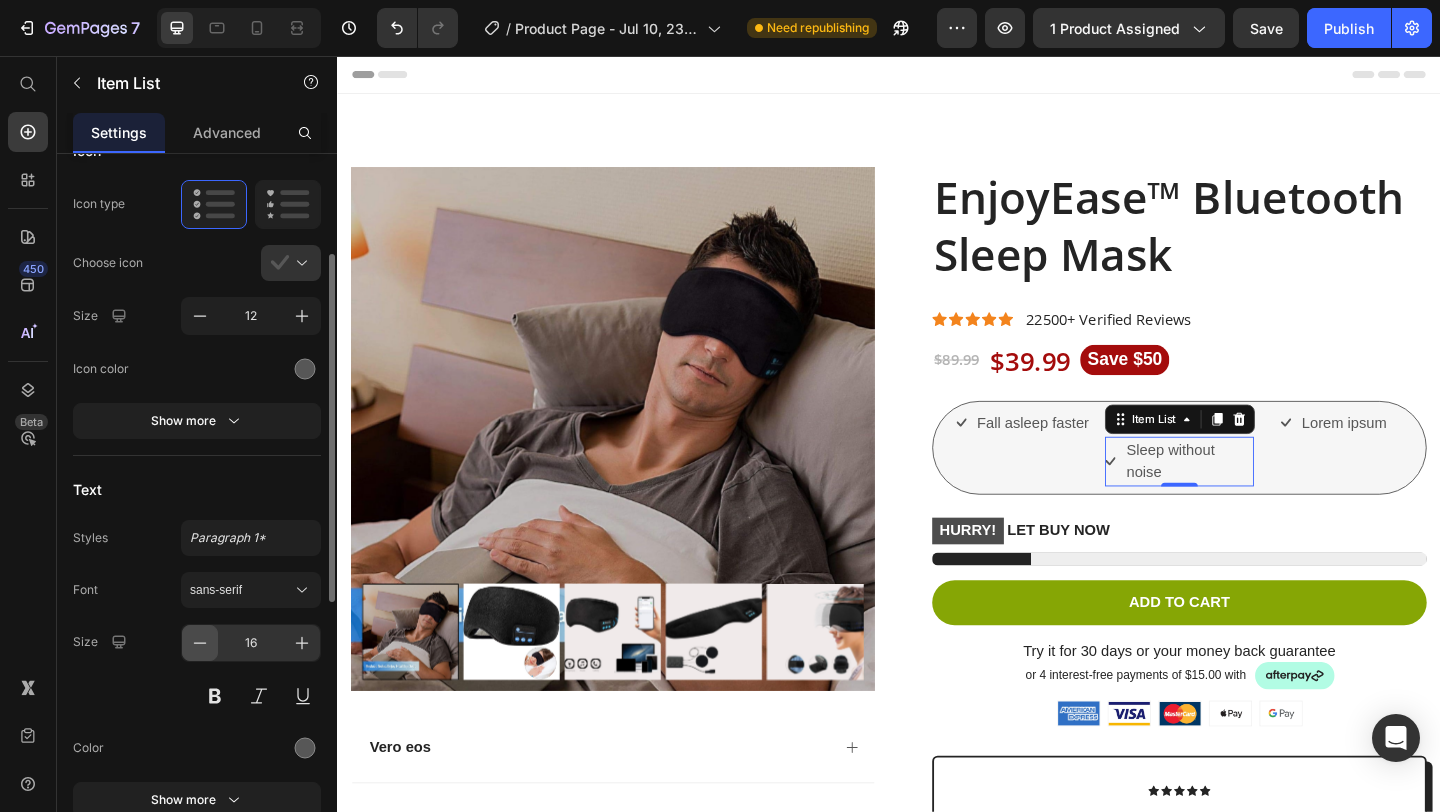 click 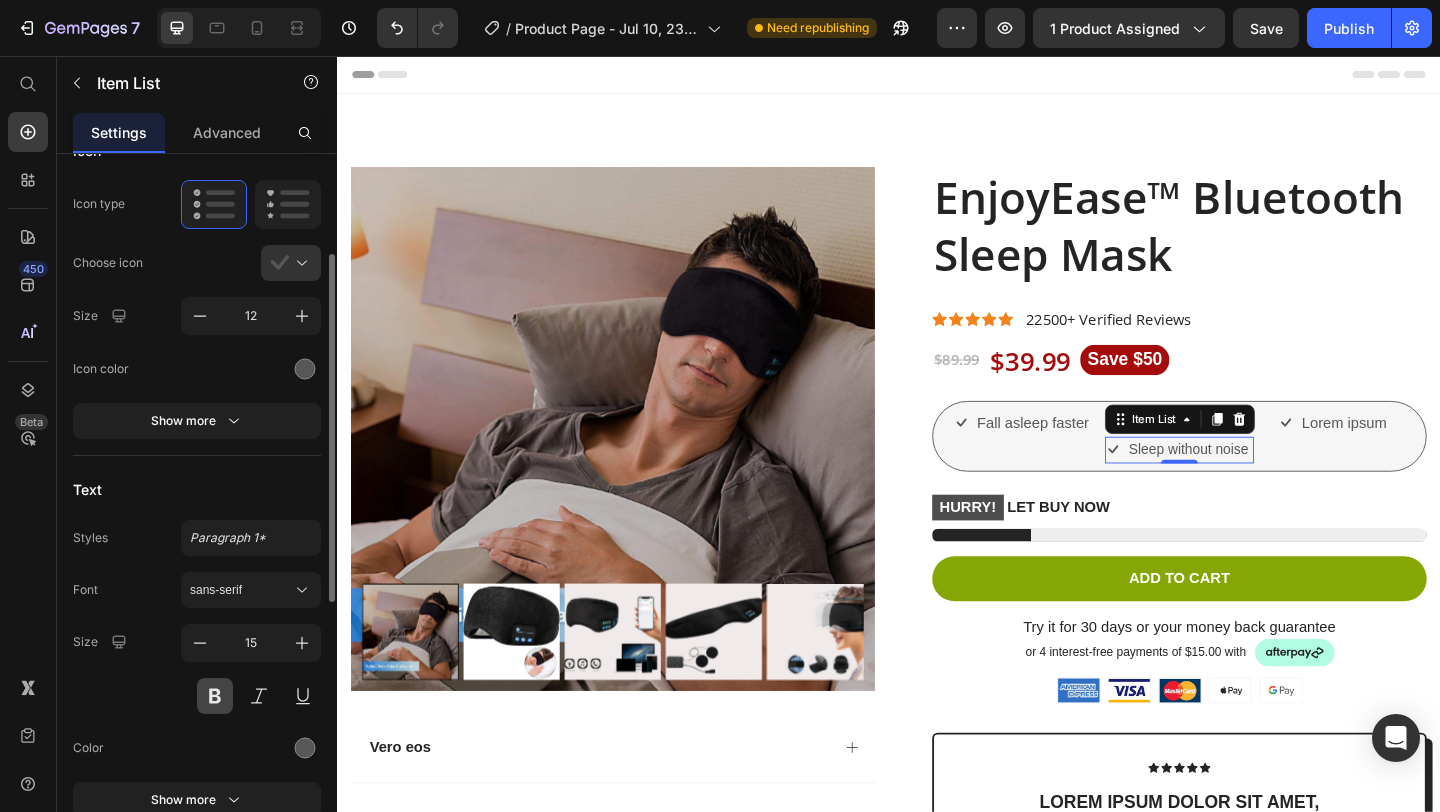 click at bounding box center [215, 696] 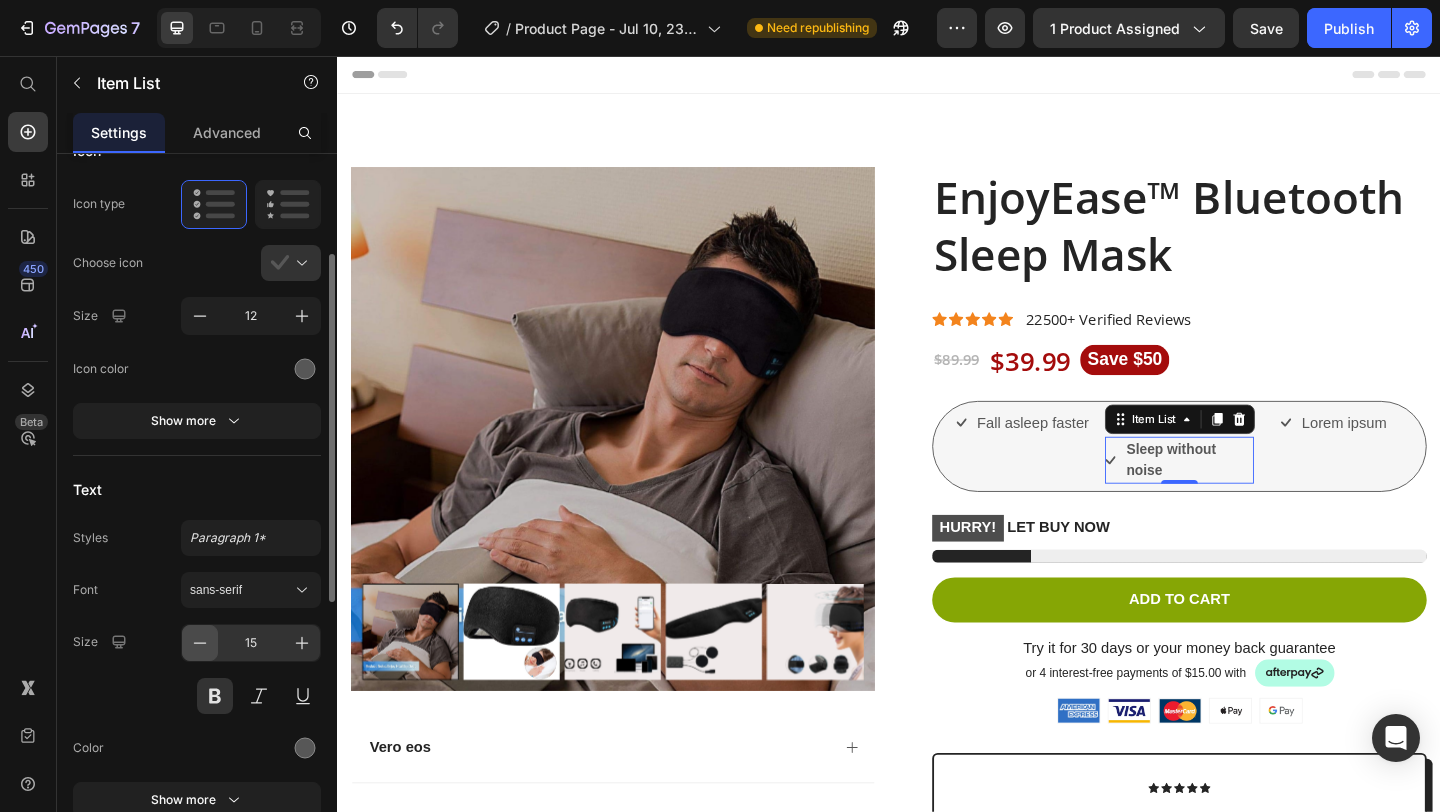 click 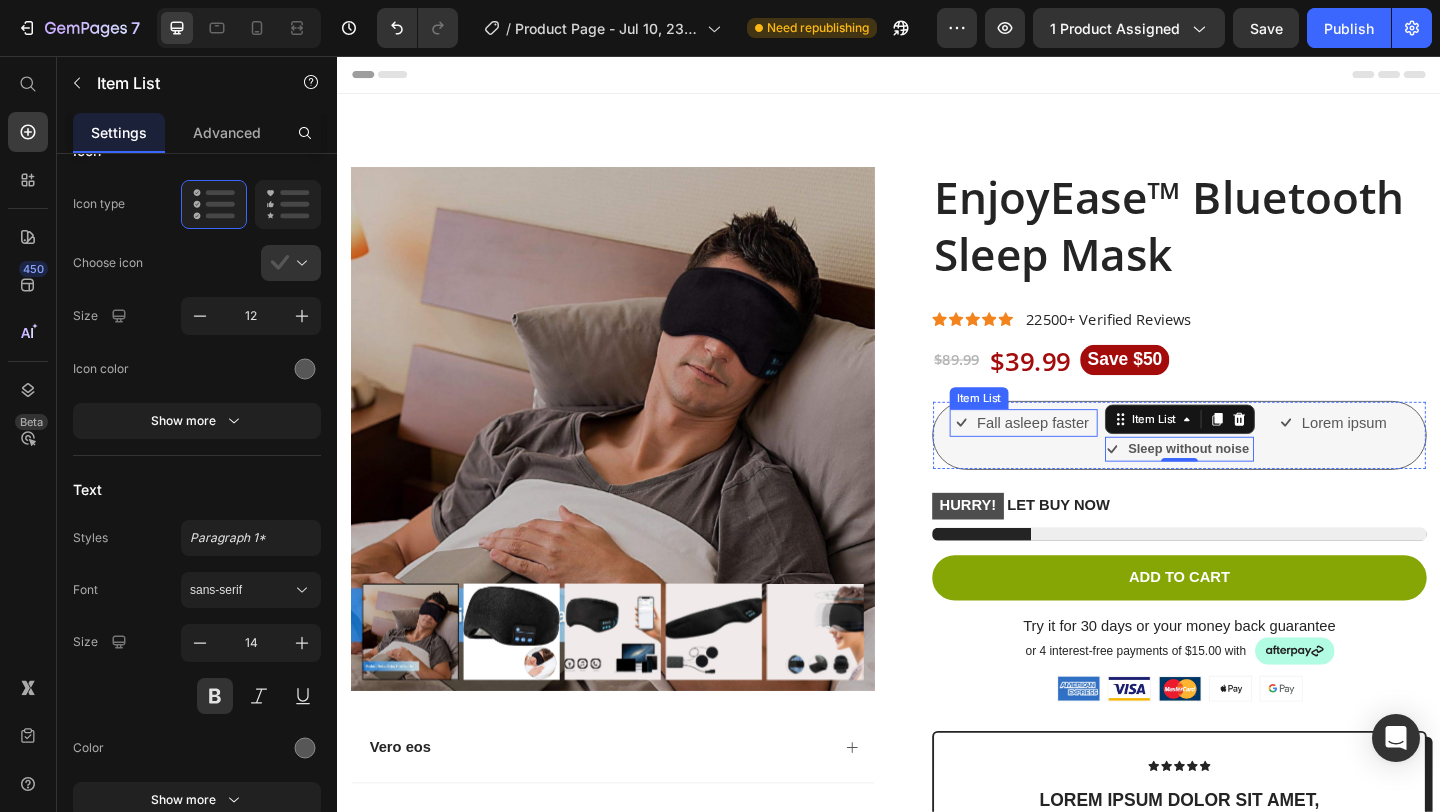 click on "Fall asleep faster" at bounding box center (1094, 455) 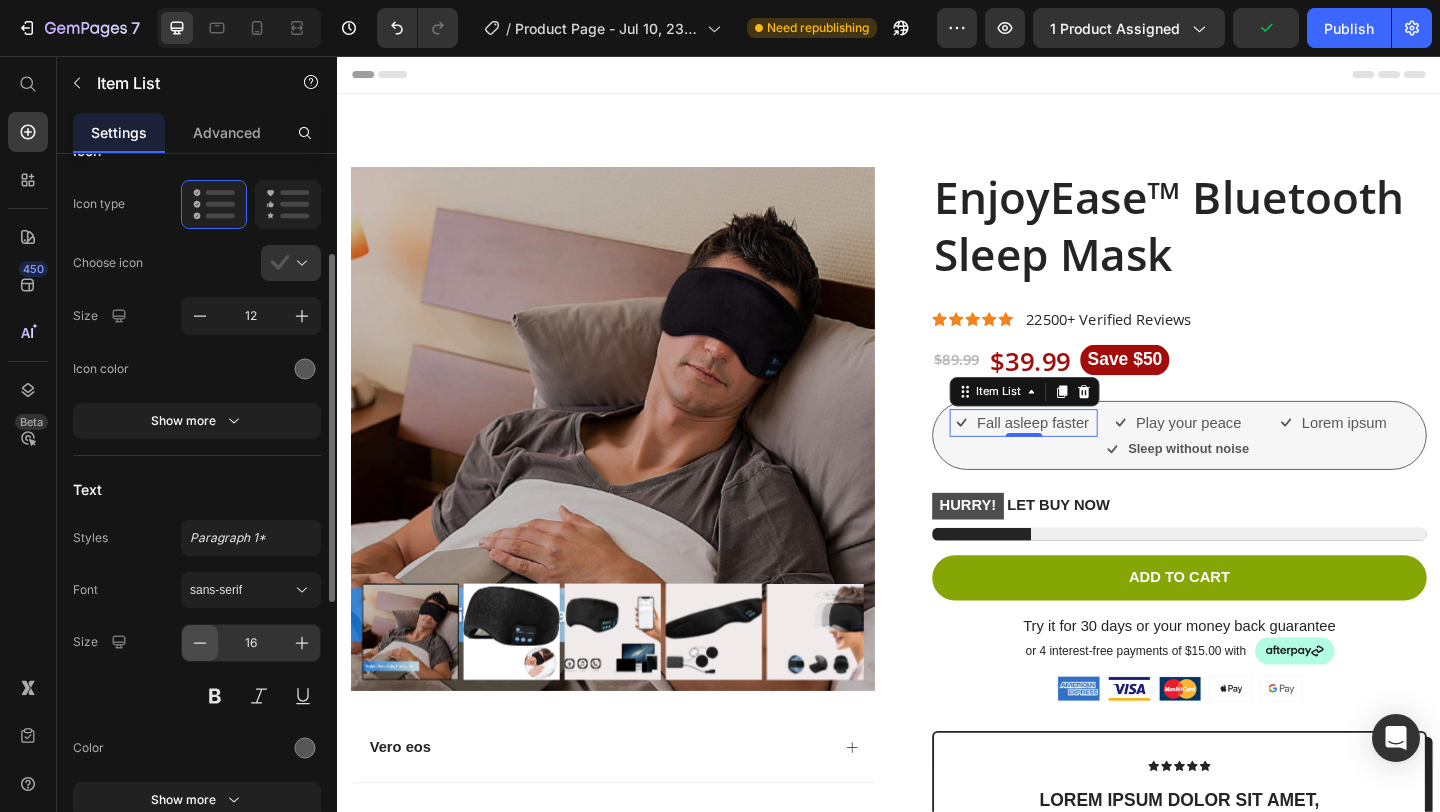 click 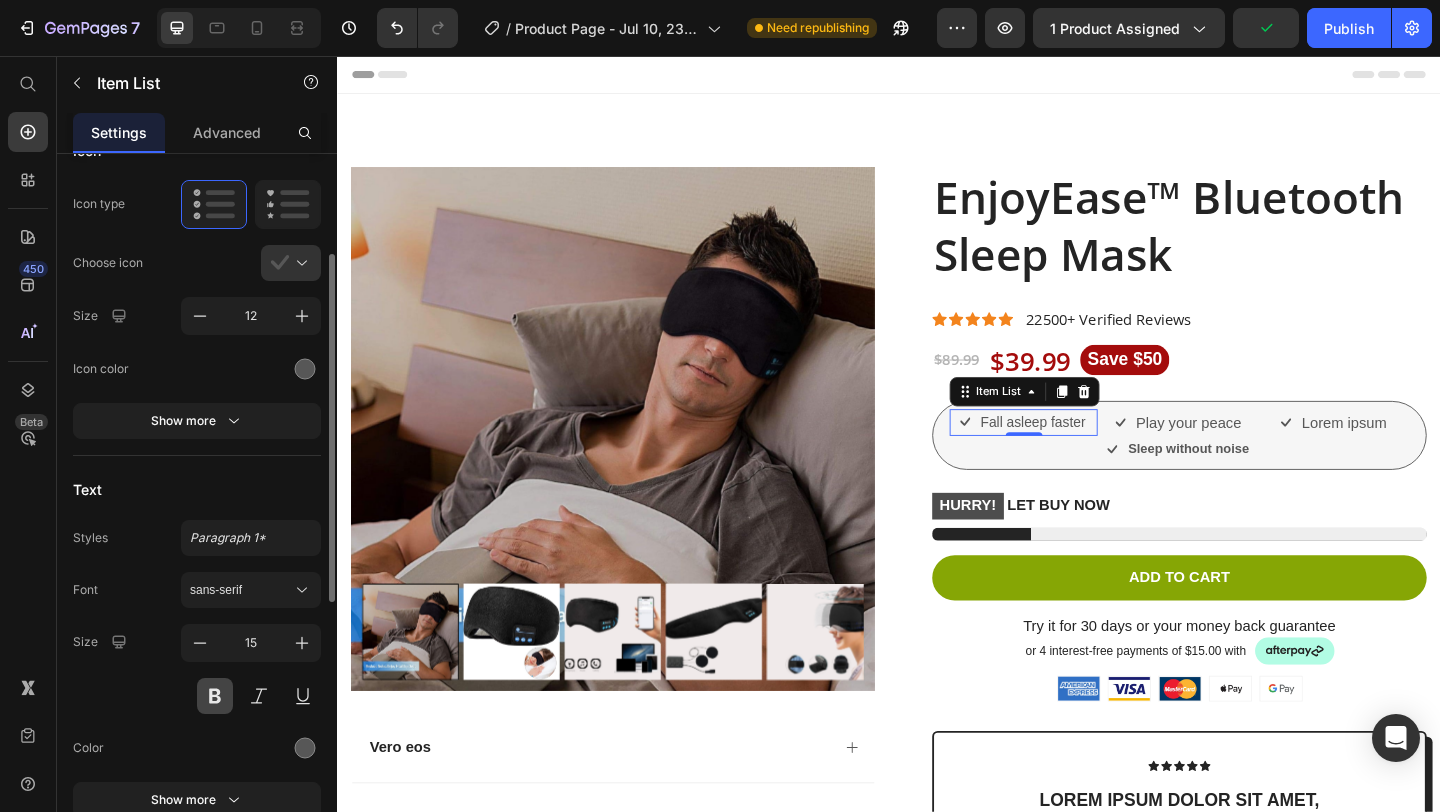 click at bounding box center (215, 696) 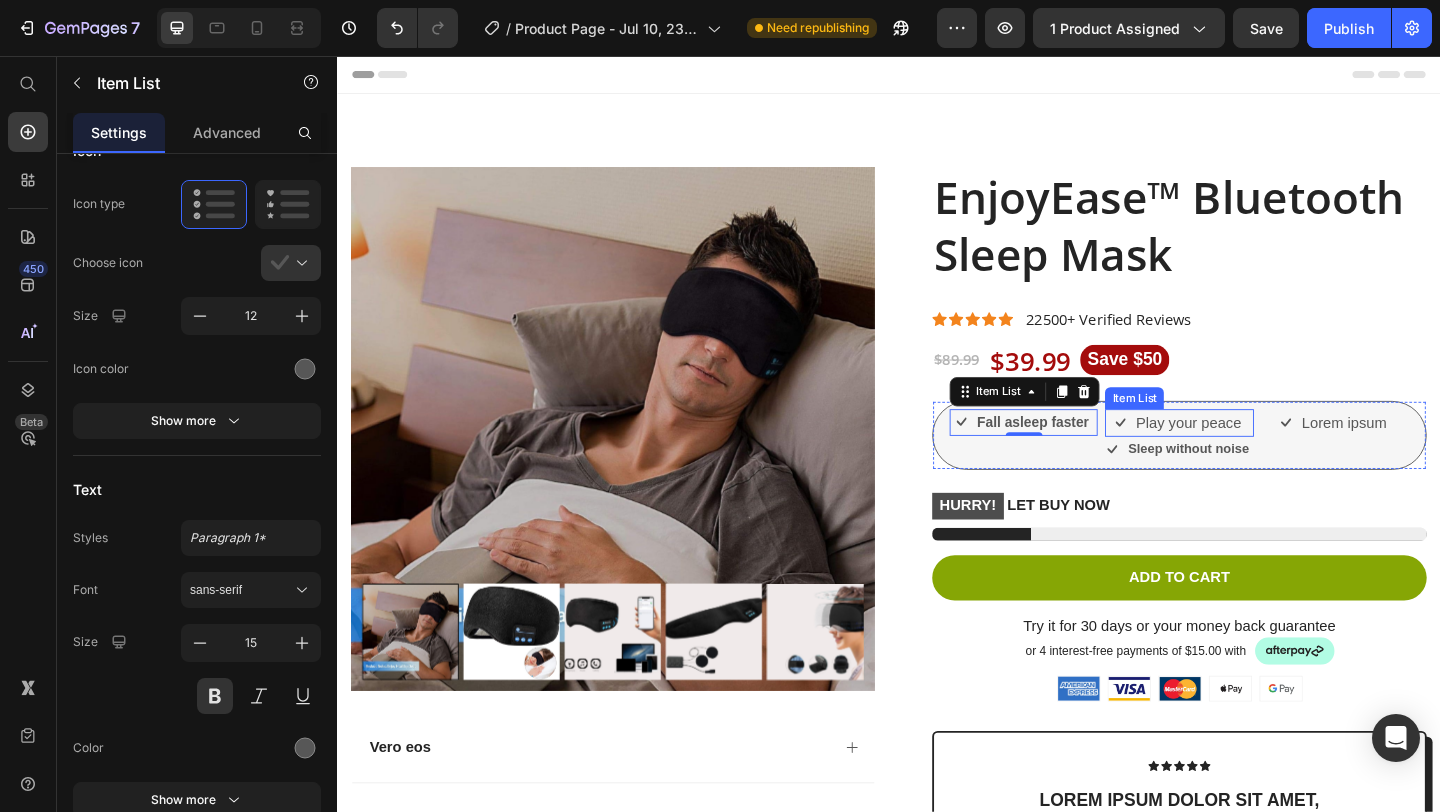 click on "Play your peace" at bounding box center [1263, 455] 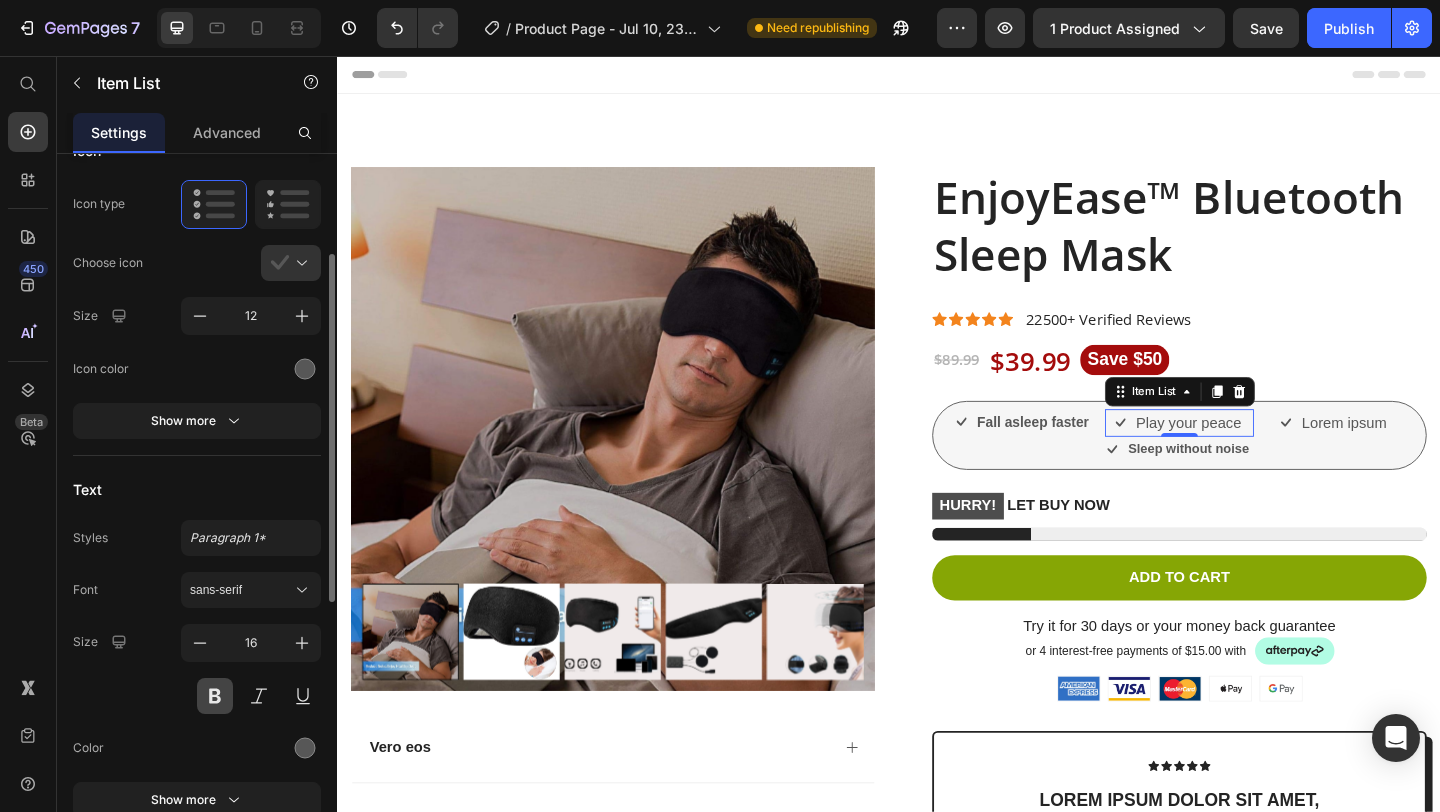 click at bounding box center (215, 696) 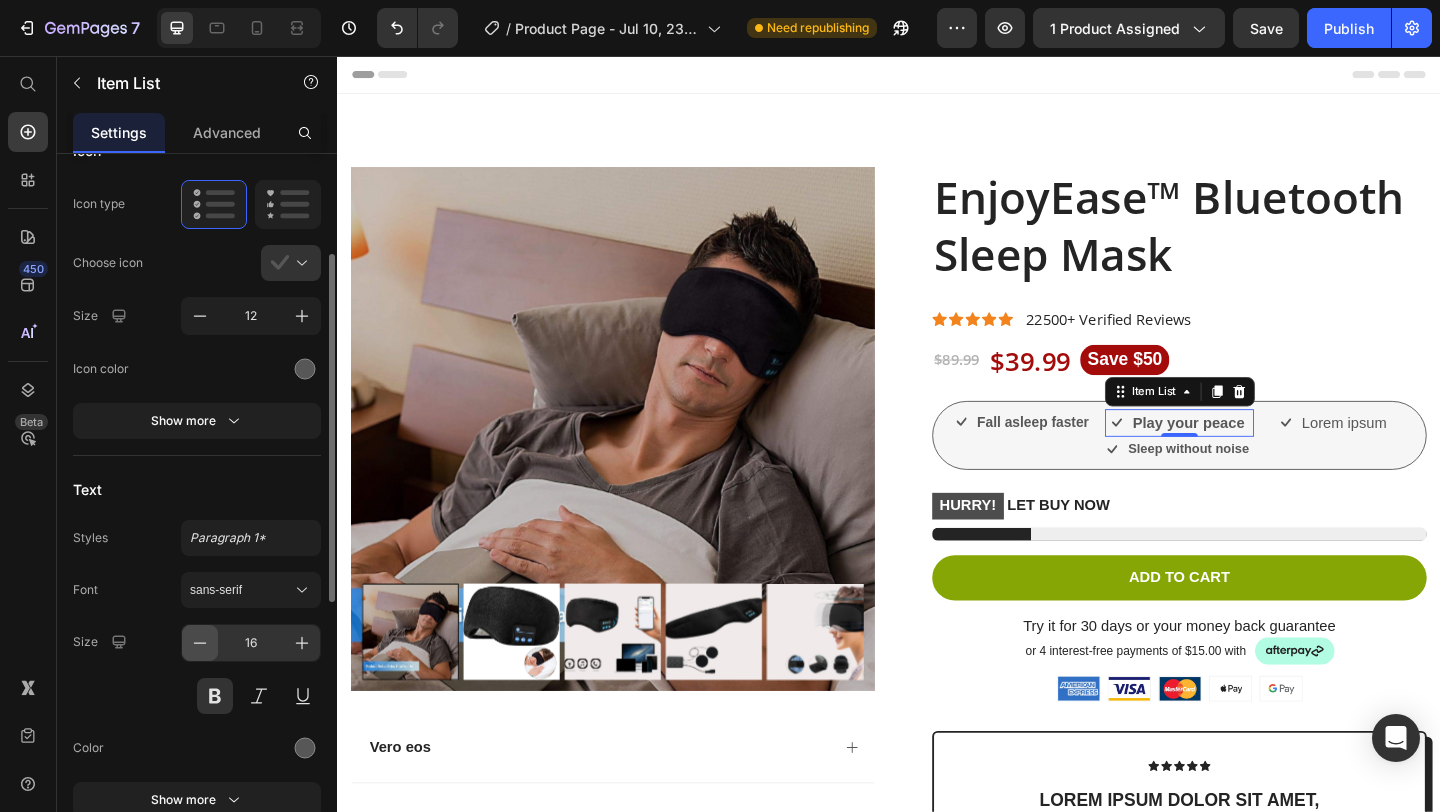 click 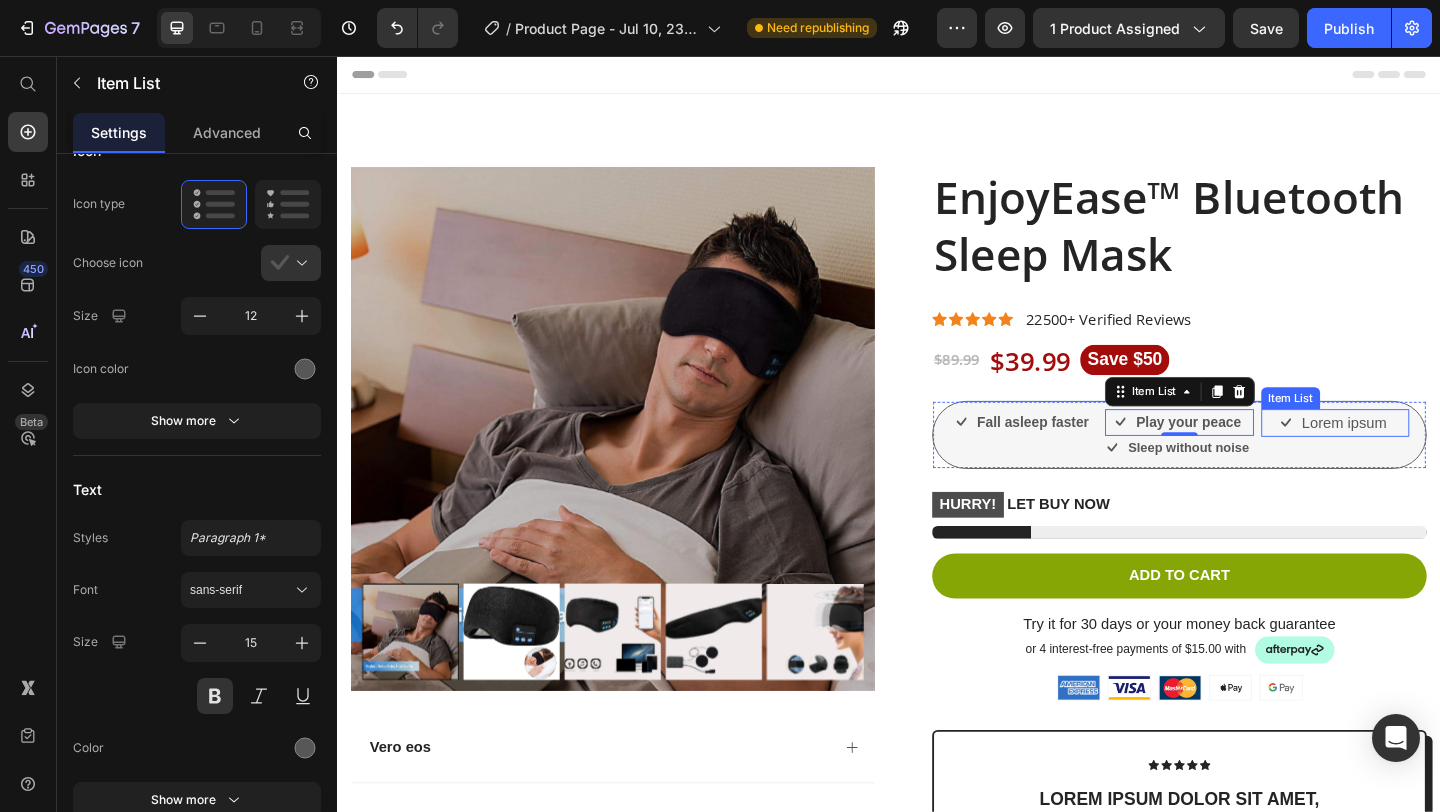 click on "Lorem ipsum" at bounding box center [1432, 455] 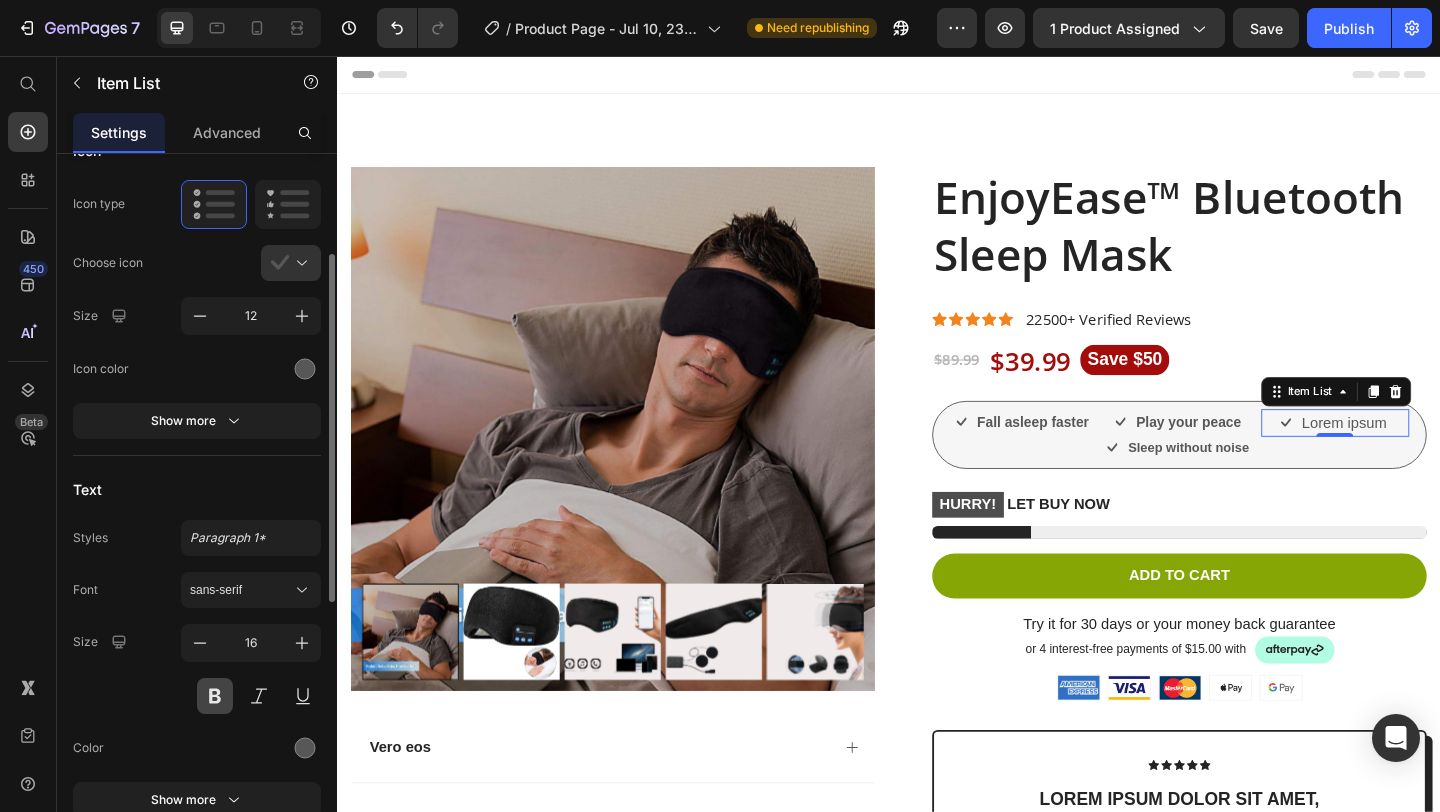 click at bounding box center [215, 696] 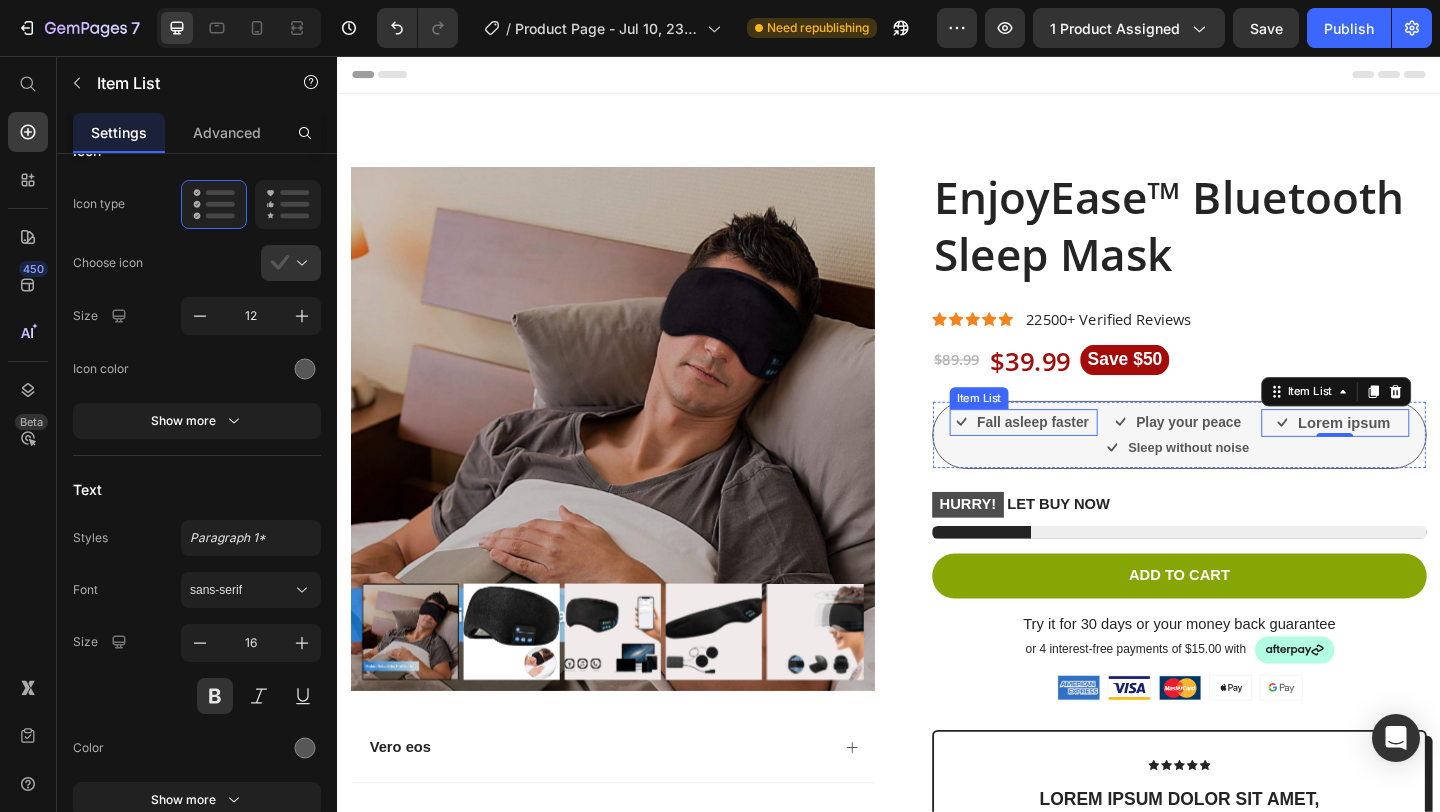 click on "Fall asleep faster" at bounding box center (1094, 454) 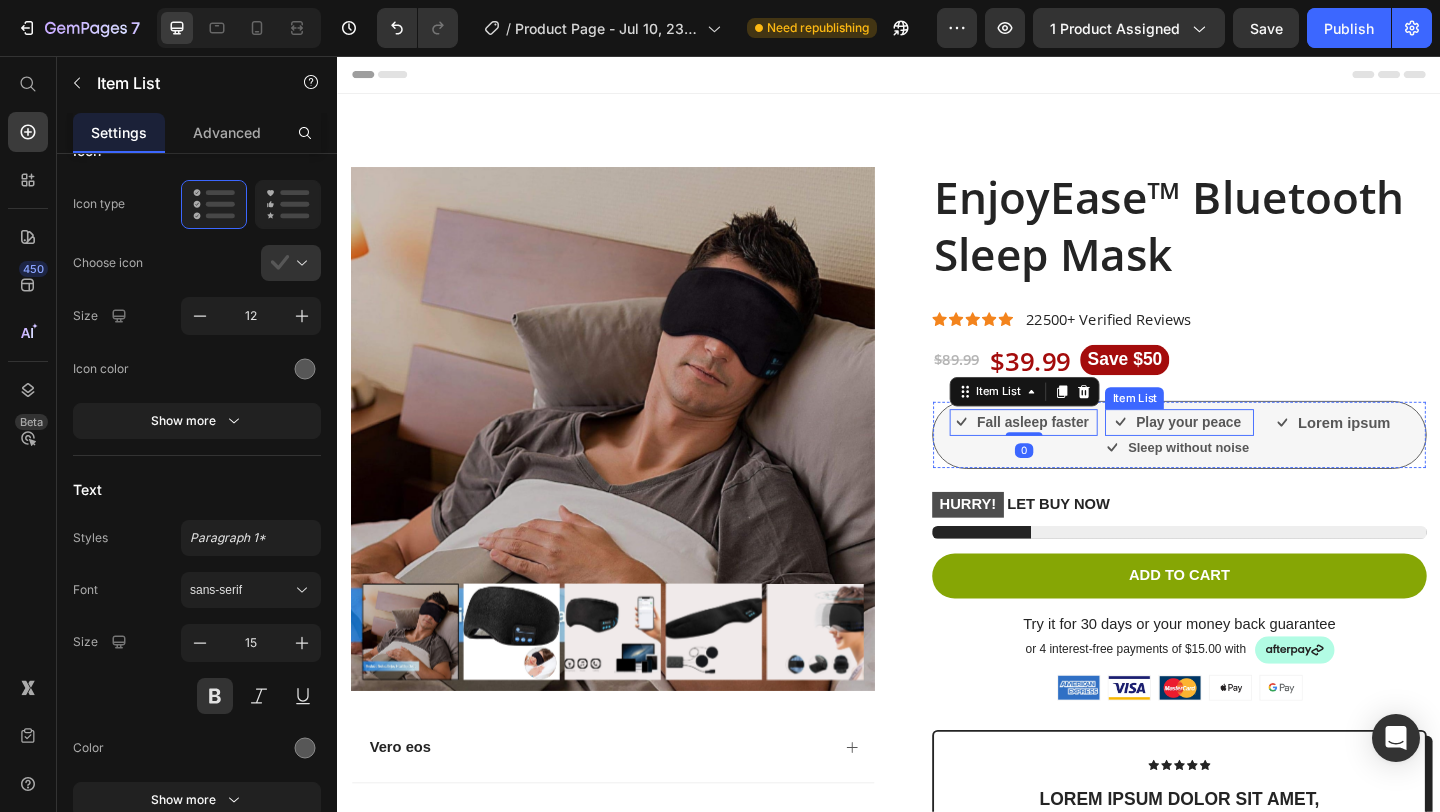 click on "Play your peace" at bounding box center (1263, 454) 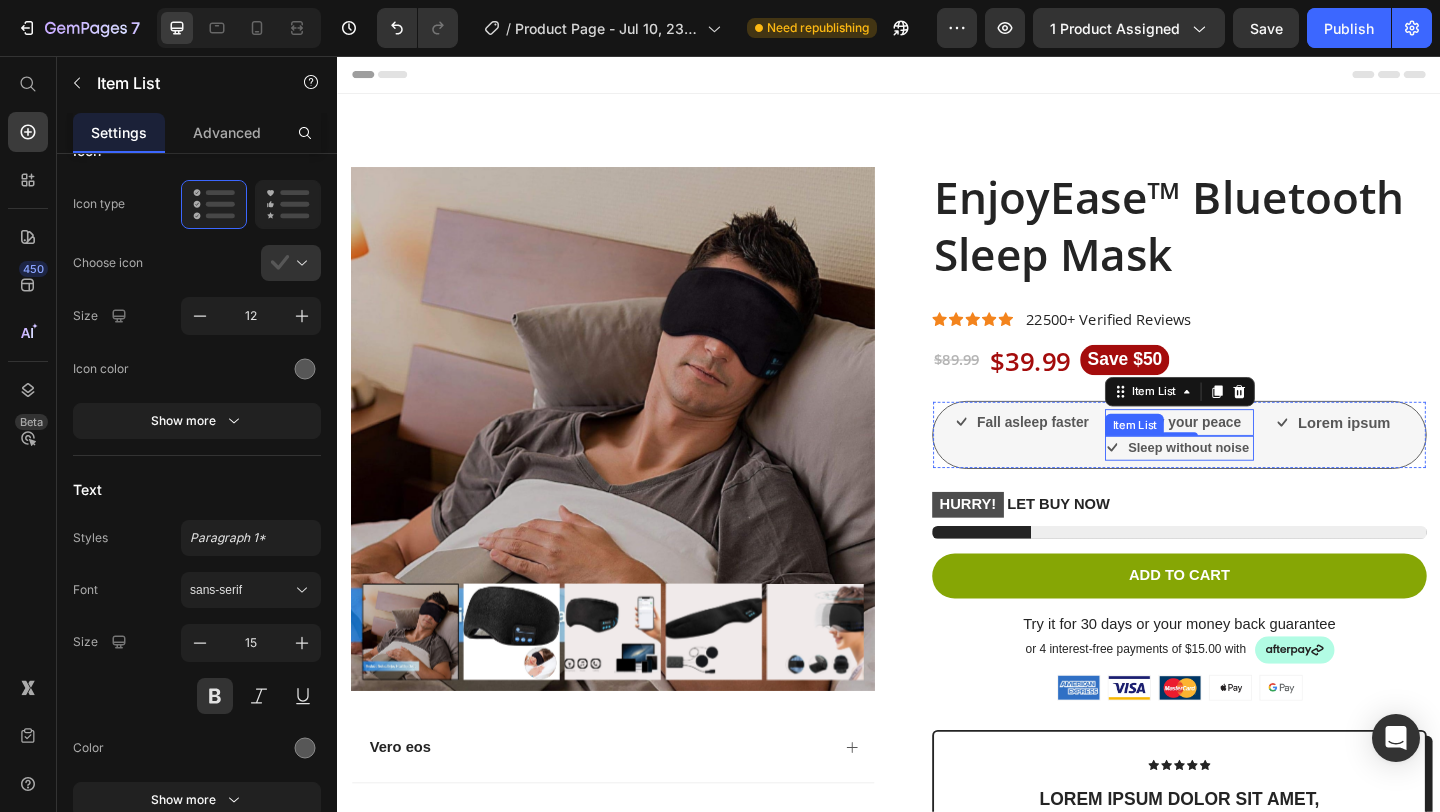 click on "Sleep without noise" at bounding box center [1262, 482] 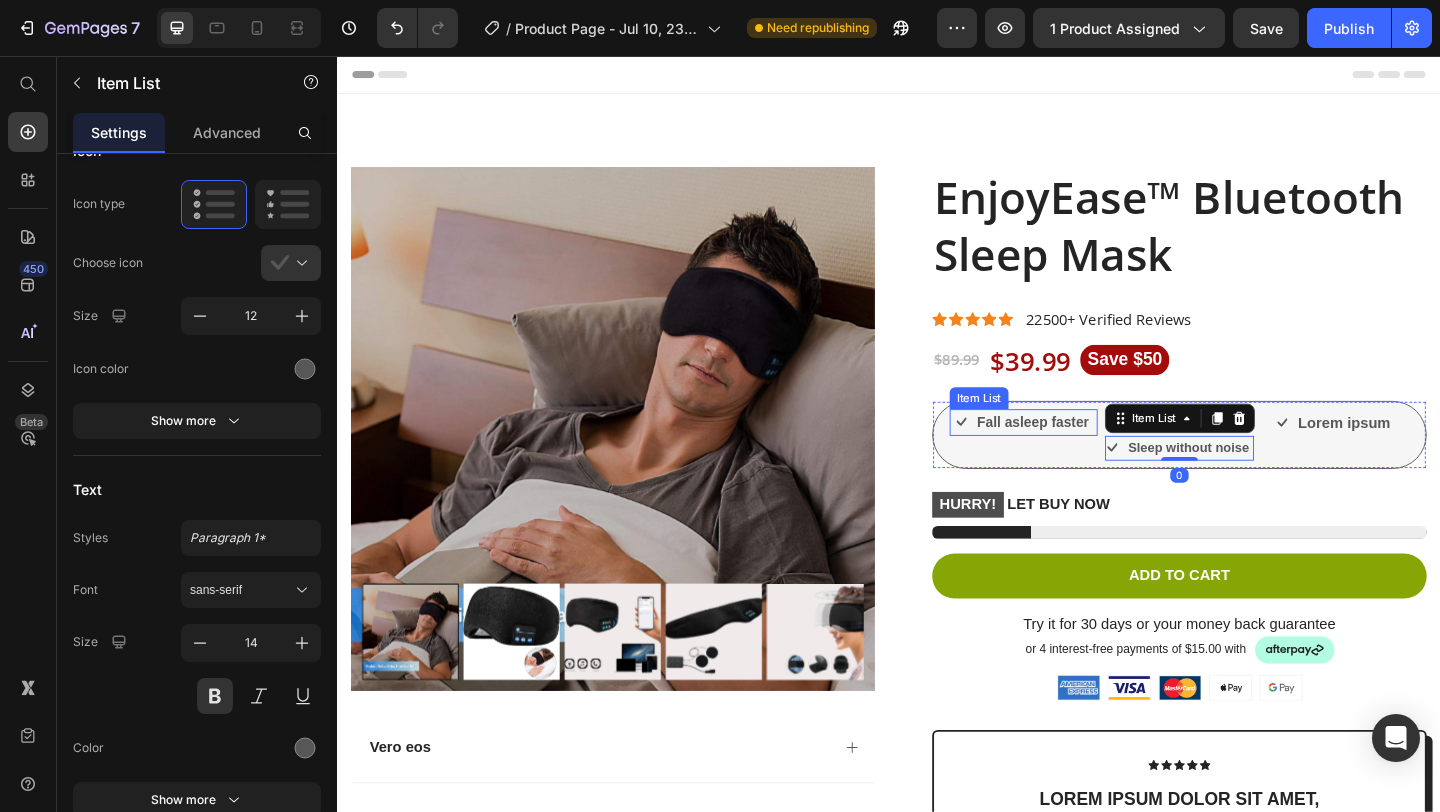 click on "Fall asleep faster" at bounding box center [1094, 454] 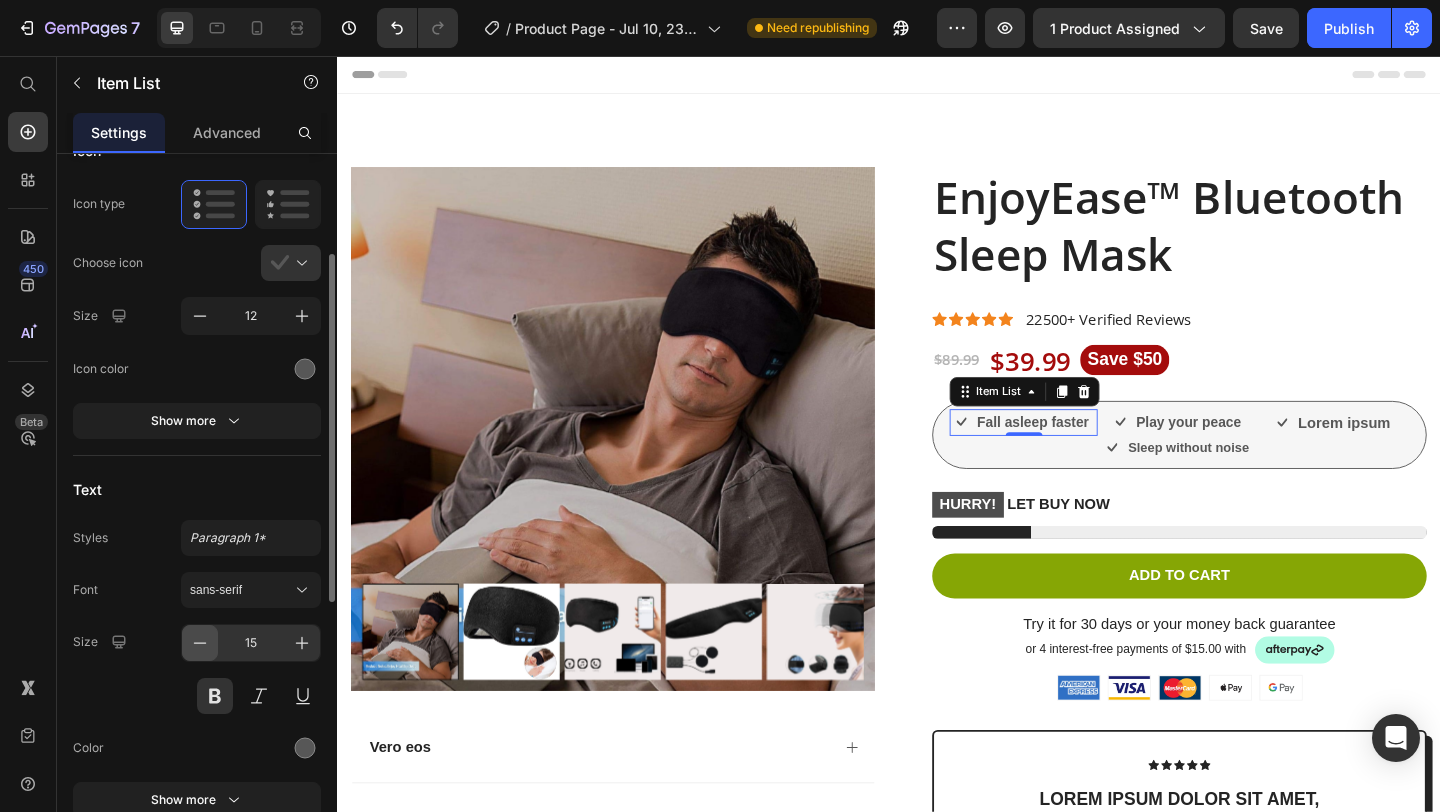 click 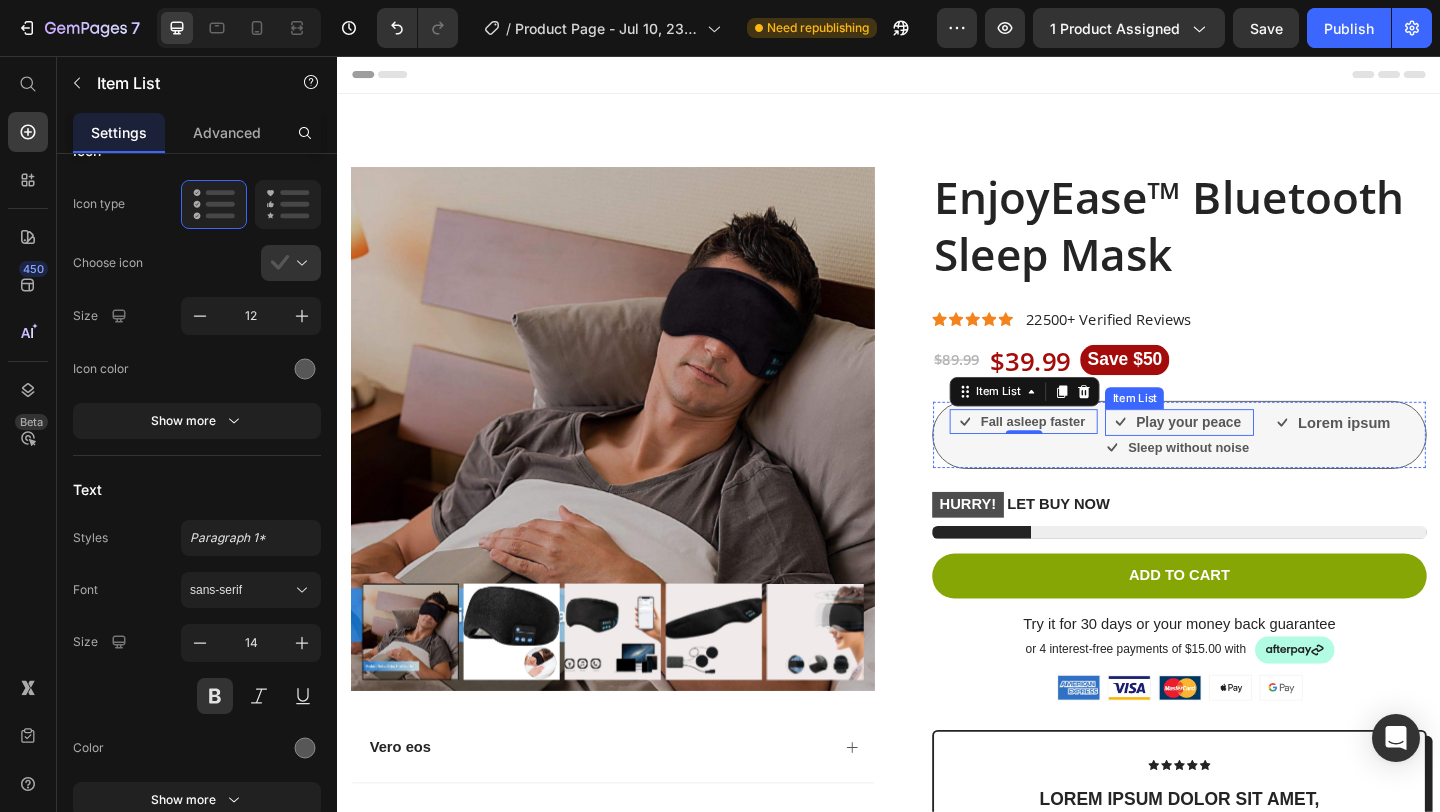 click on "Play your peace" at bounding box center (1263, 454) 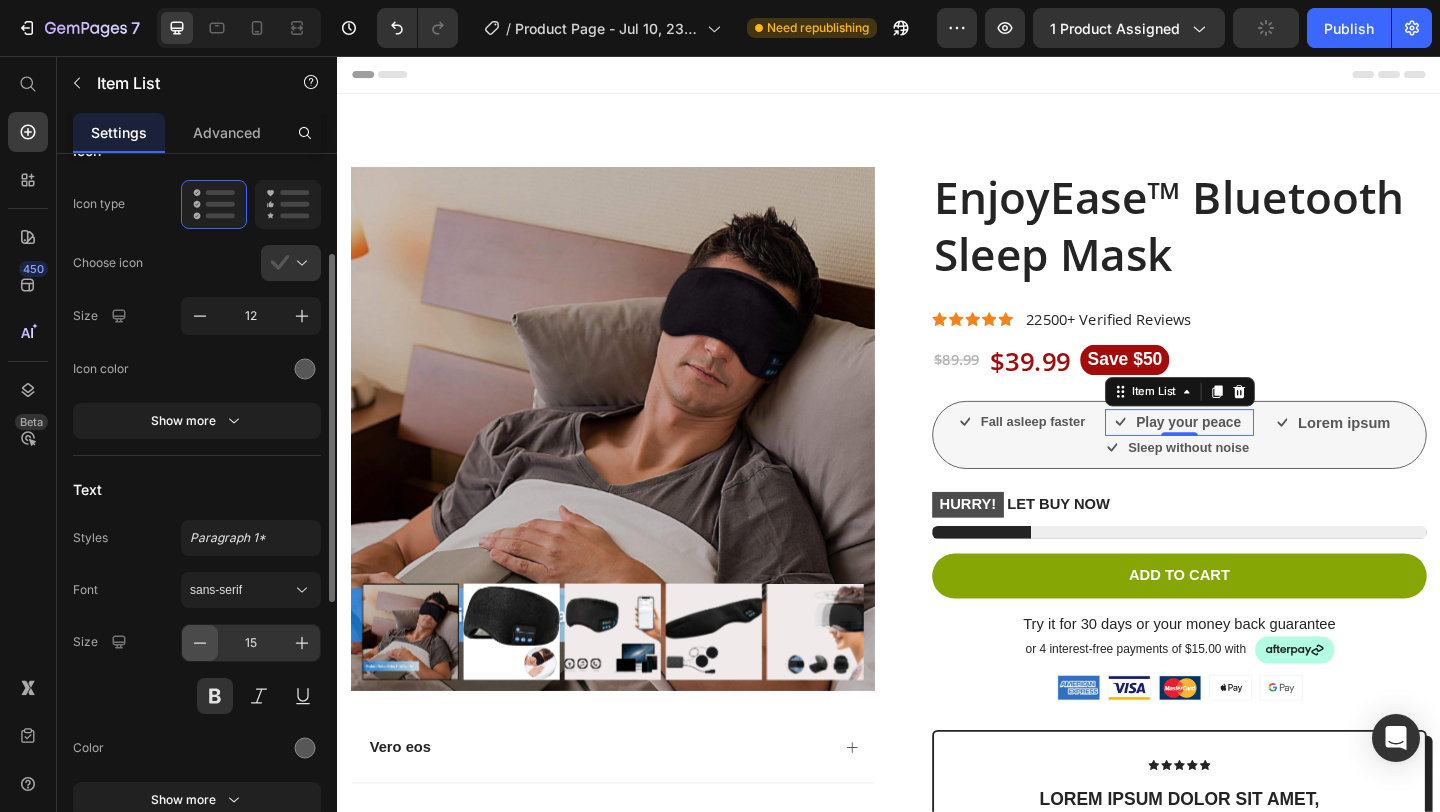 click 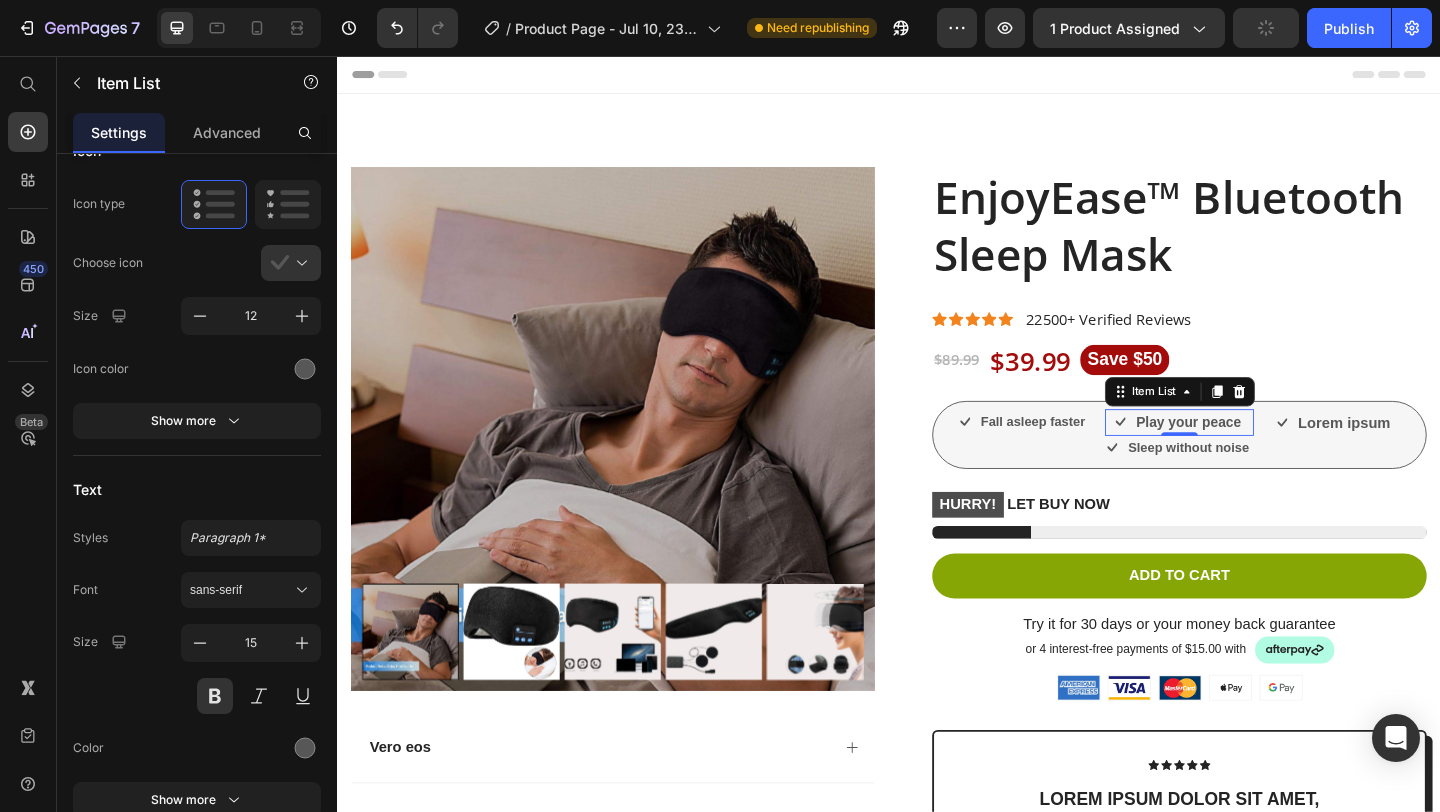 type on "14" 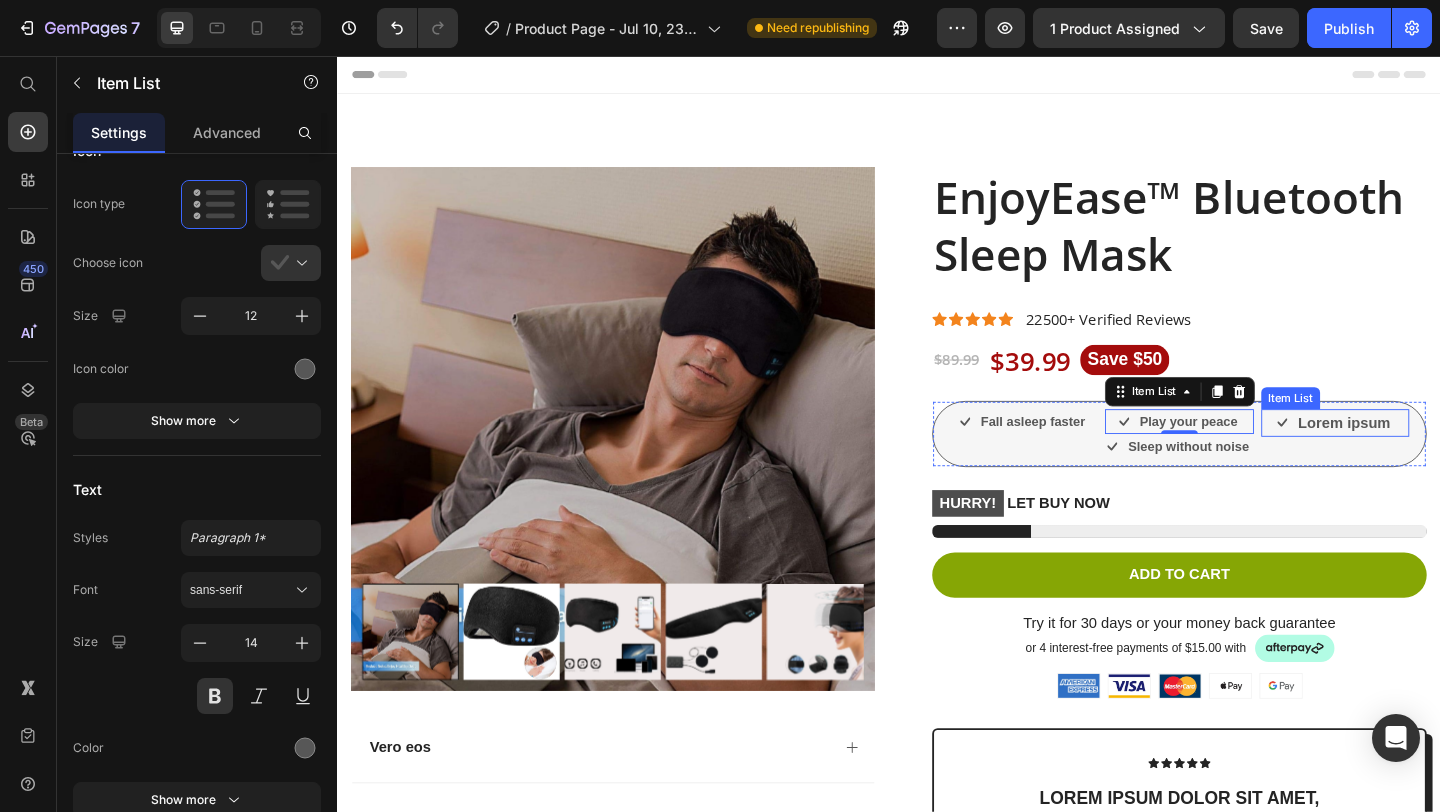 click on "Lorem ipsum" at bounding box center (1432, 455) 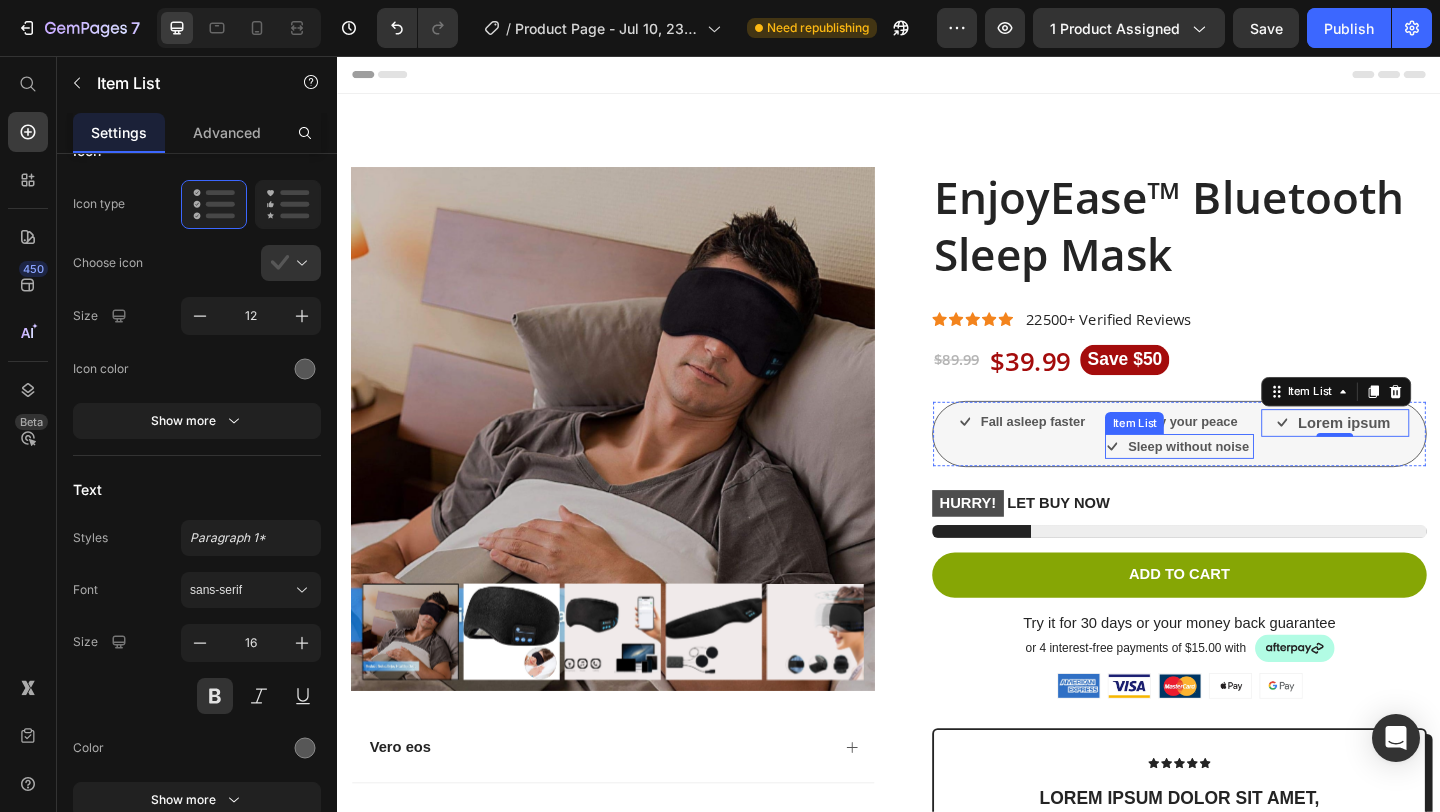click on "Sleep without noise" at bounding box center (1262, 480) 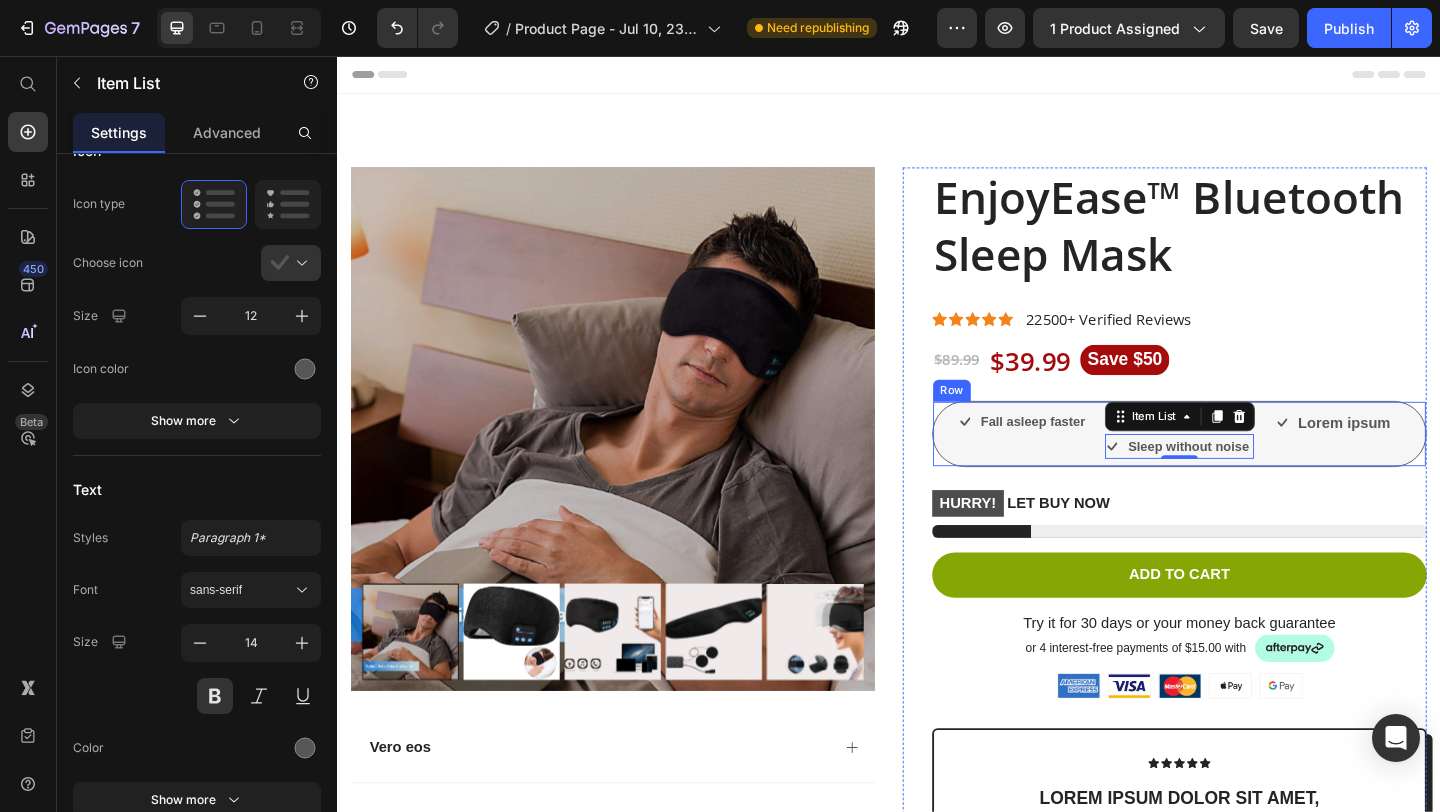 click on "Fall asleep faster Item List" at bounding box center [1083, 467] 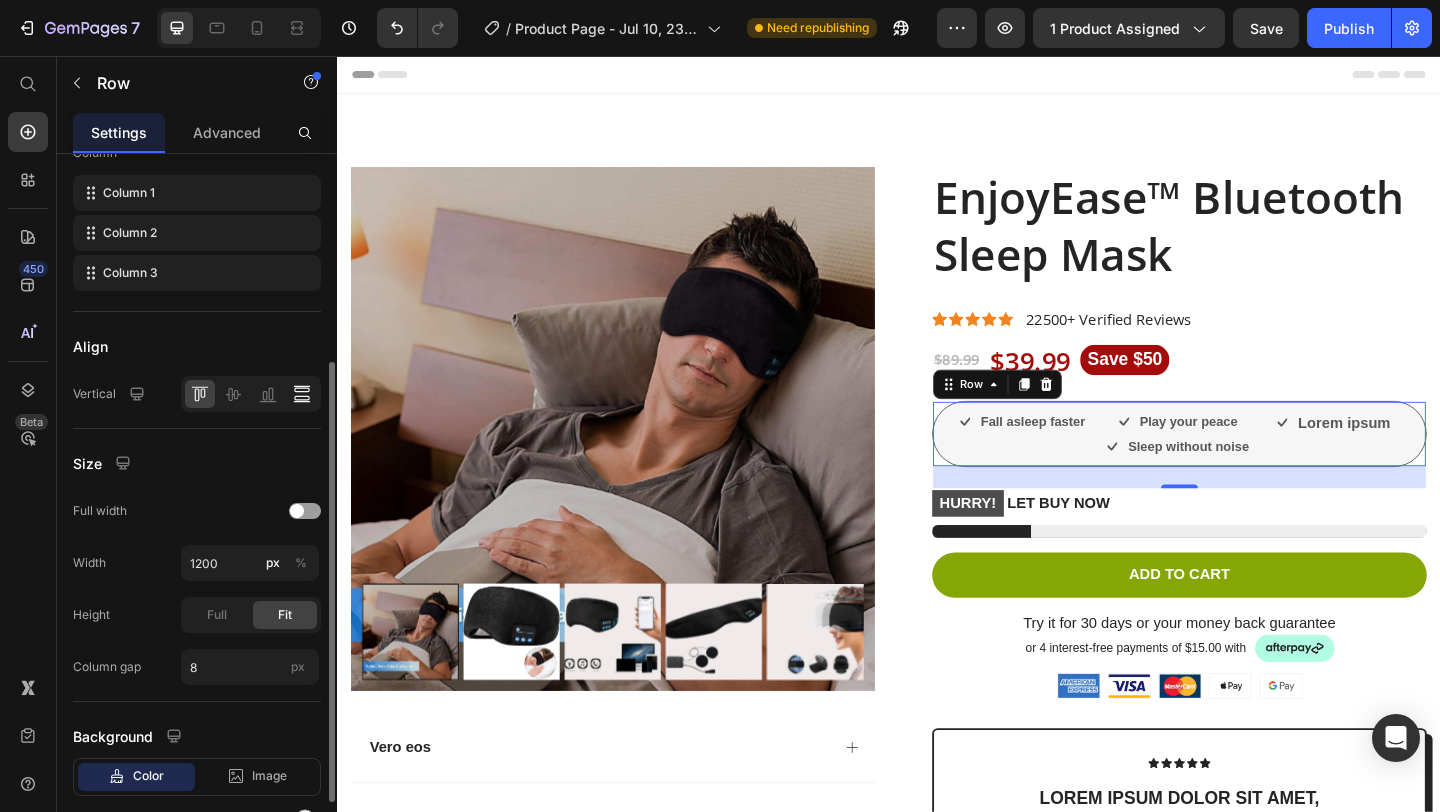 scroll, scrollTop: 337, scrollLeft: 0, axis: vertical 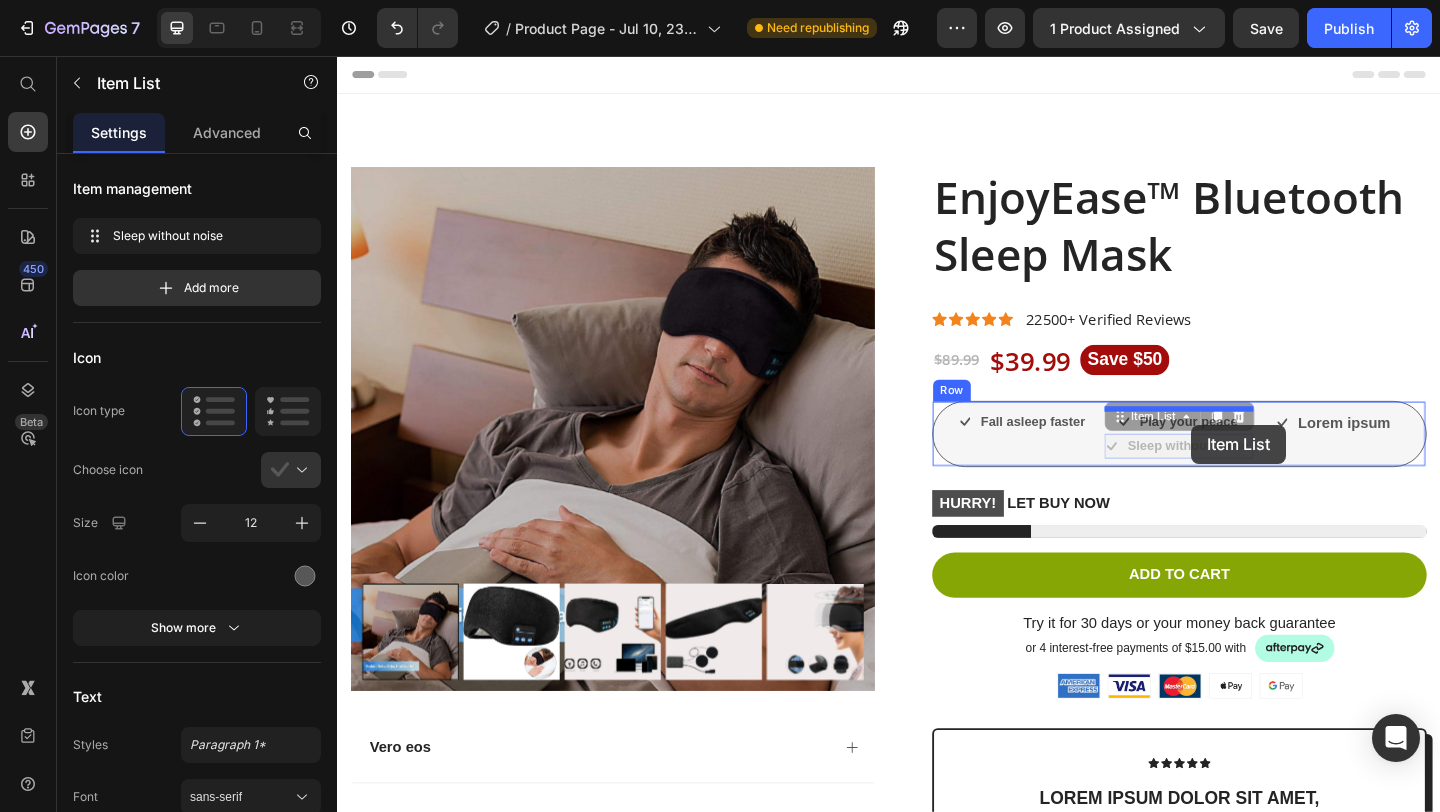 drag, startPoint x: 1268, startPoint y: 480, endPoint x: 1266, endPoint y: 457, distance: 23.086792 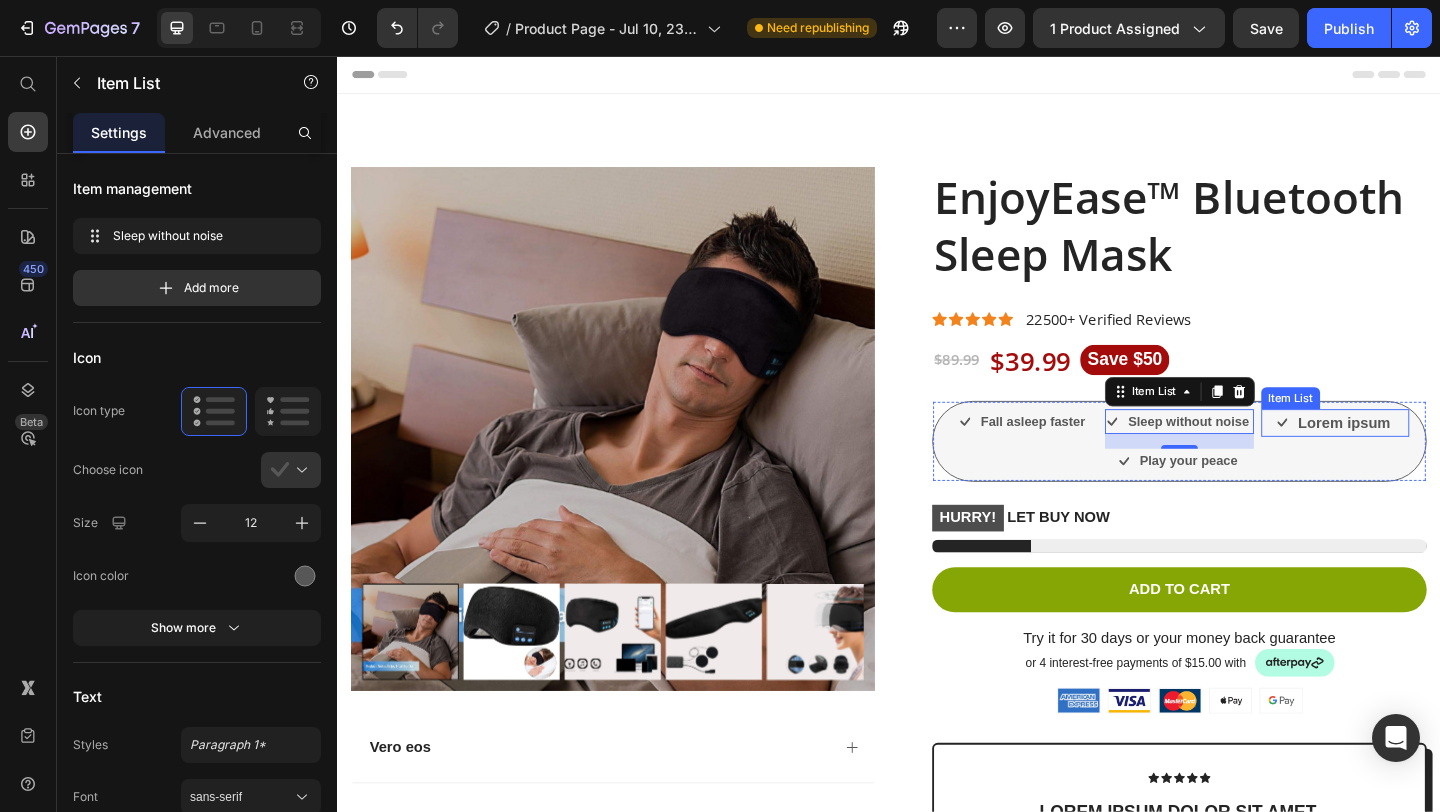 click on "Lorem ipsum" at bounding box center (1432, 455) 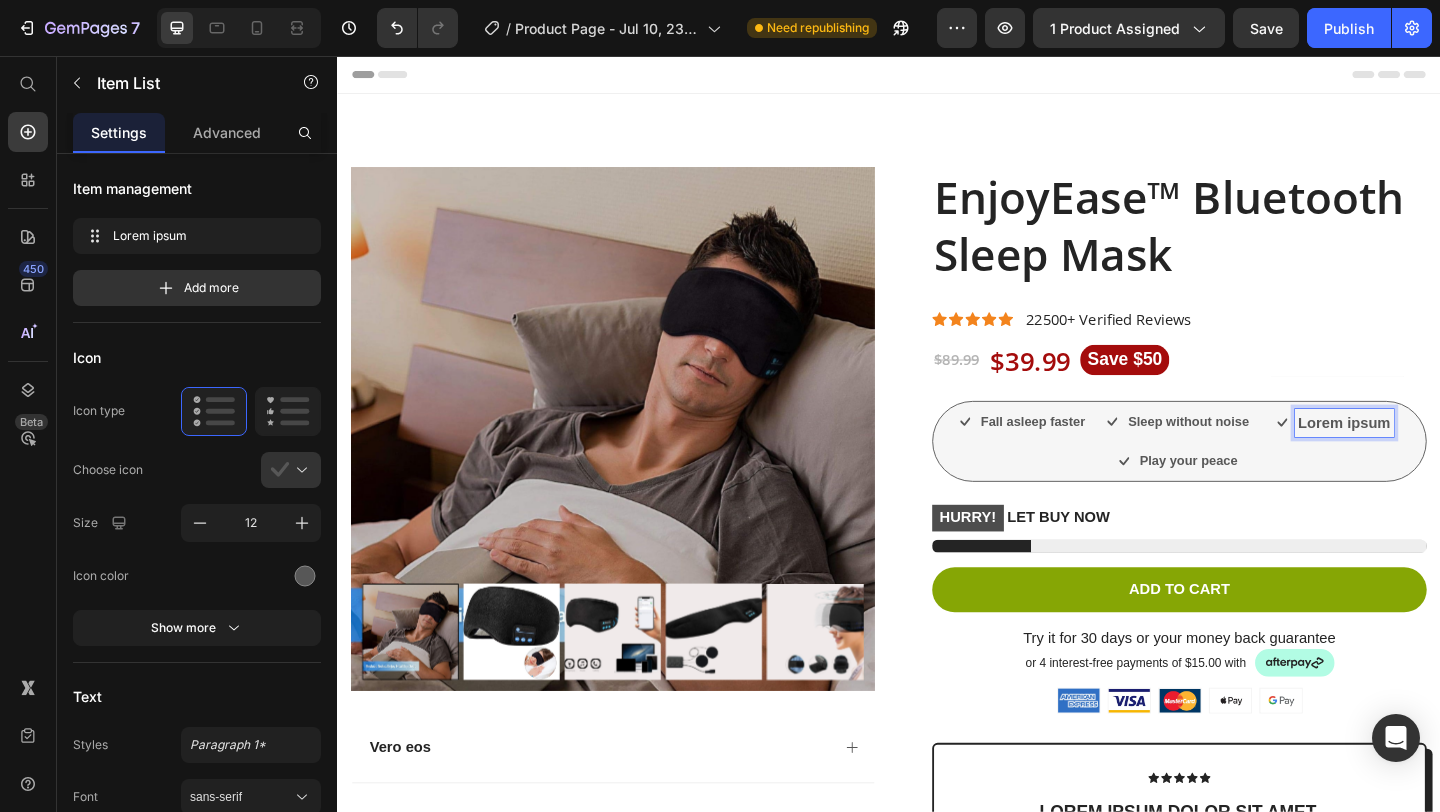 click on "Lorem ipsum" at bounding box center (1432, 455) 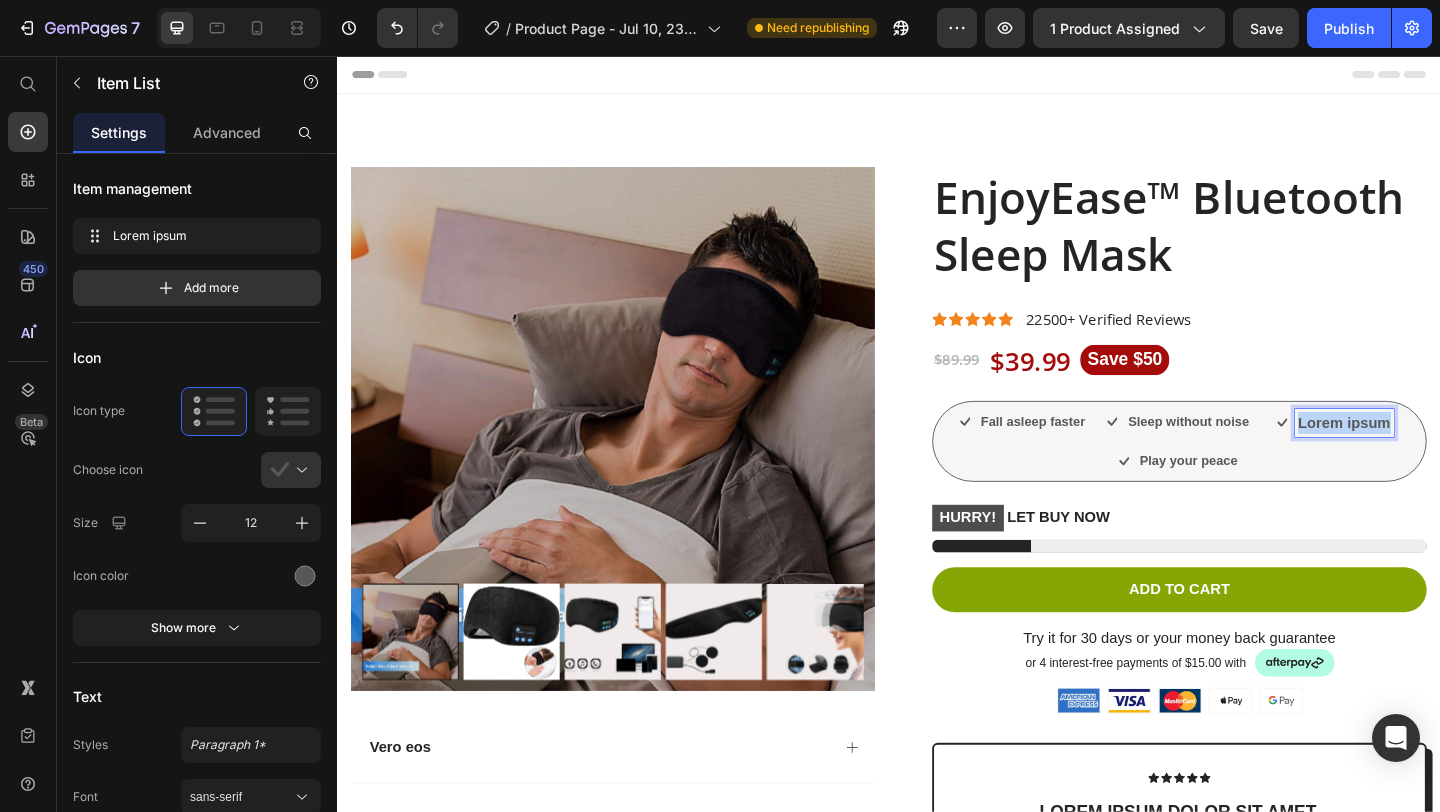 drag, startPoint x: 1477, startPoint y: 456, endPoint x: 1381, endPoint y: 462, distance: 96.18732 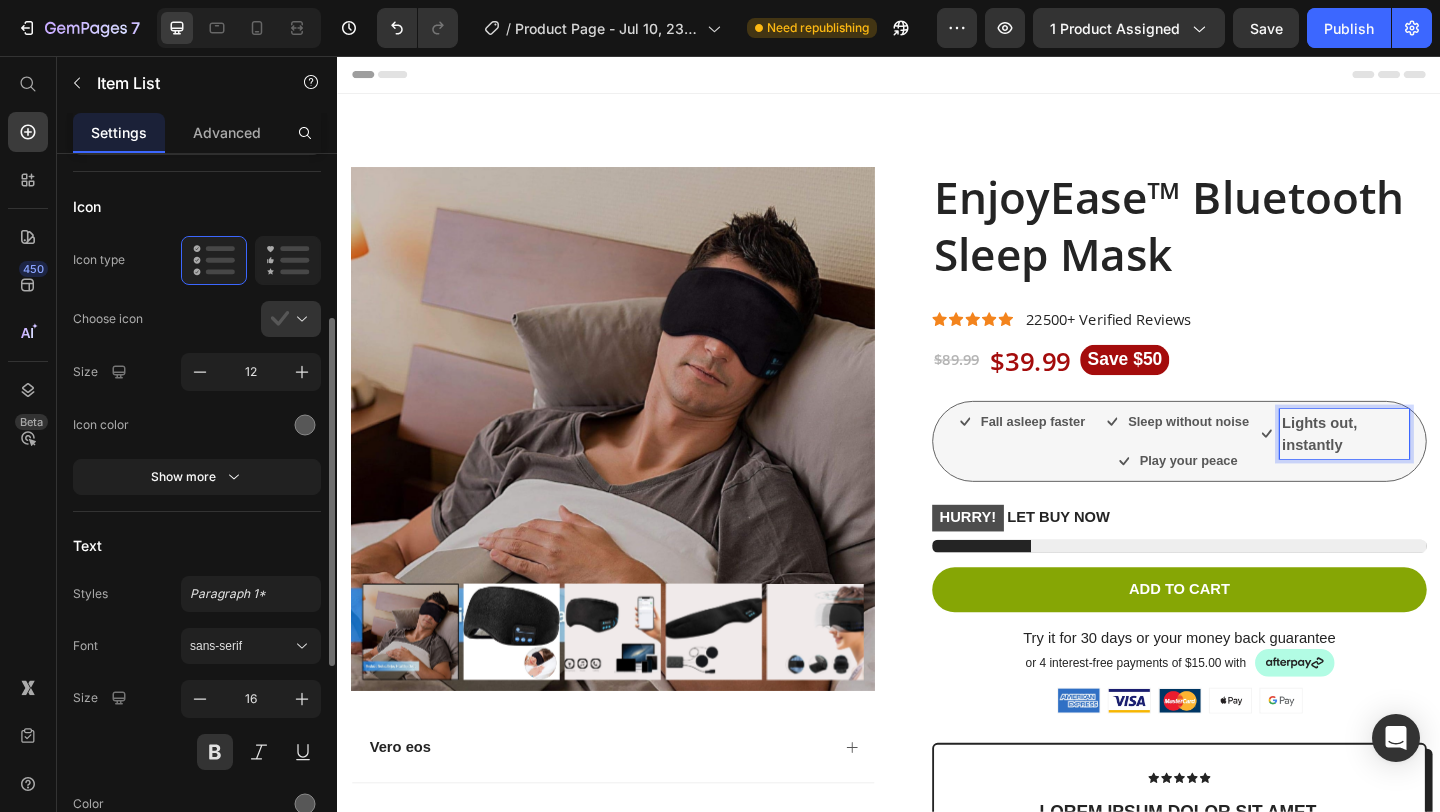 scroll, scrollTop: 230, scrollLeft: 0, axis: vertical 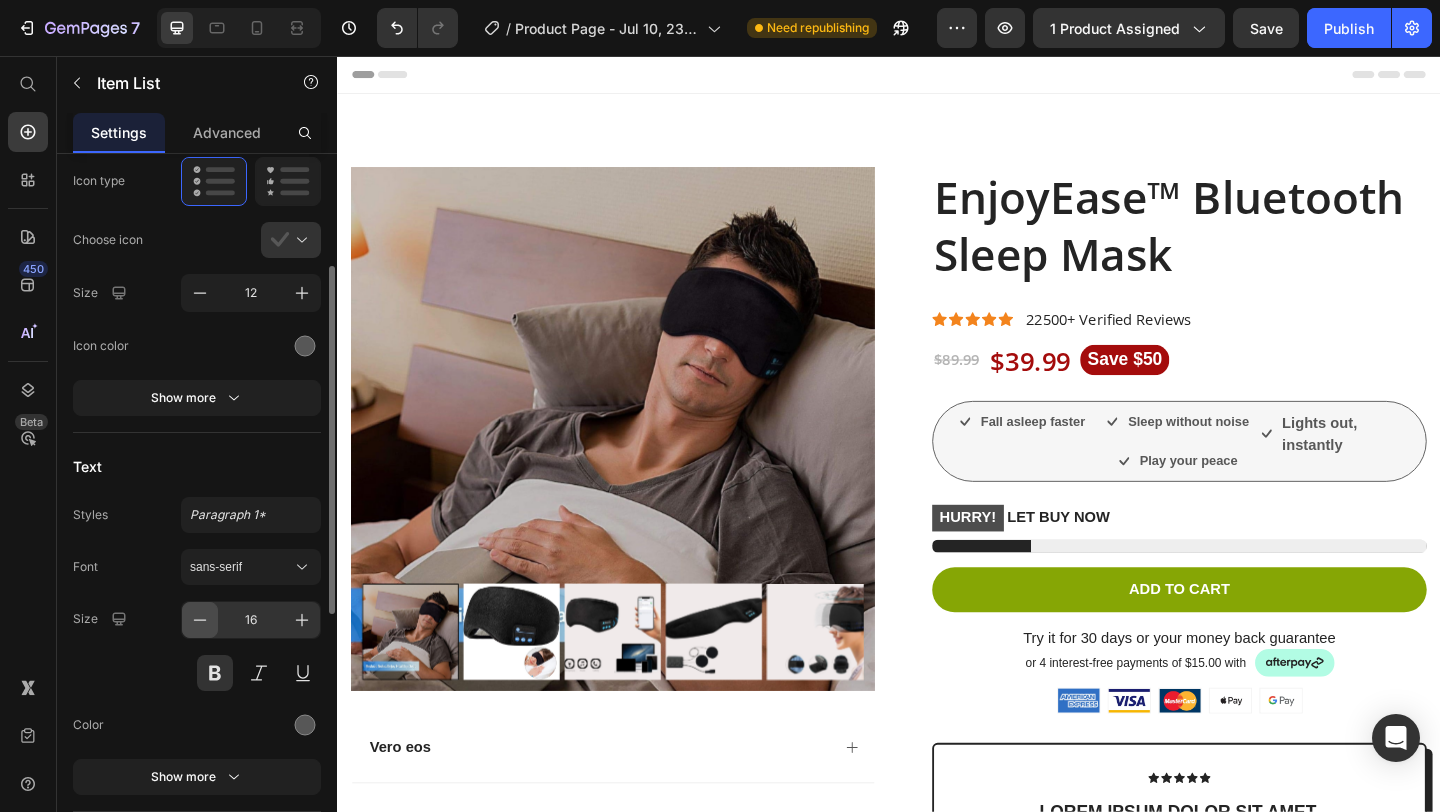 click 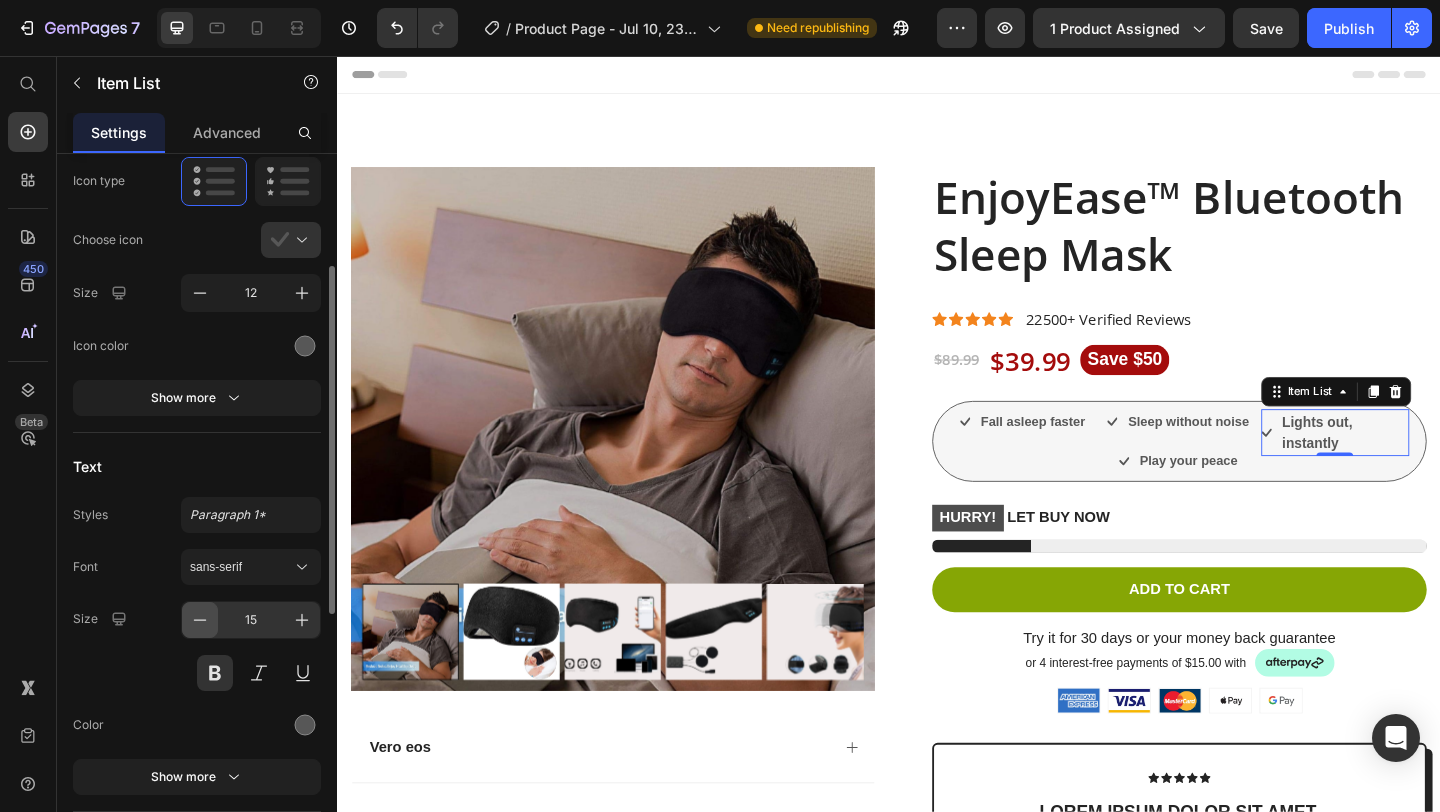 click 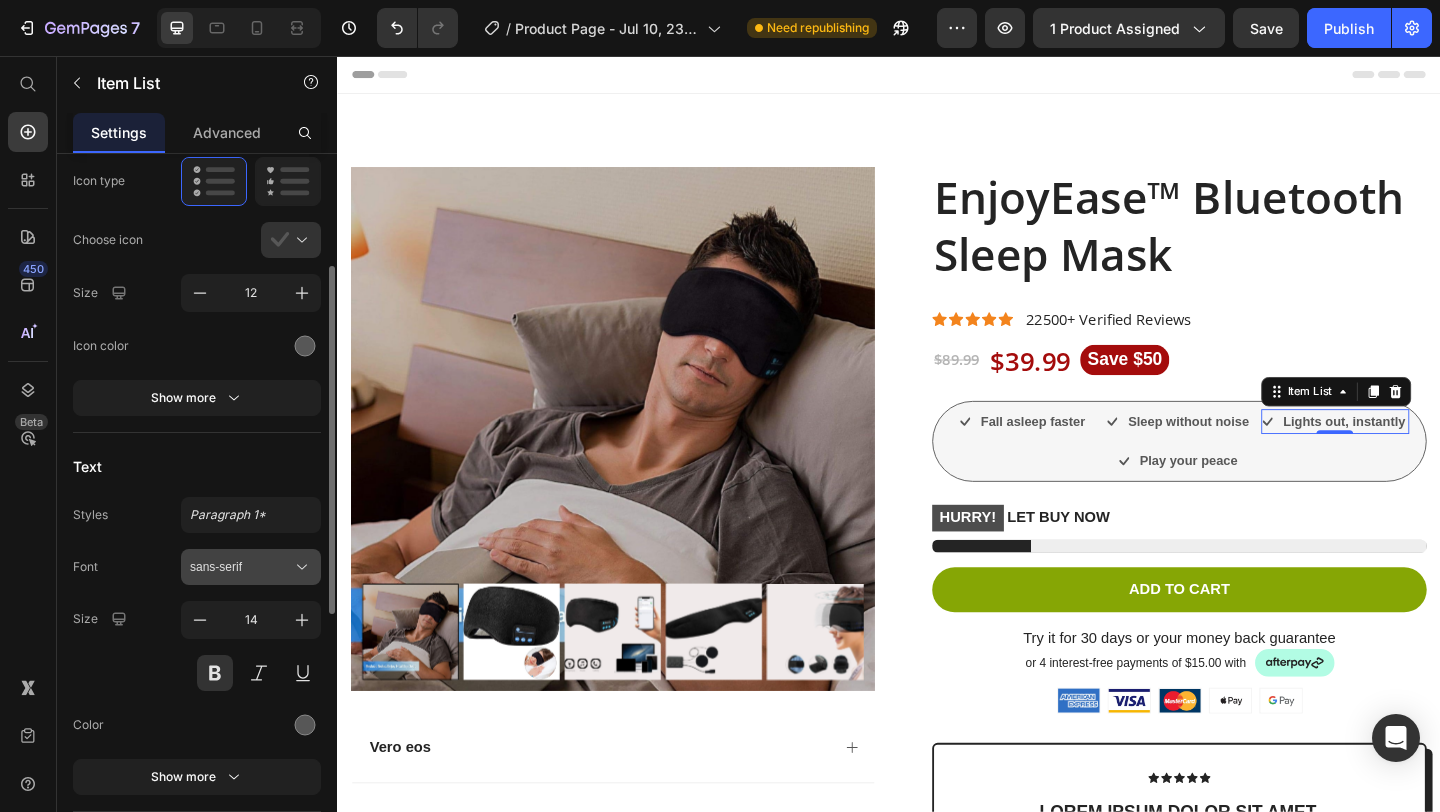click 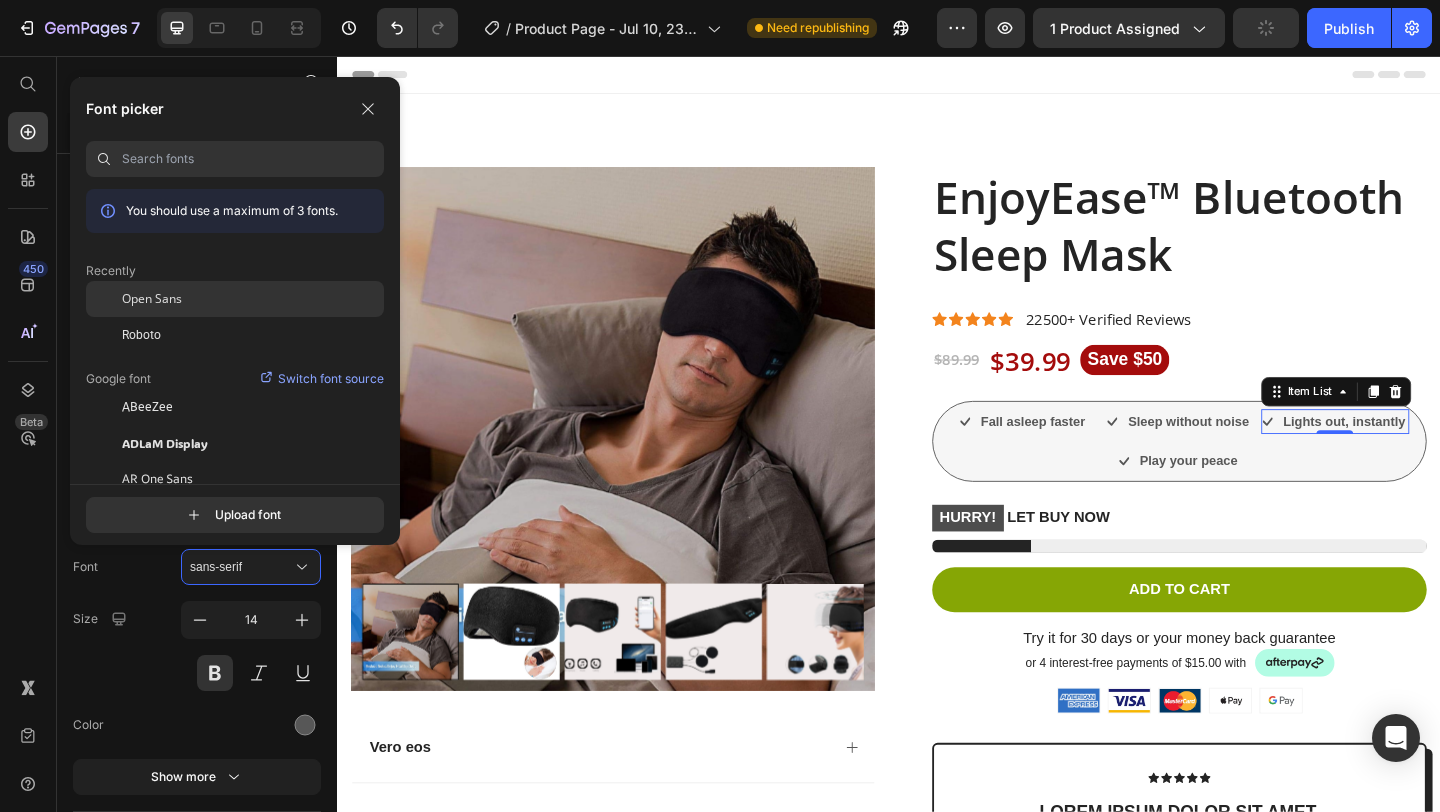 click on "Open Sans" 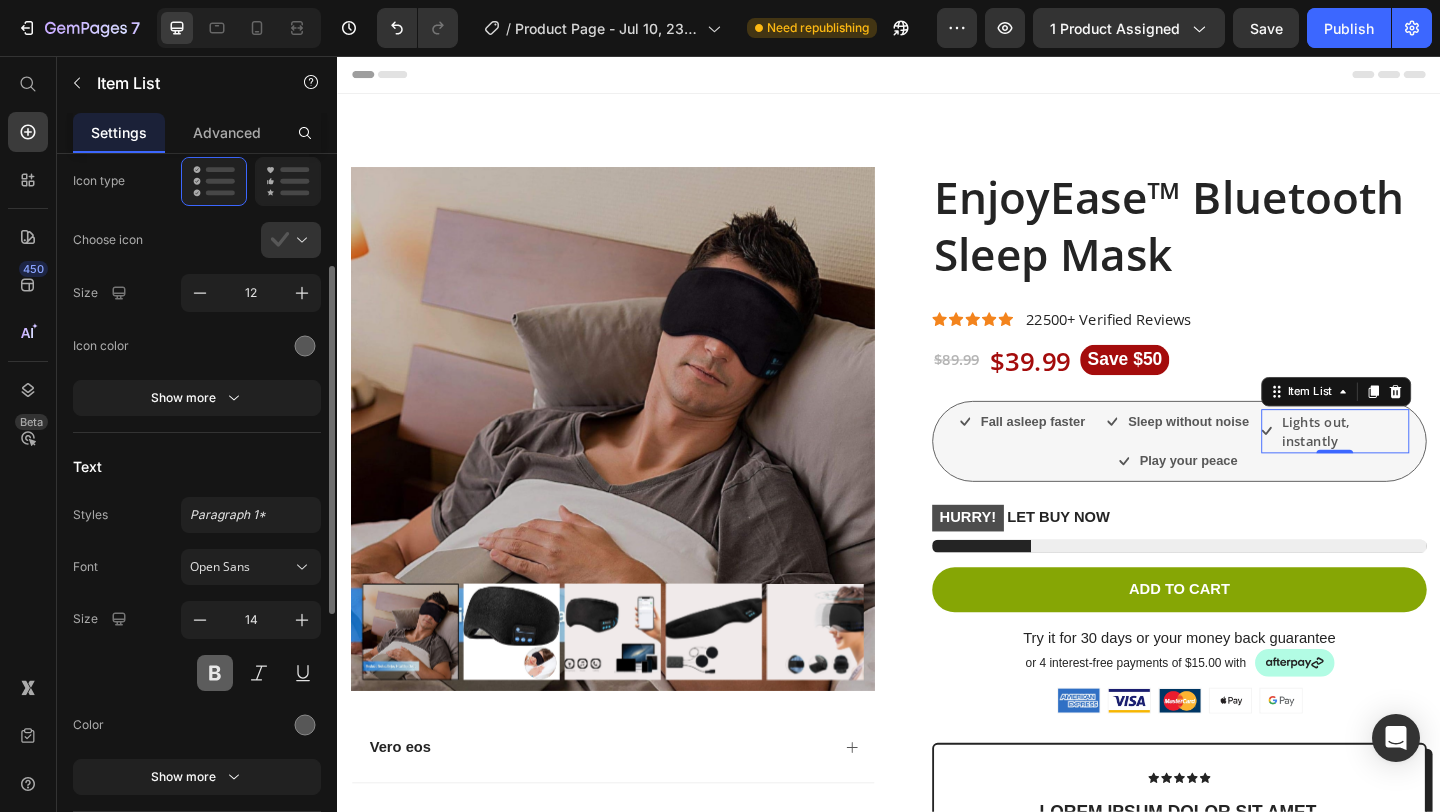 click at bounding box center (215, 673) 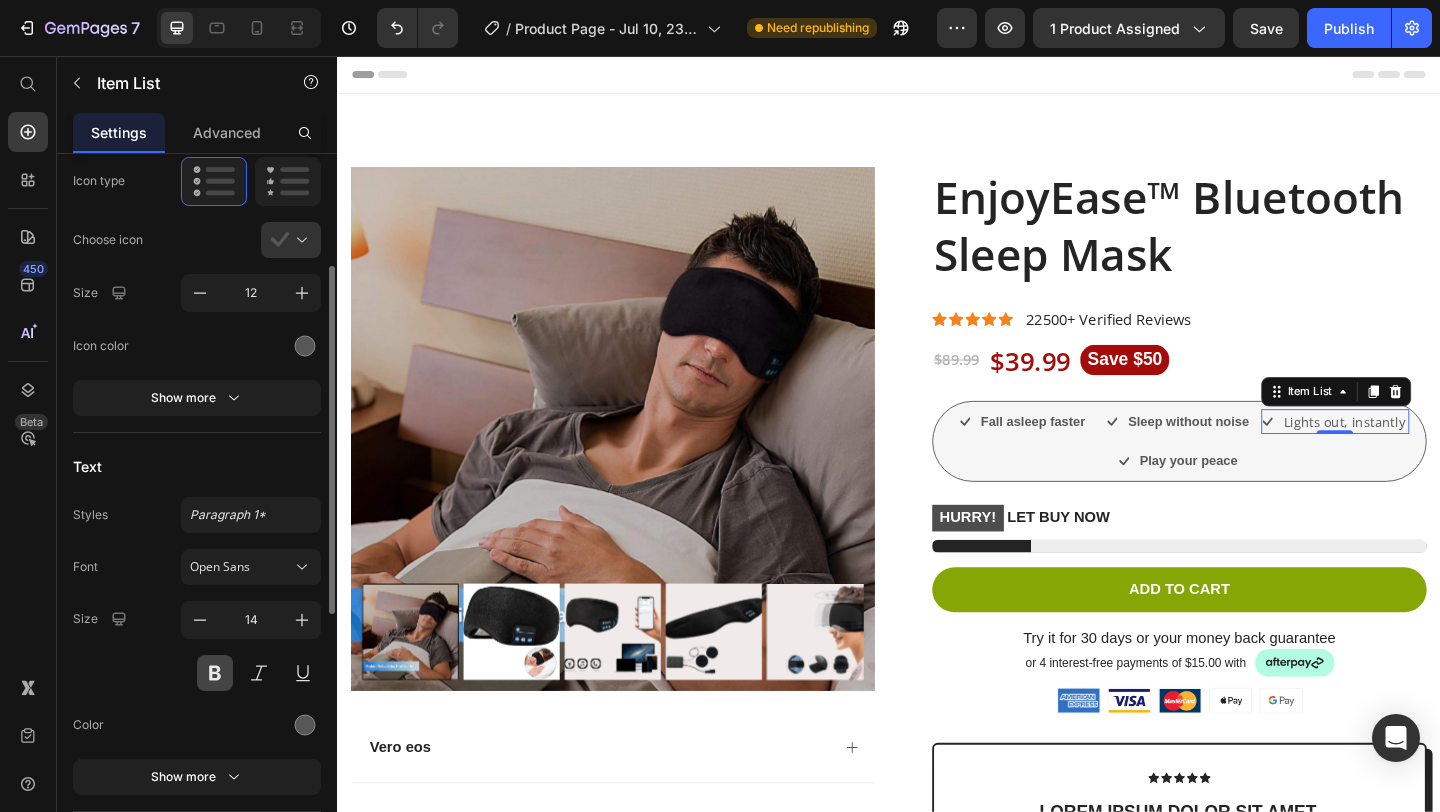 click at bounding box center (215, 673) 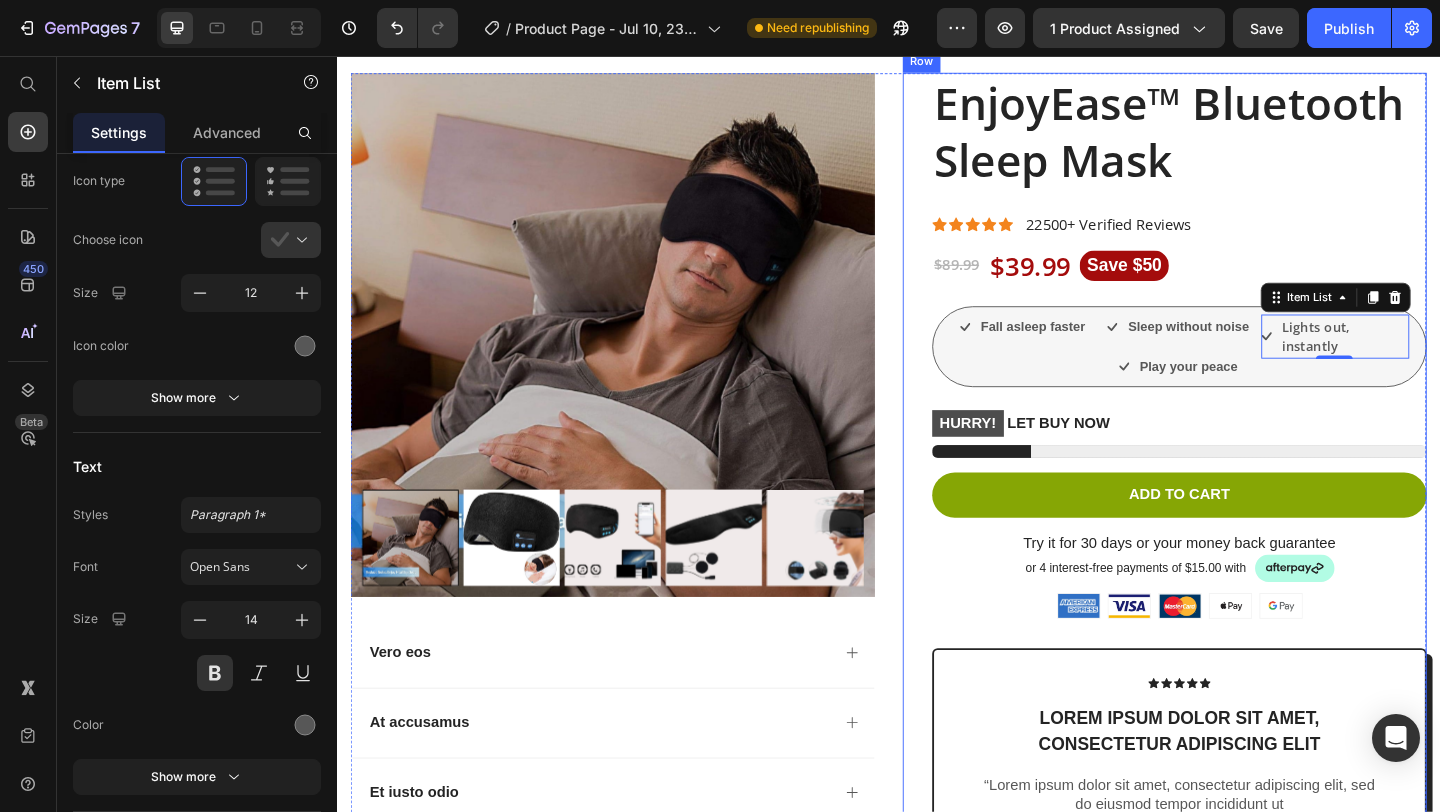 scroll, scrollTop: 175, scrollLeft: 0, axis: vertical 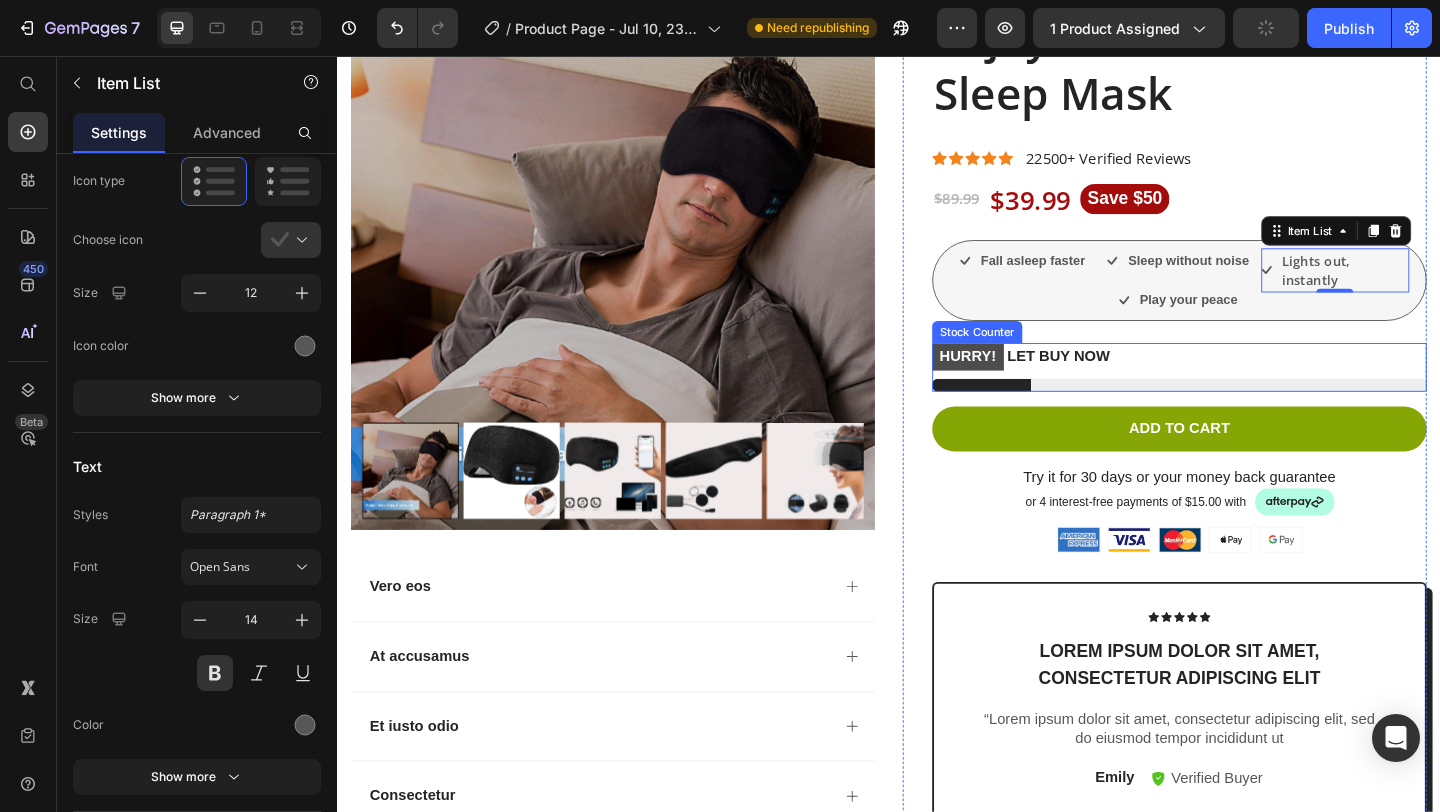 click on "HURRY!  LET BUY NOW" at bounding box center (1080, 383) 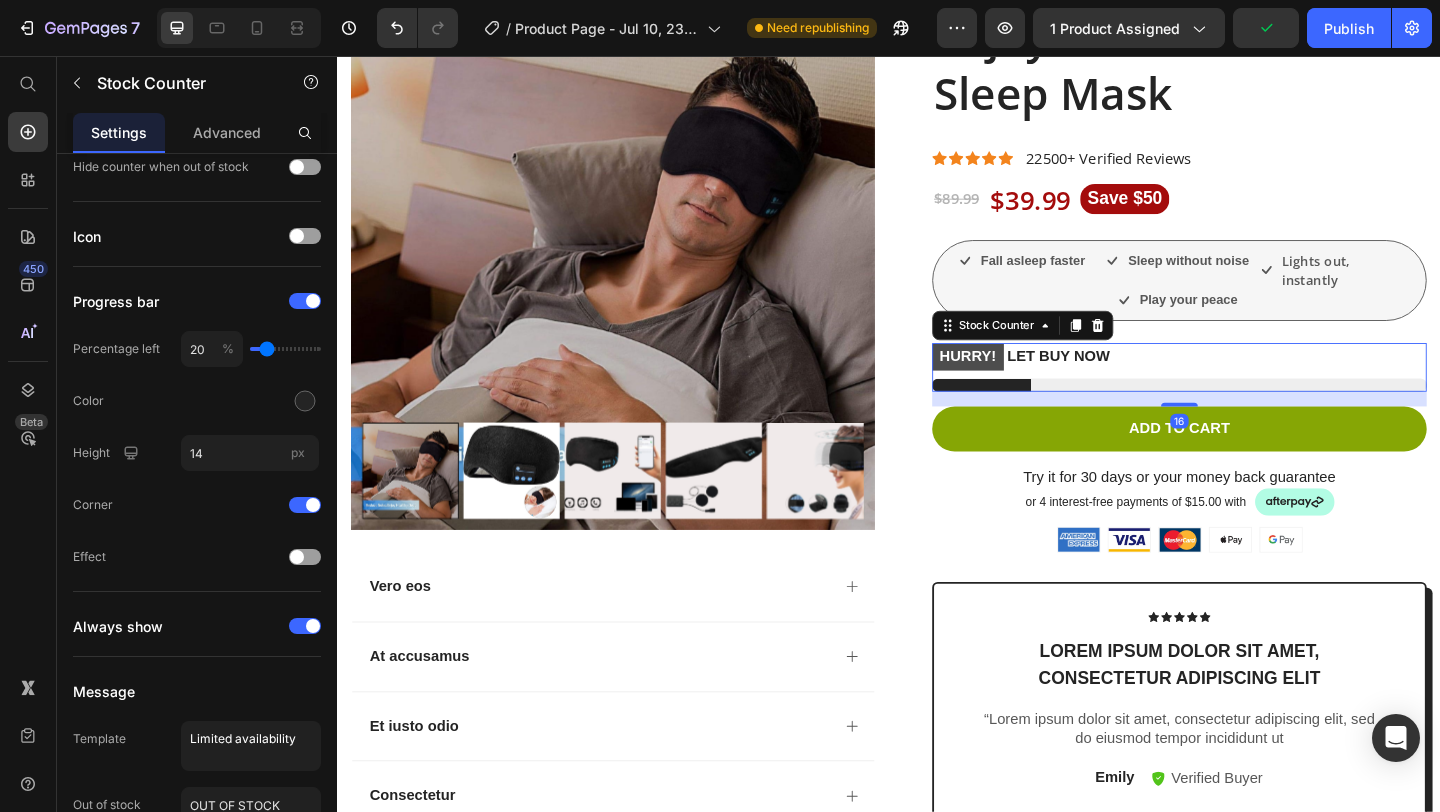 scroll, scrollTop: 0, scrollLeft: 0, axis: both 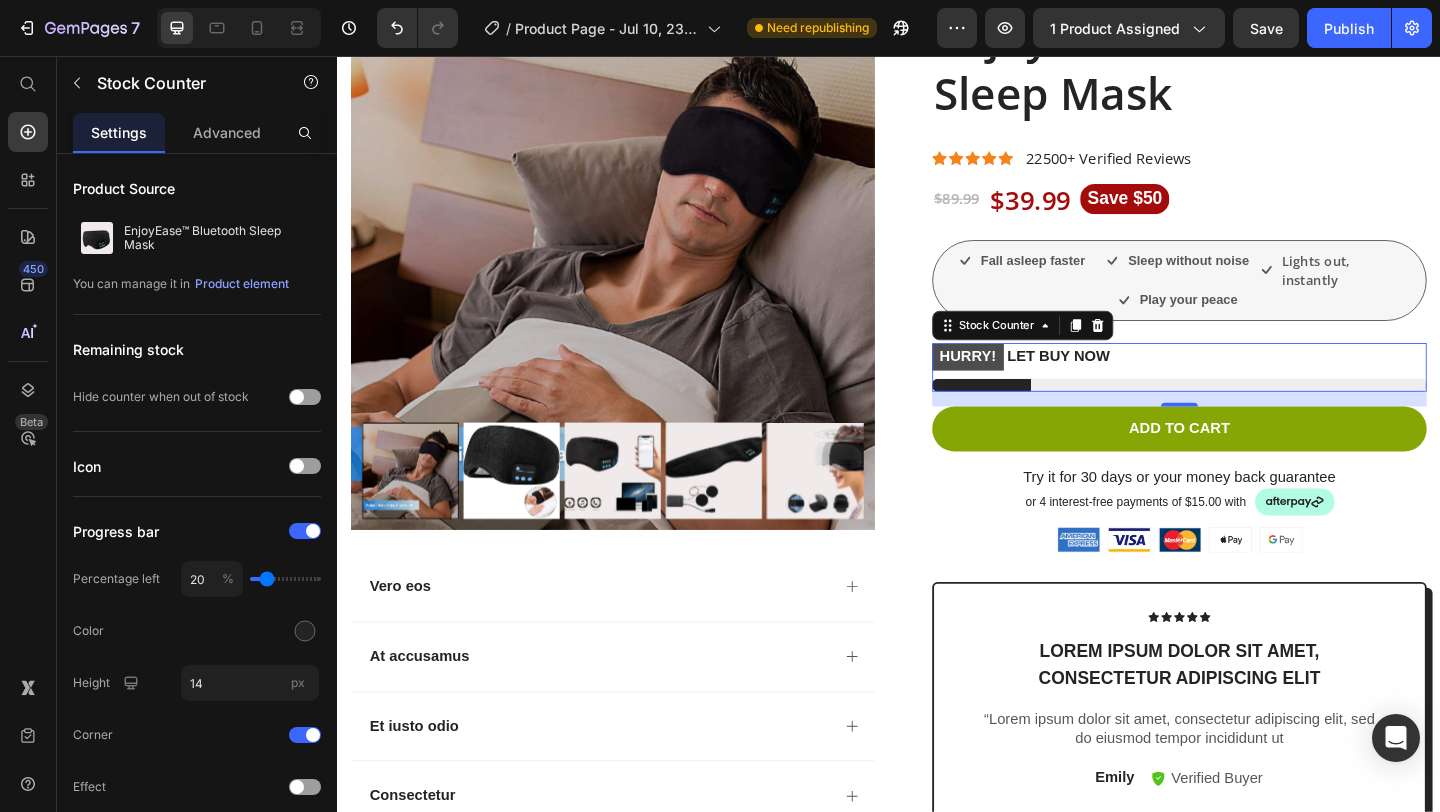 click on "HURRY!  LET BUY NOW" at bounding box center [1080, 383] 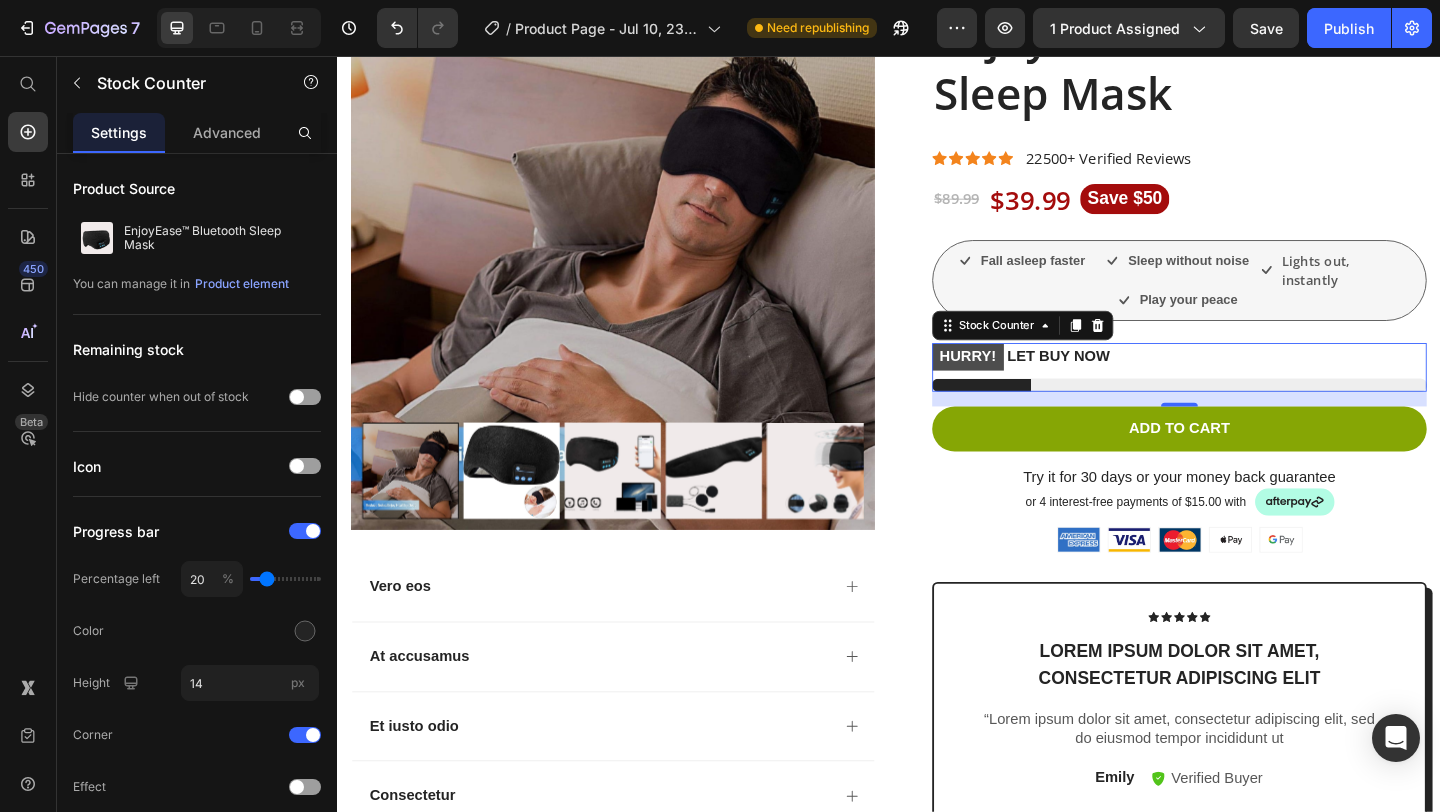 click on "HURRY!  LET BUY NOW" at bounding box center (1080, 383) 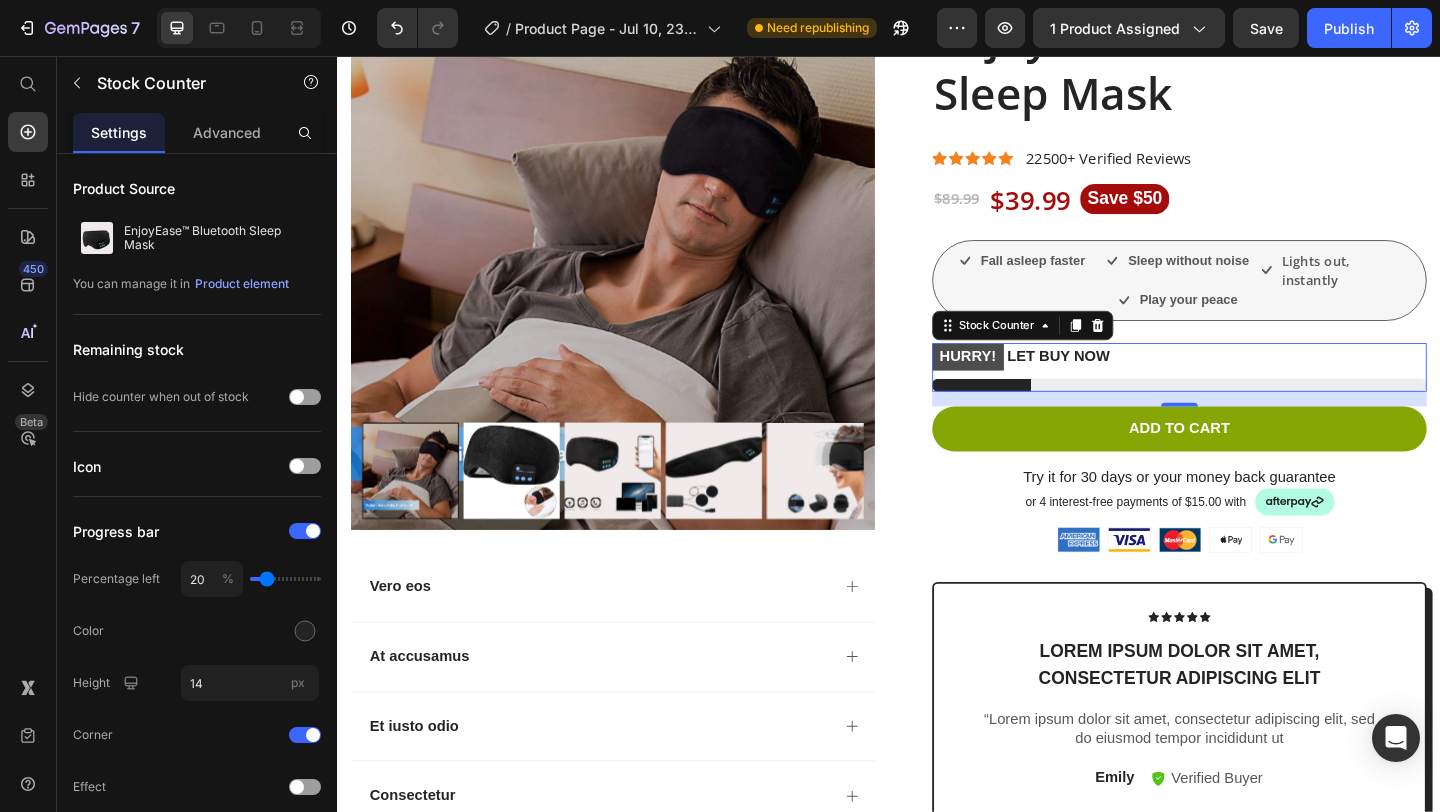 click on "HURRY!  LET BUY NOW" at bounding box center [1253, 383] 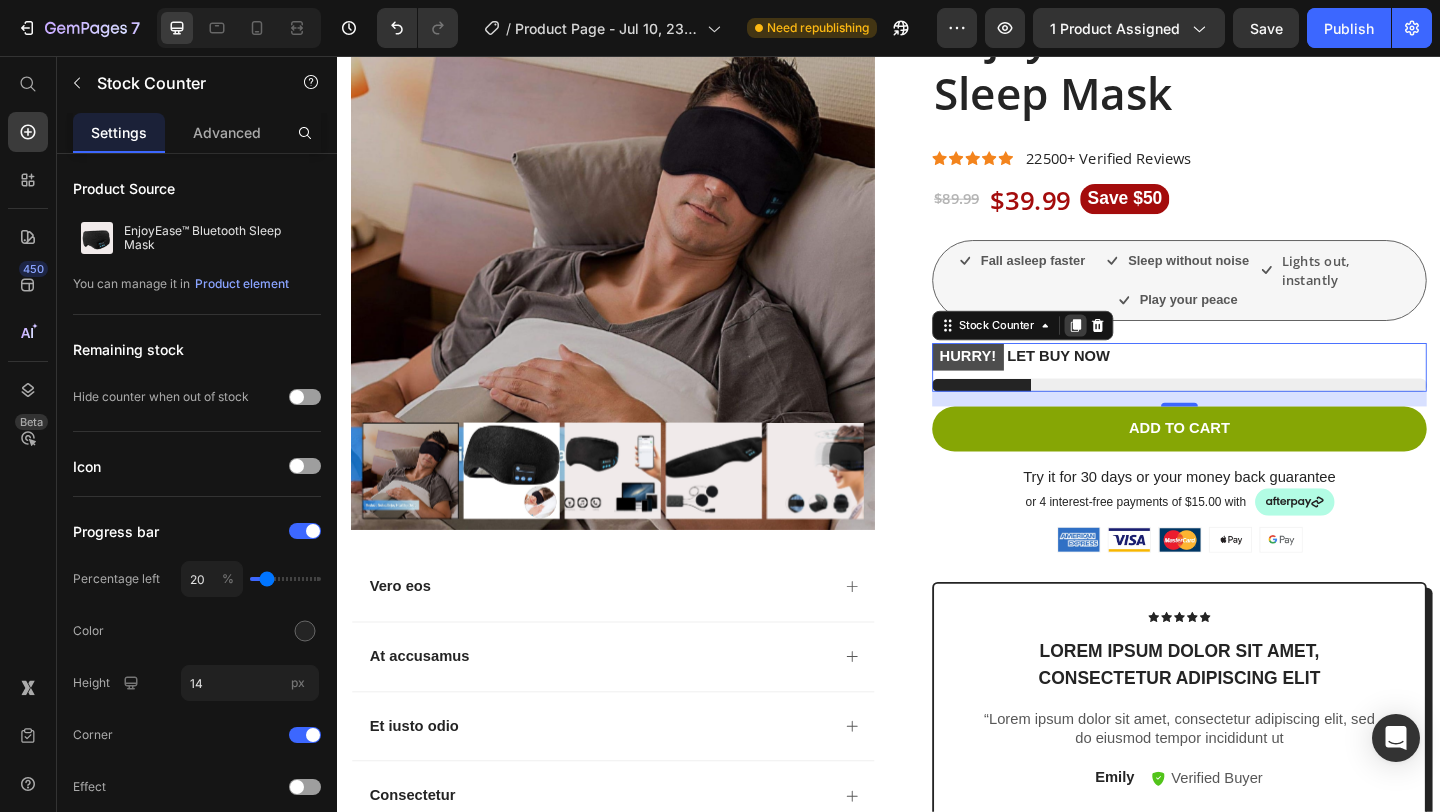click 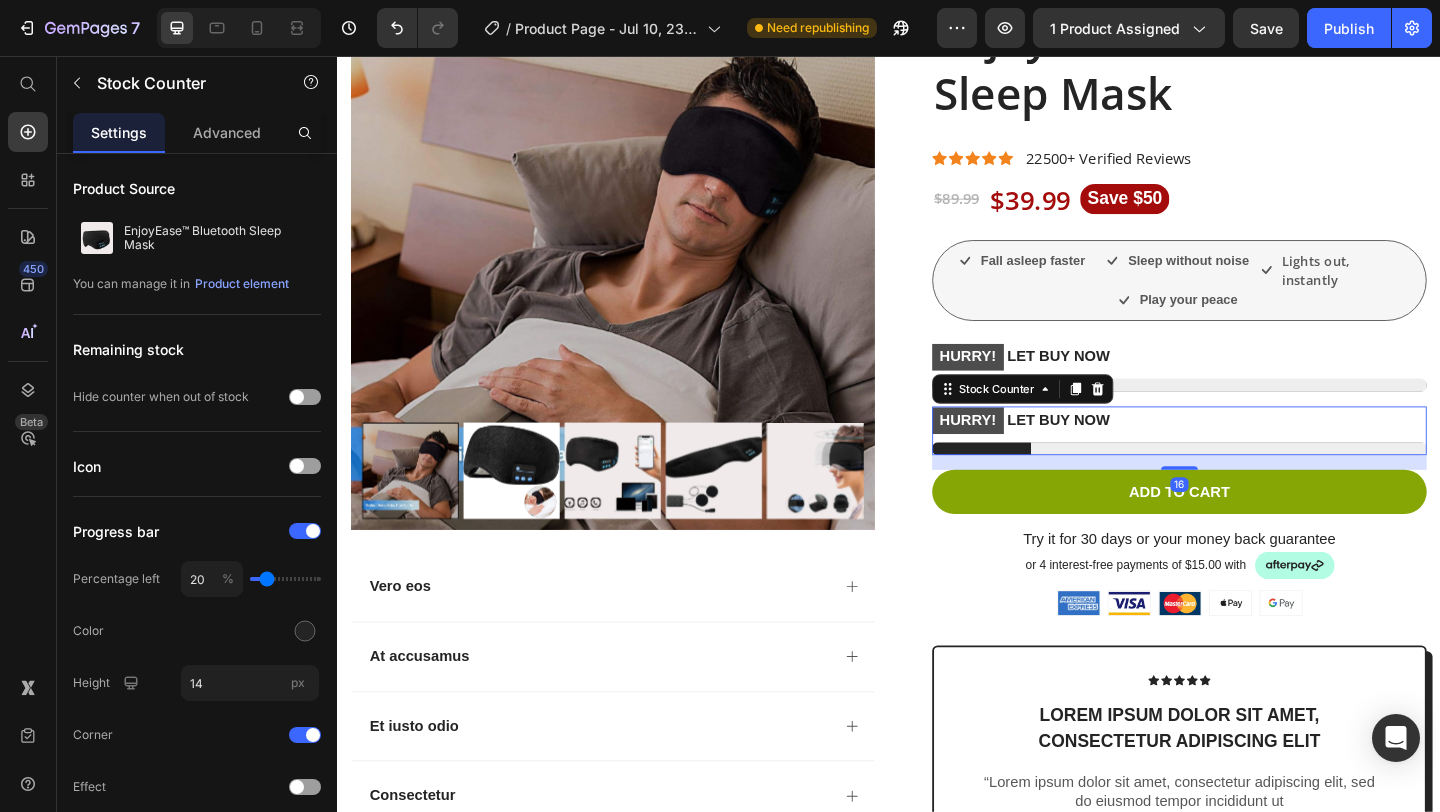 click on "HURRY!  LET BUY NOW" at bounding box center (1080, 452) 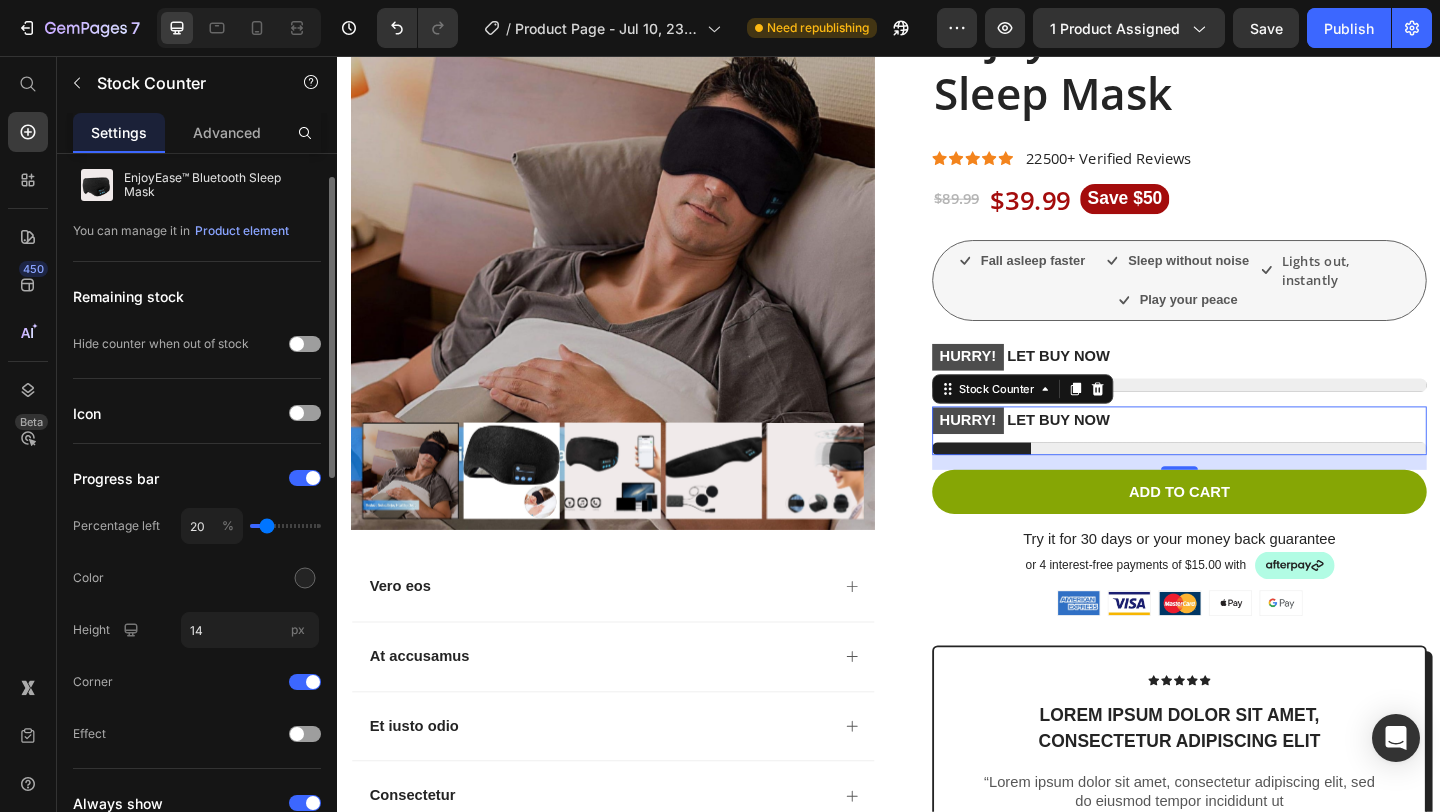scroll, scrollTop: 49, scrollLeft: 0, axis: vertical 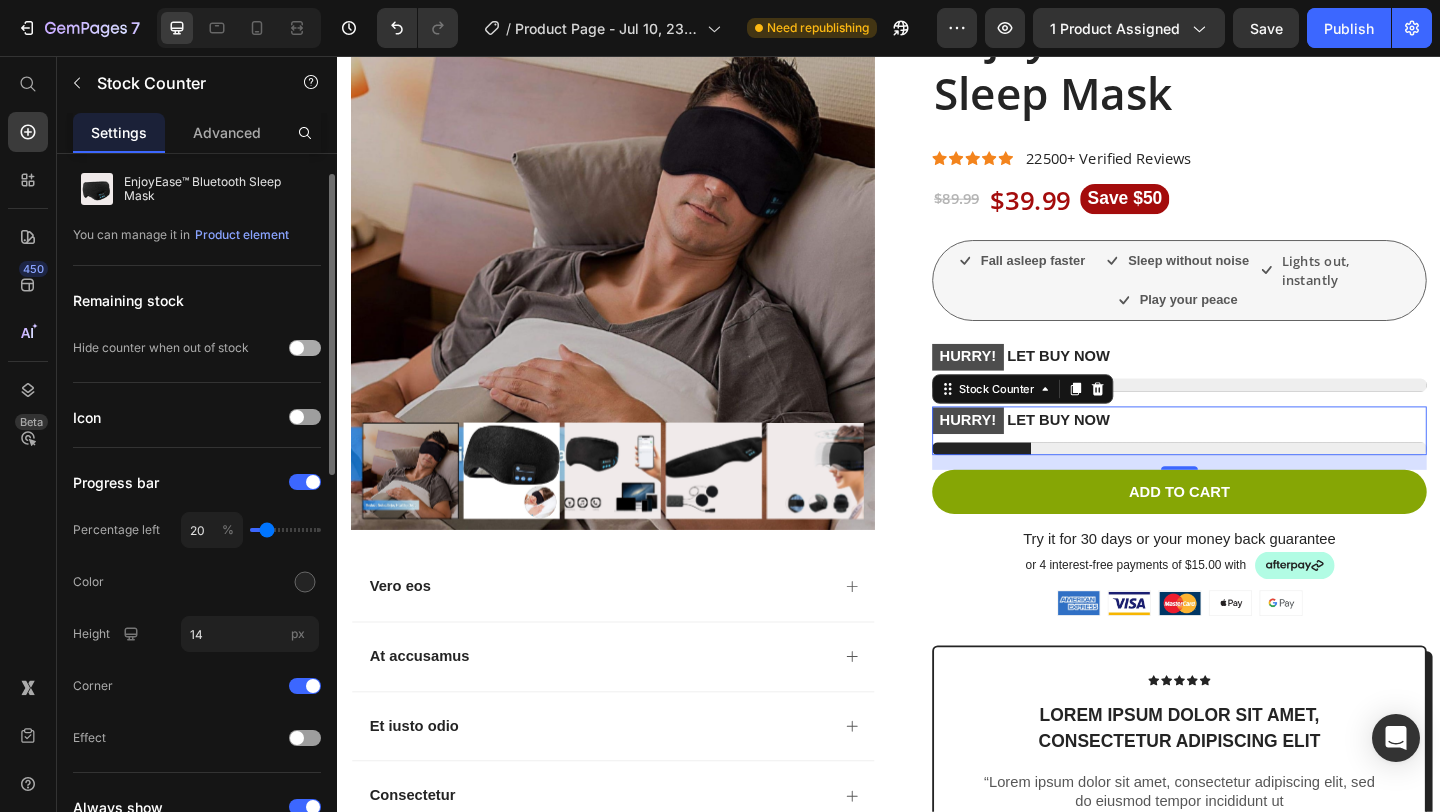 click at bounding box center (297, 348) 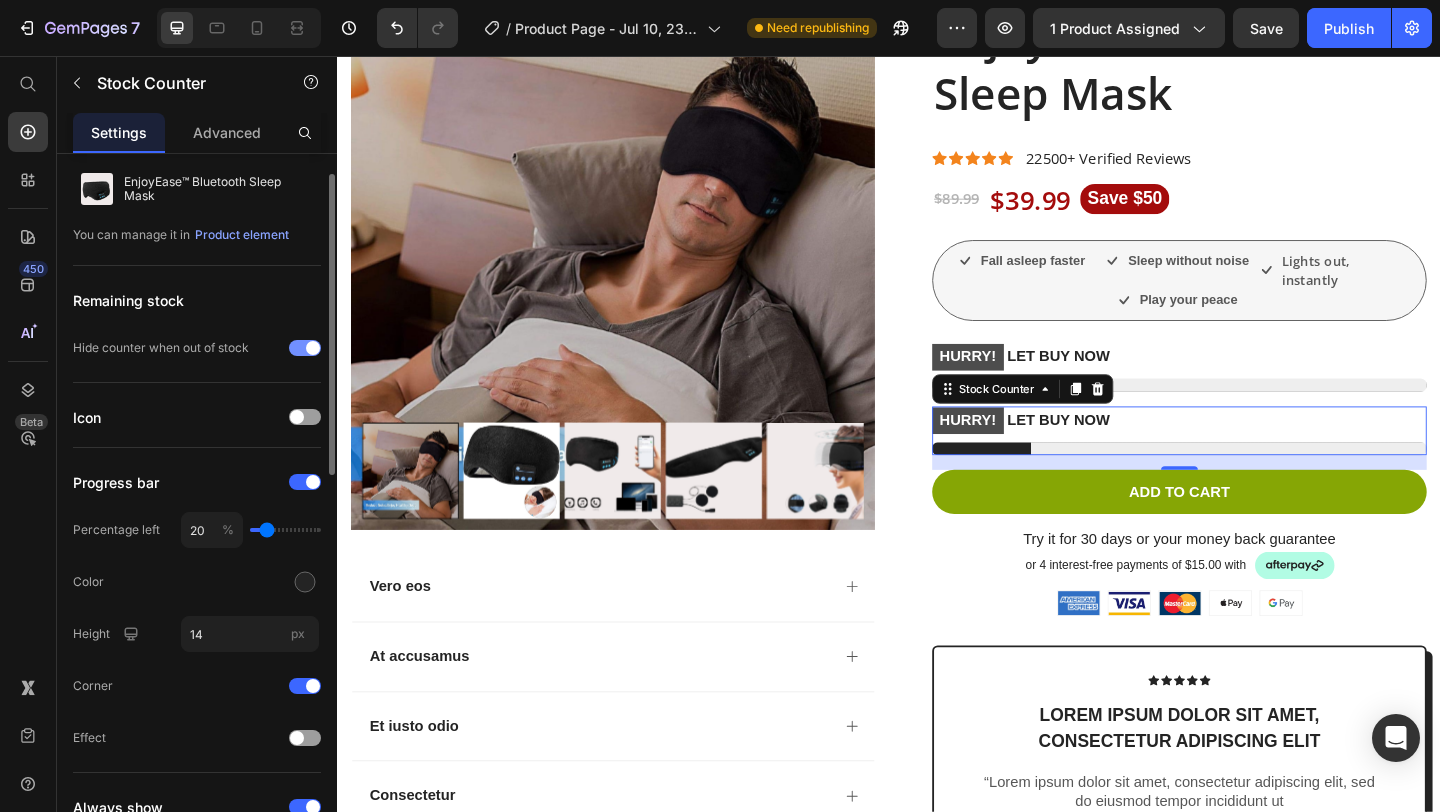 click at bounding box center [305, 348] 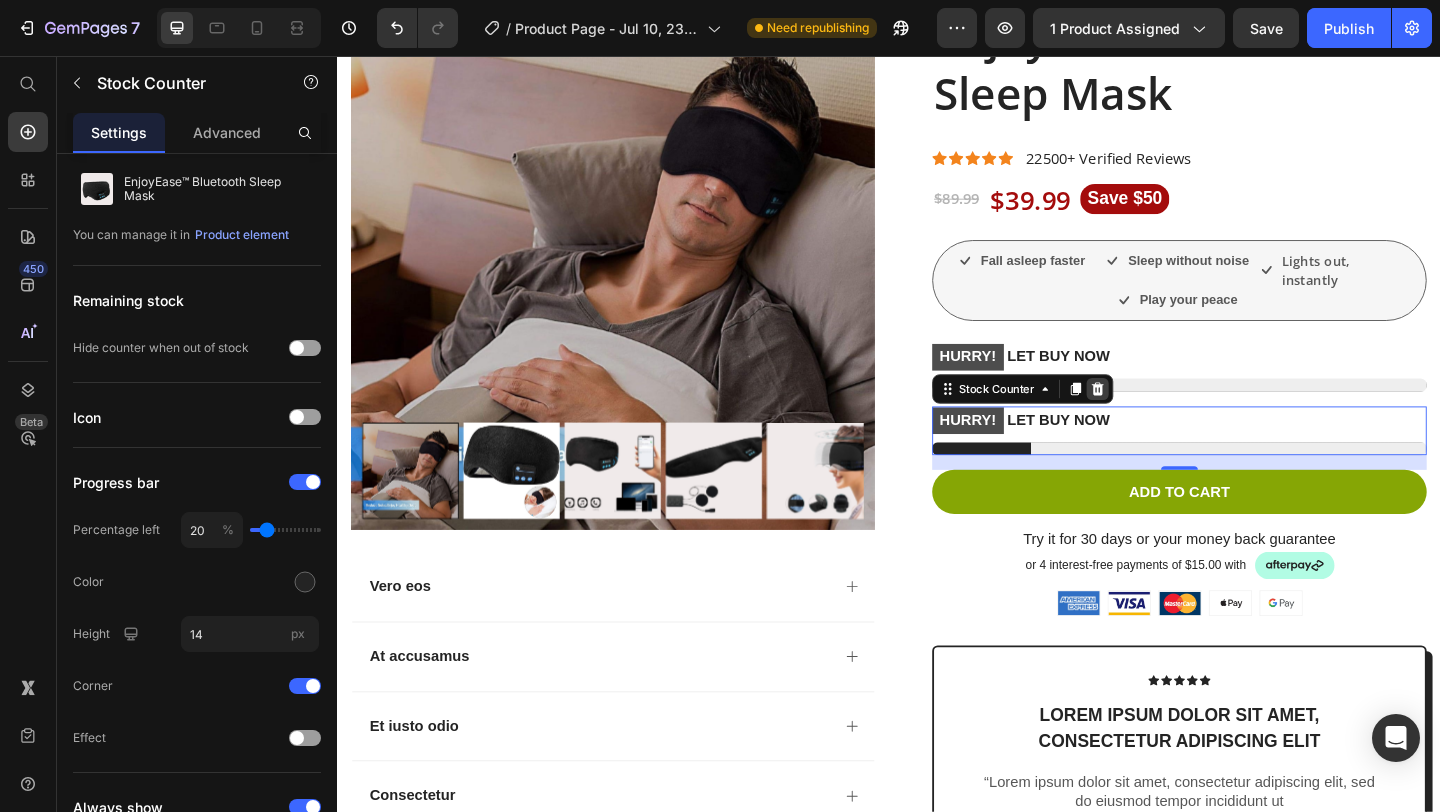 click 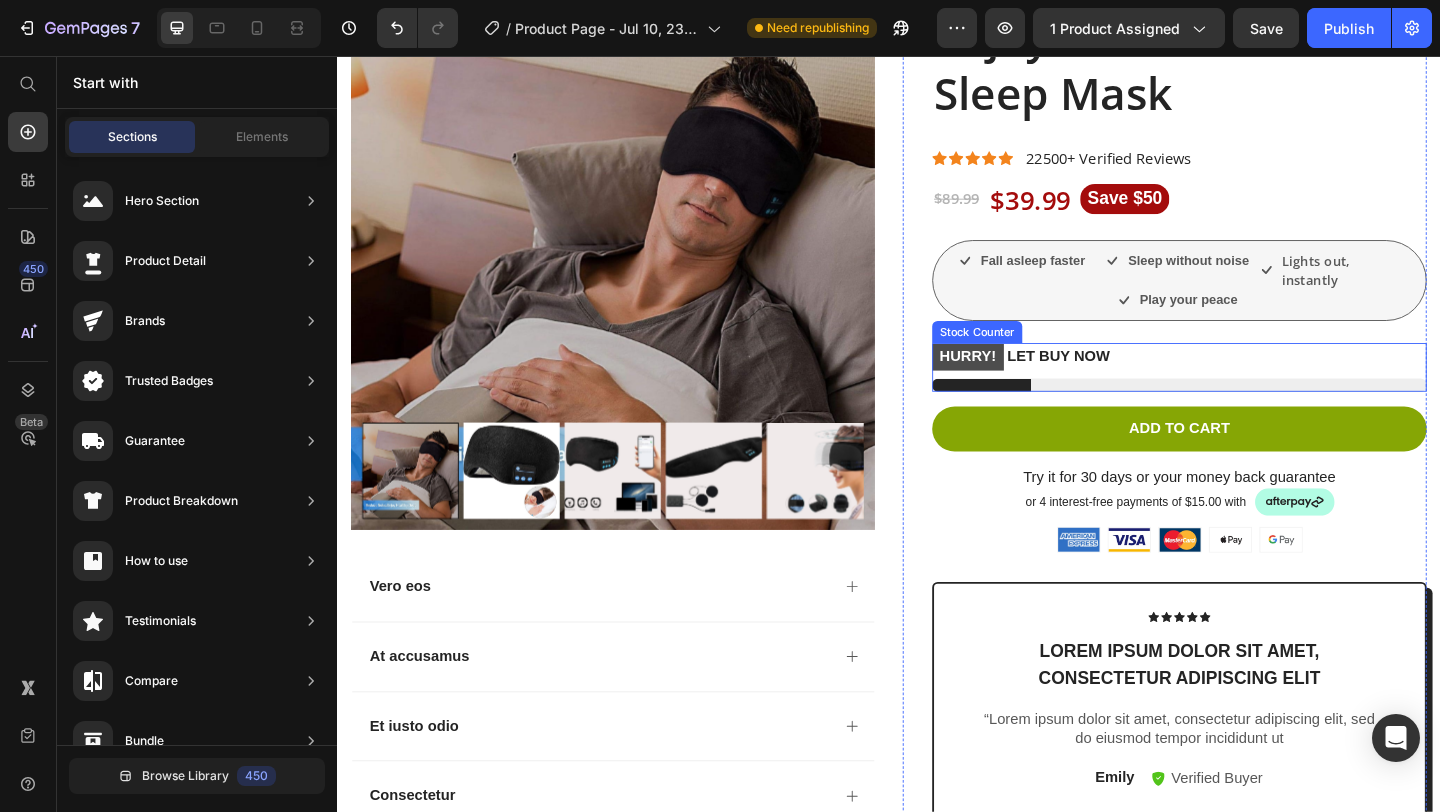 click at bounding box center [1253, 414] 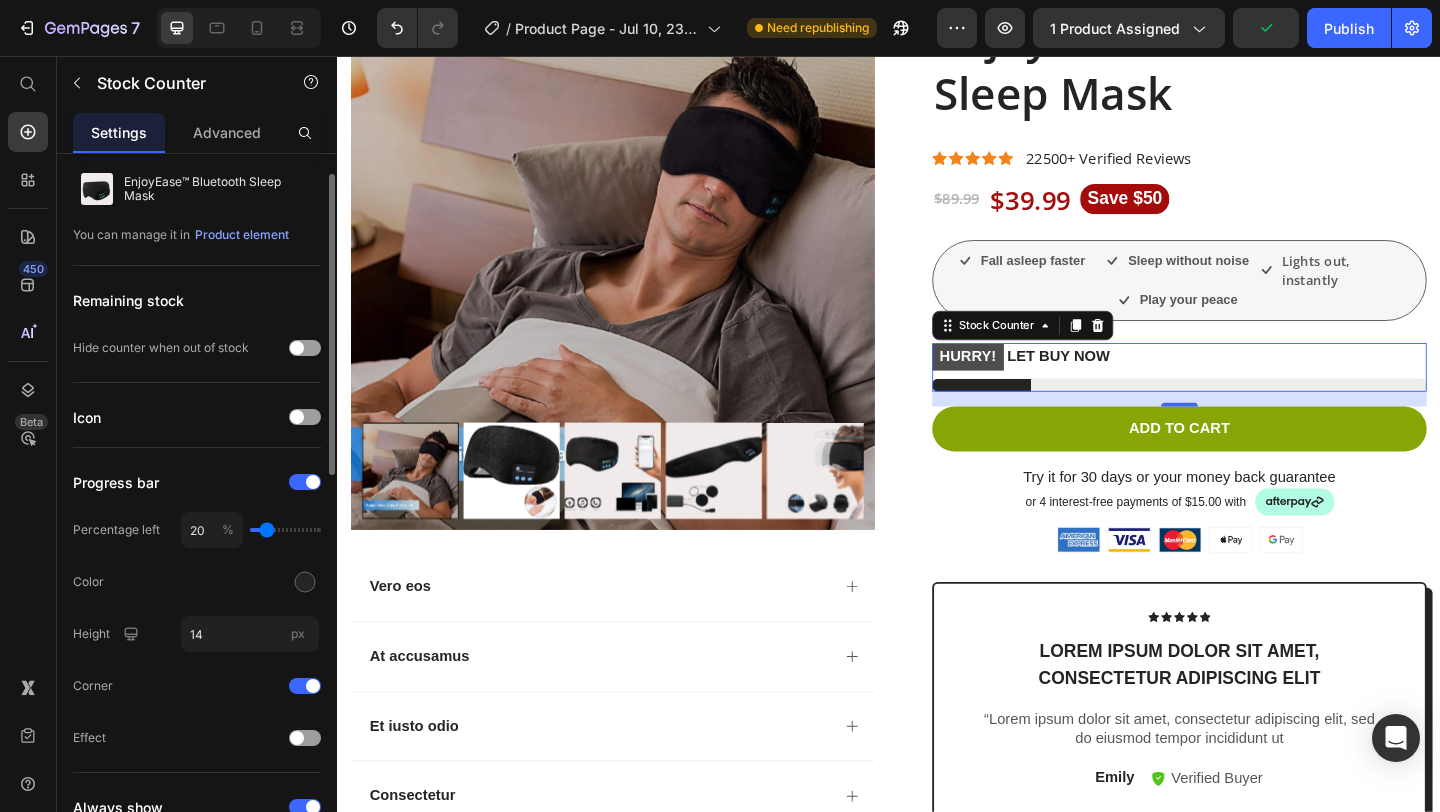type on "25" 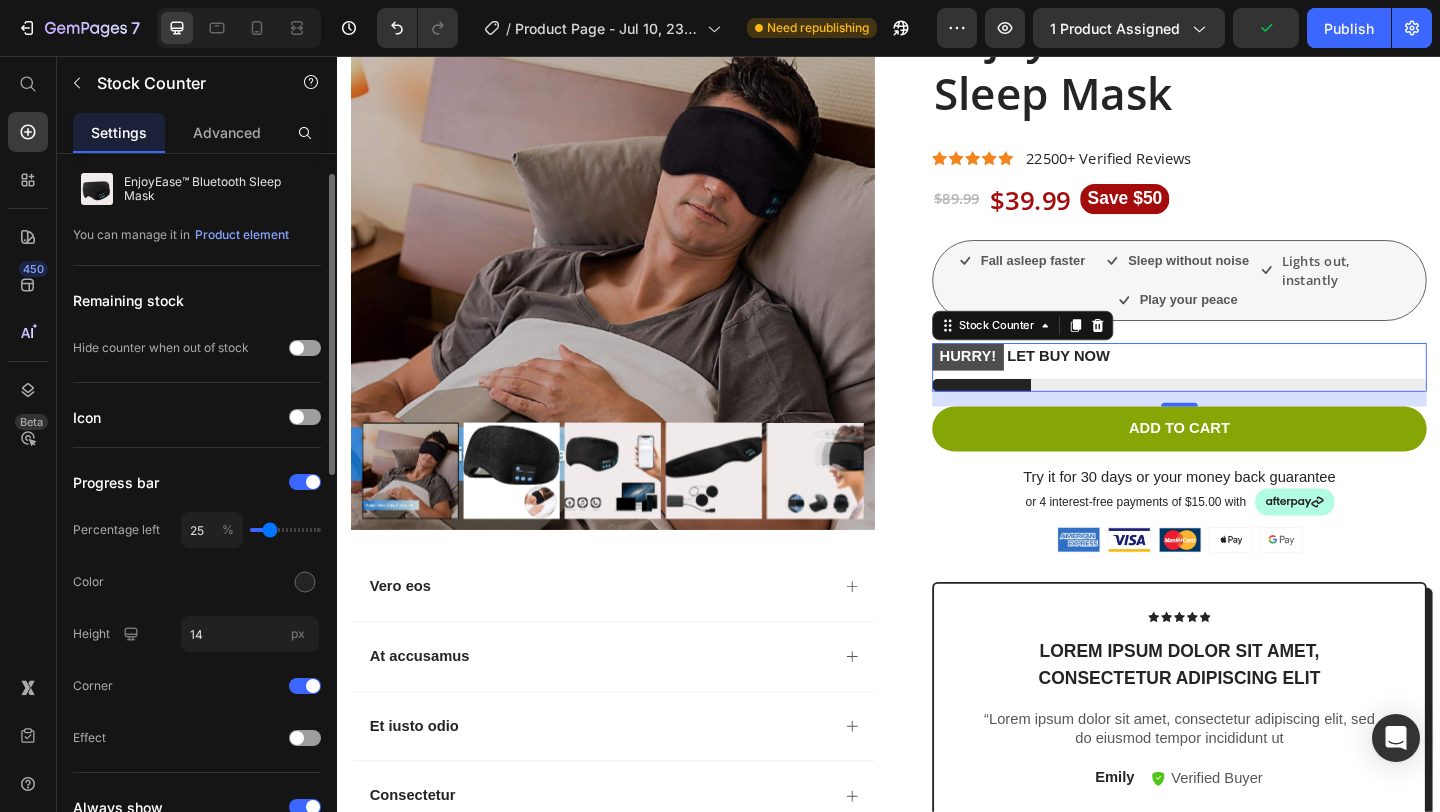 type on "27" 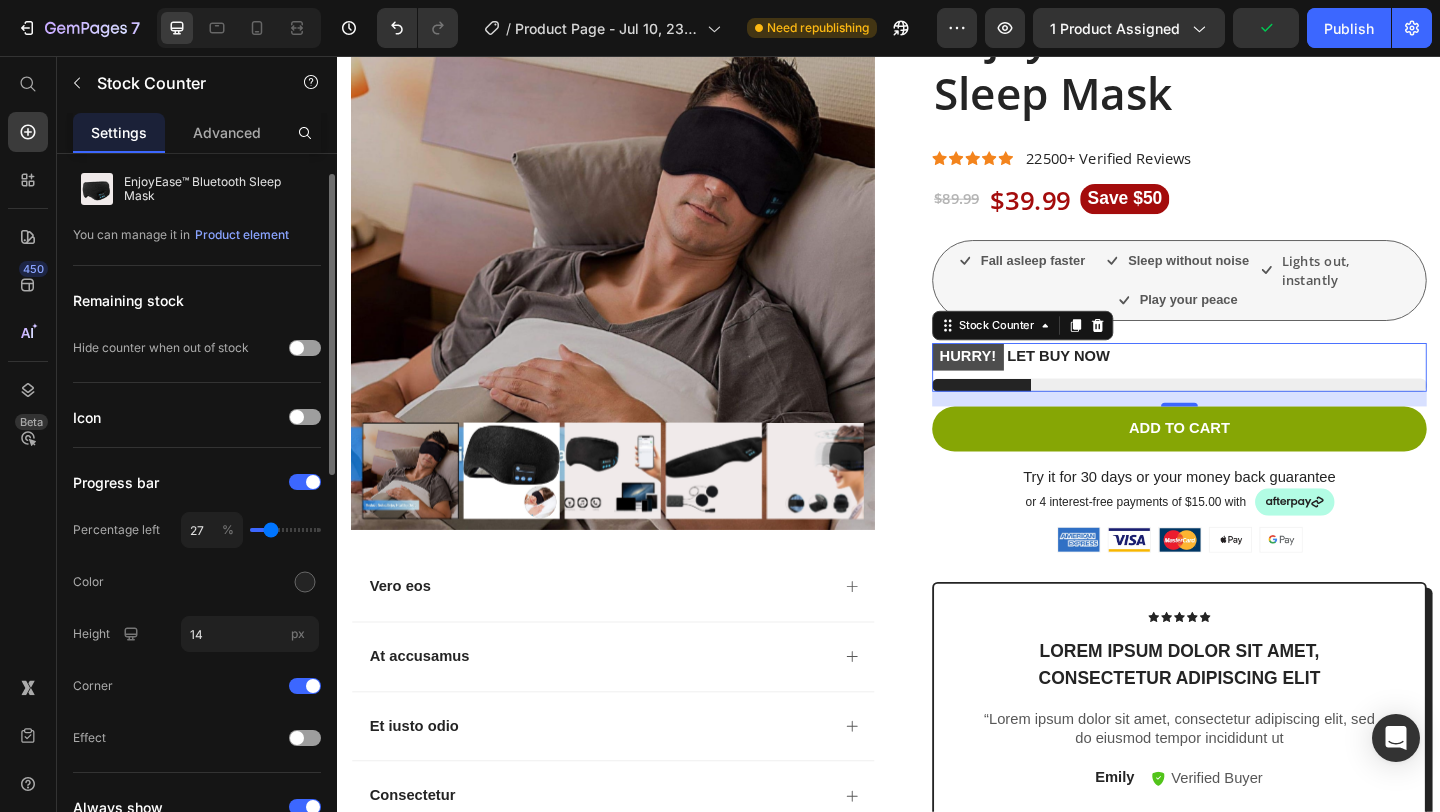 type on "32" 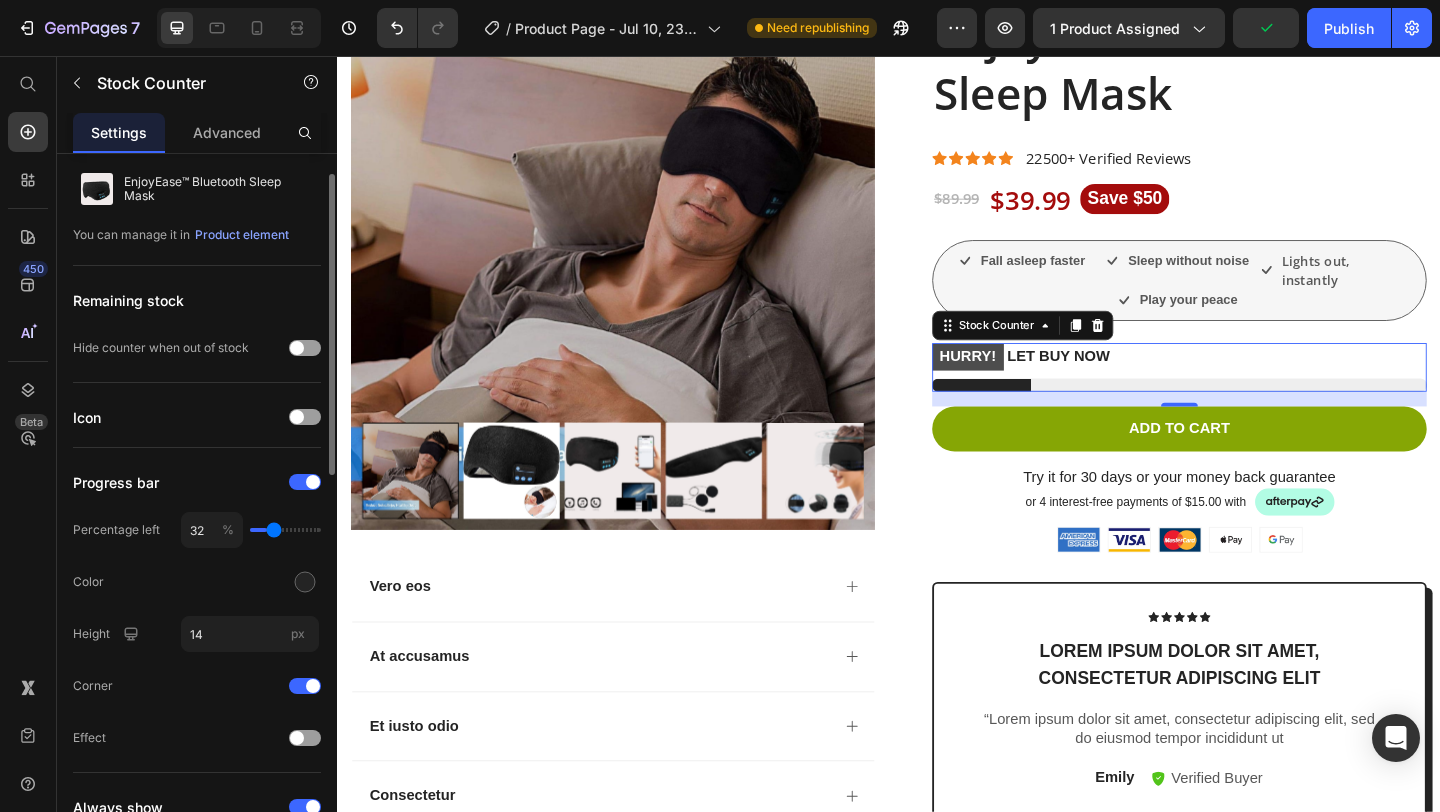 type on "38" 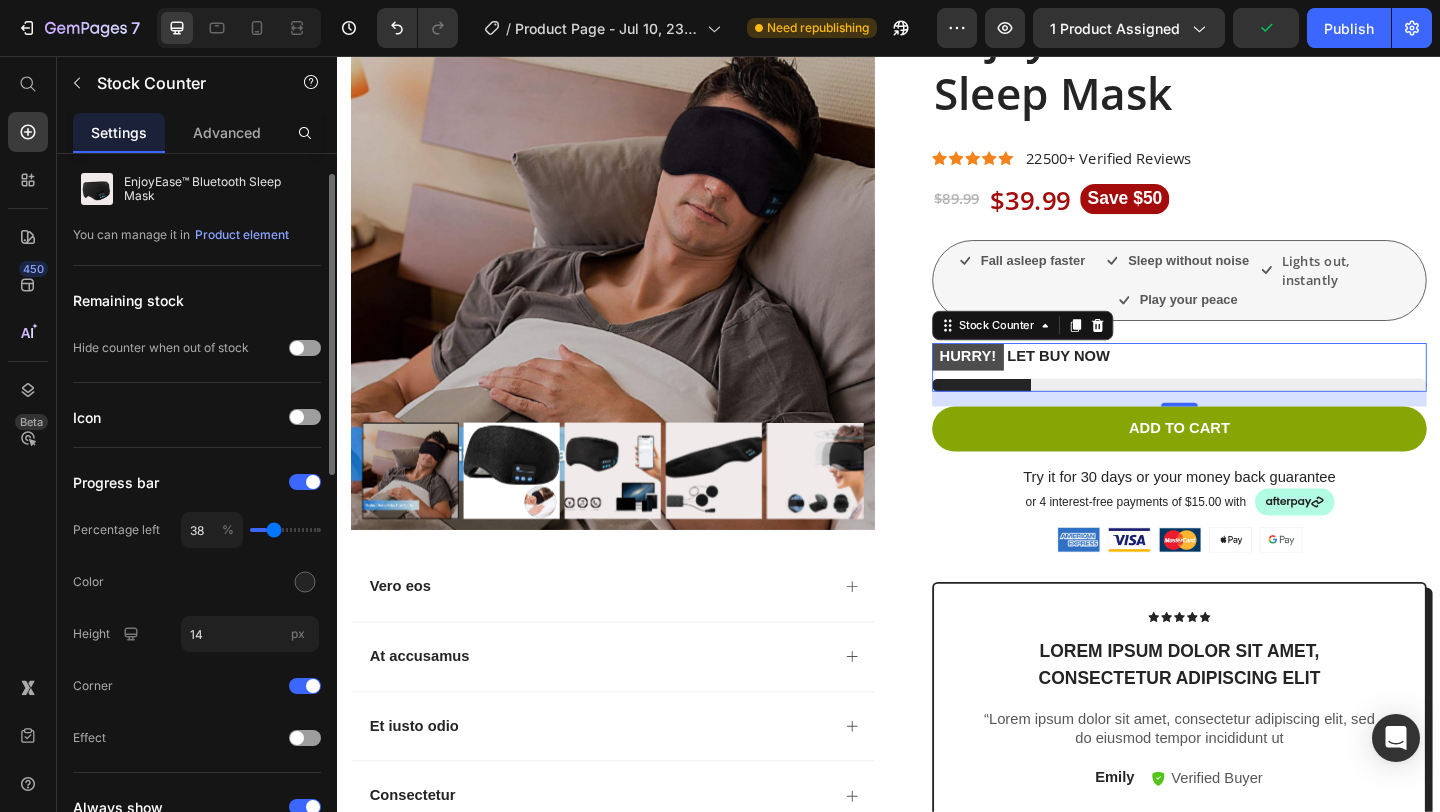 type on "38" 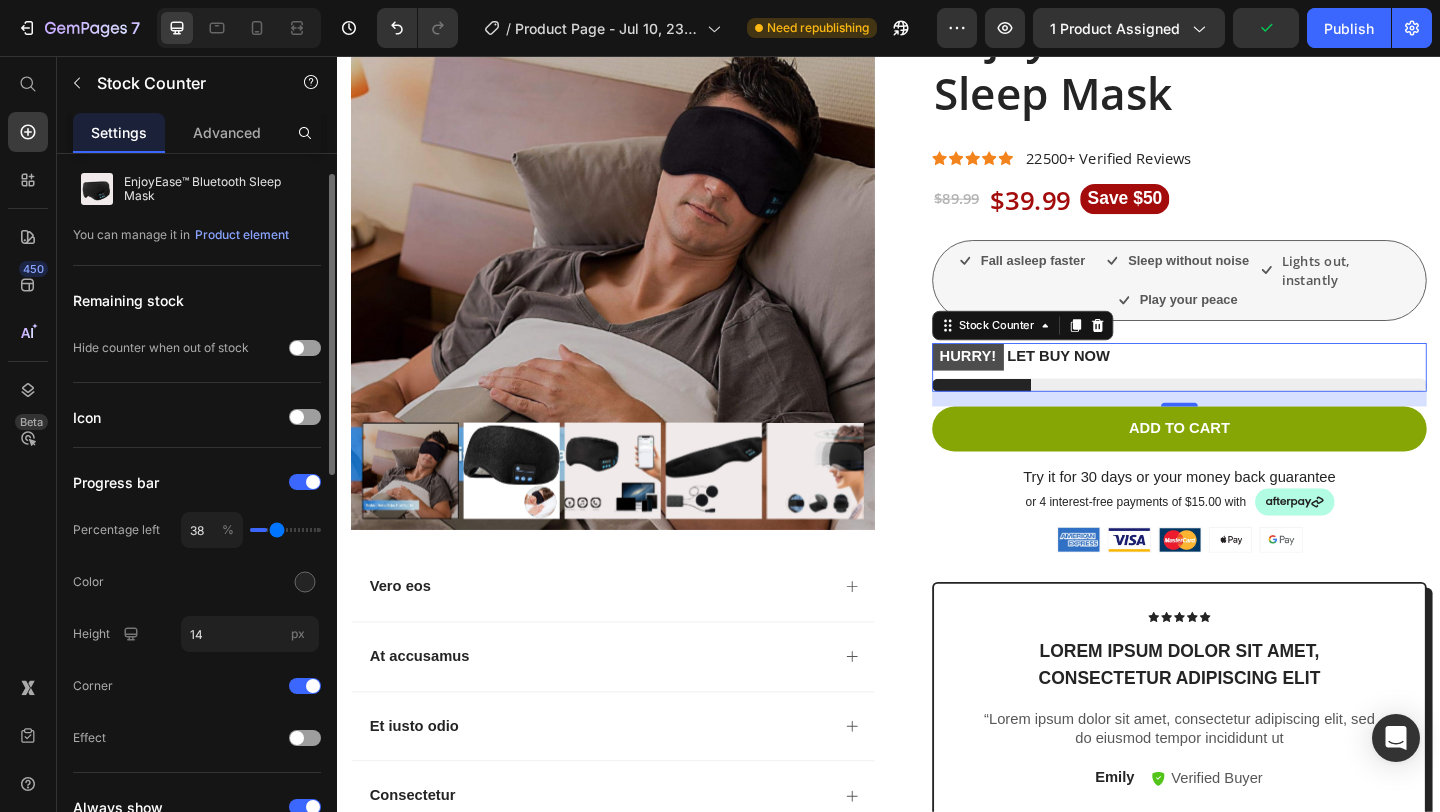 type on "42" 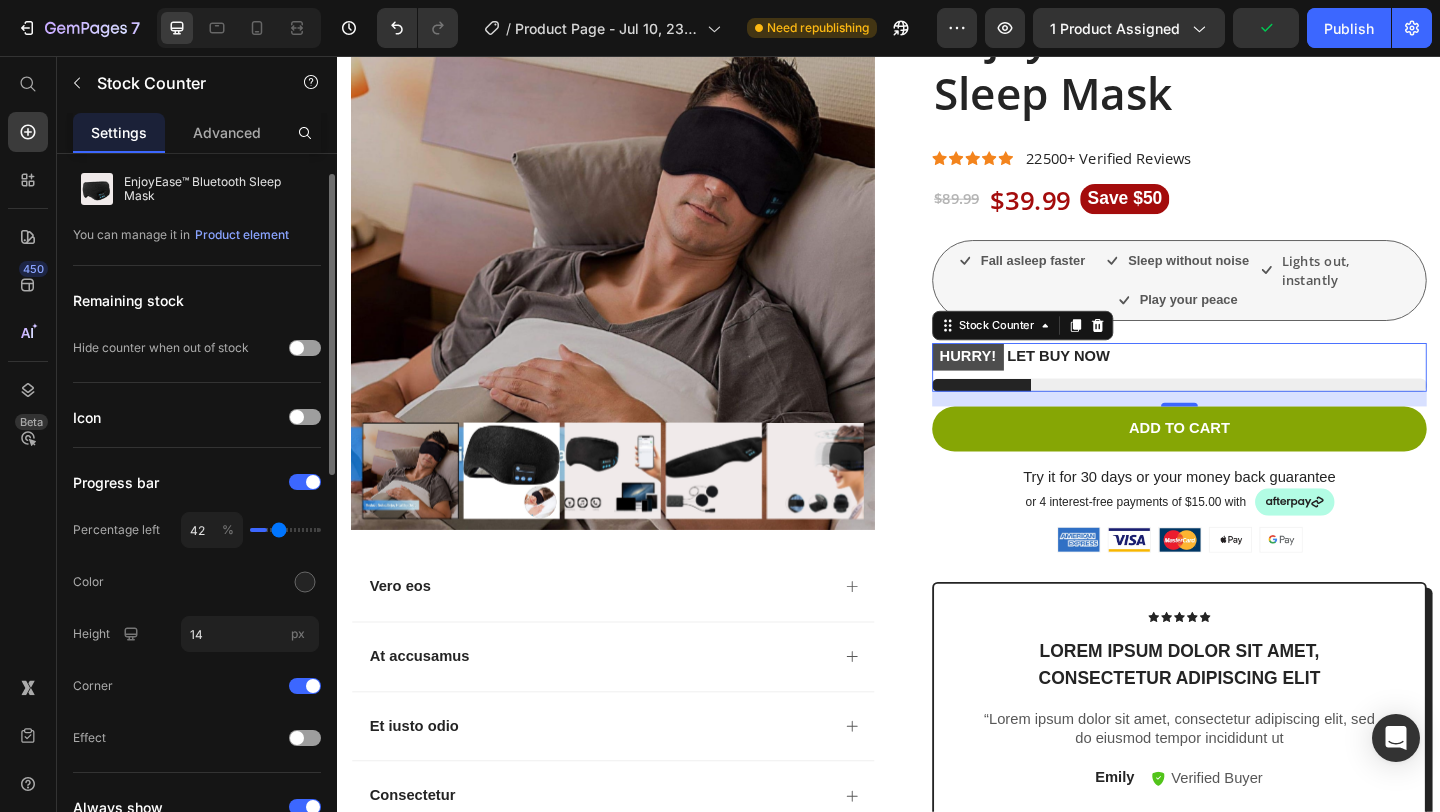 type on "47" 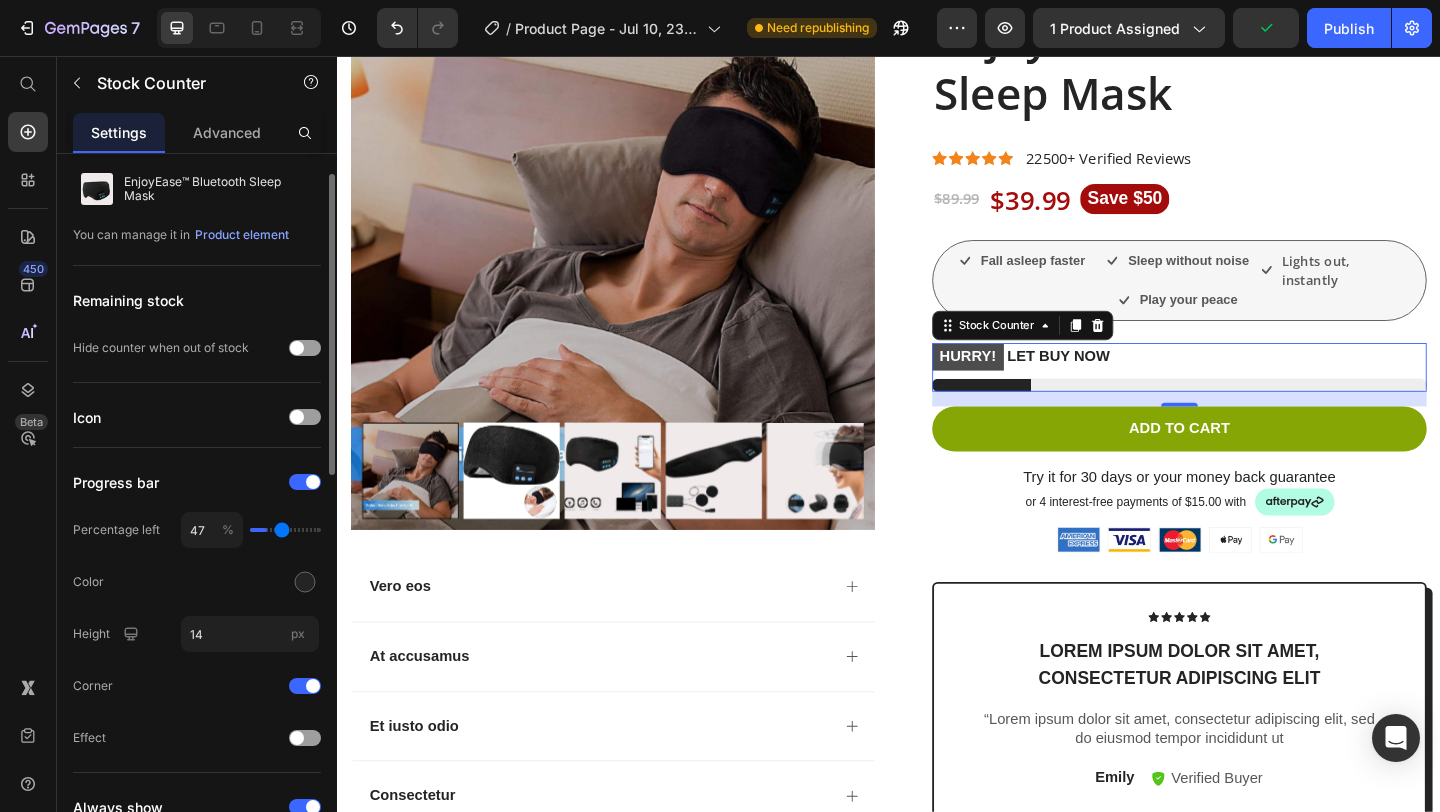 type on "50" 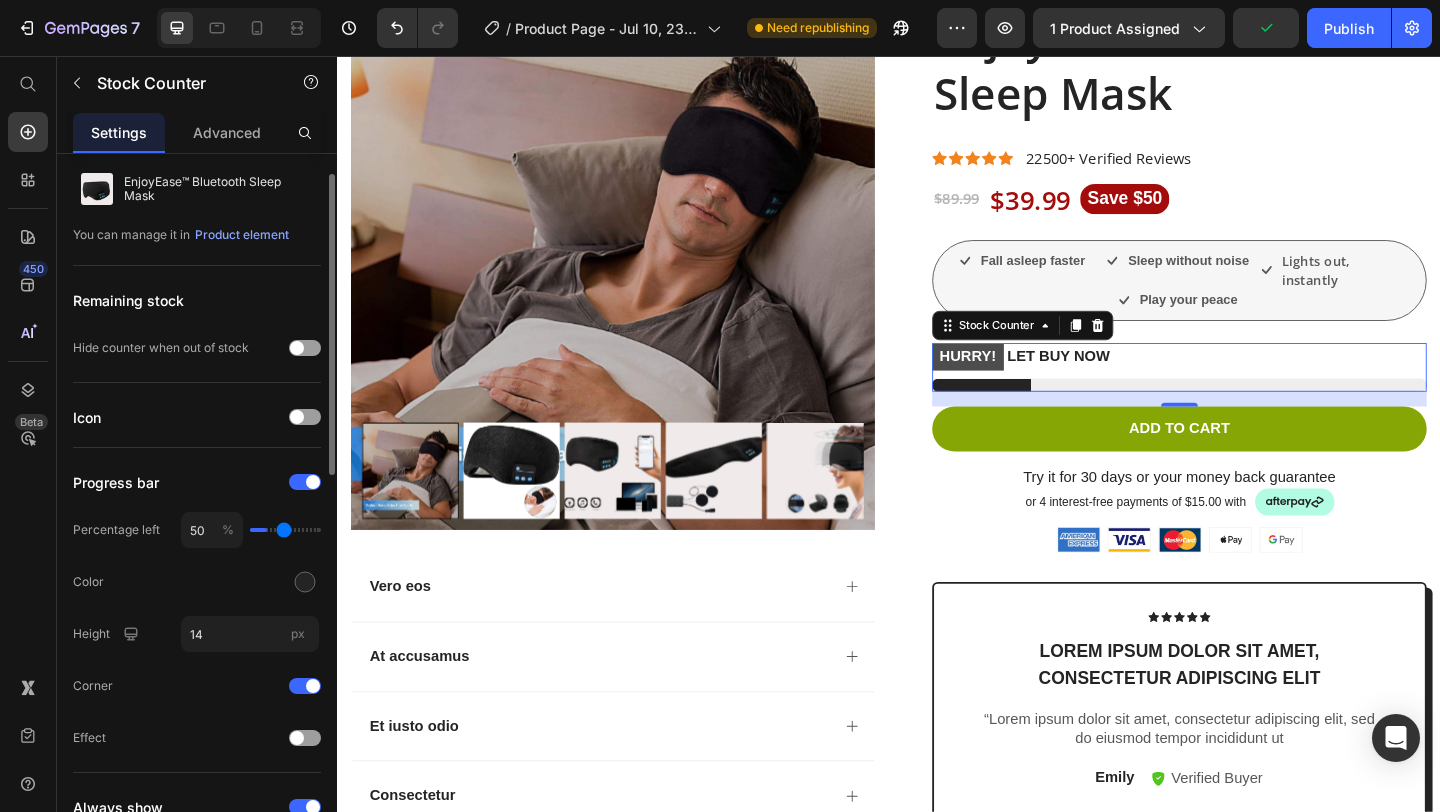 type on "53" 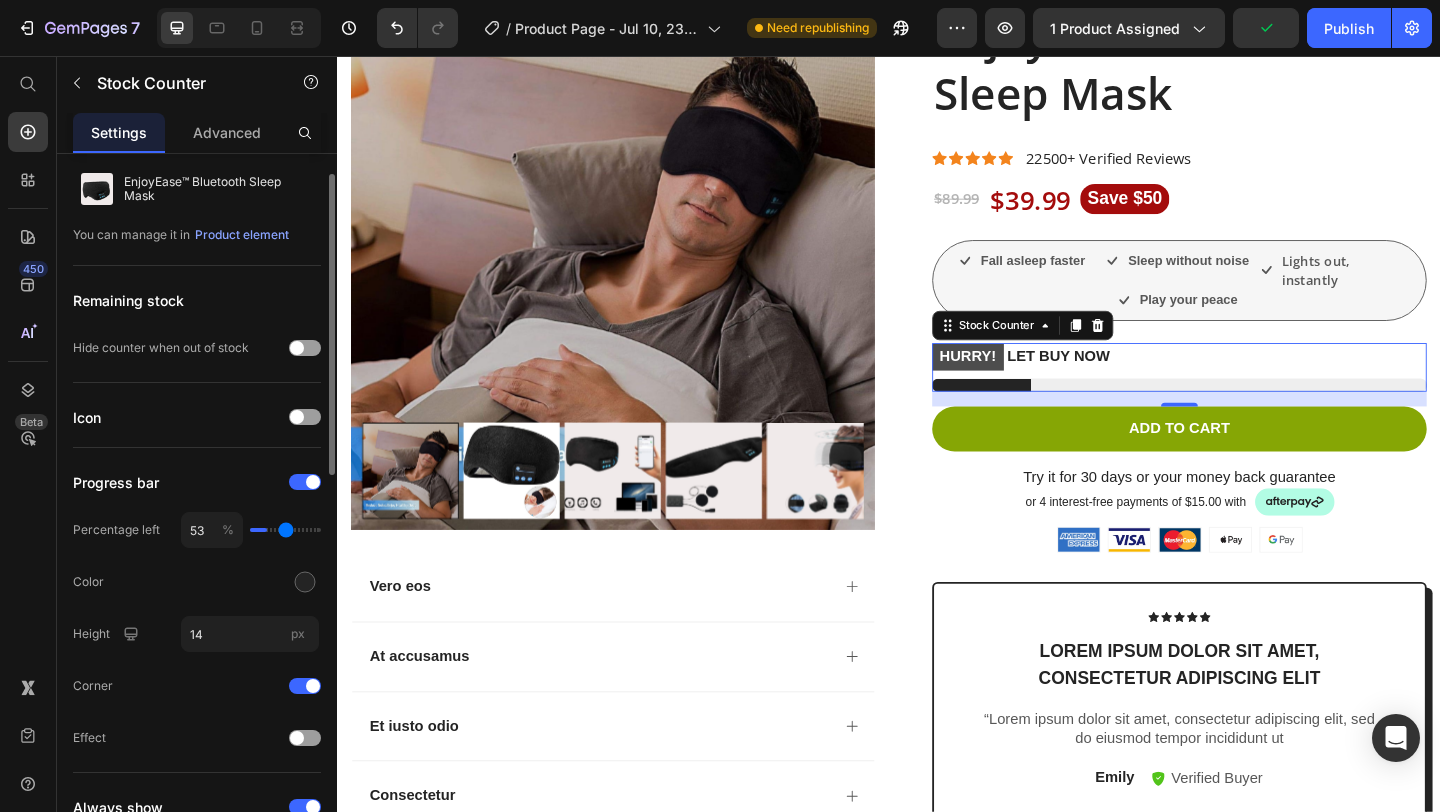 type on "56" 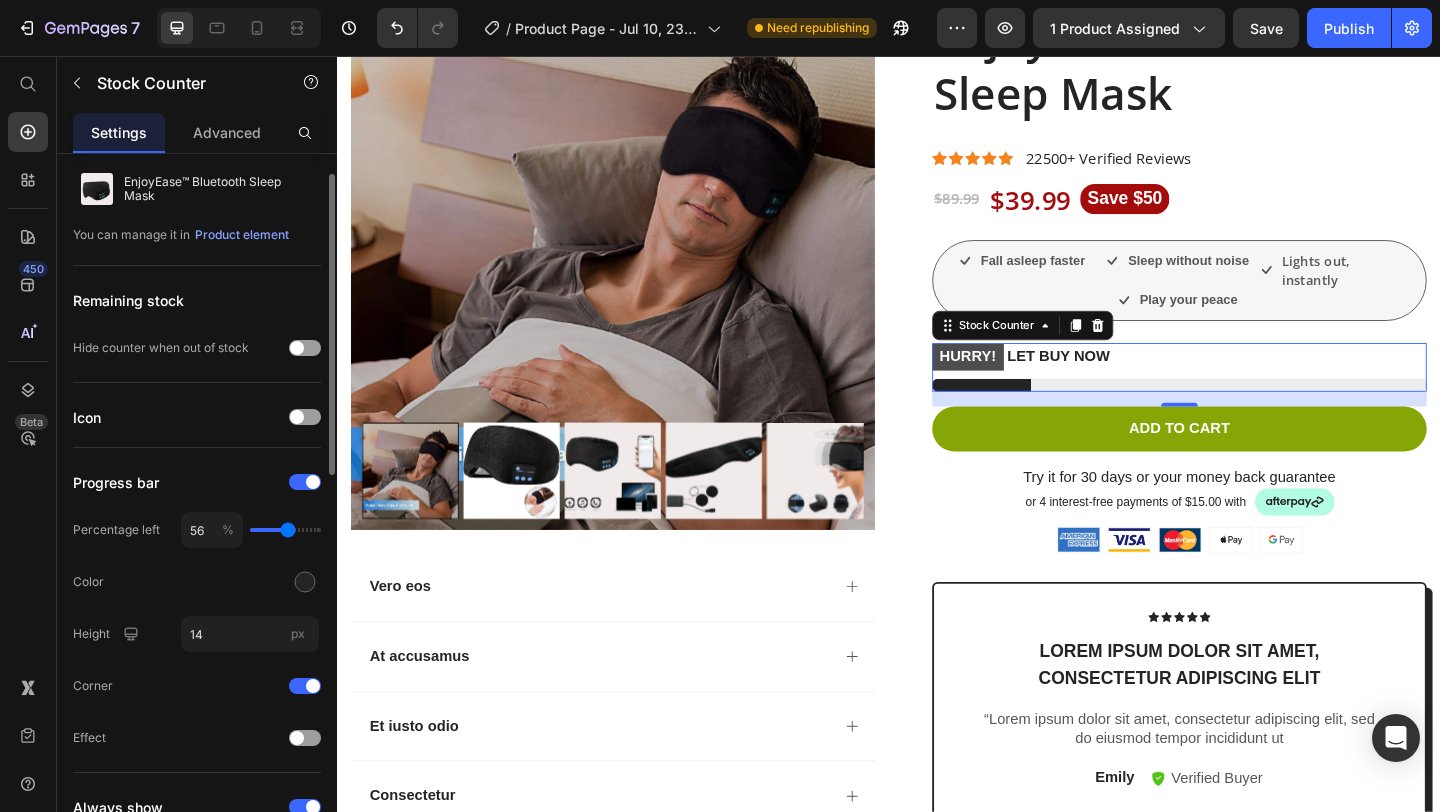 type on "58" 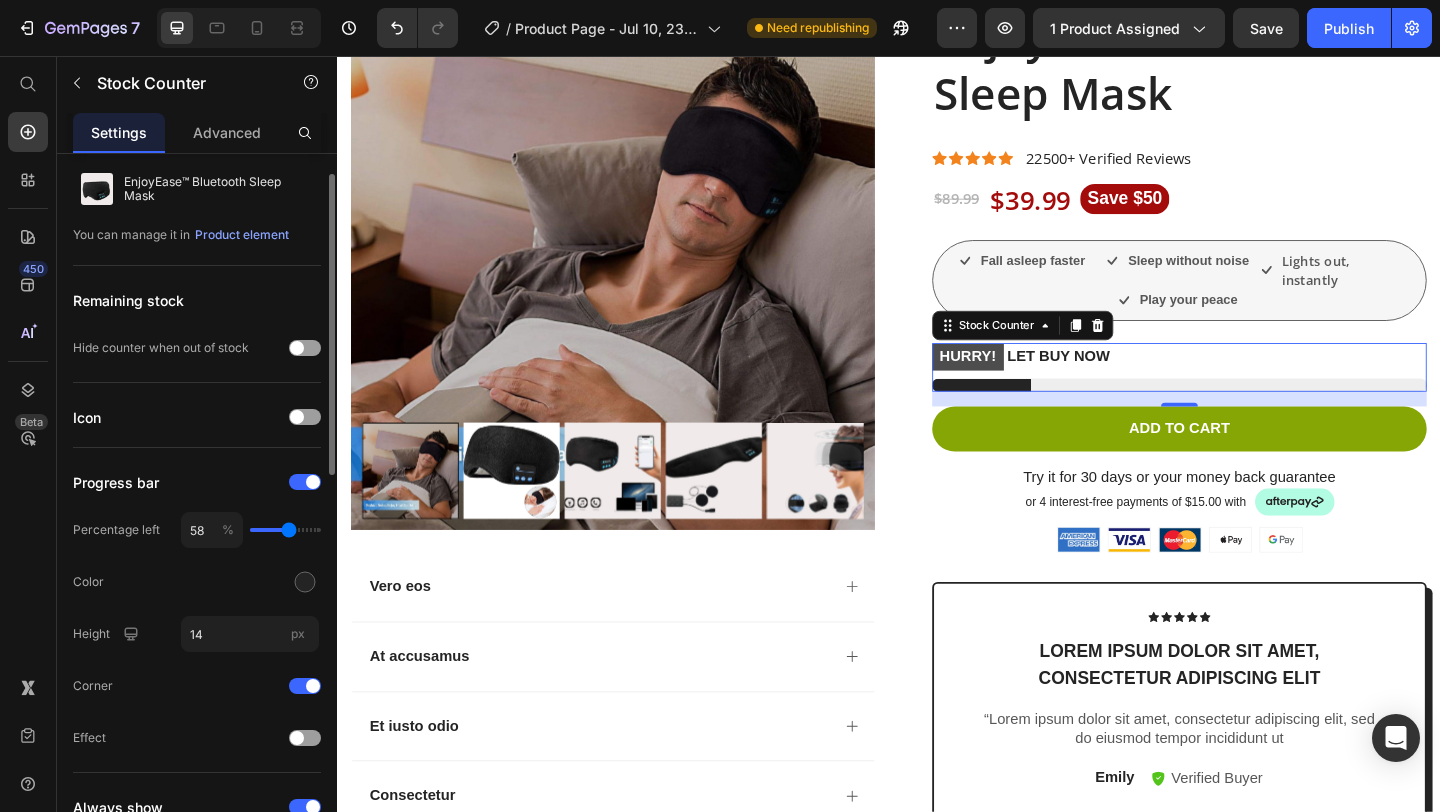 type on "61" 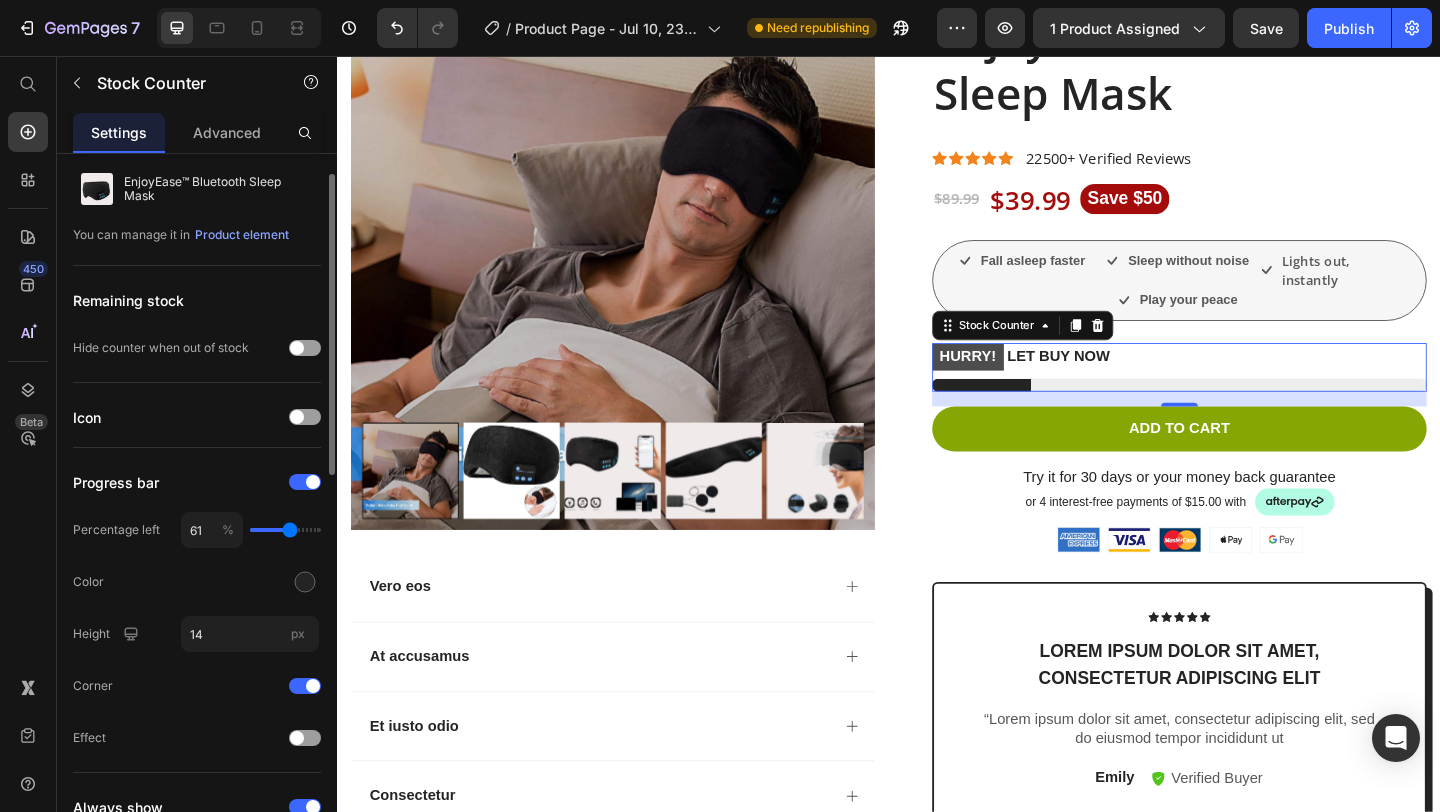 type on "64" 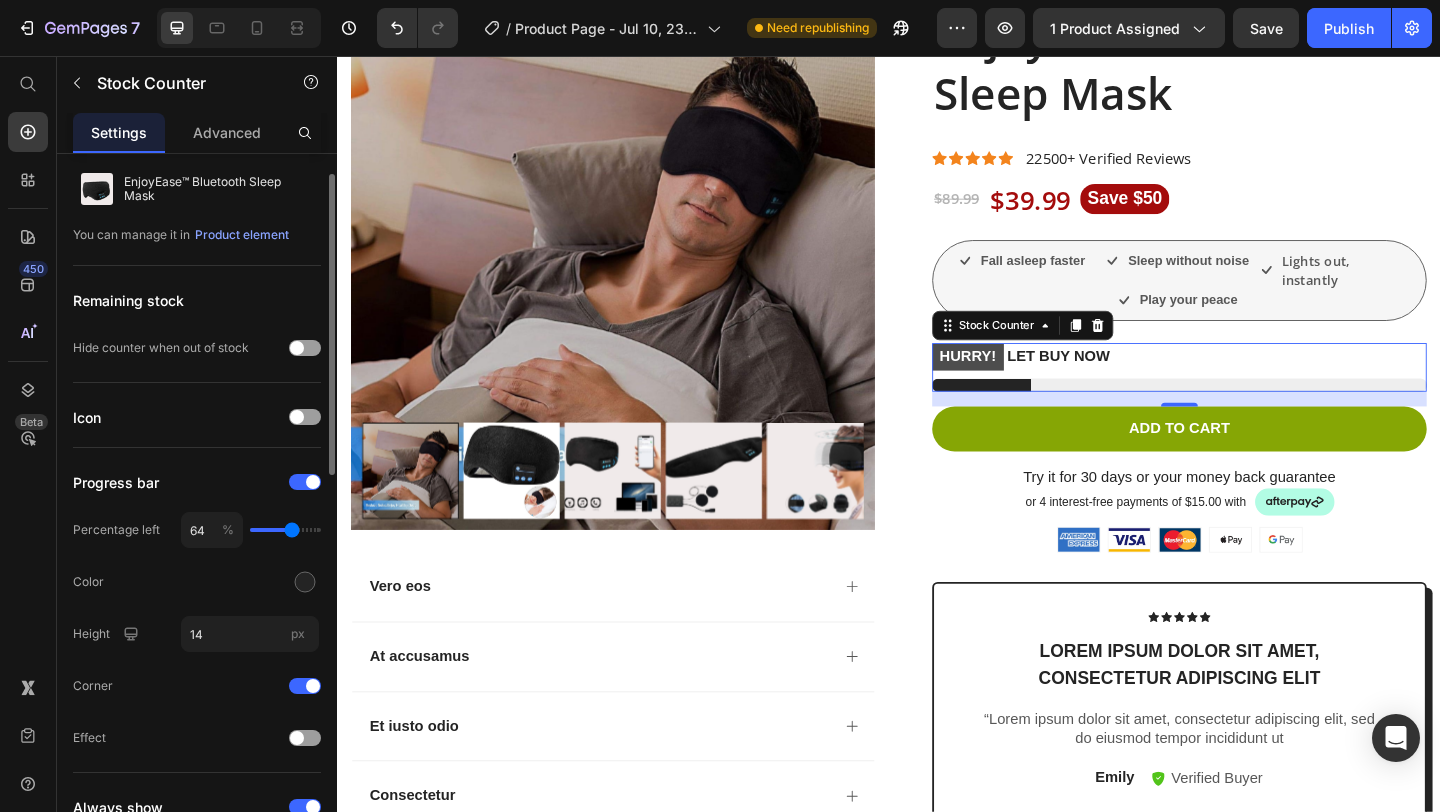 type on "65" 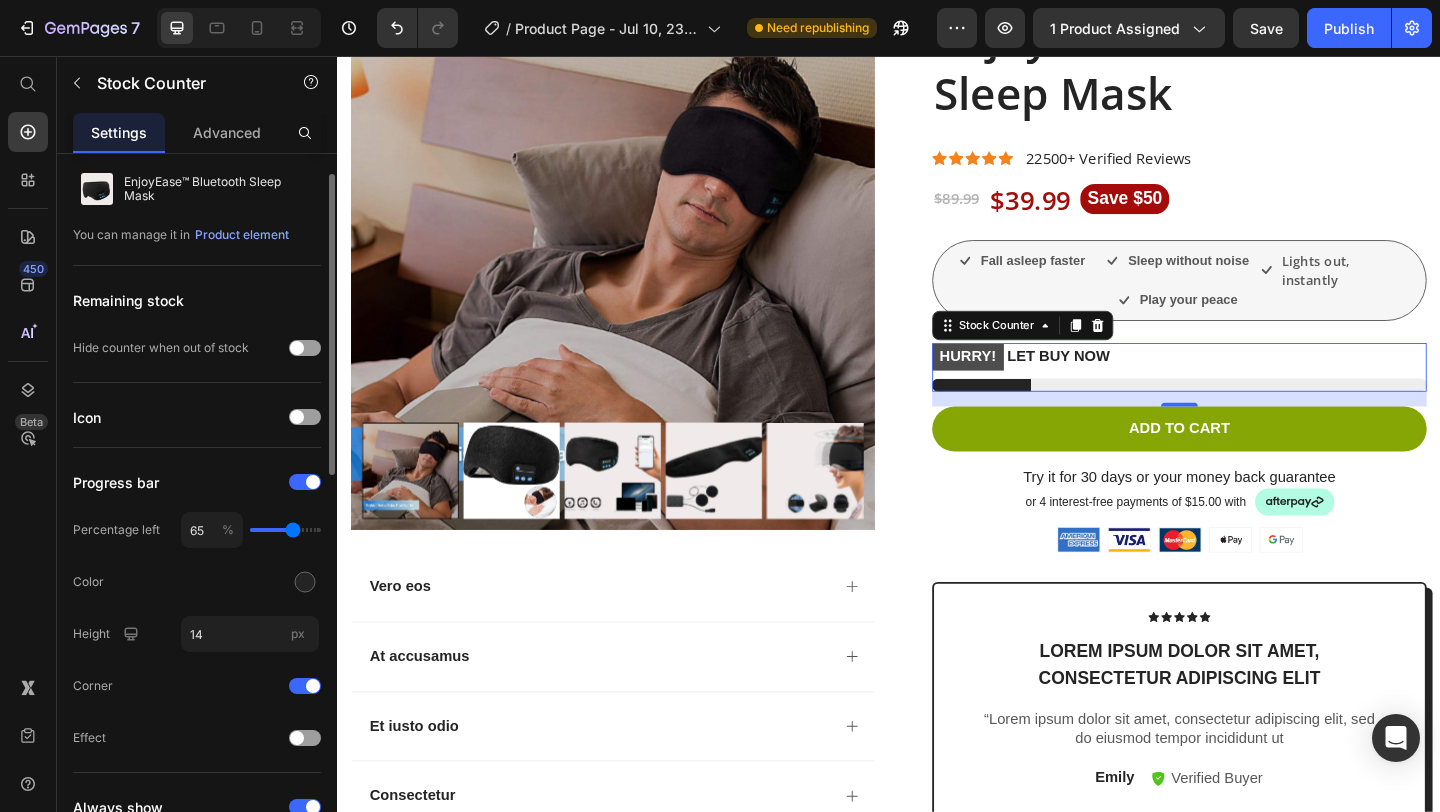 type on "67" 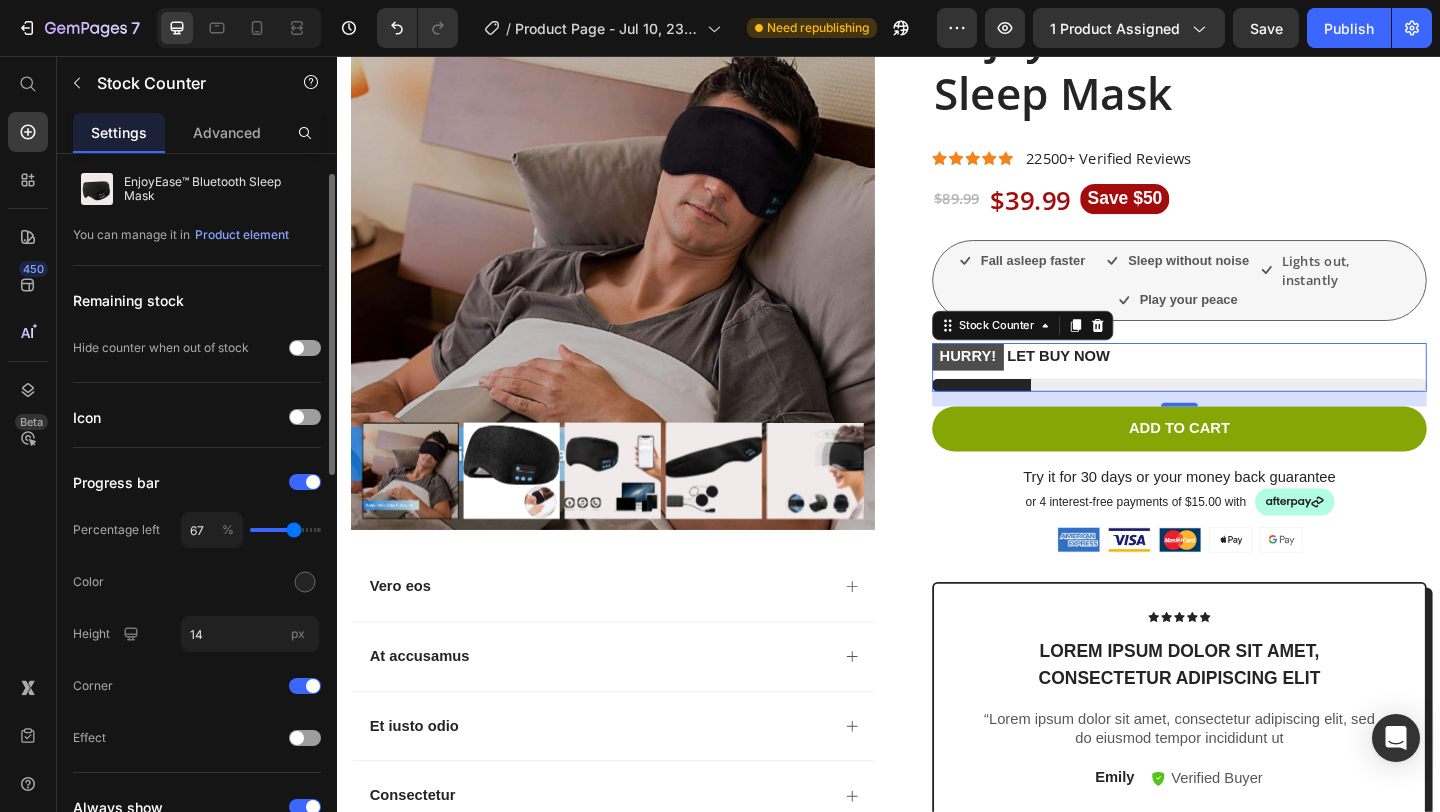type on "68" 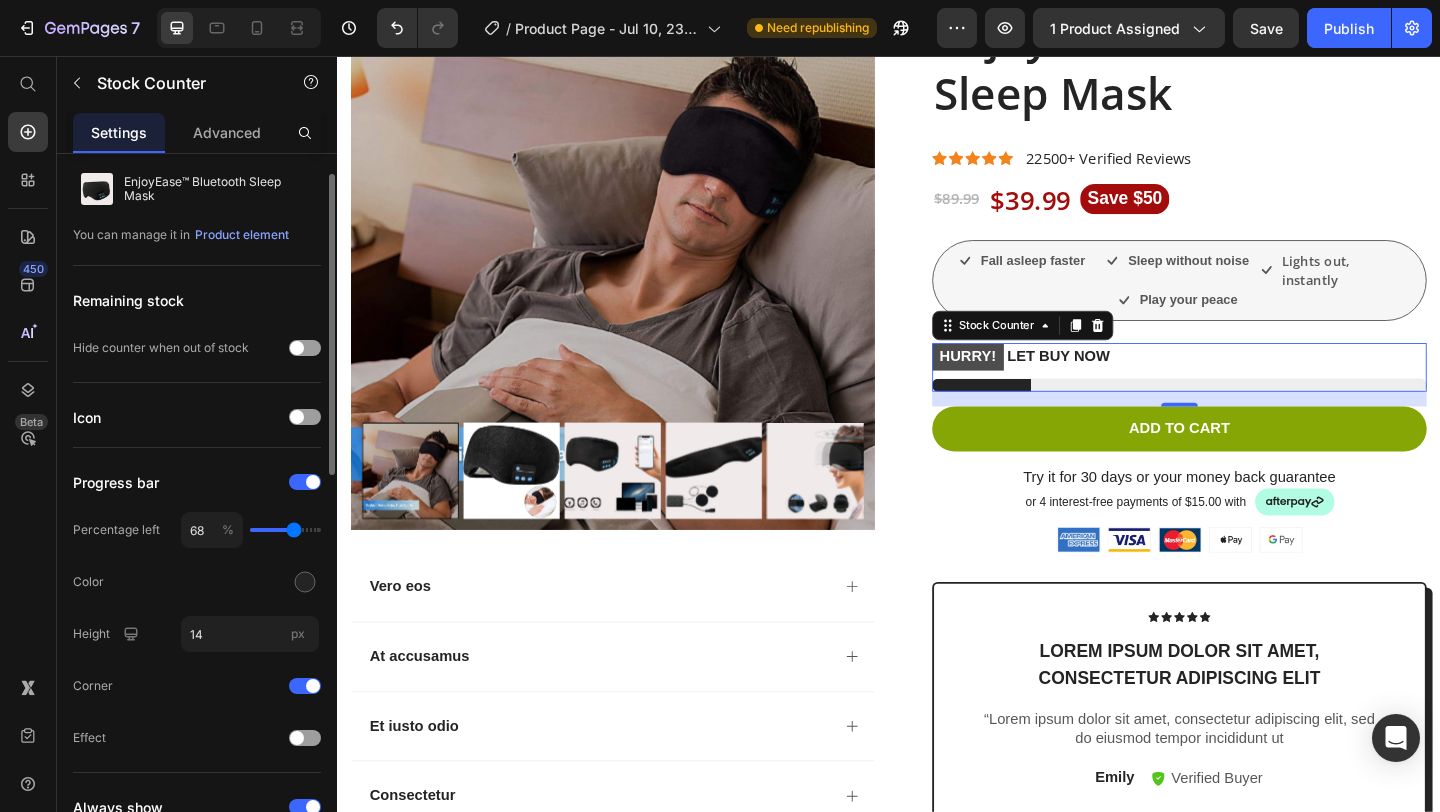 type on "69" 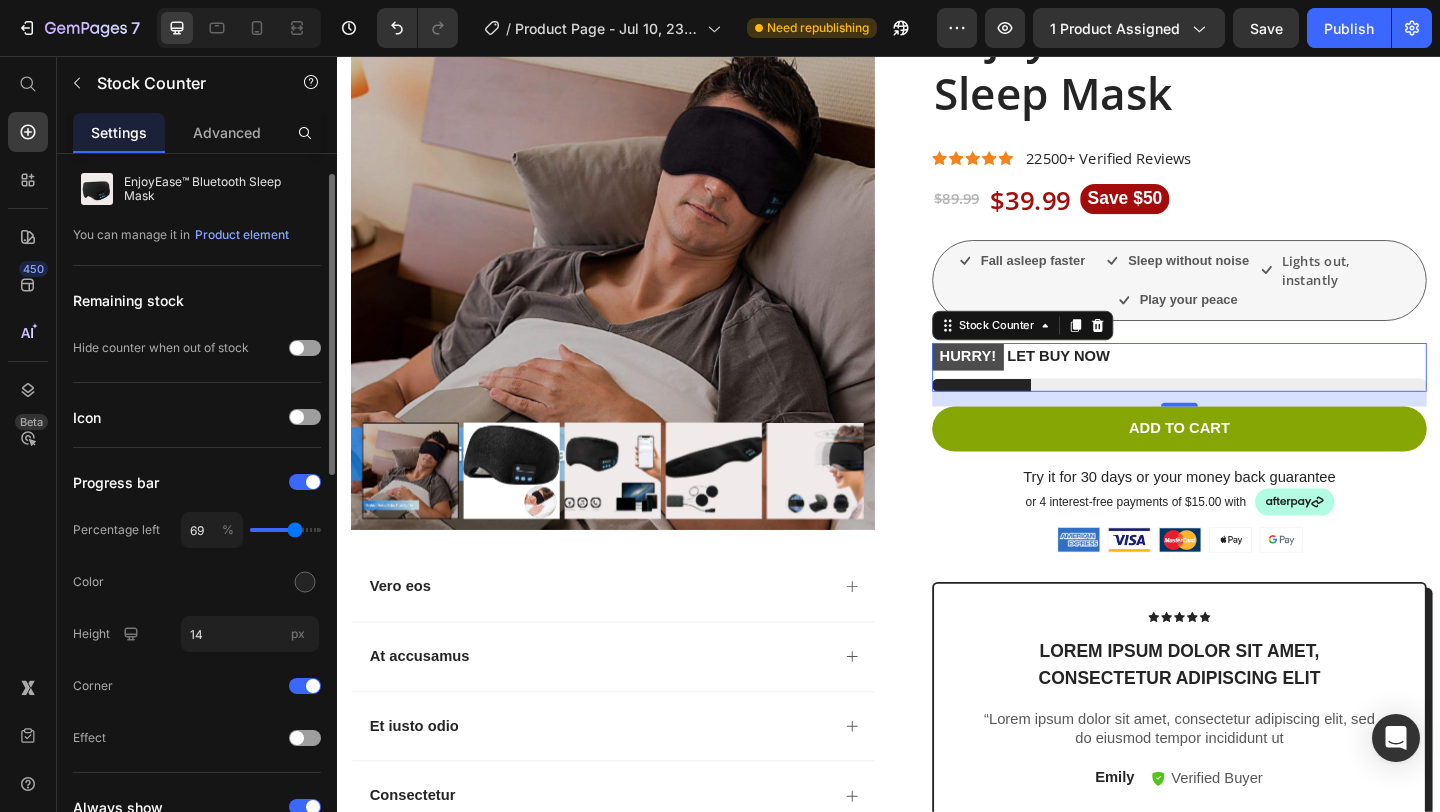 type on "70" 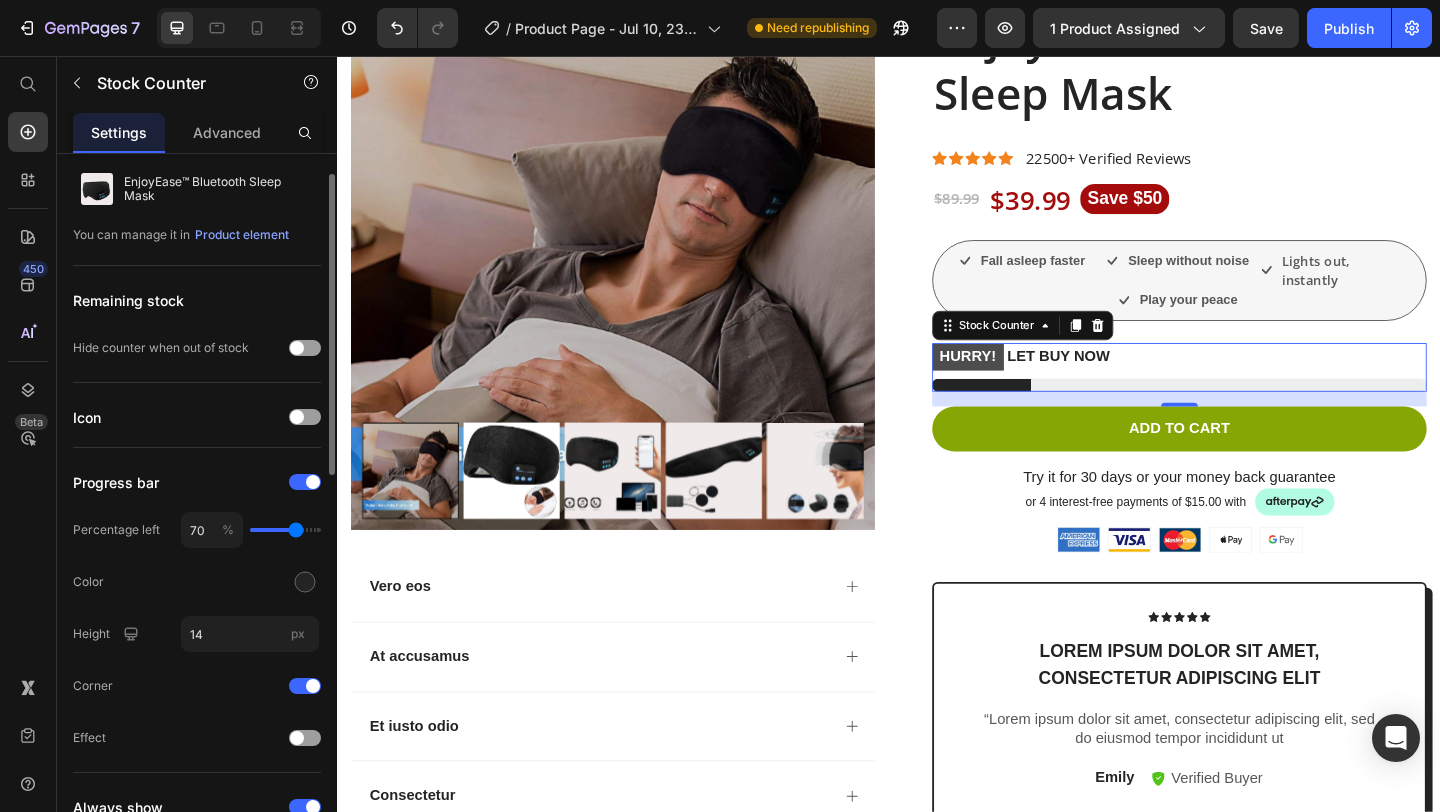 type on "71" 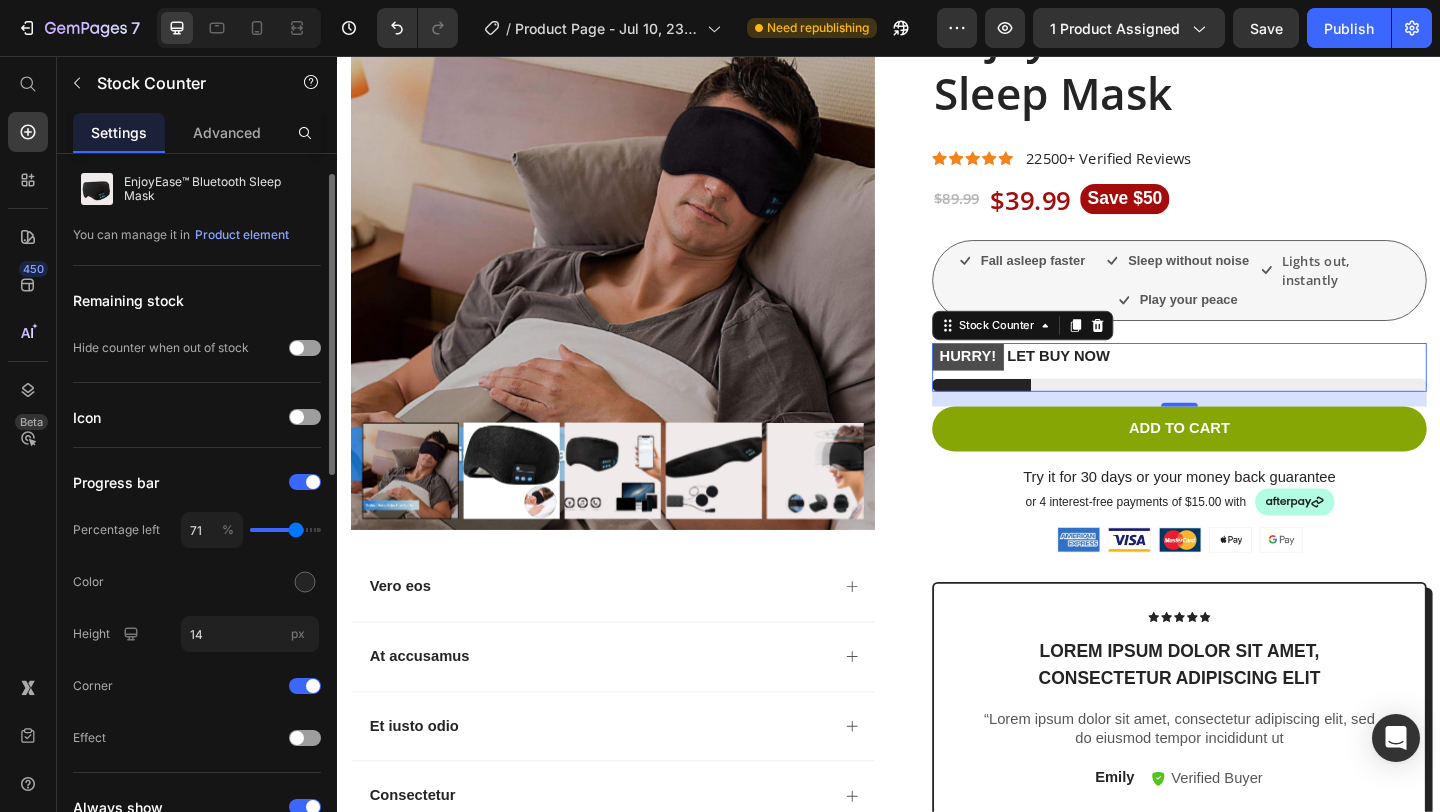 type on "72" 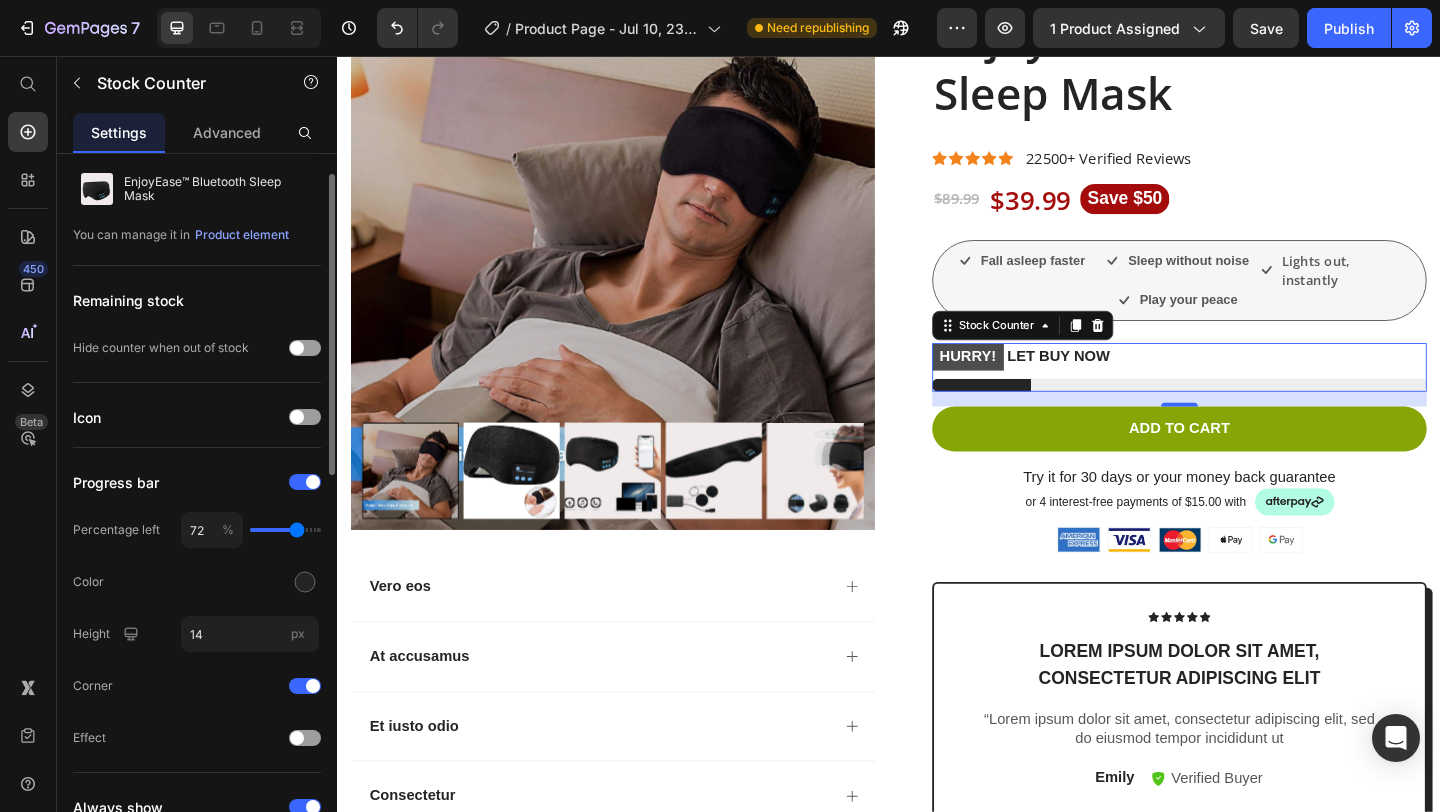 type on "73" 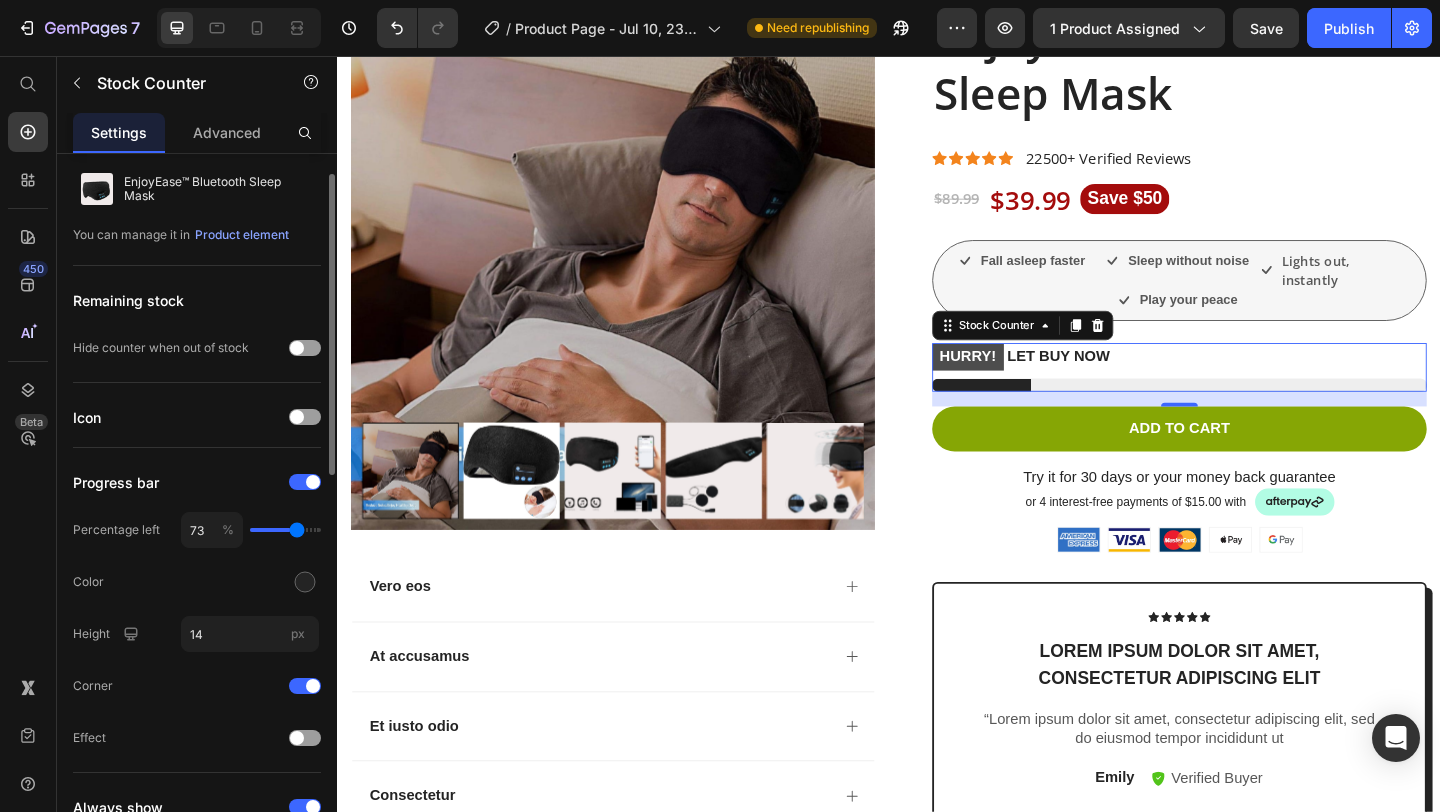 type on "74" 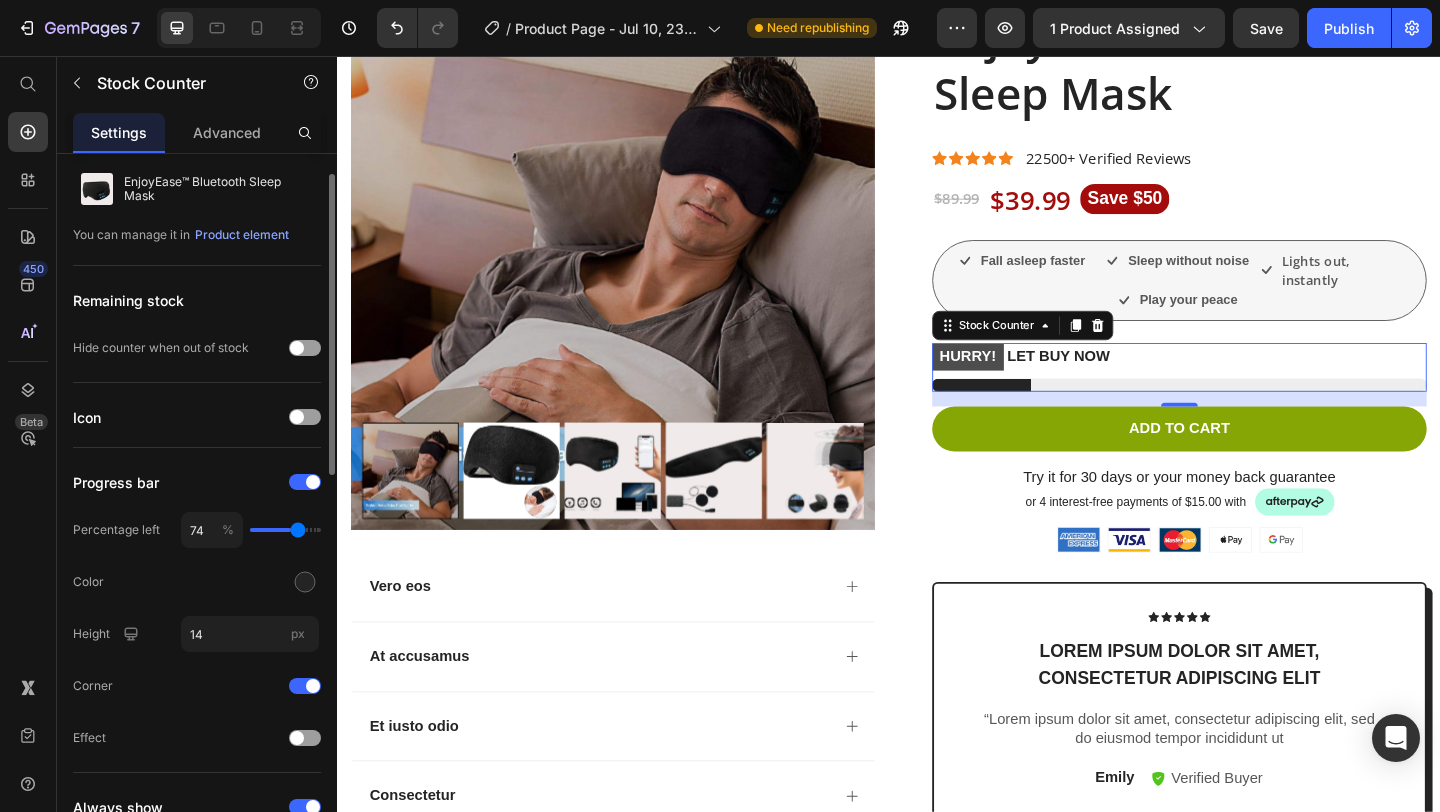 type on "75" 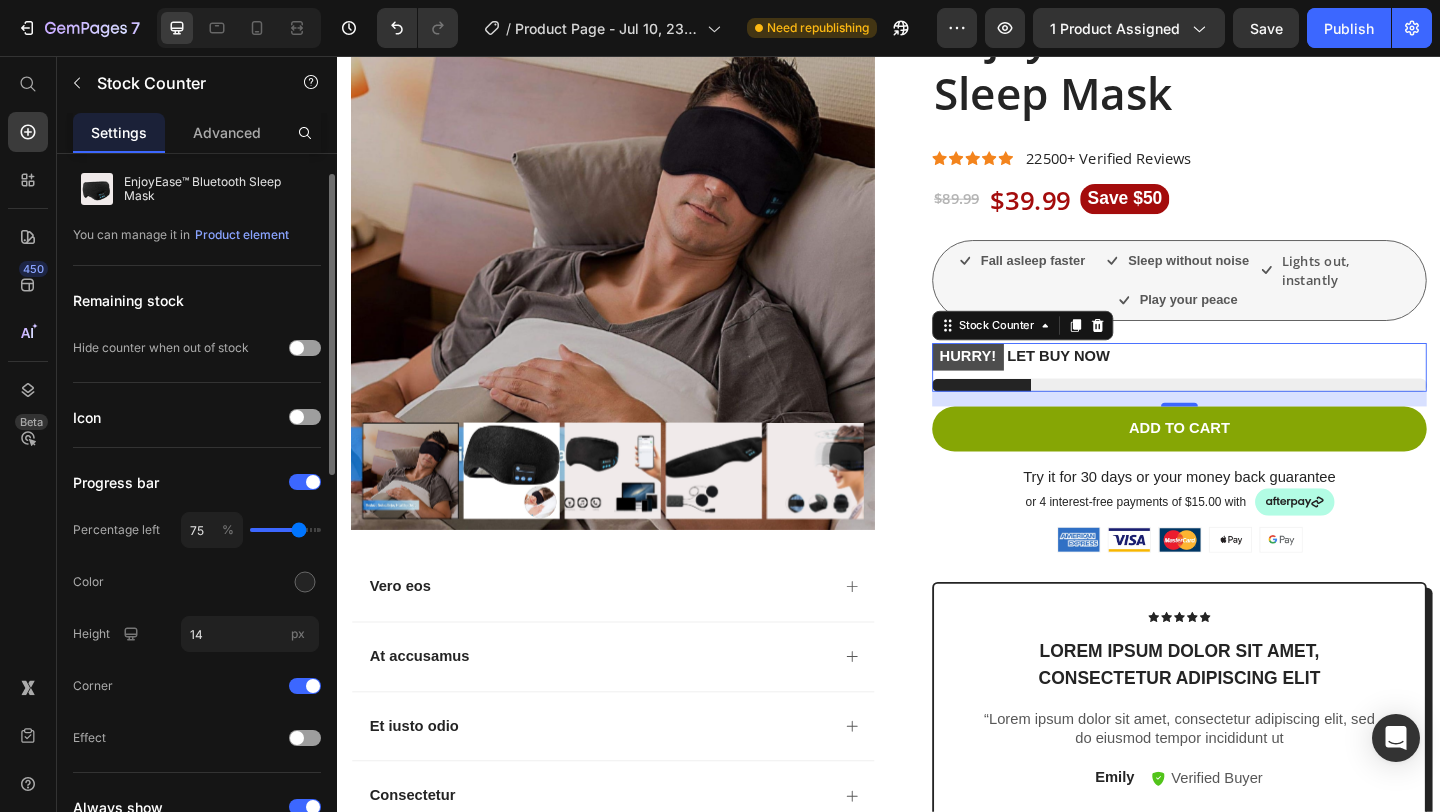 type on "76" 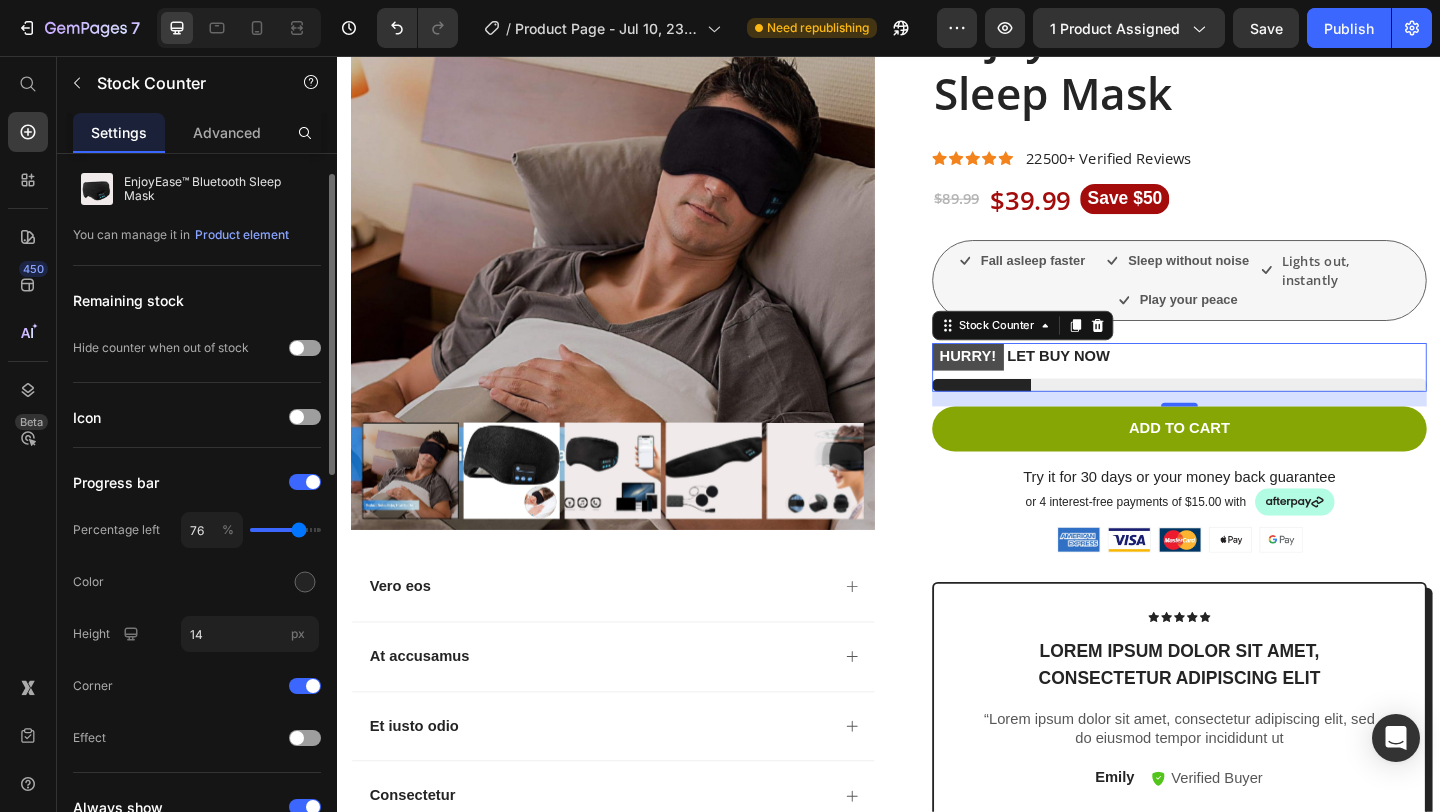 type on "77" 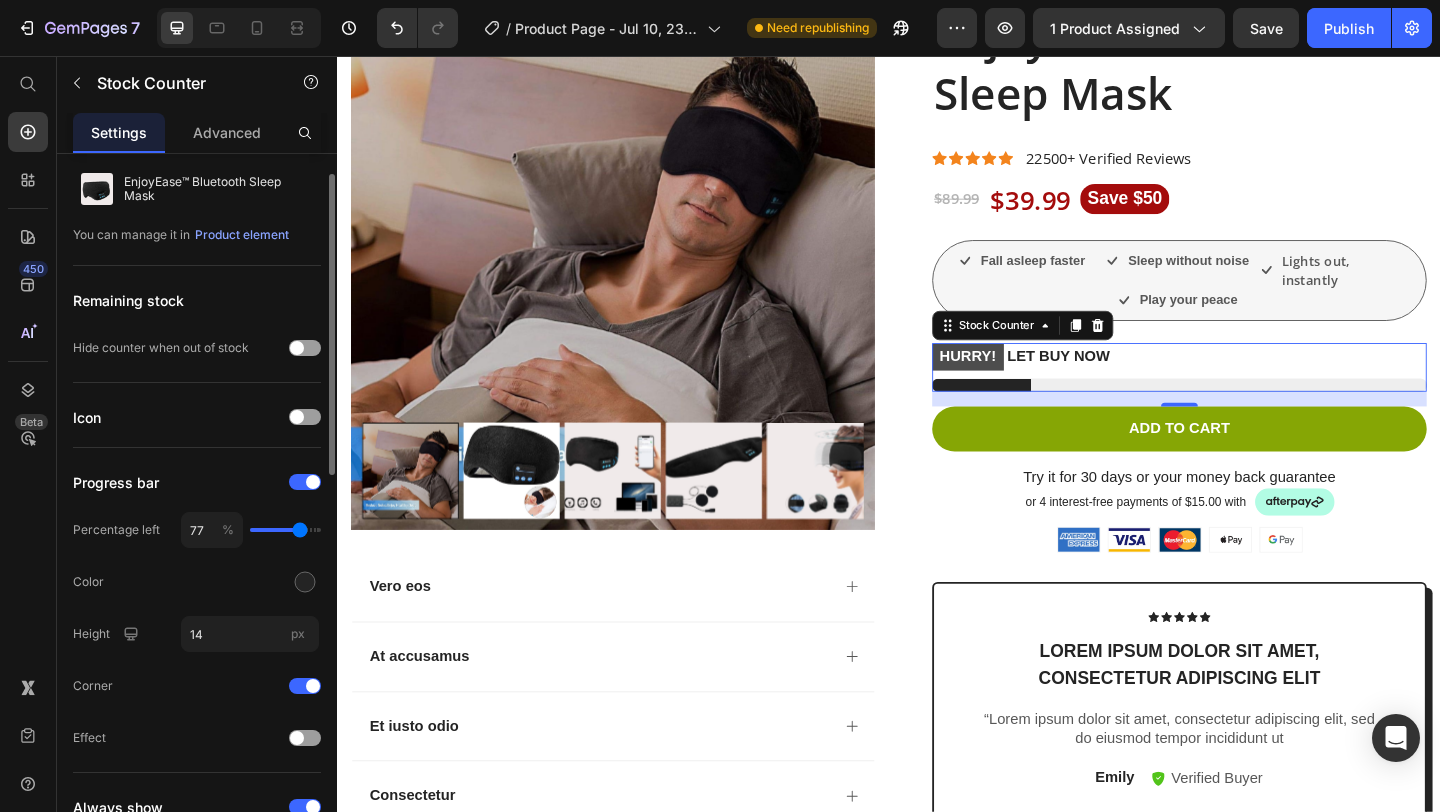 type on "78" 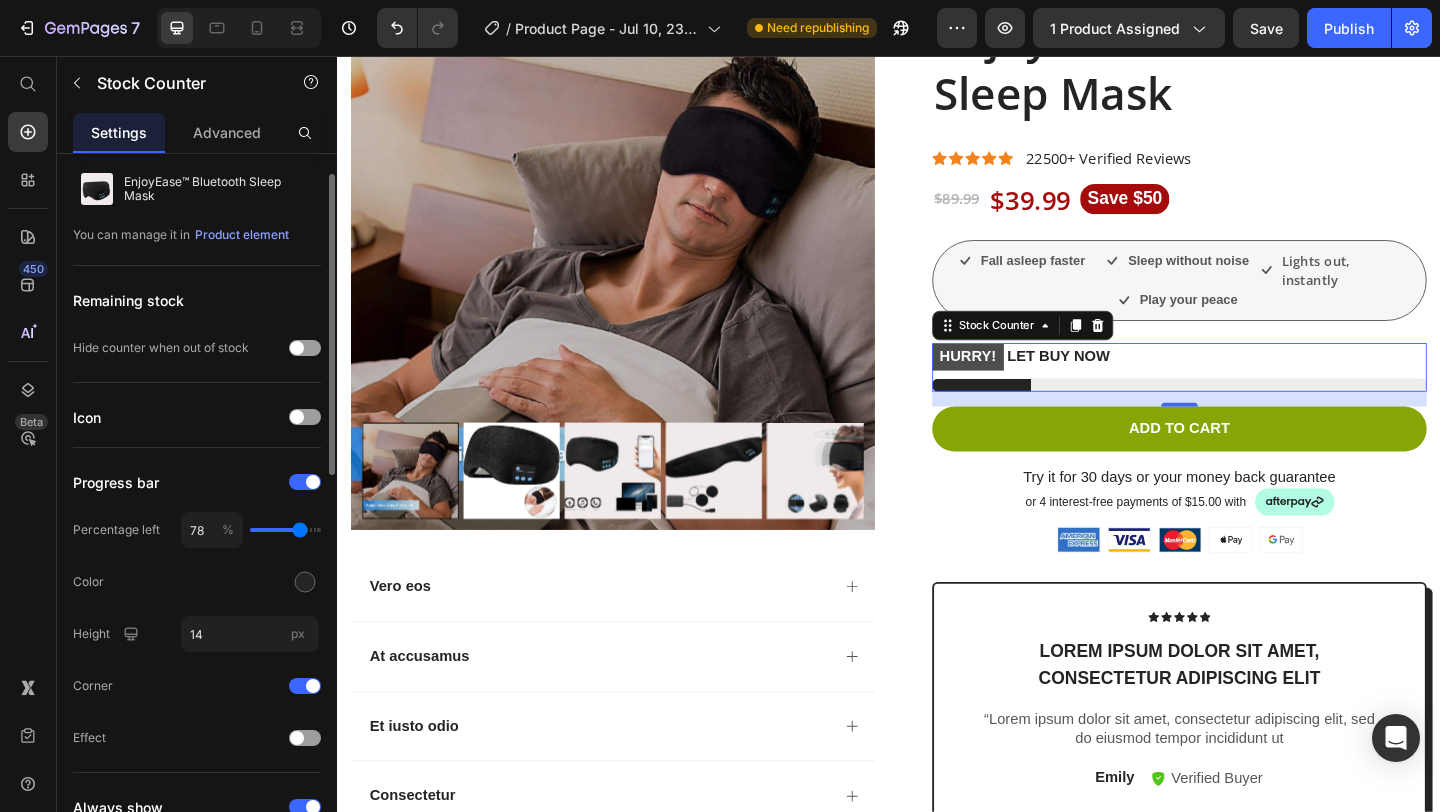 type on "79" 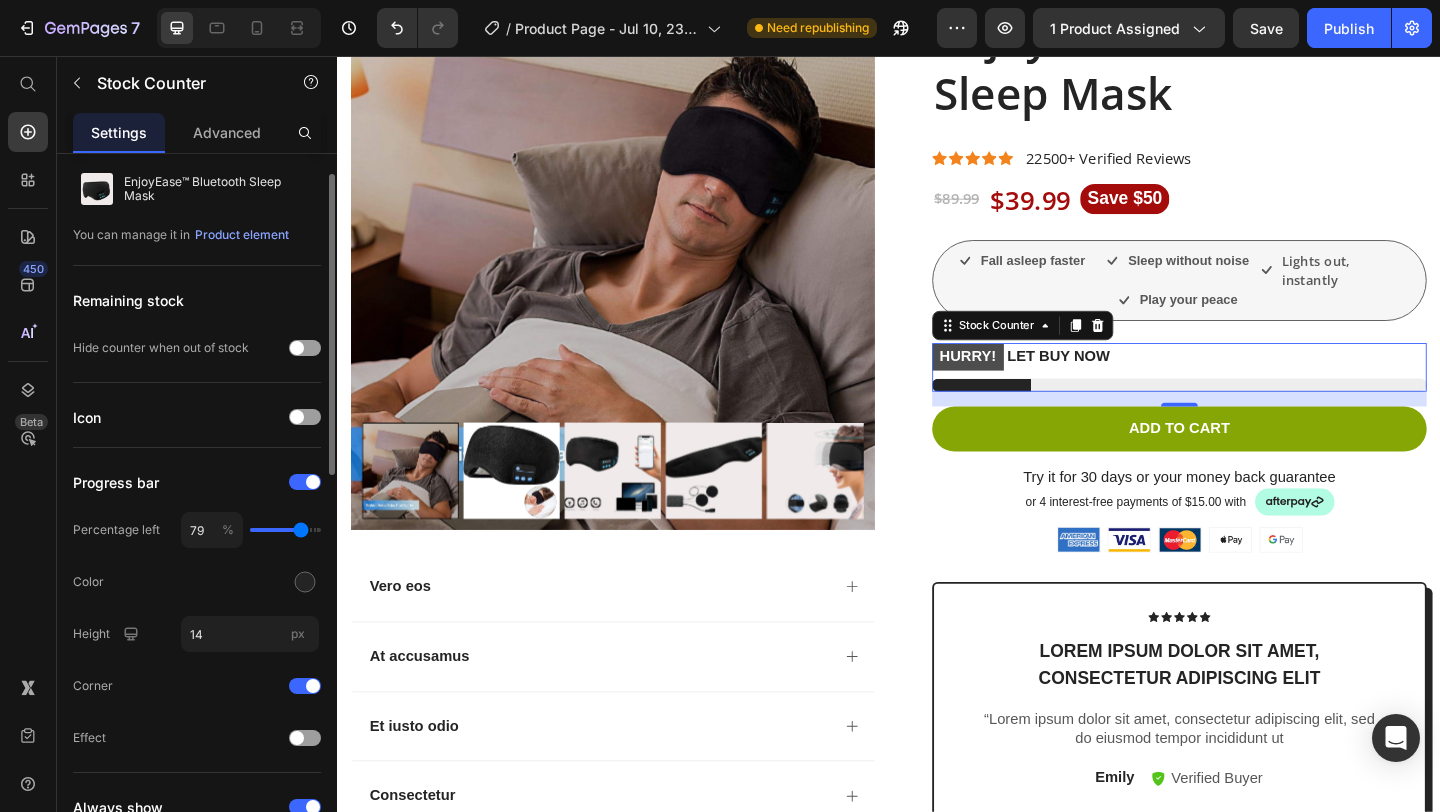 type on "80" 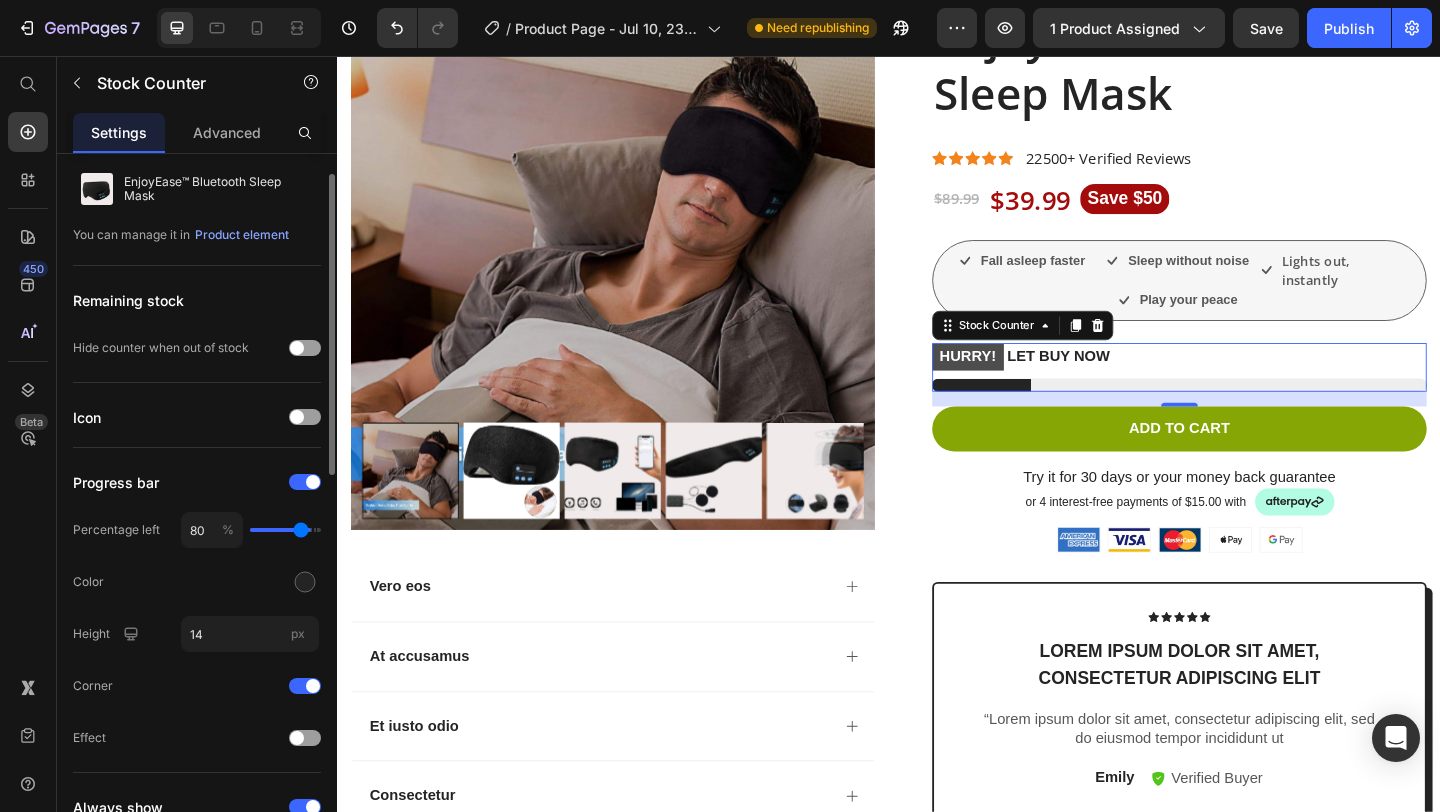 type on "85" 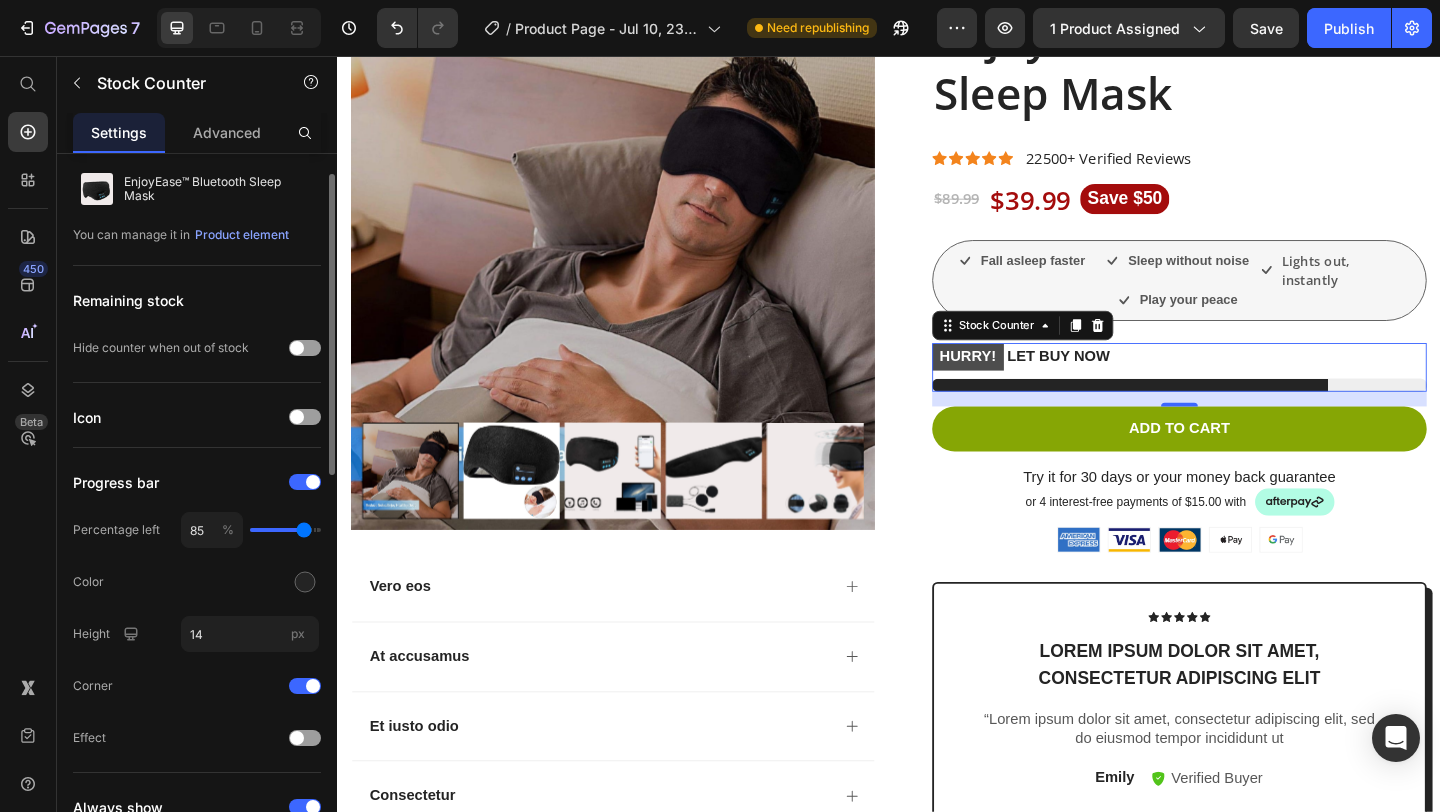 type on "86" 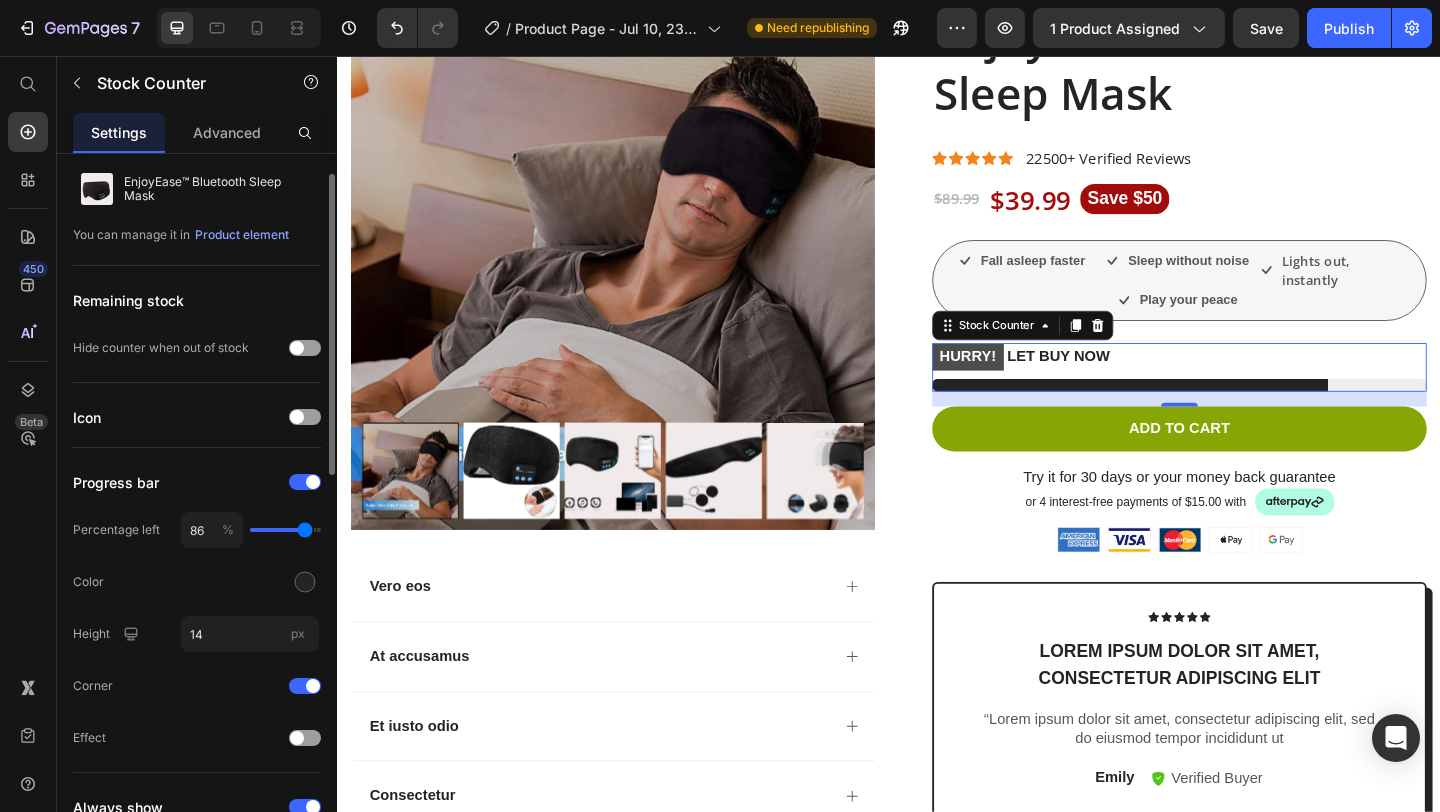 drag, startPoint x: 269, startPoint y: 532, endPoint x: 305, endPoint y: 532, distance: 36 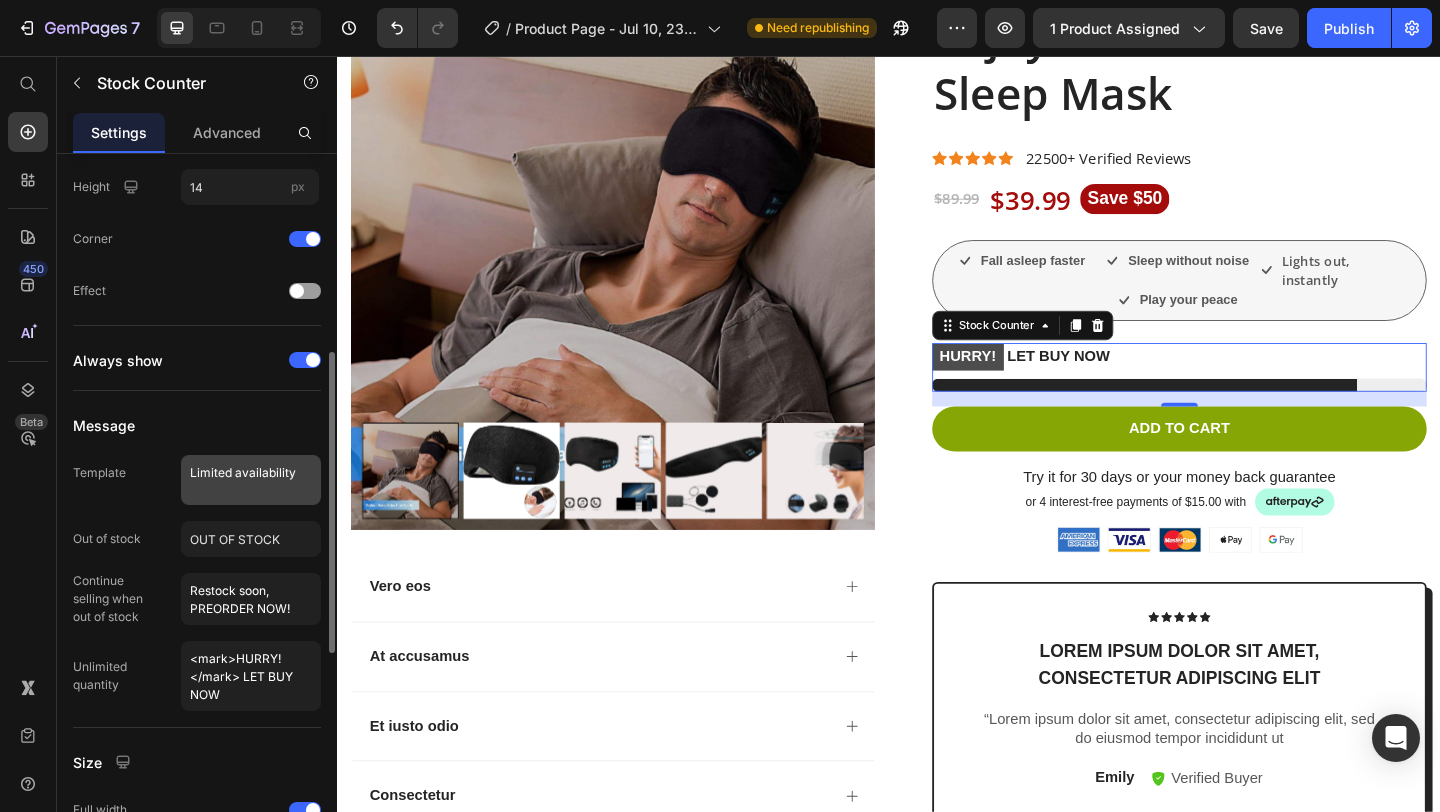 scroll, scrollTop: 500, scrollLeft: 0, axis: vertical 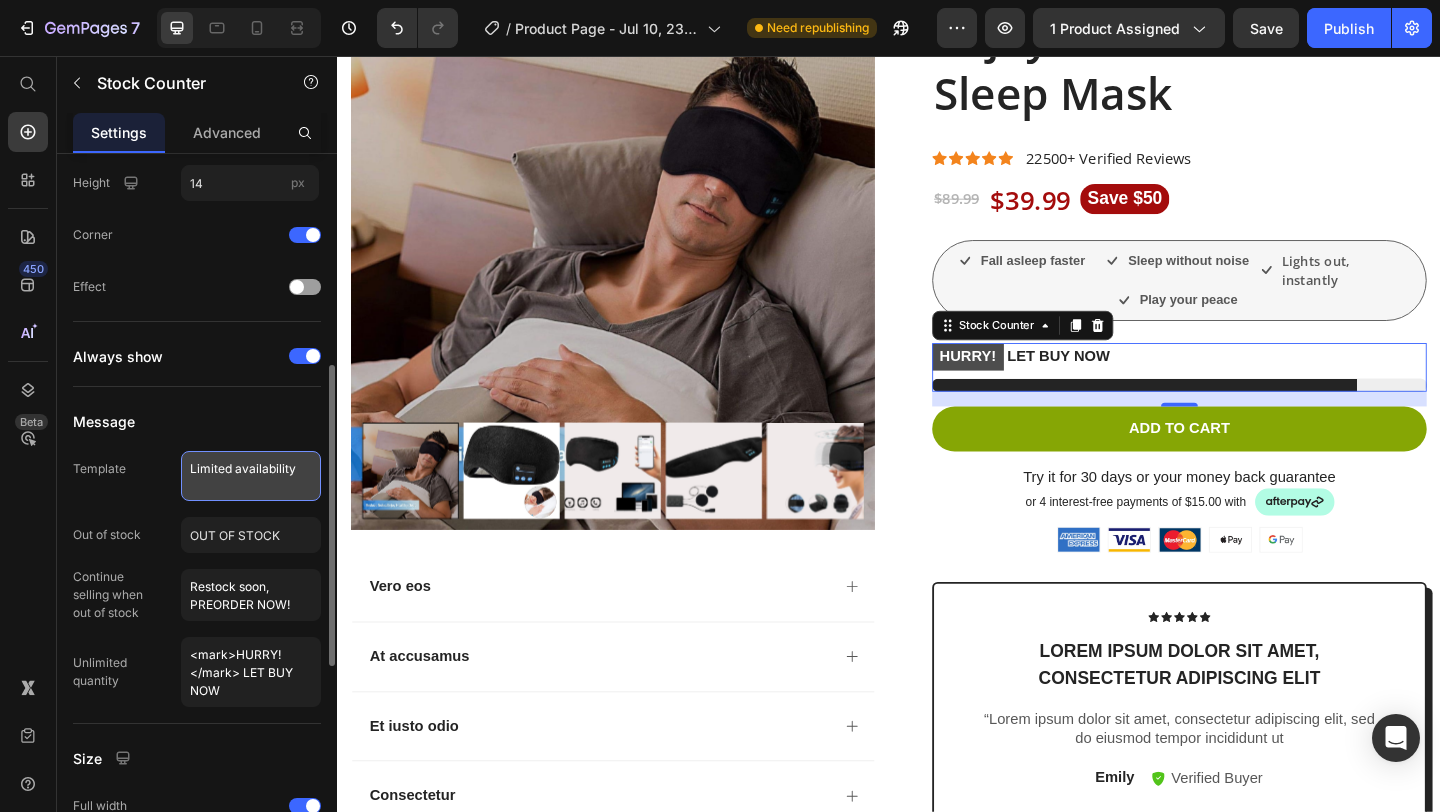 click on "Limited availability" at bounding box center (251, 476) 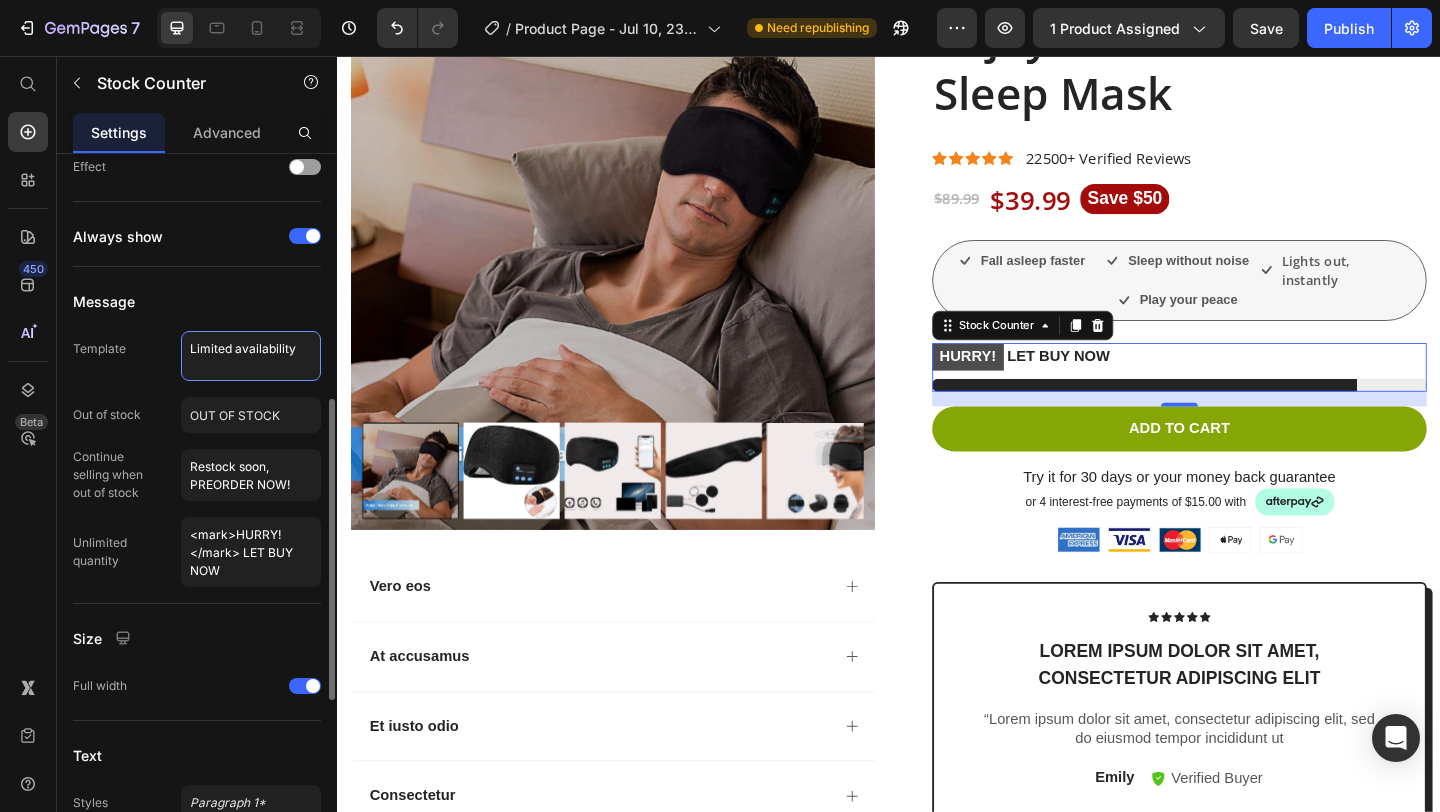 scroll, scrollTop: 608, scrollLeft: 0, axis: vertical 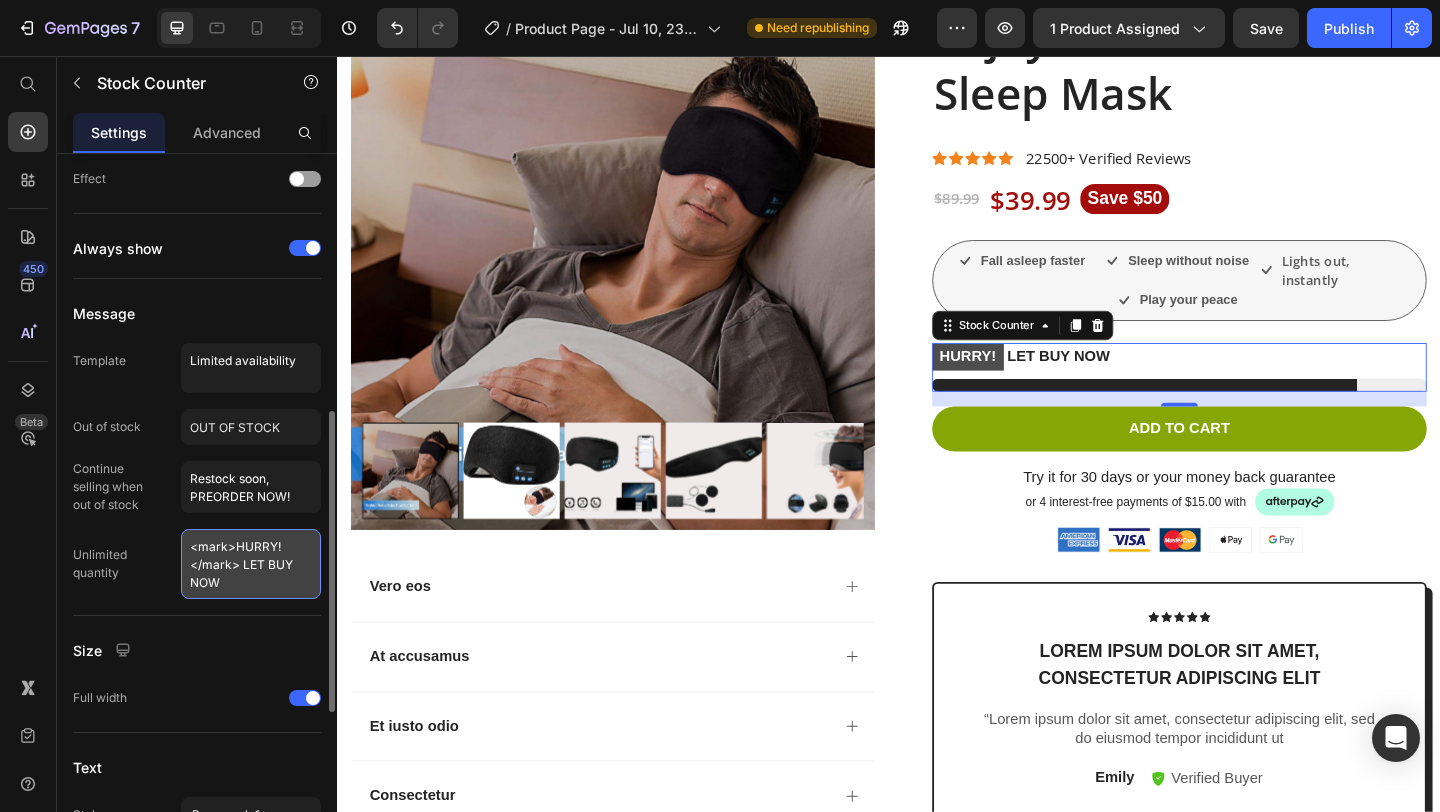 drag, startPoint x: 223, startPoint y: 584, endPoint x: 191, endPoint y: 547, distance: 48.9183 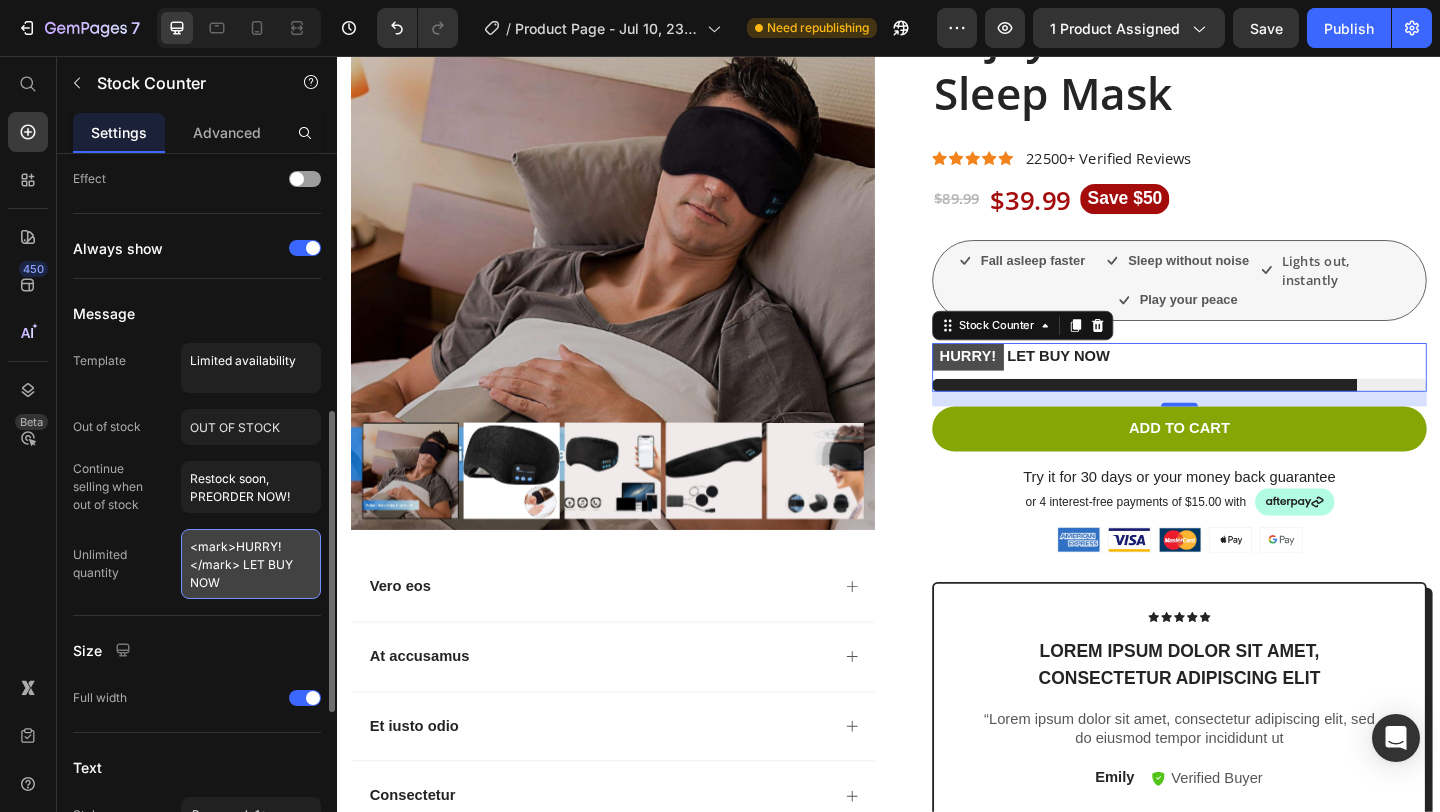 paste on "Sleep Better Tonight — Feel Amazing Tomorrow" 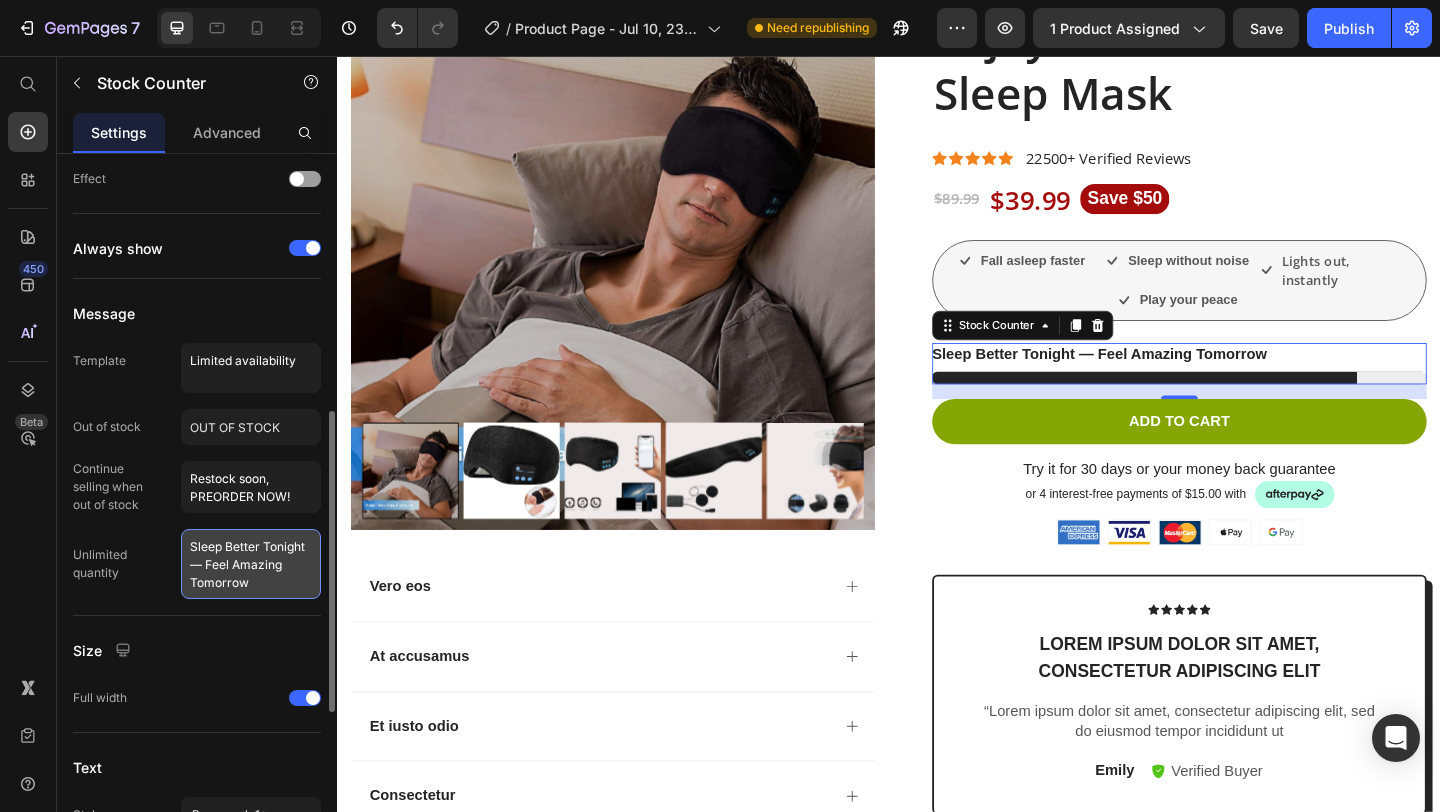 click on "Sleep Better Tonight — Feel Amazing Tomorrow" at bounding box center [251, 564] 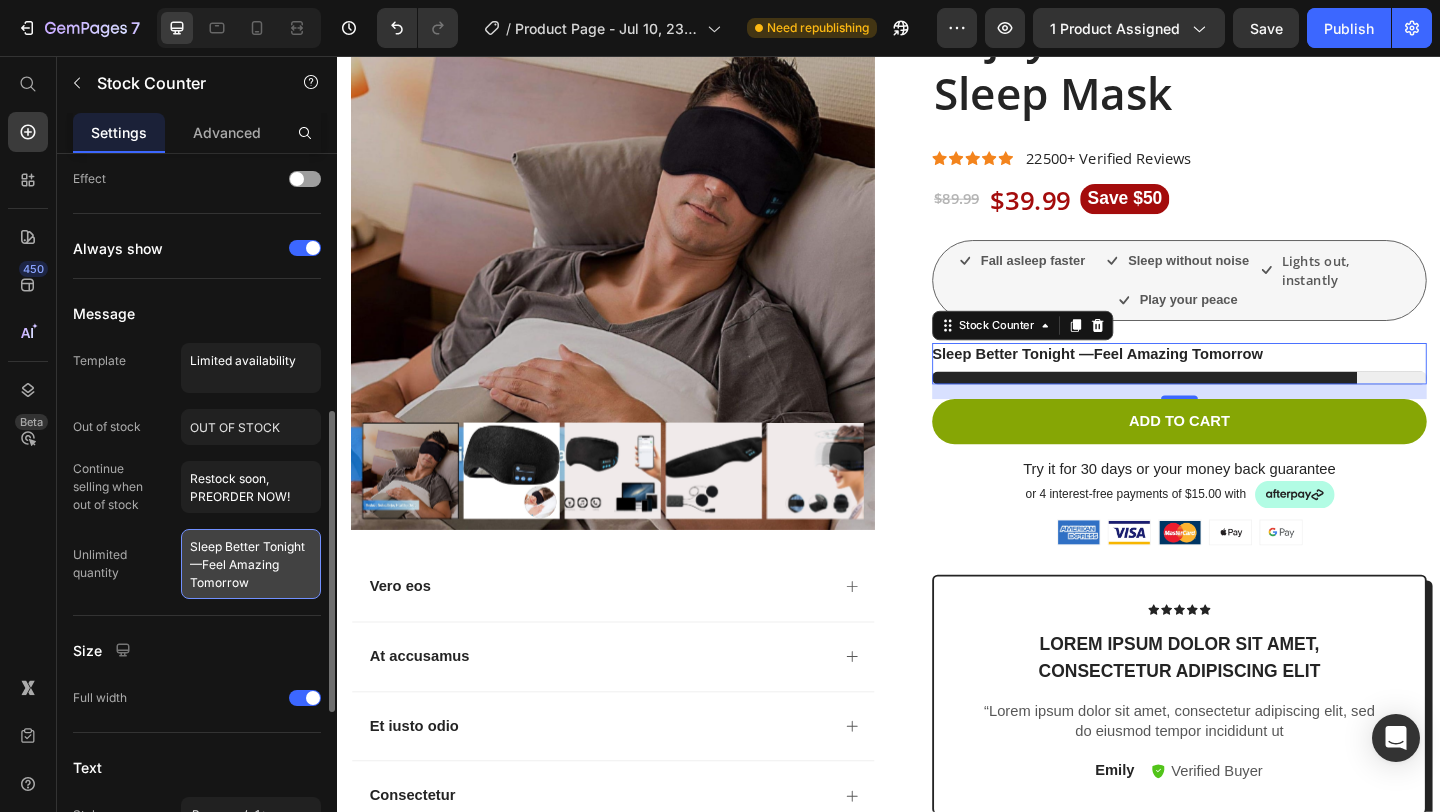 type on "Sleep Better Tonight Feel Amazing Tomorrow" 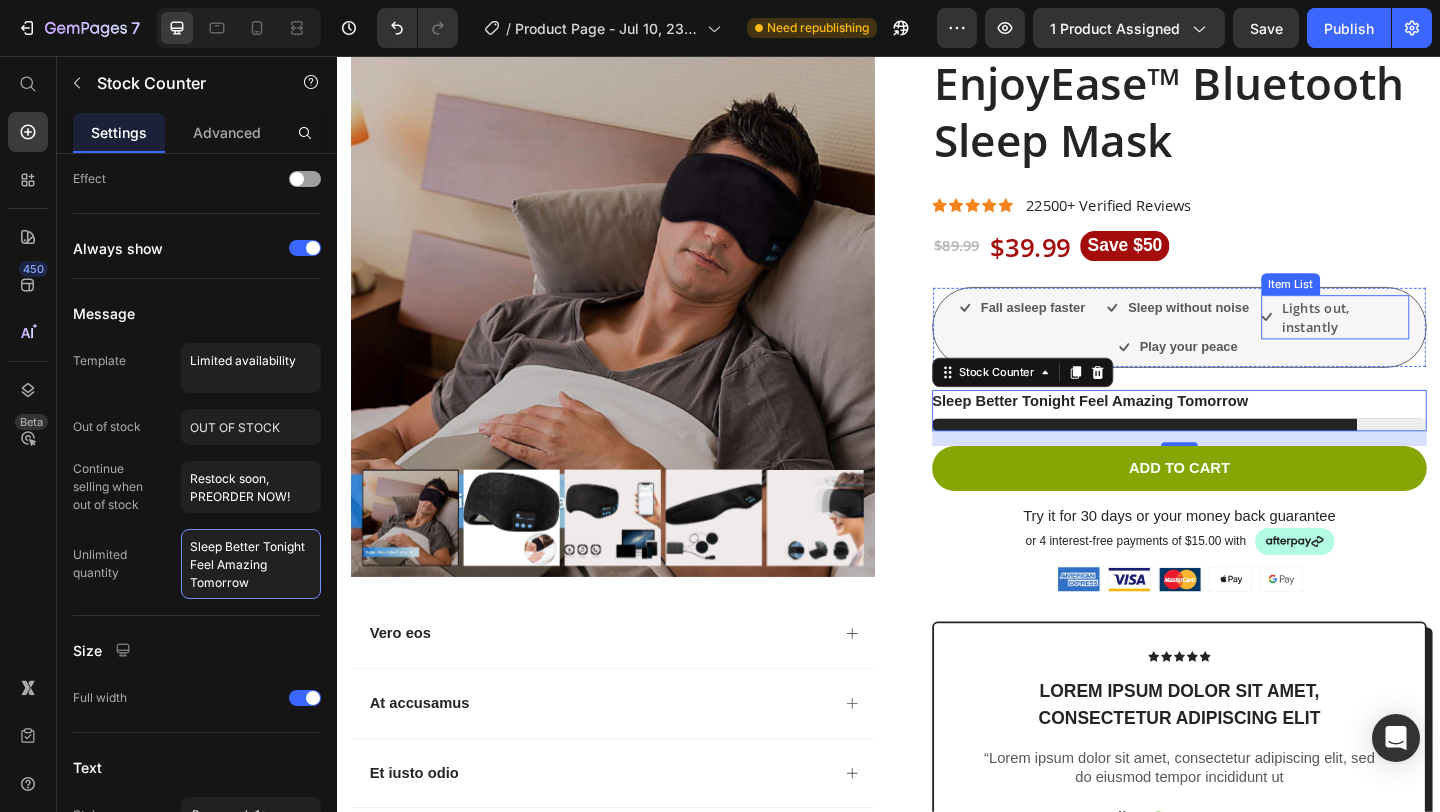 scroll, scrollTop: 0, scrollLeft: 0, axis: both 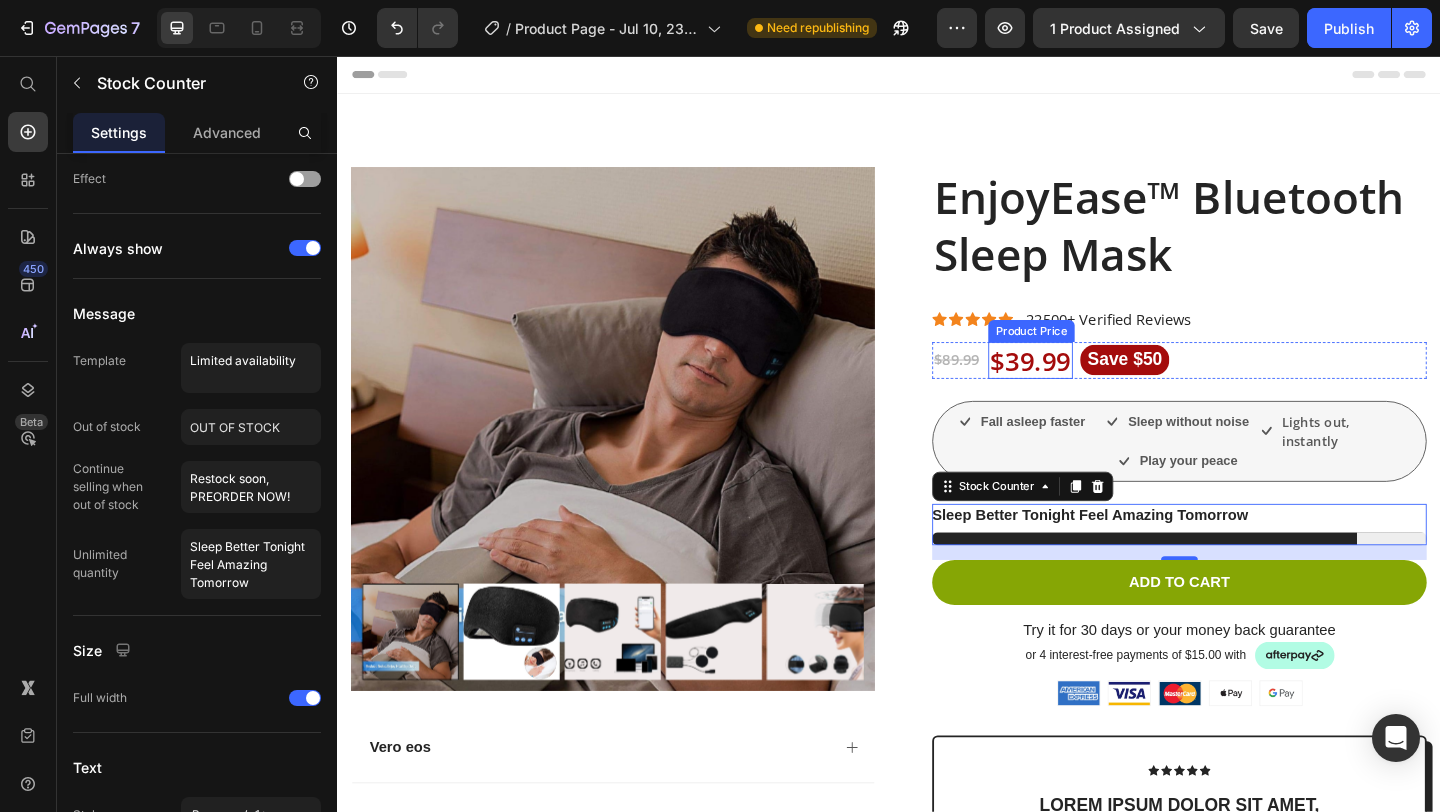 click on "$39.99" at bounding box center (1091, 387) 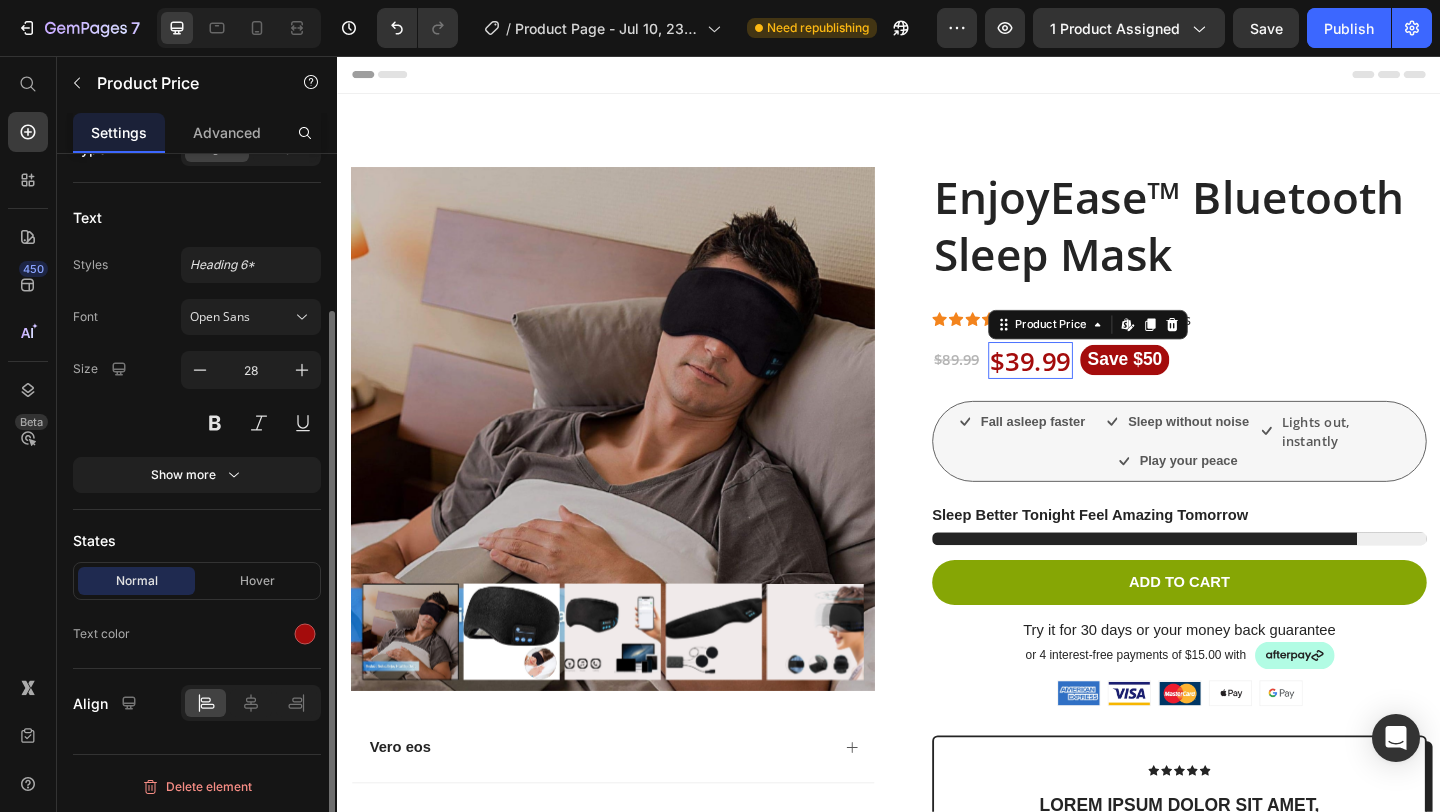 scroll, scrollTop: 0, scrollLeft: 0, axis: both 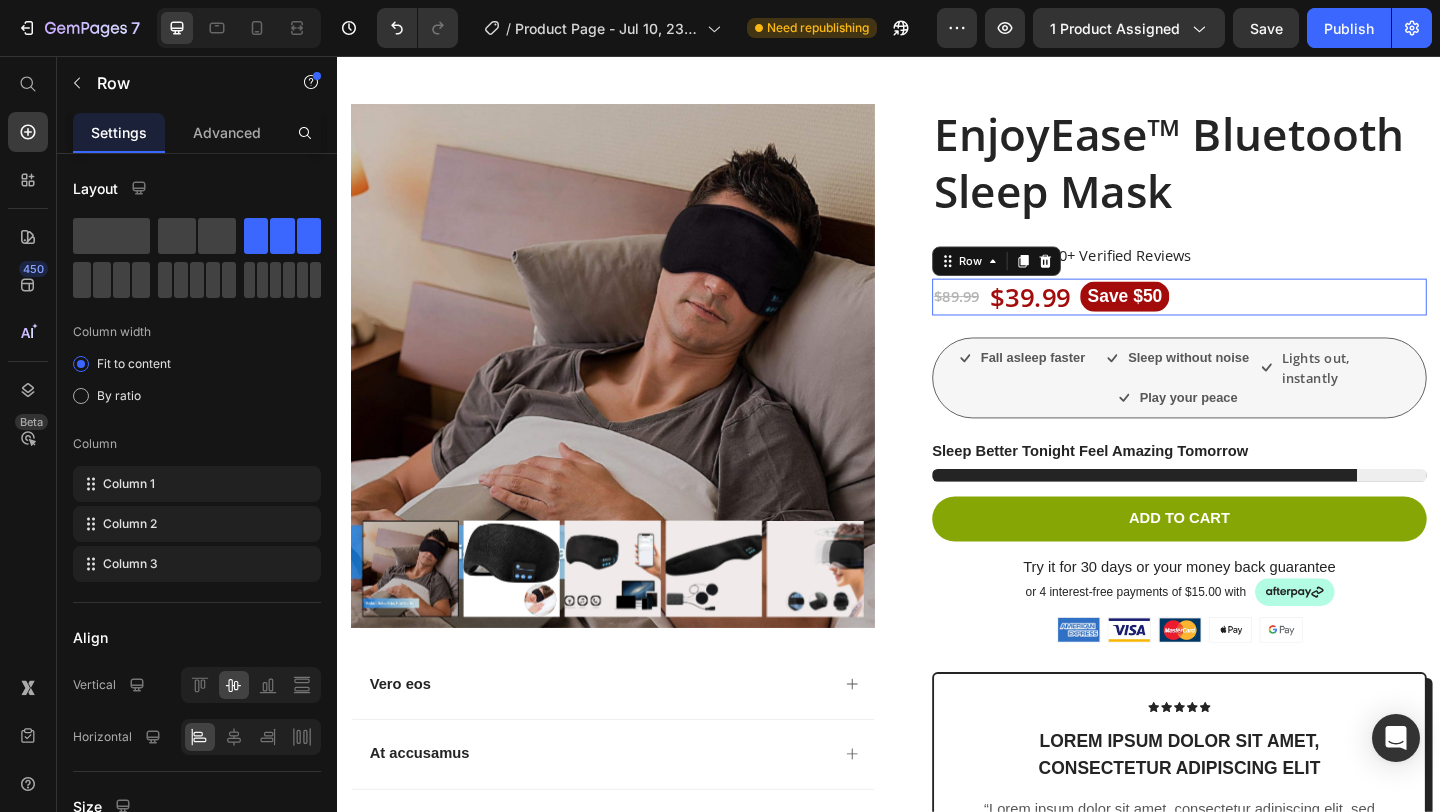 click on "$89.99 Product Price $39.99 Product Price Save $50 Product Badge Row   0" at bounding box center (1253, 318) 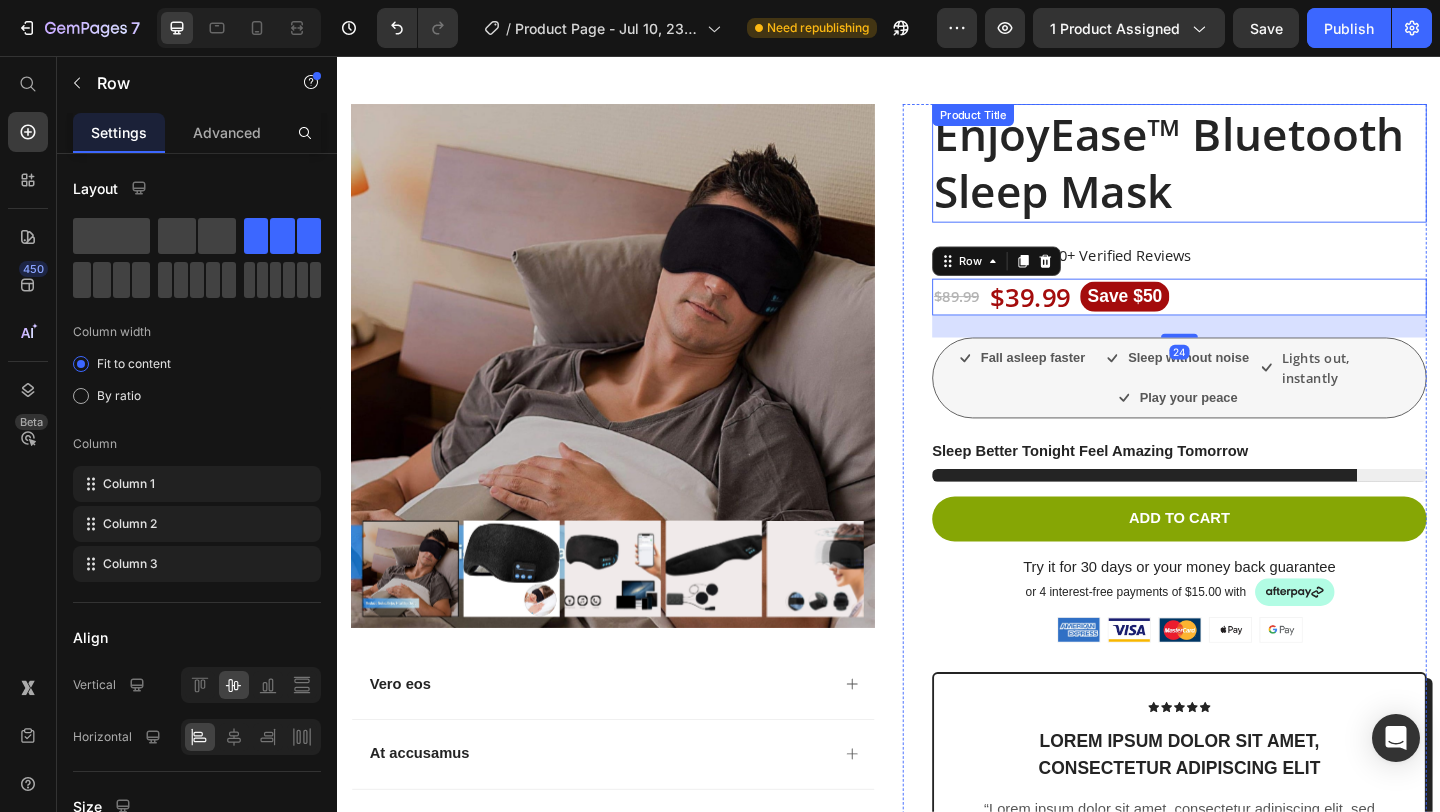 click on "EnjoyEase™ Bluetooth Sleep Mask" at bounding box center [1253, 172] 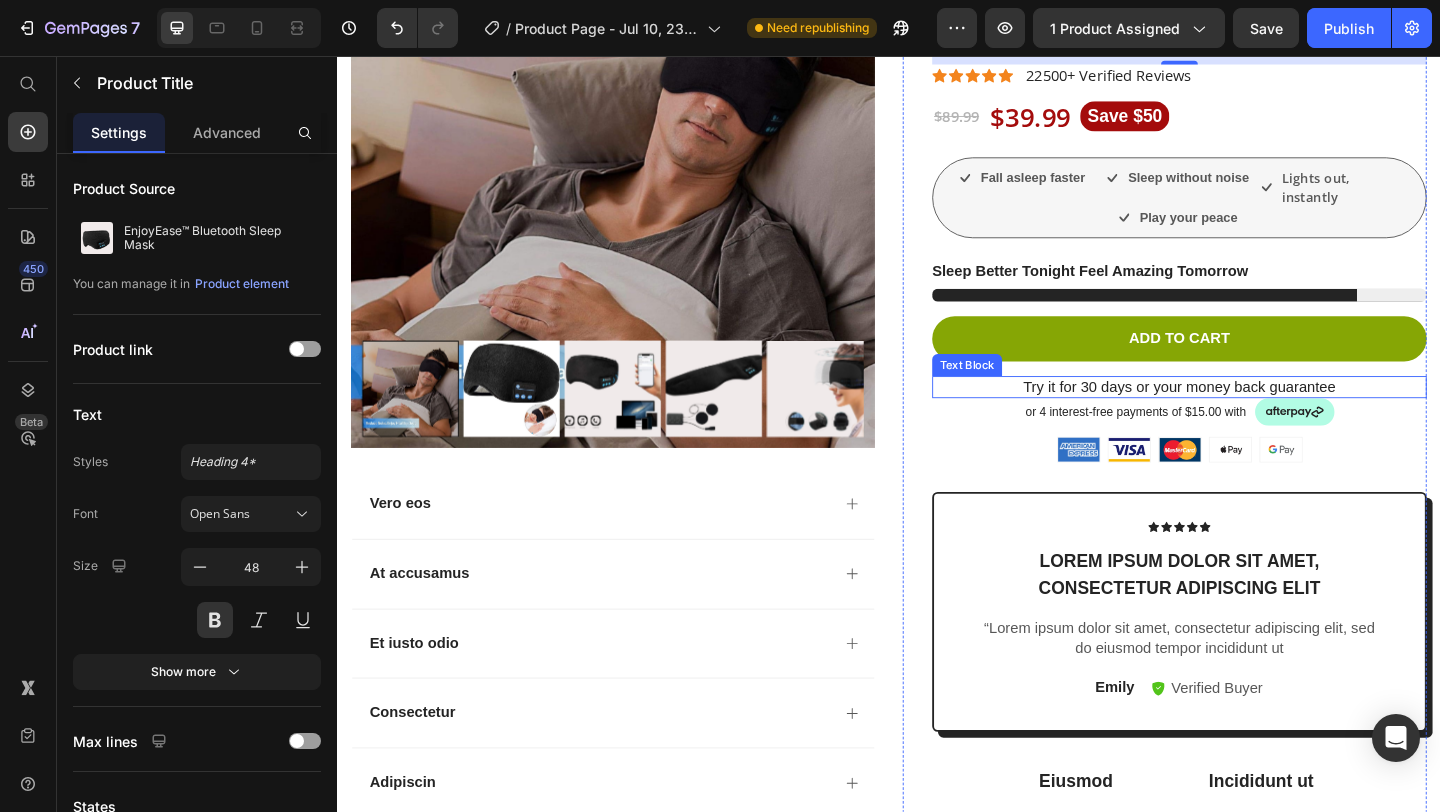 scroll, scrollTop: 270, scrollLeft: 0, axis: vertical 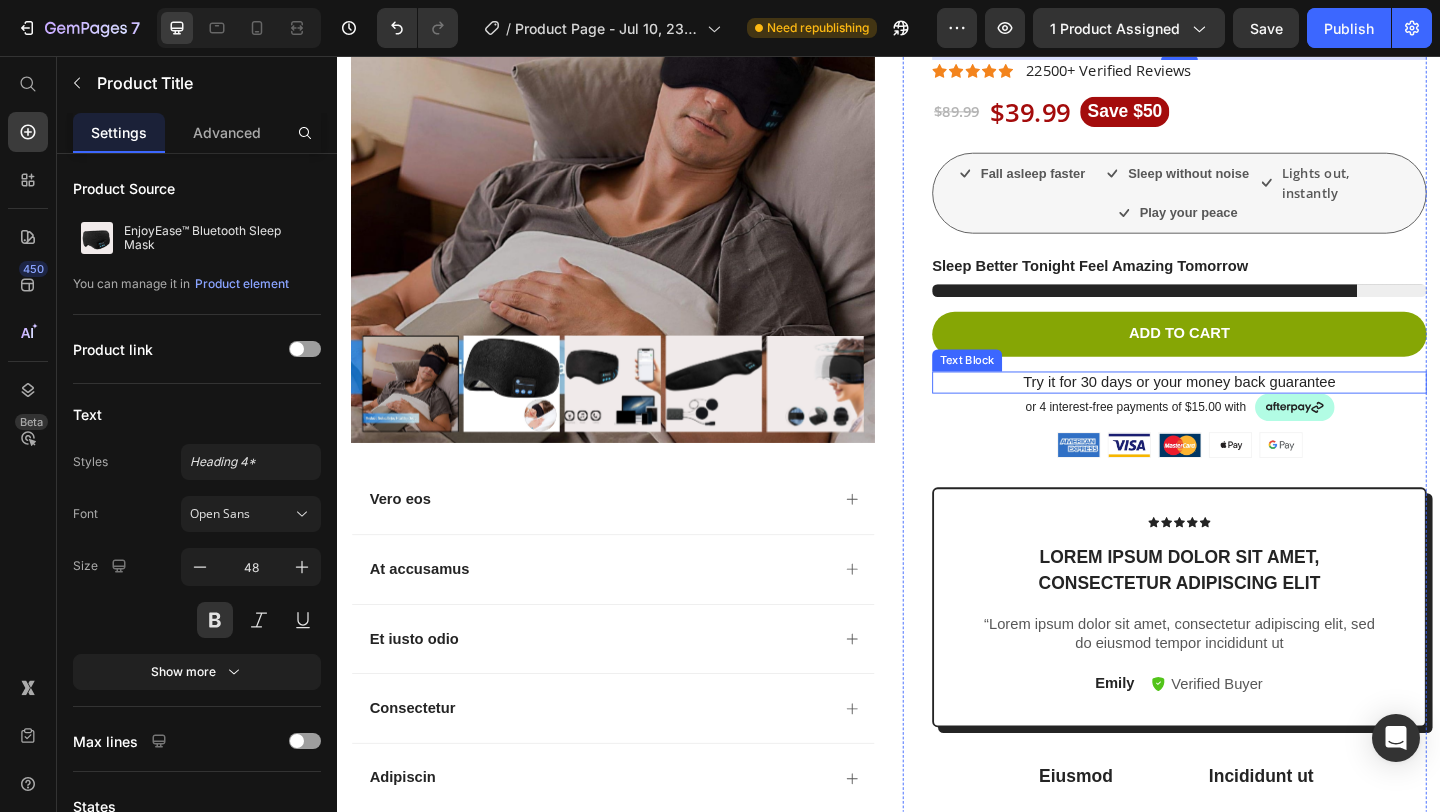 click on "Try it for 30 days or your money back guarantee" at bounding box center [1253, 411] 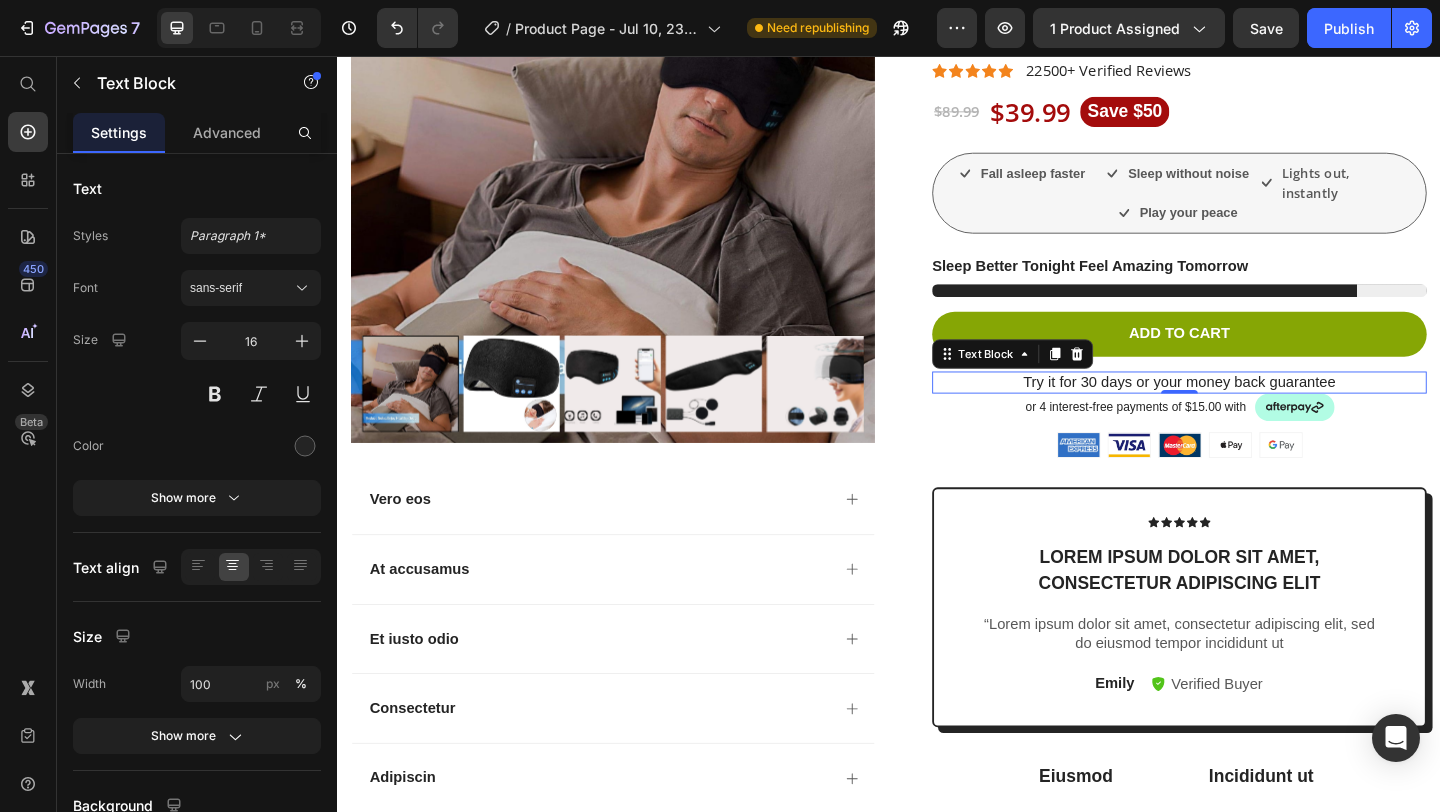 click on "Try it for 30 days or your money back guarantee" at bounding box center [1253, 411] 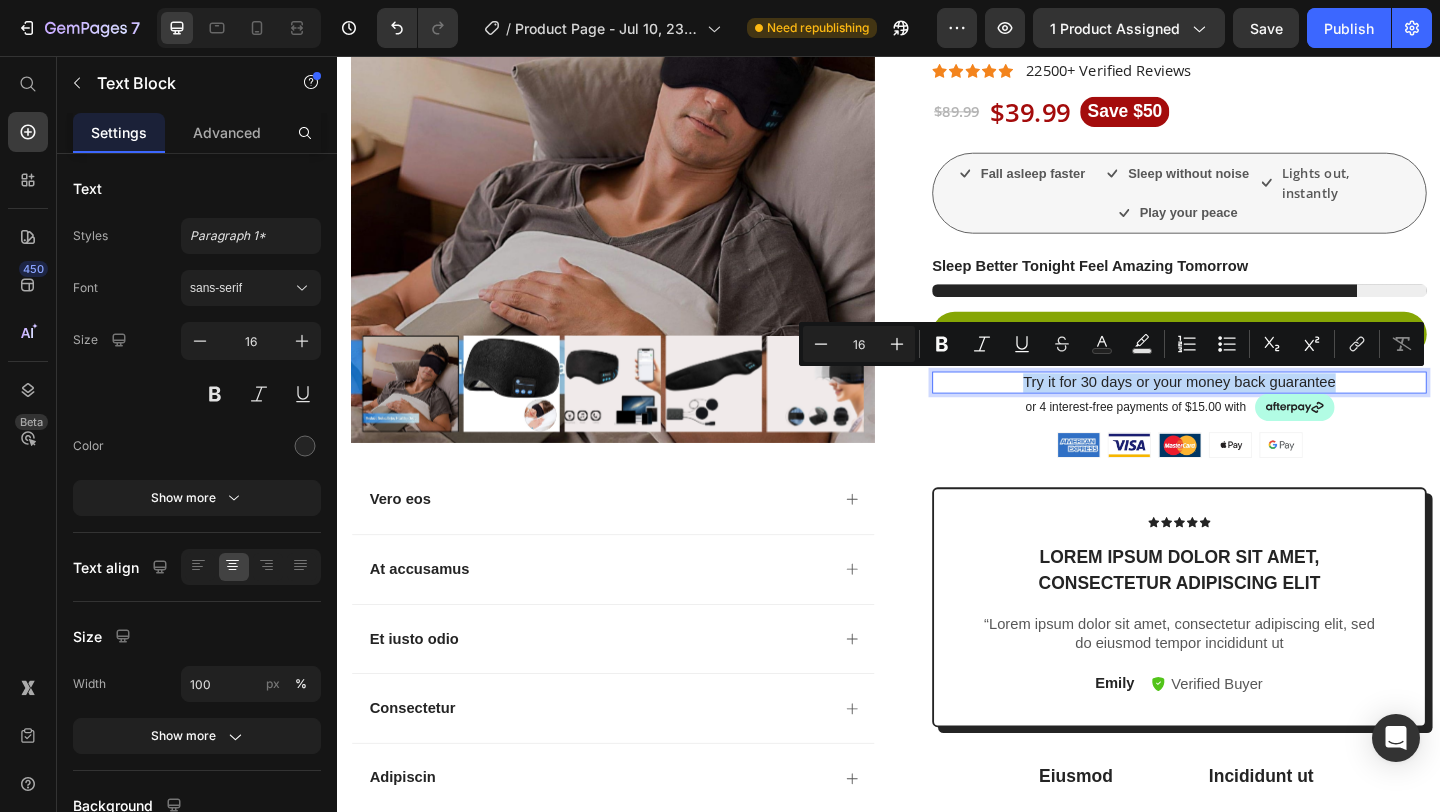 drag, startPoint x: 1425, startPoint y: 409, endPoint x: 1073, endPoint y: 410, distance: 352.00143 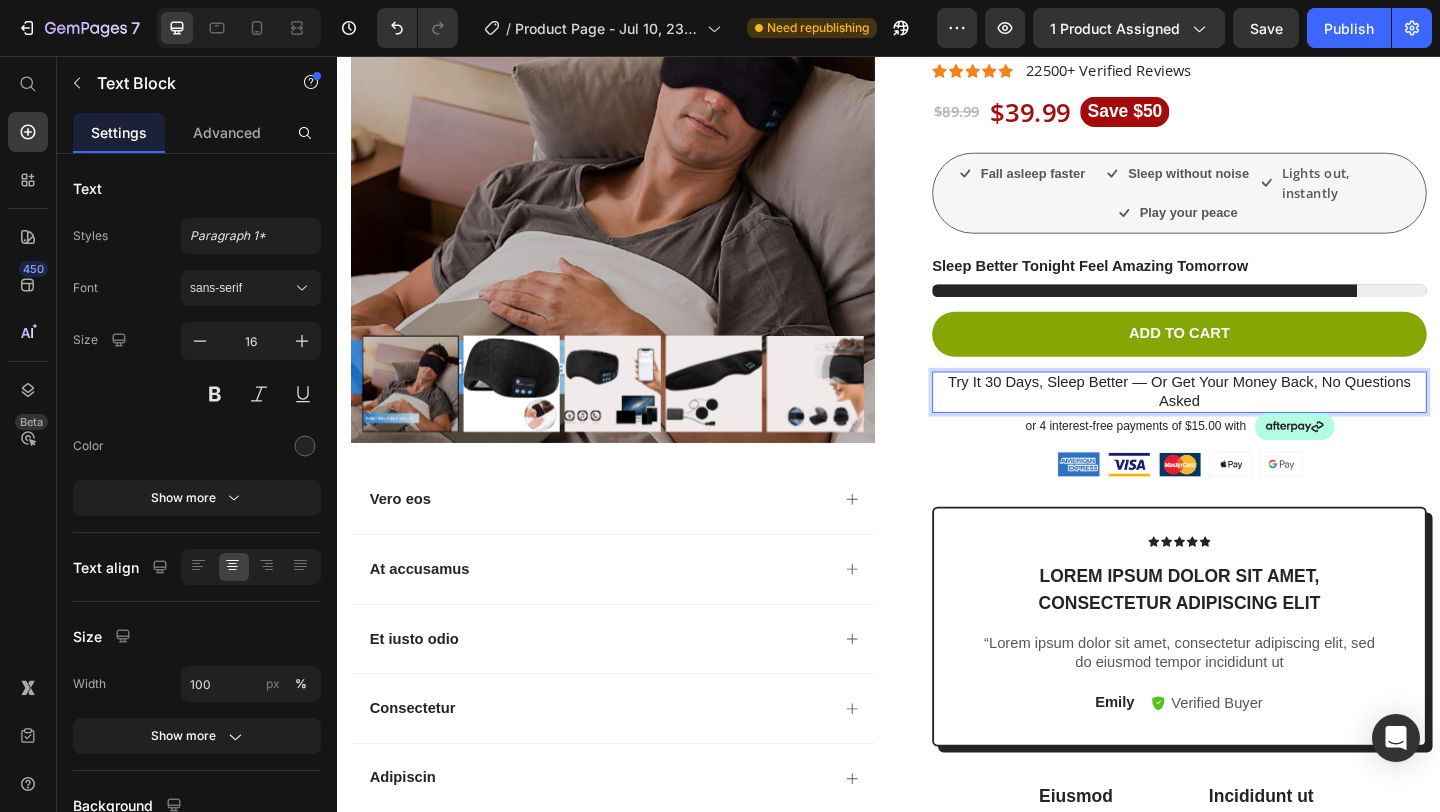 click on "Try It 30 Days, Sleep Better — Or Get Your Money Back, No Questions Asked" at bounding box center (1253, 422) 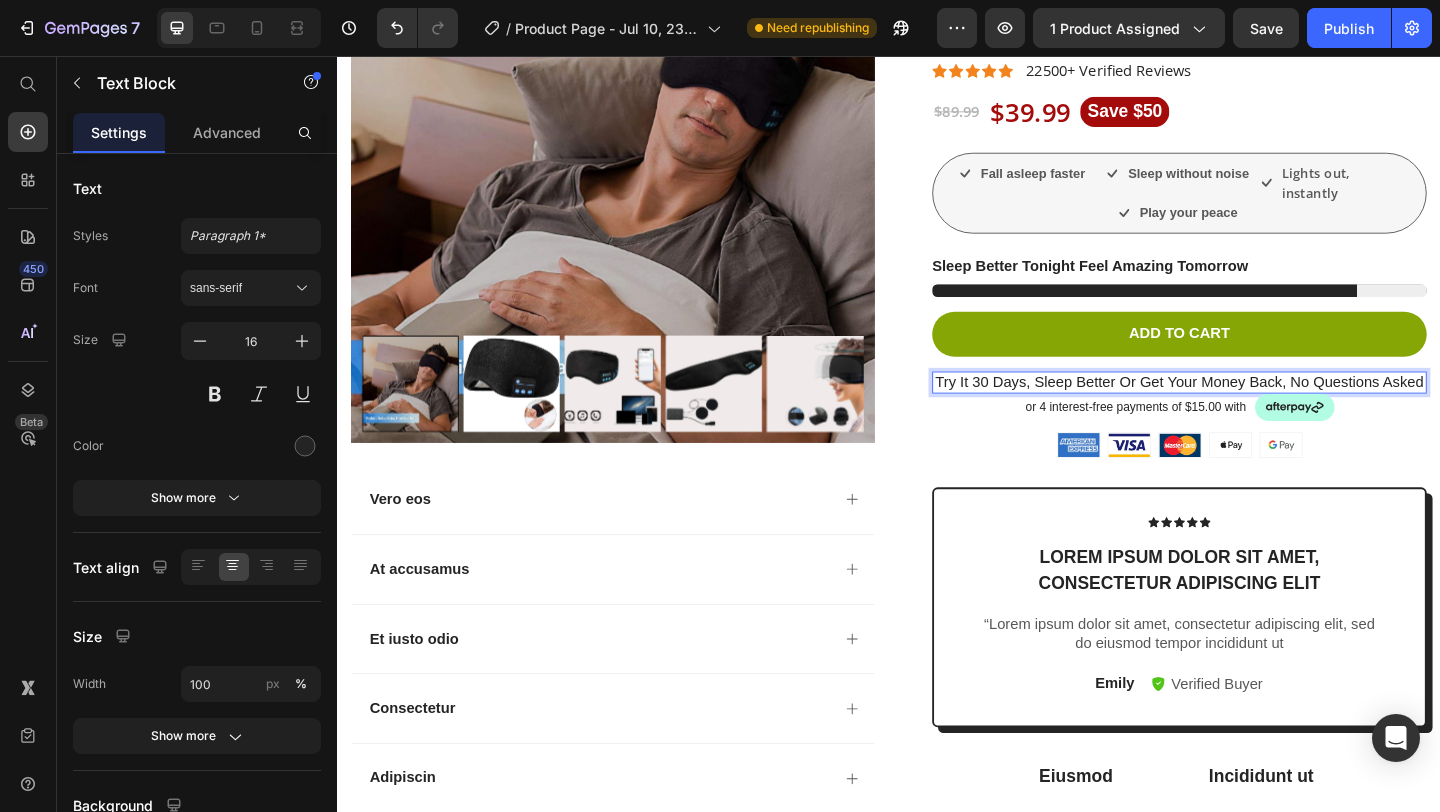 click on "Try It 30 Days, Sleep Better Or Get Your Money Back, No Questions Asked" at bounding box center (1253, 411) 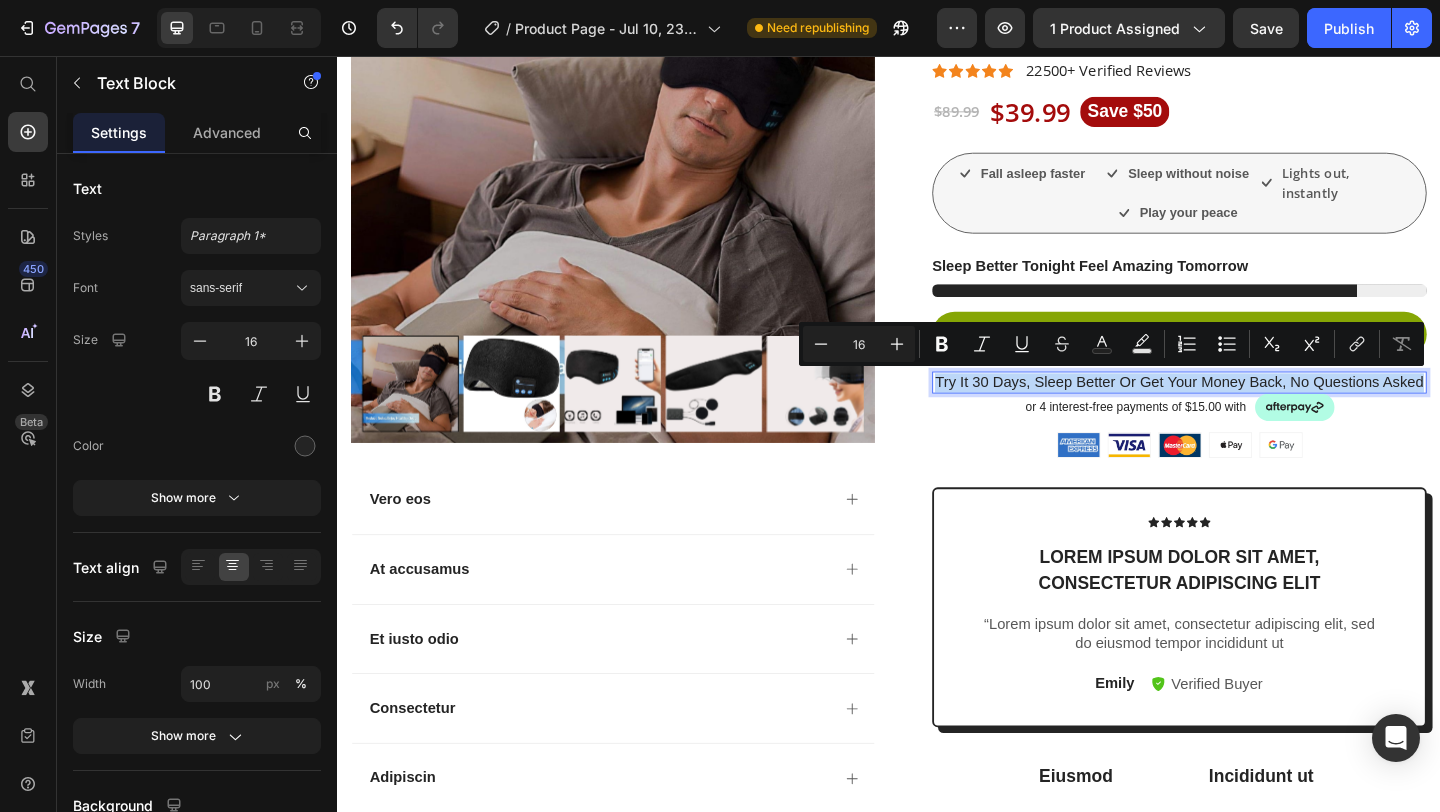 drag, startPoint x: 991, startPoint y: 408, endPoint x: 1517, endPoint y: 412, distance: 526.0152 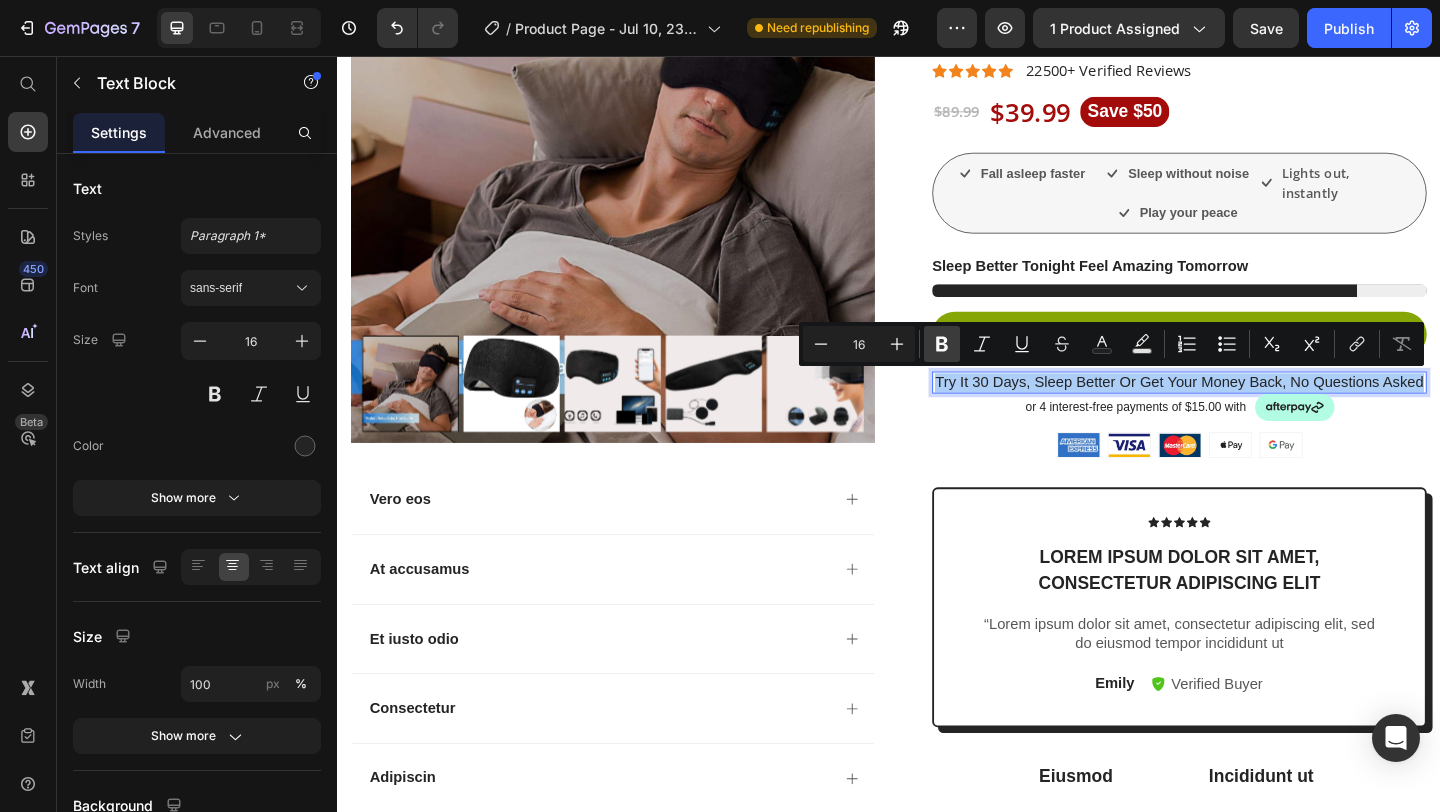 click 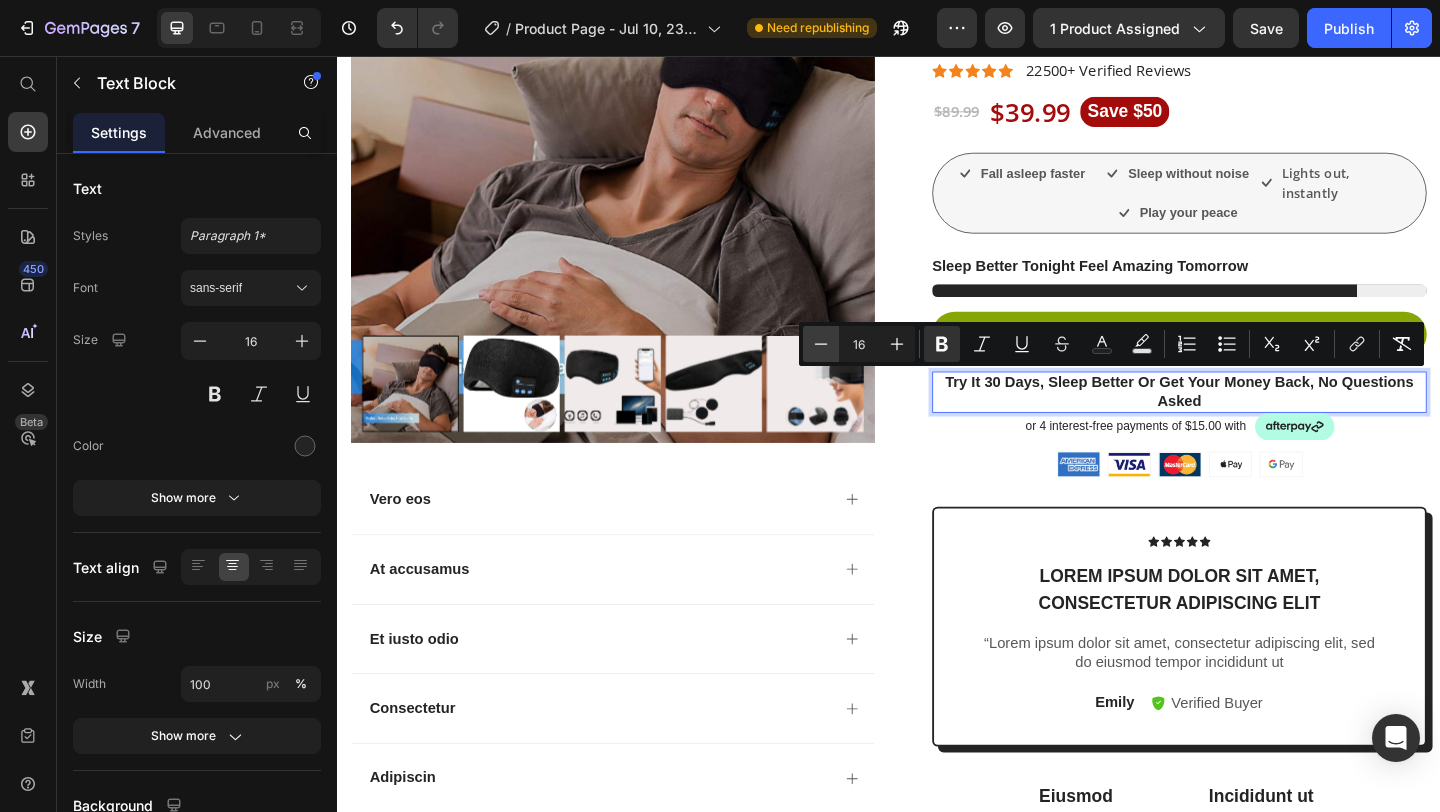 click 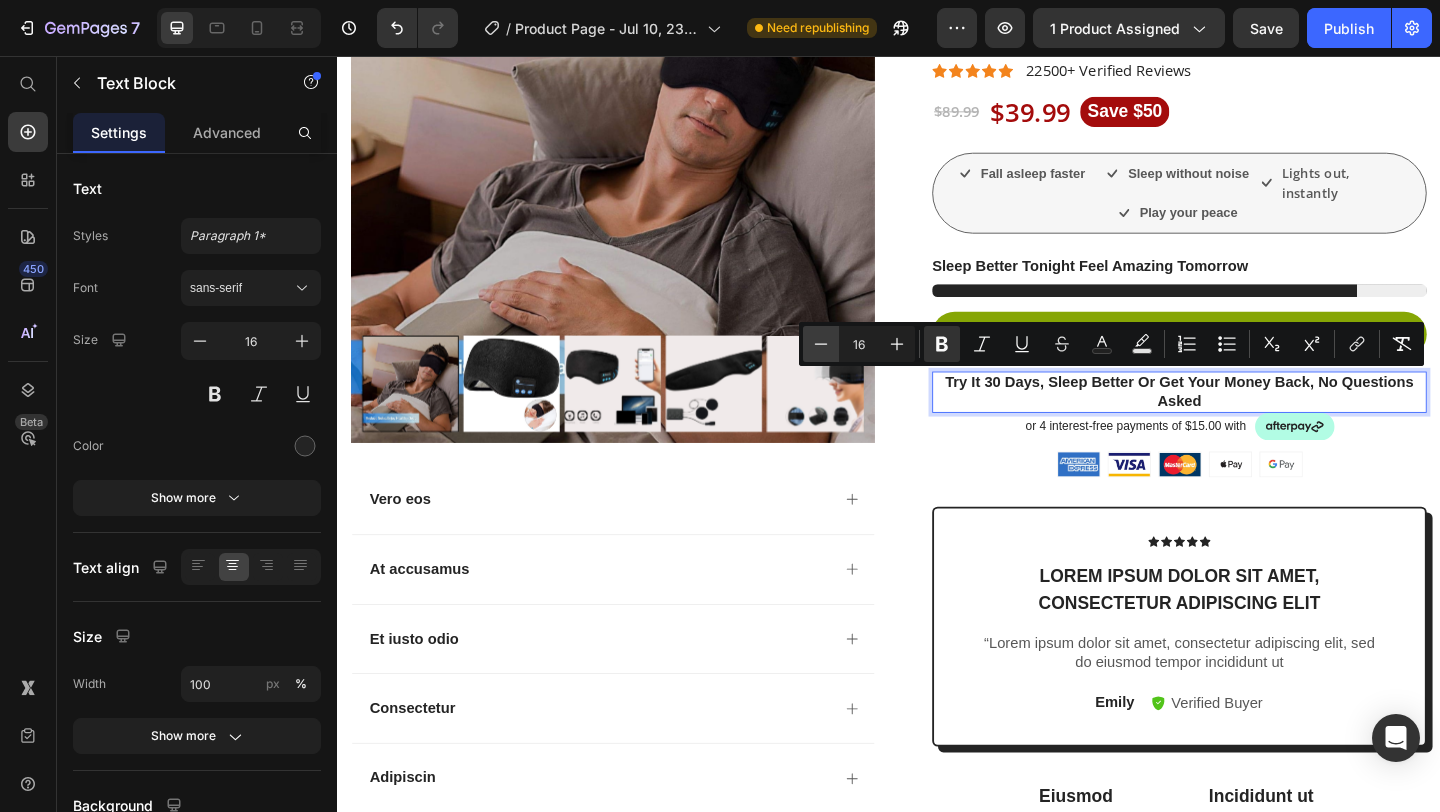 type on "15" 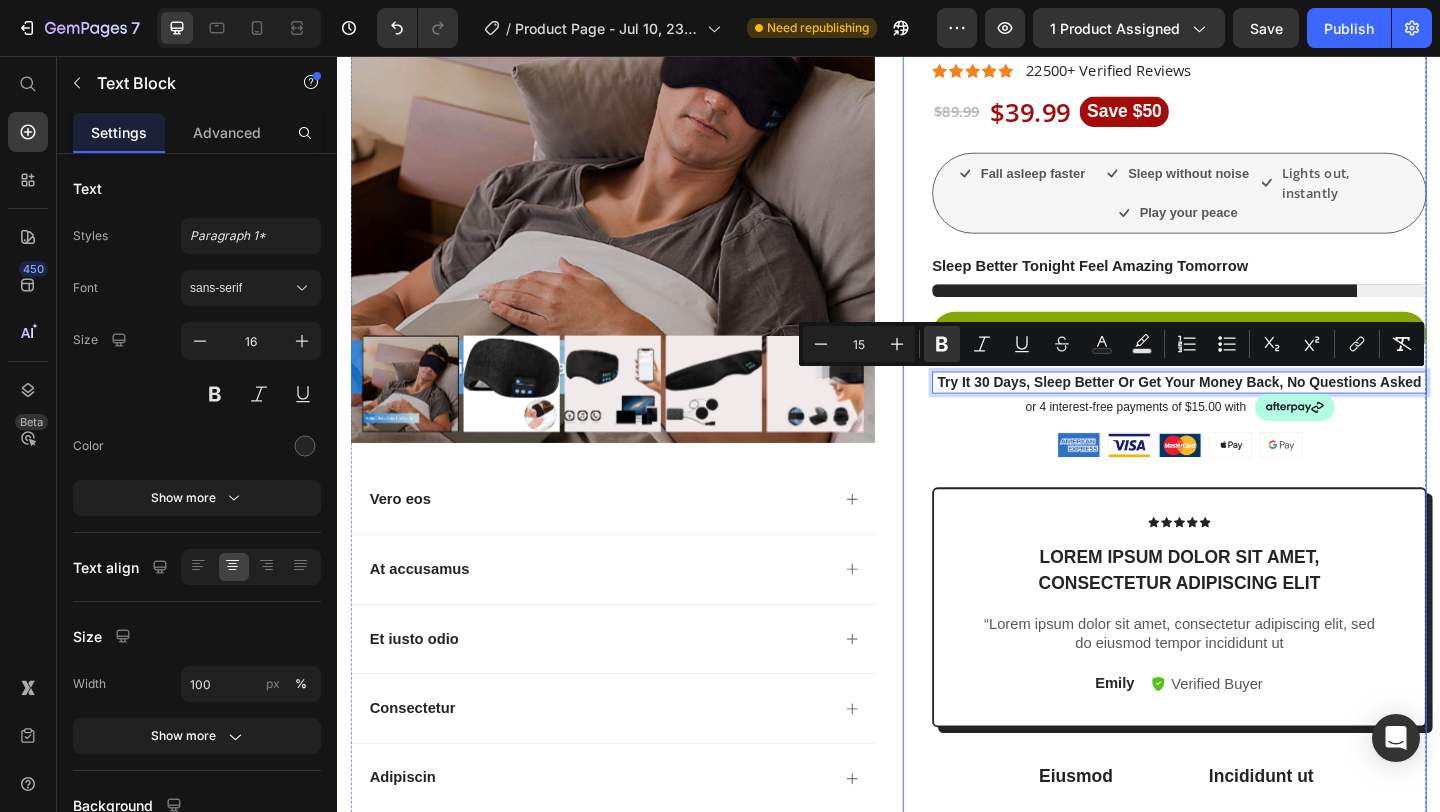 click on "EnjoyEase™ Bluetooth Sleep Mask Product Title Icon Icon Icon Icon Icon Icon List 22500+ Verified Reviews Text Block Row $89.99 Product Price $39.99 Product Price Save $50 Product Badge Row
Fall asleep faster Item List
Sleep without noise Item List
Play your peace Item List
Lights out, instantly Item List Row Sleep Better Tonight Feel Amazing Tomorrow Stock Counter Add to cart Add to Cart Try It 30 Days, Sleep Better Or Get Your Money Back, No Questions Asked Text Block   0 or 4 interest-free payments of $15.00 with Text Block Image Row Image Image Image Image Image Row Icon Icon Icon Icon Icon Icon List Lorem ipsum dolor sit amet, consectetur adipiscing elit Text Block “Lorem ipsum dolor sit amet, consectetur adipiscing elit, sed do eiusmod tempor incididunt ut  Text Block [FIRST] Text Block
Verified Buyer Item List Row Row Eiusmod Text Block Lorem ipsum Dolor sit amet Consectetur  Adipiscing elit Item List Incididunt ut Row Row" at bounding box center [1237, 515] 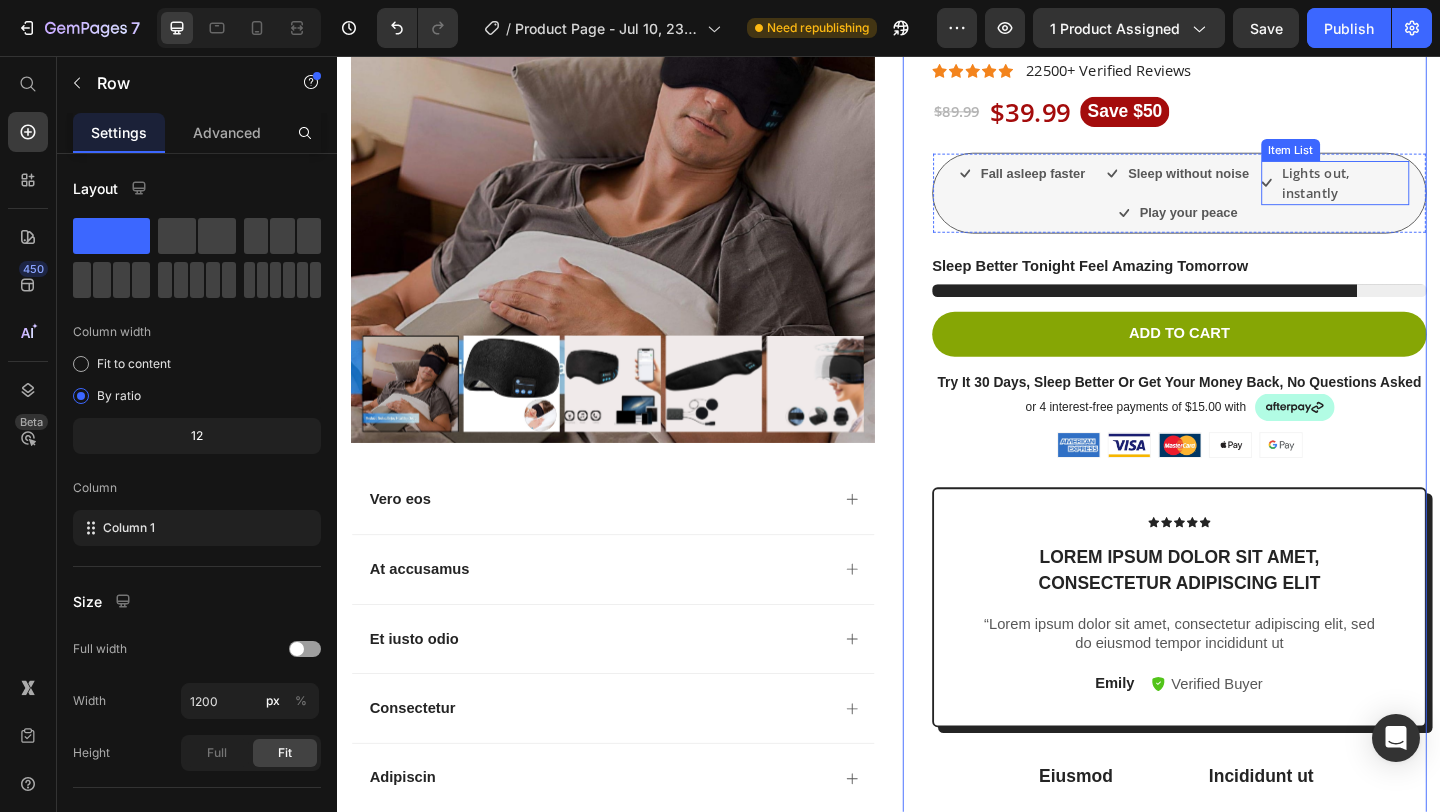 click on "Lights out, instantly" at bounding box center [1432, 194] 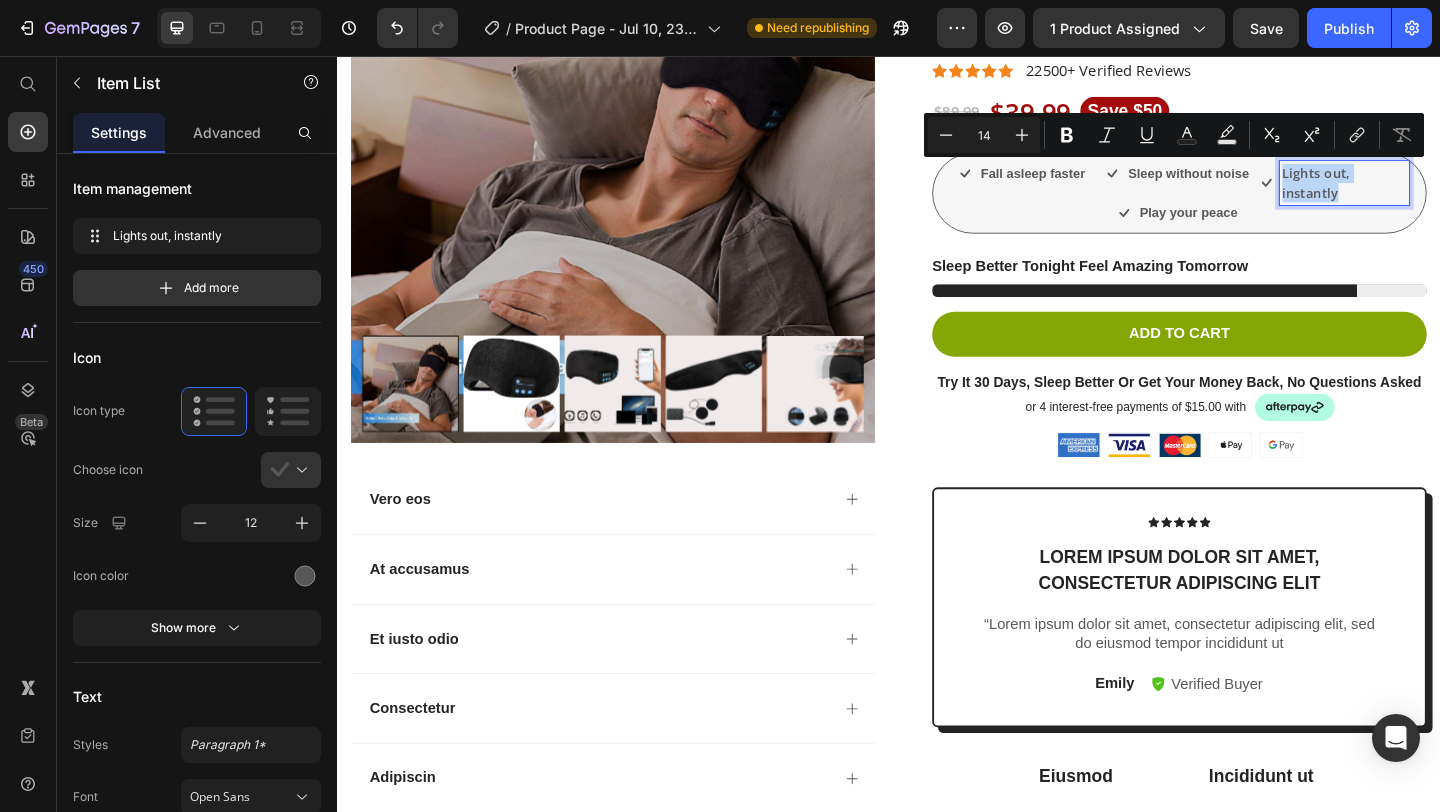 drag, startPoint x: 1368, startPoint y: 185, endPoint x: 1459, endPoint y: 193, distance: 91.350975 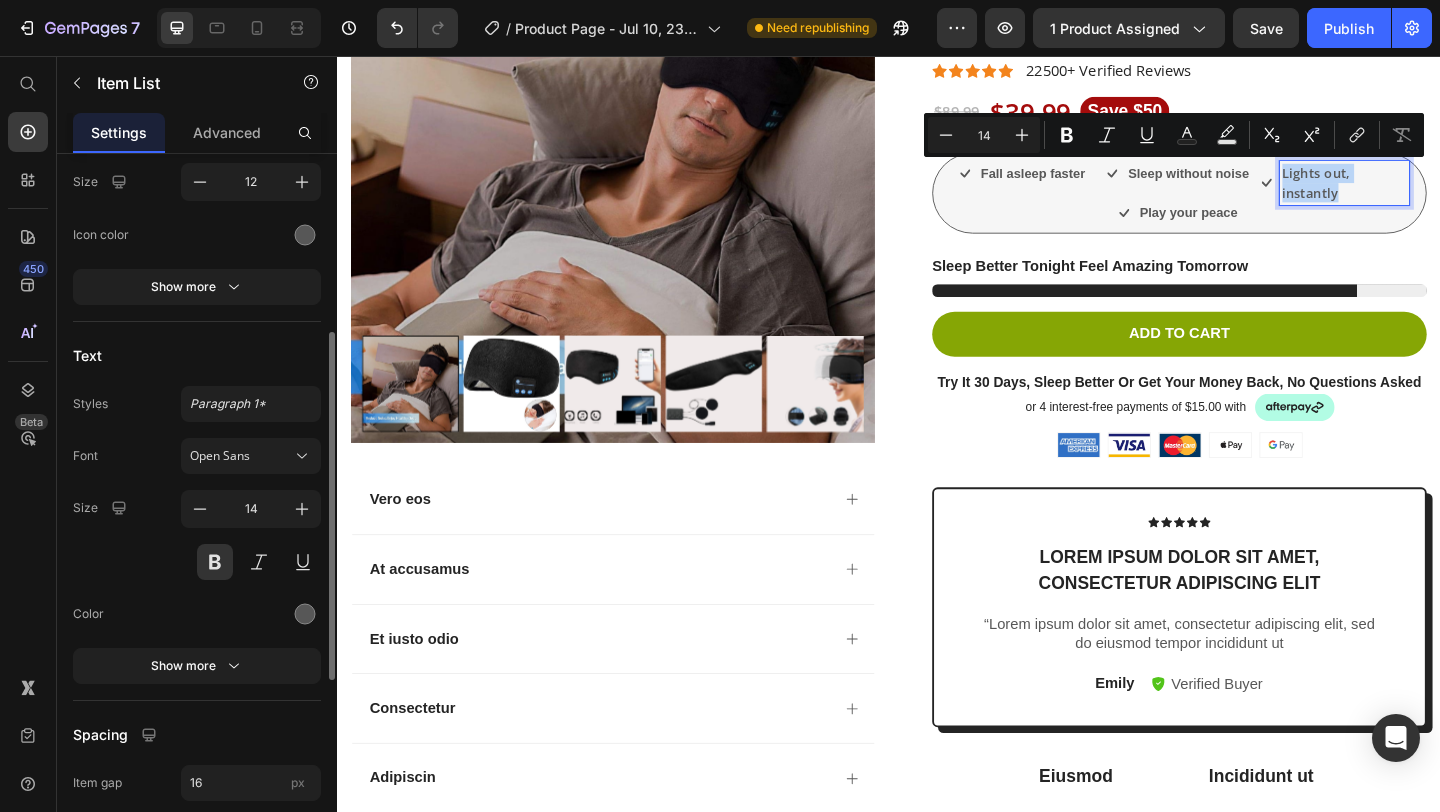 scroll, scrollTop: 349, scrollLeft: 0, axis: vertical 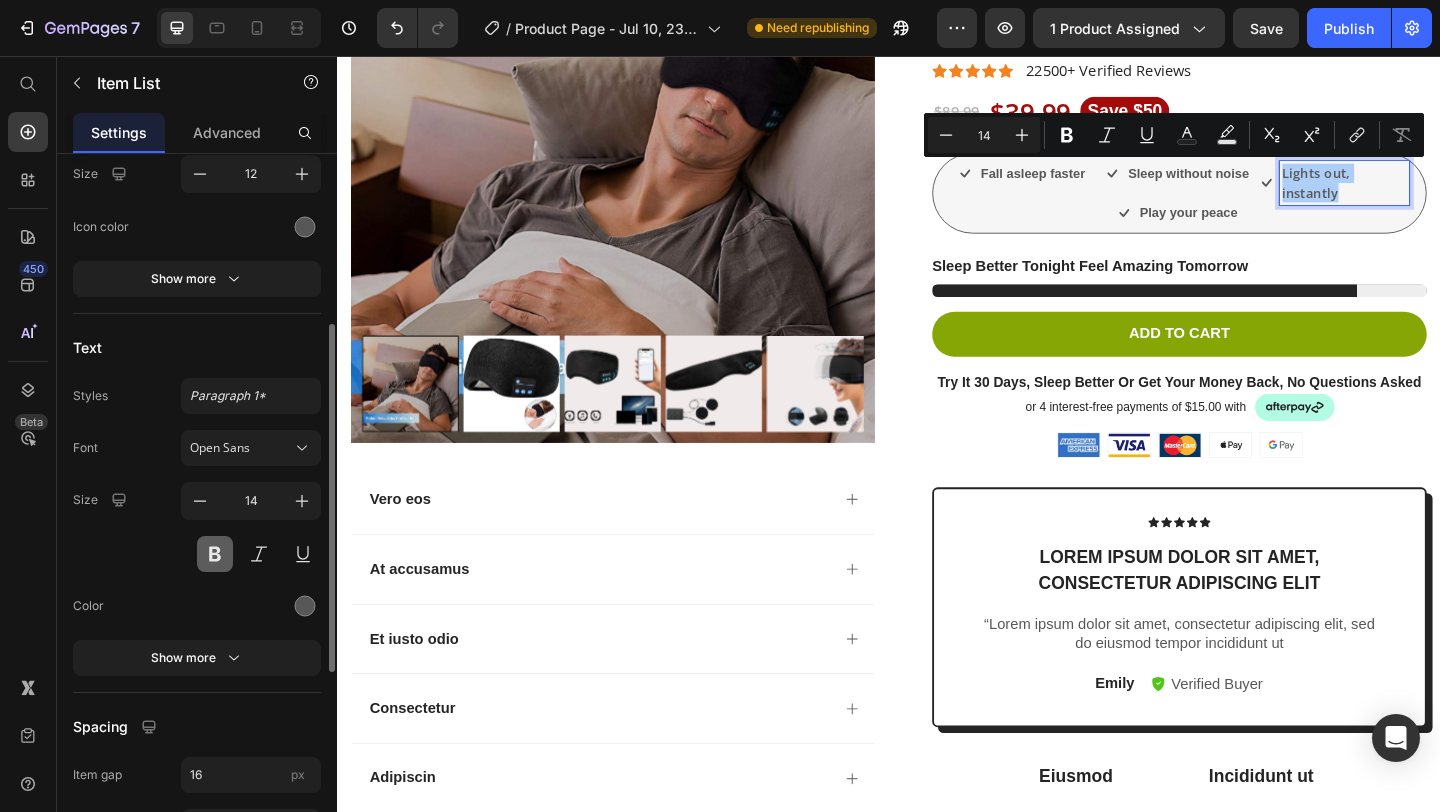 click at bounding box center [215, 554] 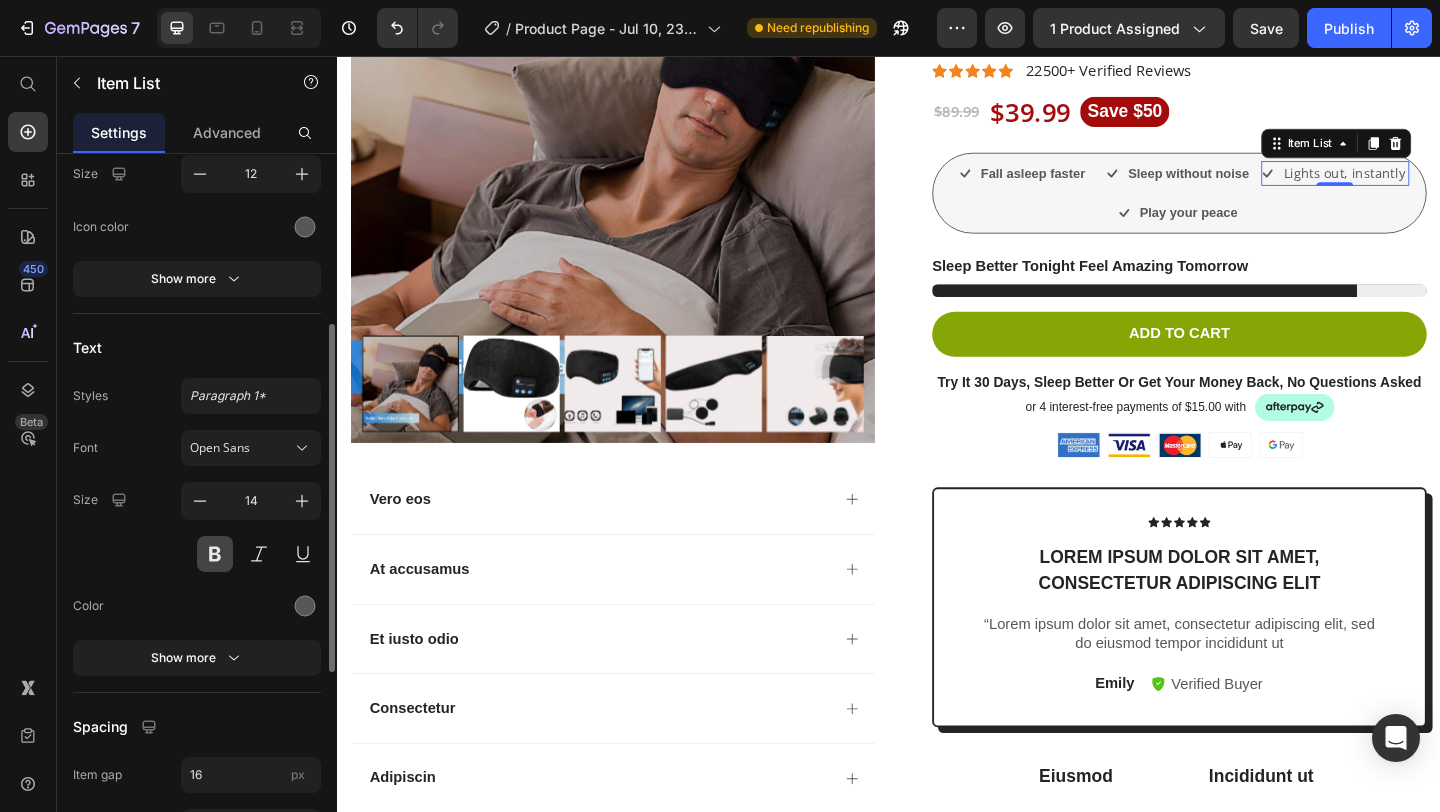 click at bounding box center [215, 554] 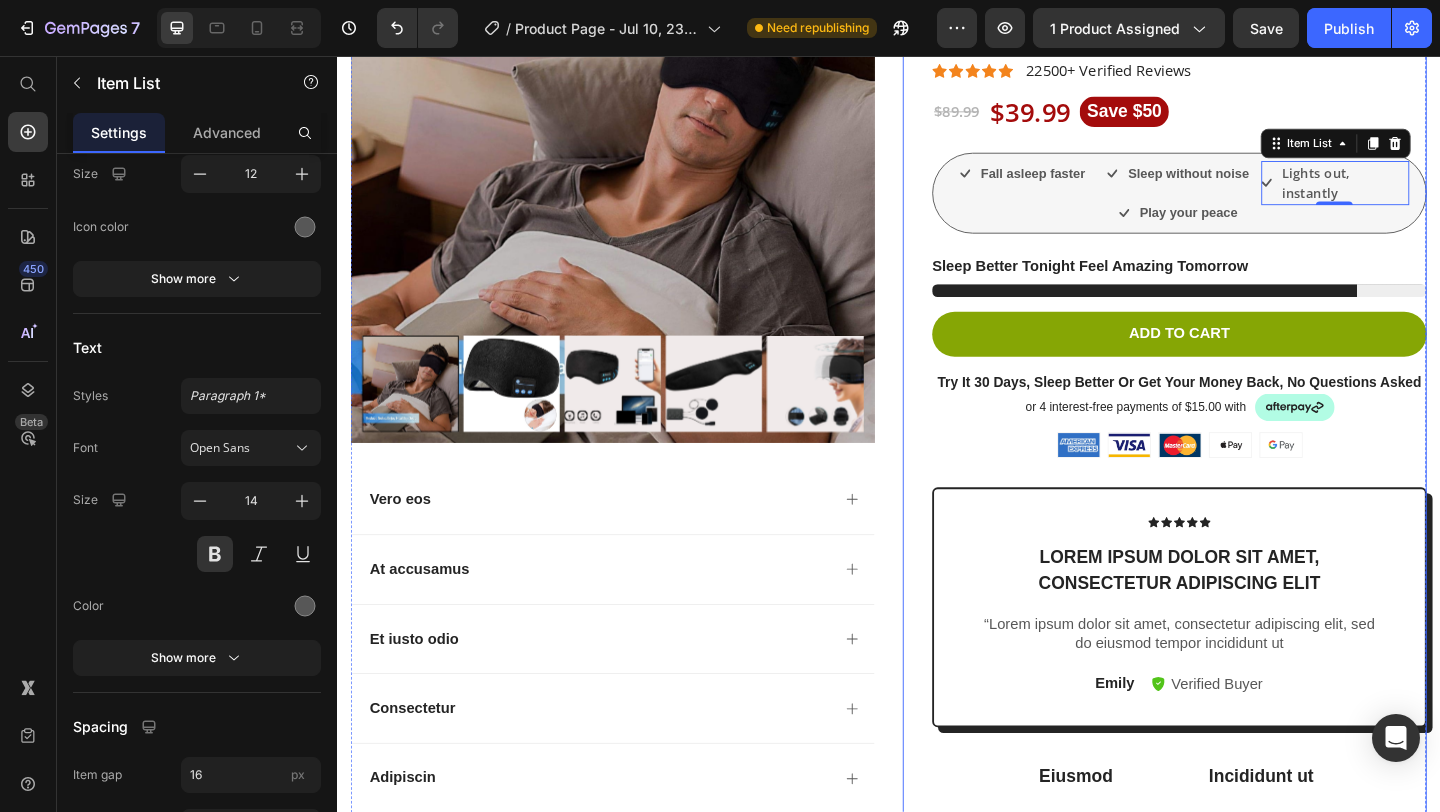 click on "EnjoyEase™ Bluetooth Sleep Mask Product Title Icon Icon Icon Icon Icon Icon List 22500+ Verified Reviews Text Block Row $89.99 Product Price $39.99 Product Price Save $50 Product Badge Row
Fall asleep faster Item List
Sleep without noise Item List
Play your peace Item List
Lights out, instantly Item List   0 Row Sleep Better Tonight Feel Amazing Tomorrow Stock Counter Add to cart Add to Cart Try It 30 Days, Sleep Better Or Get Your Money Back, No Questions Asked Text Block or 4 interest-free payments of $15.00 with Text Block Image Row Image Image Image Image Image Row Icon Icon Icon Icon Icon Icon List Lorem ipsum dolor sit amet, consectetur adipiscing elit Text Block “Lorem ipsum dolor sit amet, consectetur adipiscing elit, sed do eiusmod tempor incididunt ut  Text Block [FIRST] Text Block
Verified Buyer Item List Row Row Eiusmod Text Block Lorem ipsum Dolor sit amet Consectetur  Adipiscing elit Item List Incididunt ut Row Row" at bounding box center [1237, 515] 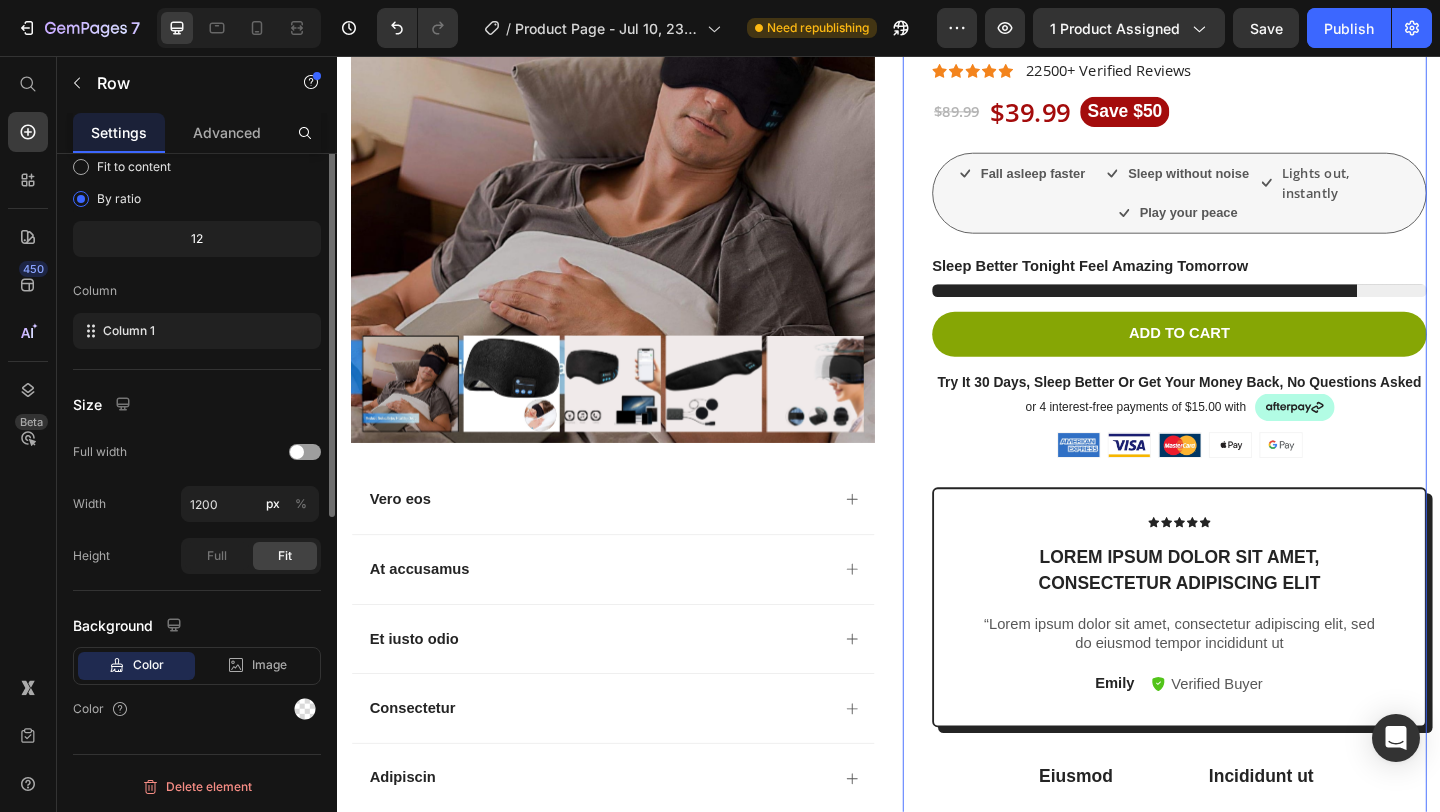 scroll, scrollTop: 0, scrollLeft: 0, axis: both 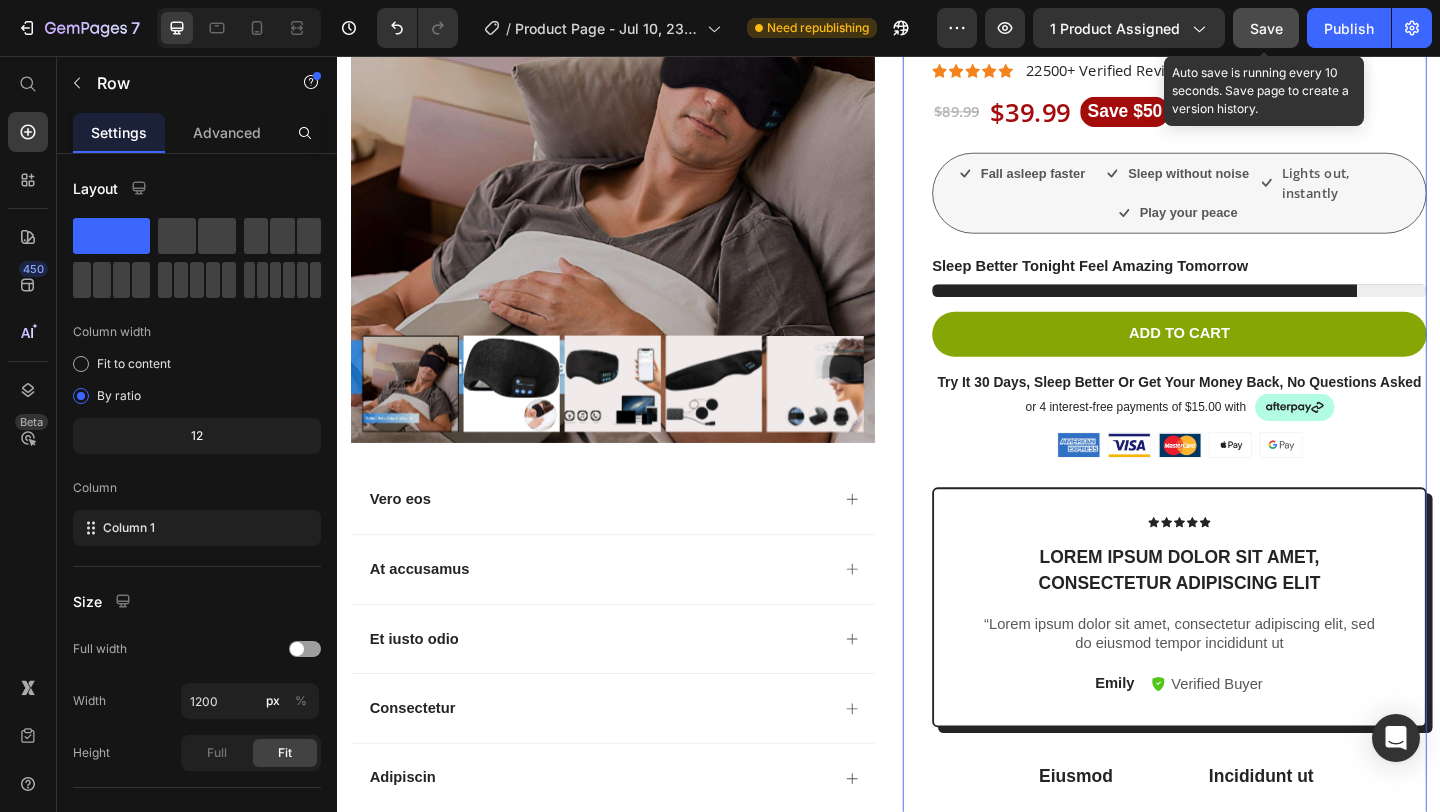 click on "Save" 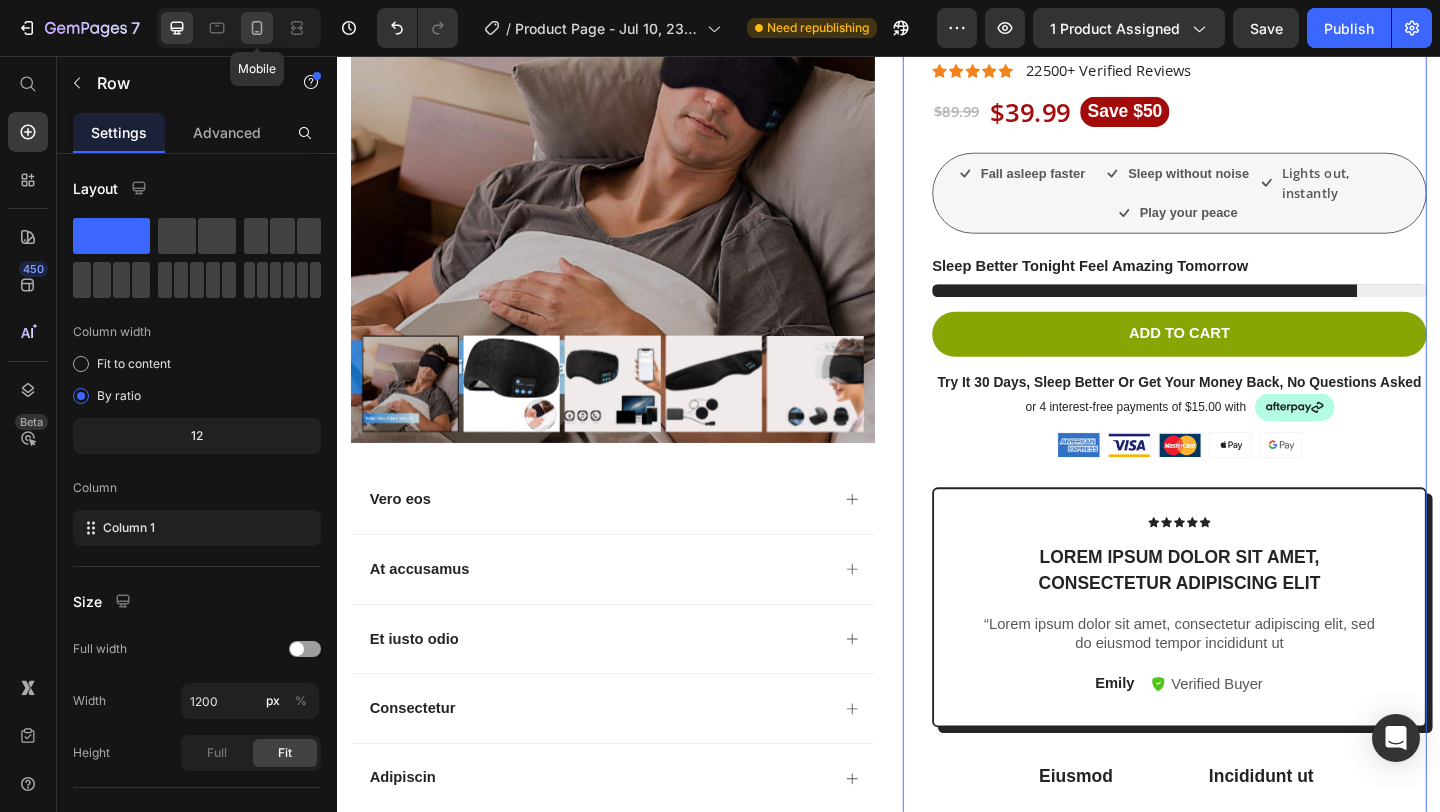 click 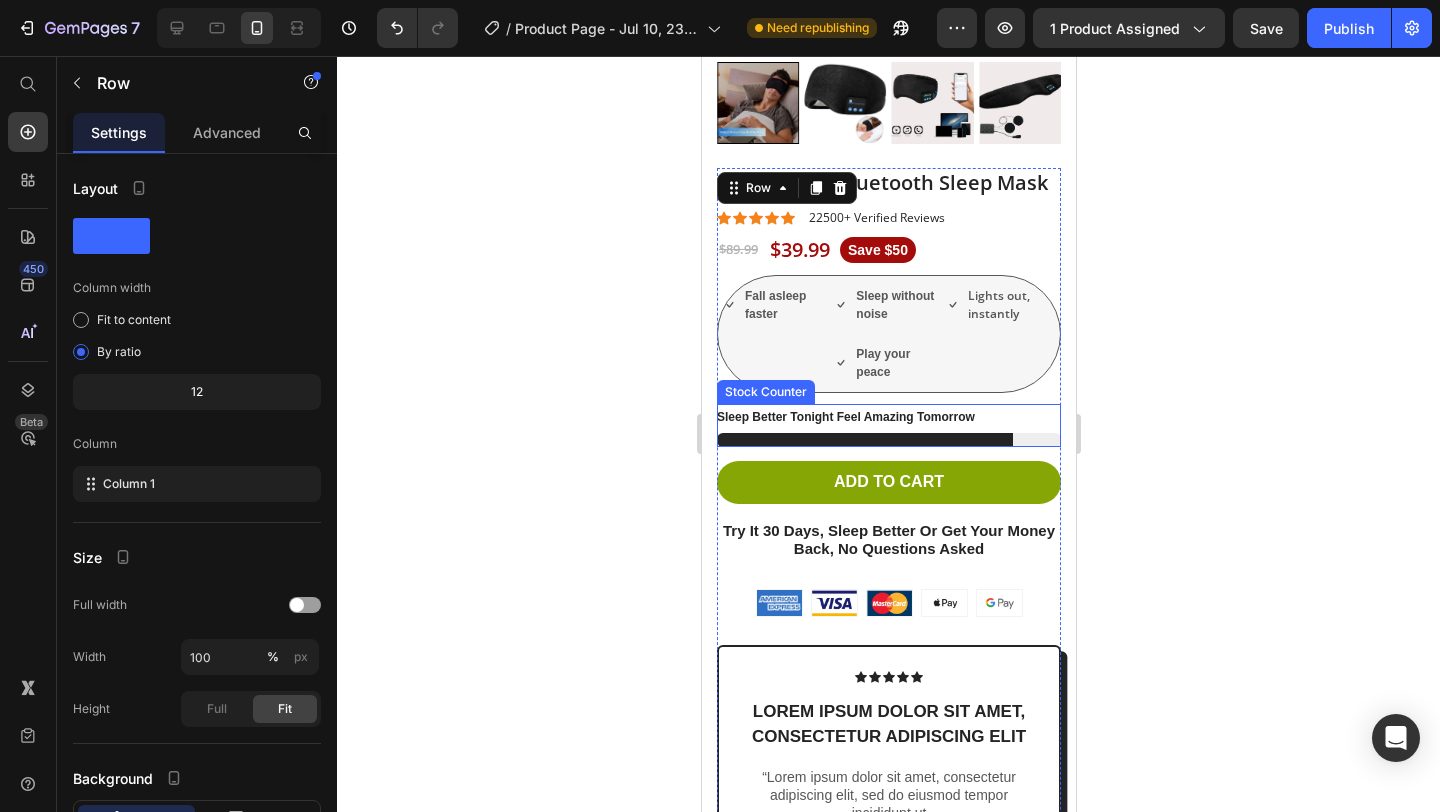 scroll, scrollTop: 345, scrollLeft: 0, axis: vertical 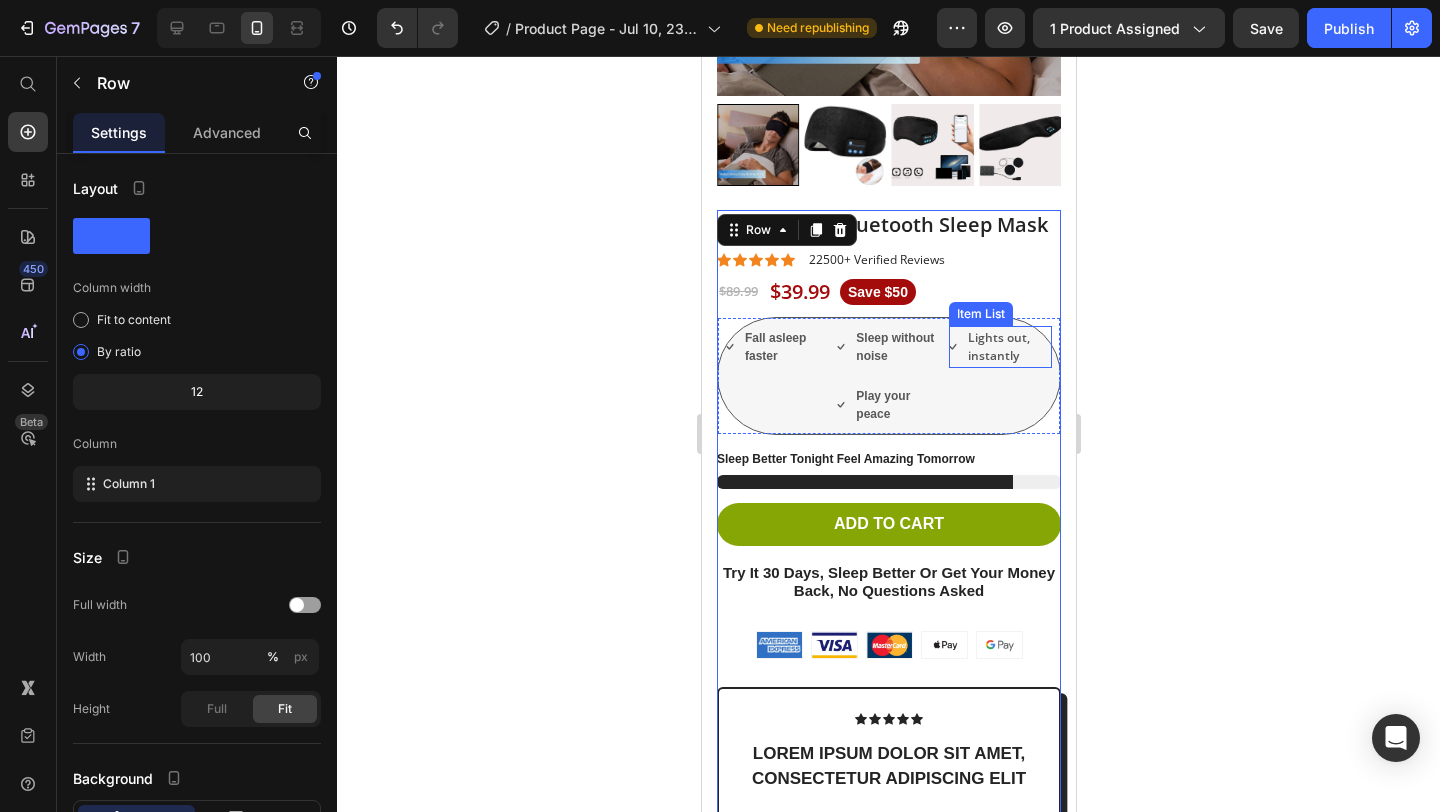 click on "Lights out, instantly" at bounding box center (1007, 347) 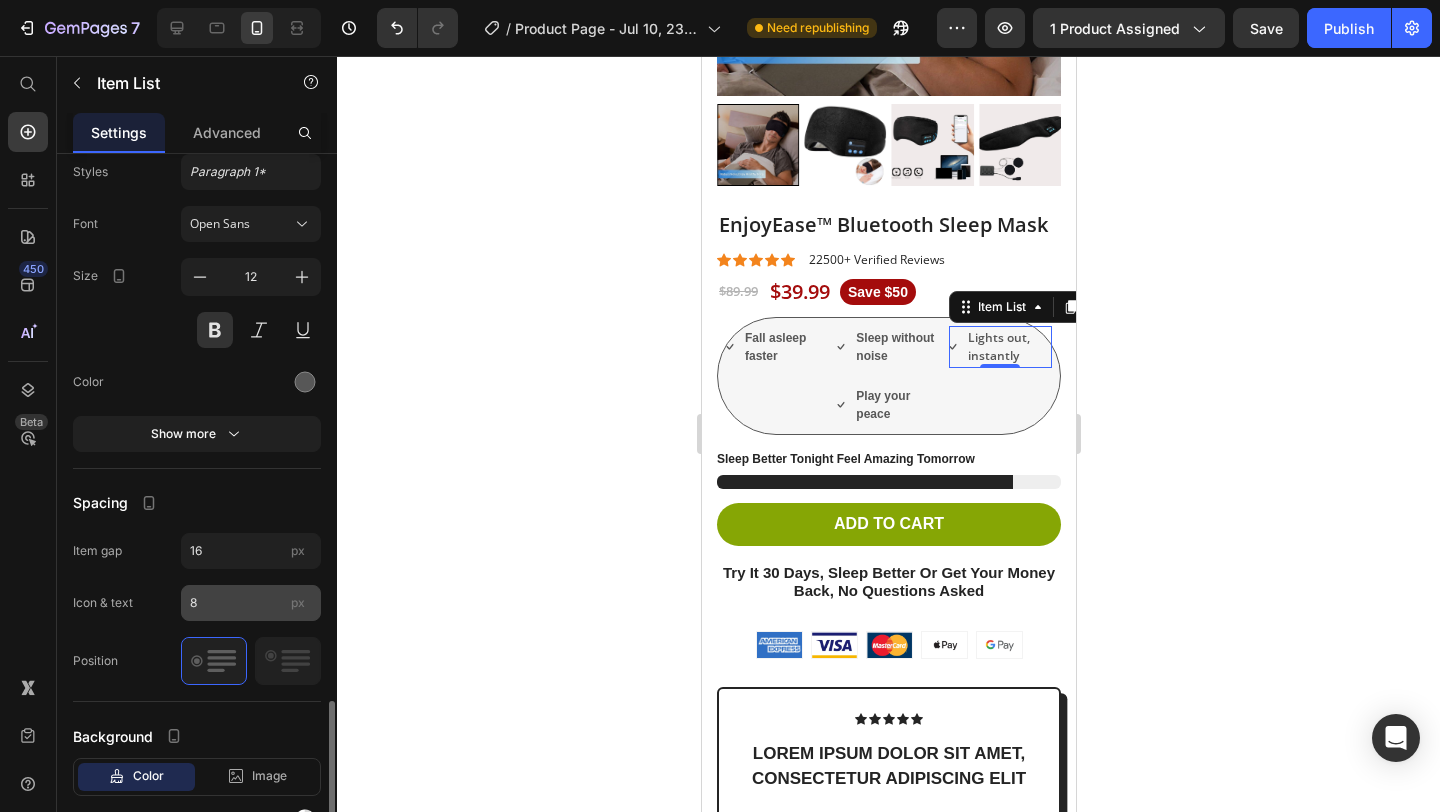 scroll, scrollTop: 753, scrollLeft: 0, axis: vertical 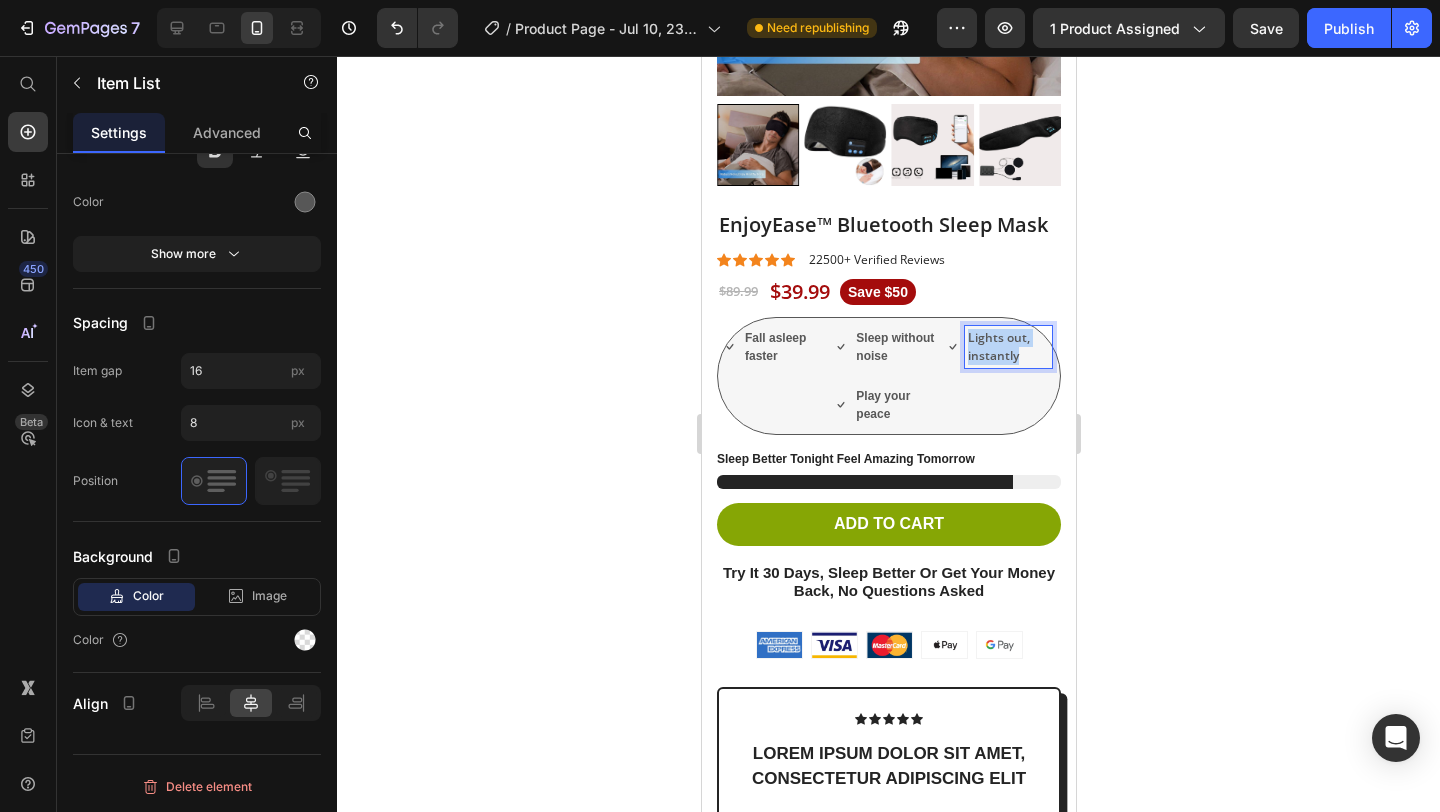 drag, startPoint x: 1018, startPoint y: 357, endPoint x: 967, endPoint y: 342, distance: 53.160137 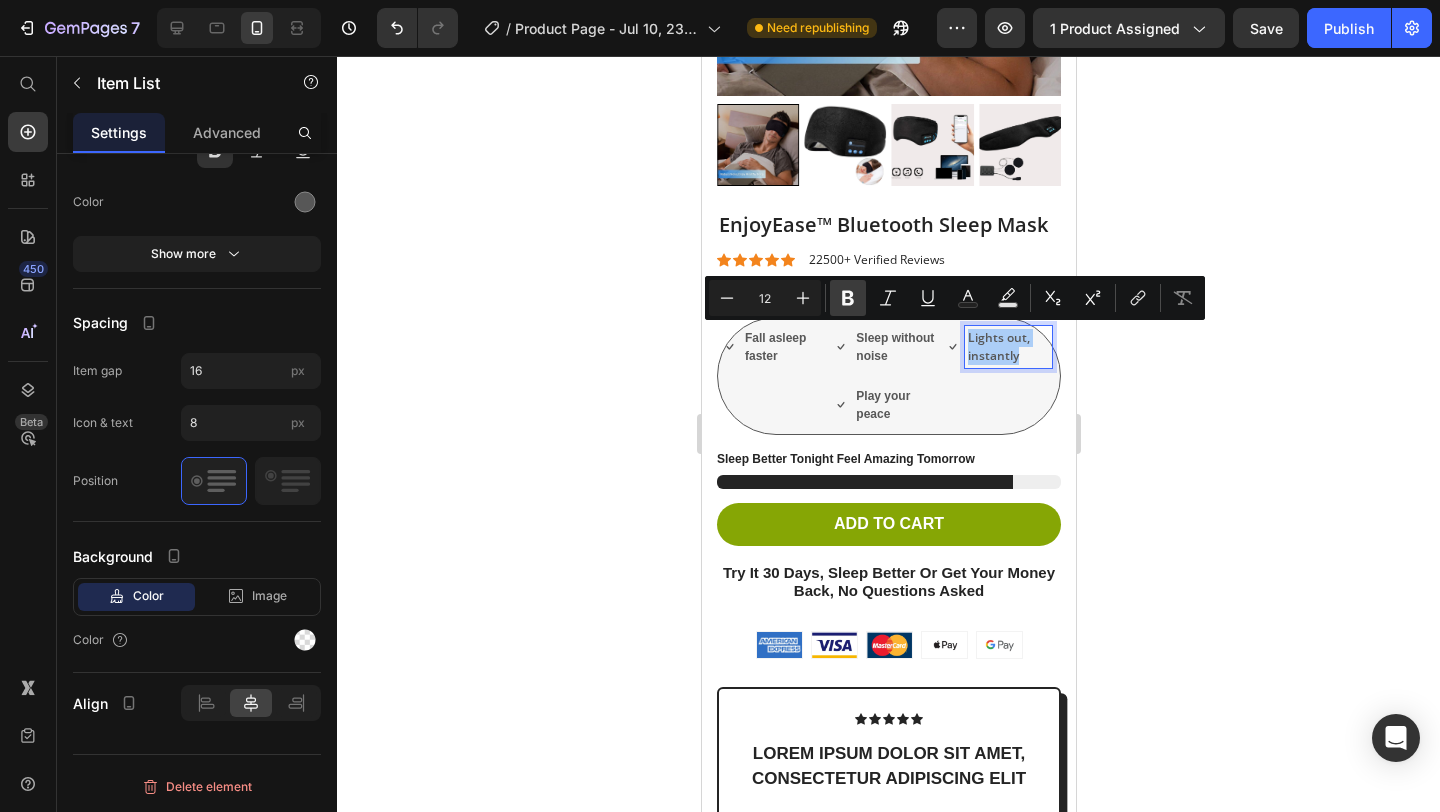 click on "Bold" at bounding box center (848, 298) 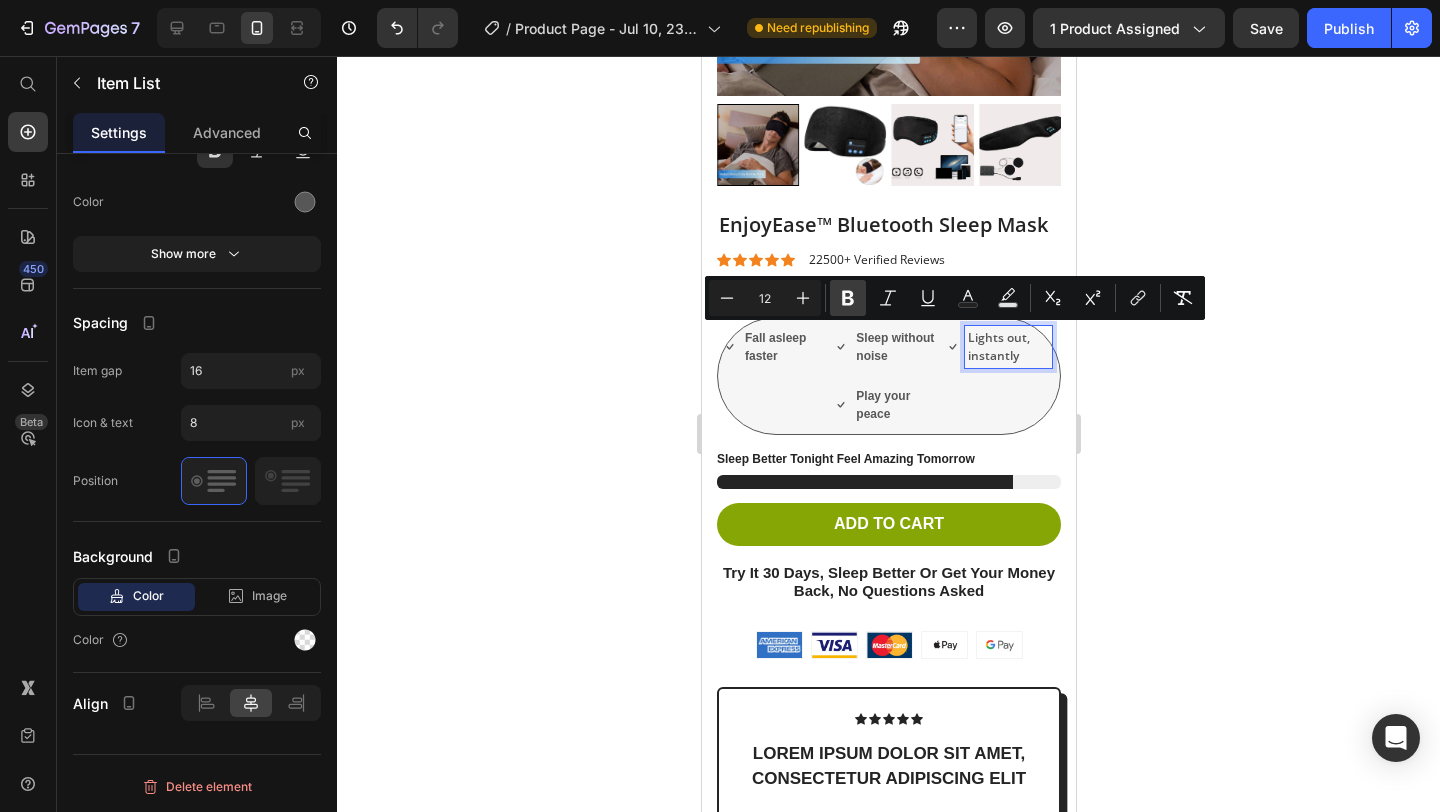 click on "Bold" at bounding box center [848, 298] 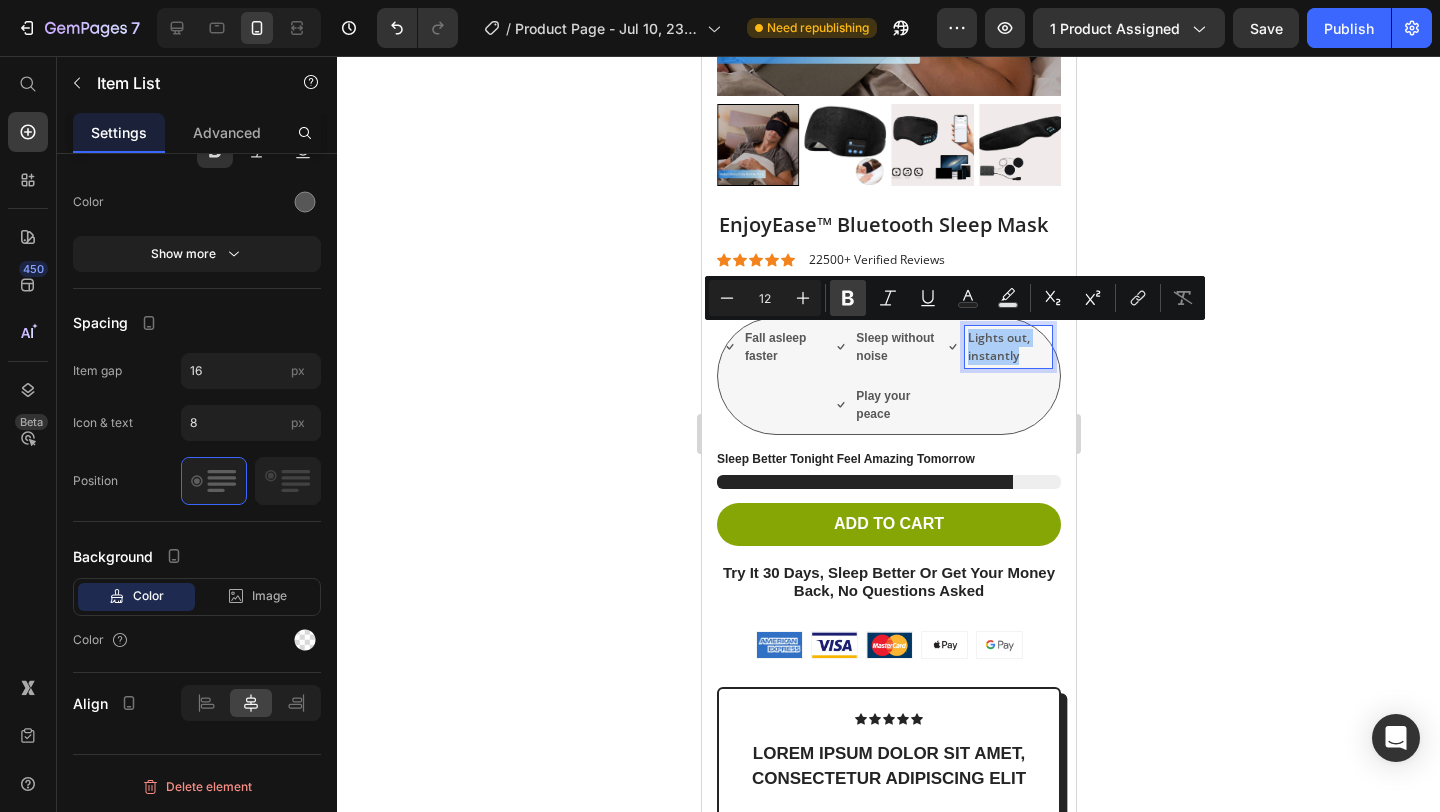 click on "Bold" at bounding box center [848, 298] 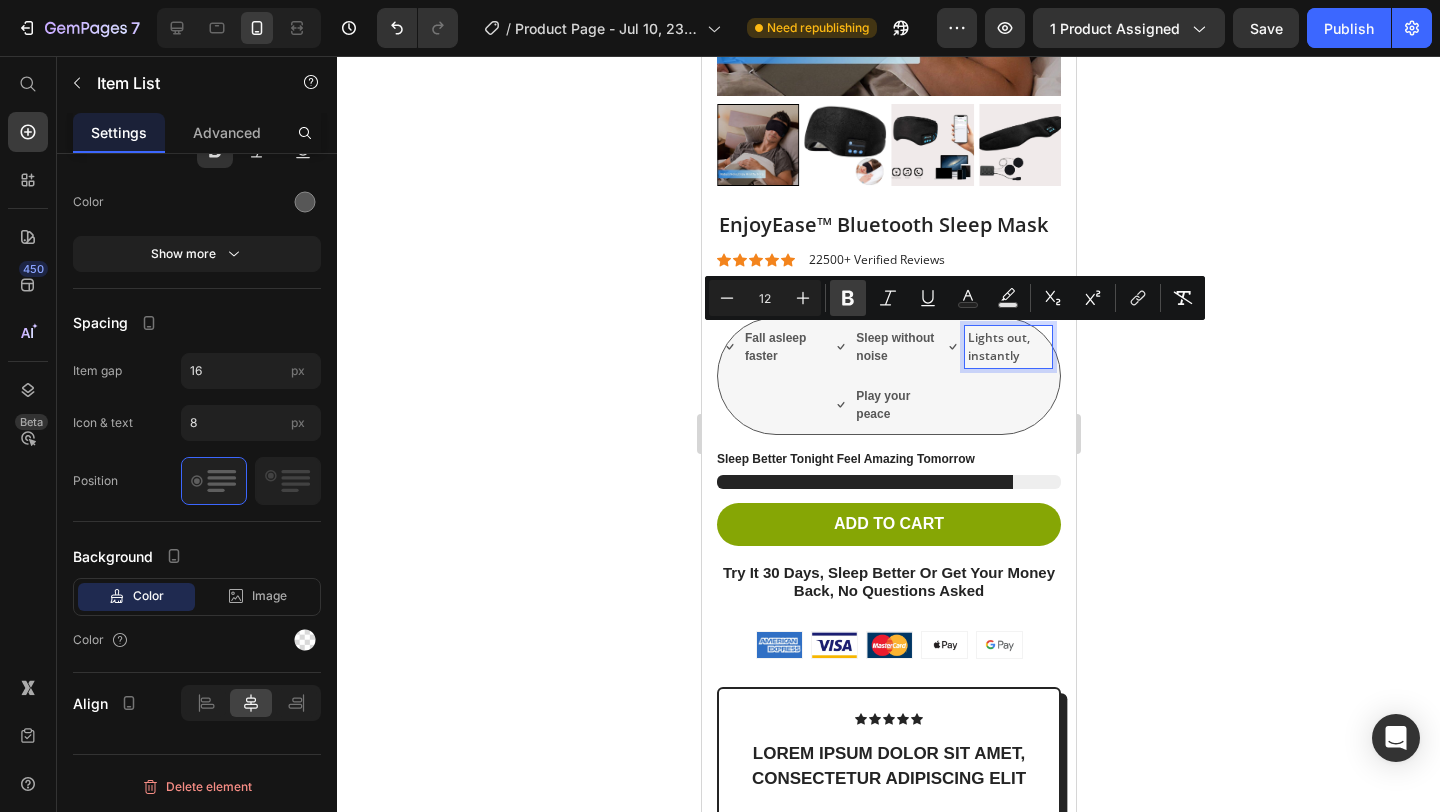 click on "Bold" at bounding box center (848, 298) 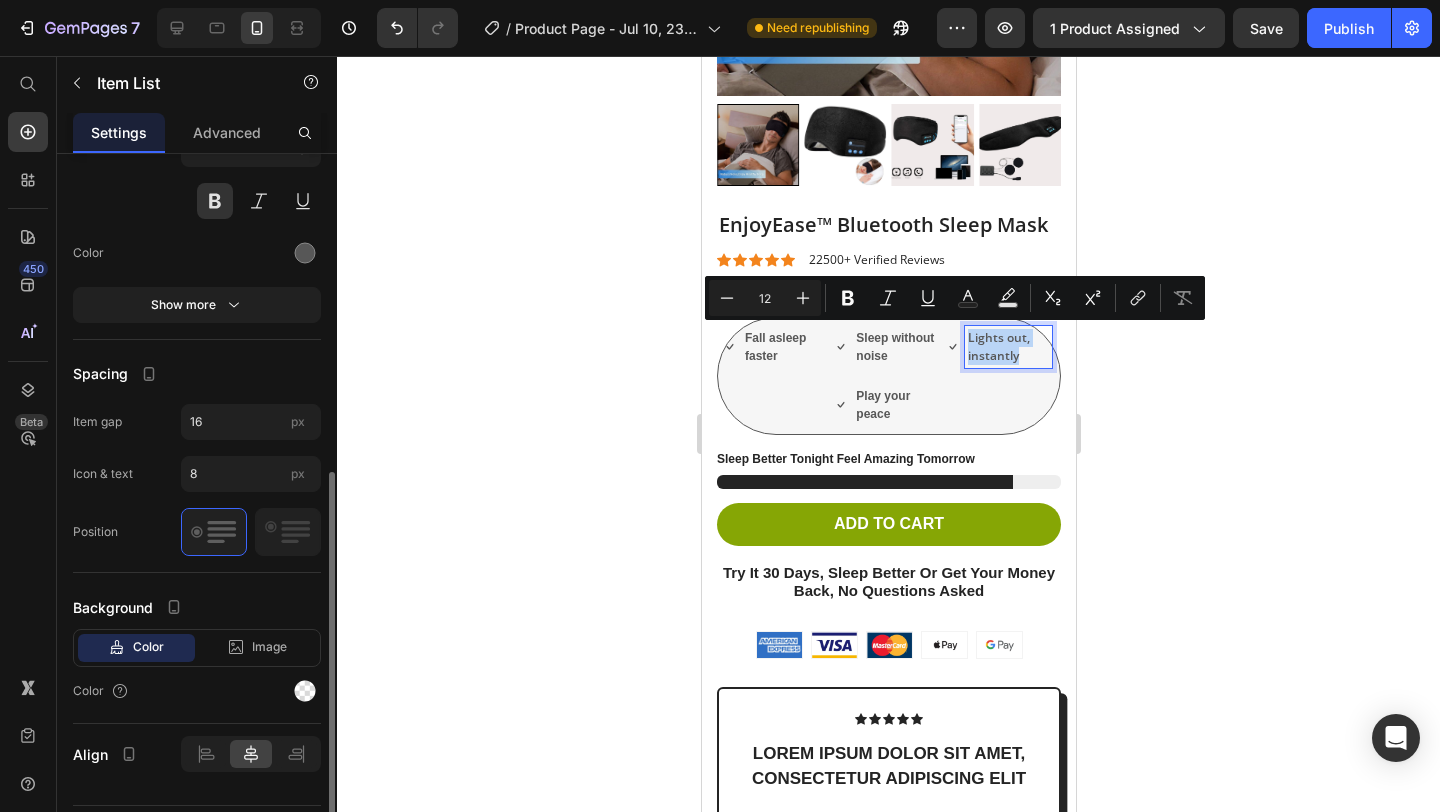 scroll, scrollTop: 686, scrollLeft: 0, axis: vertical 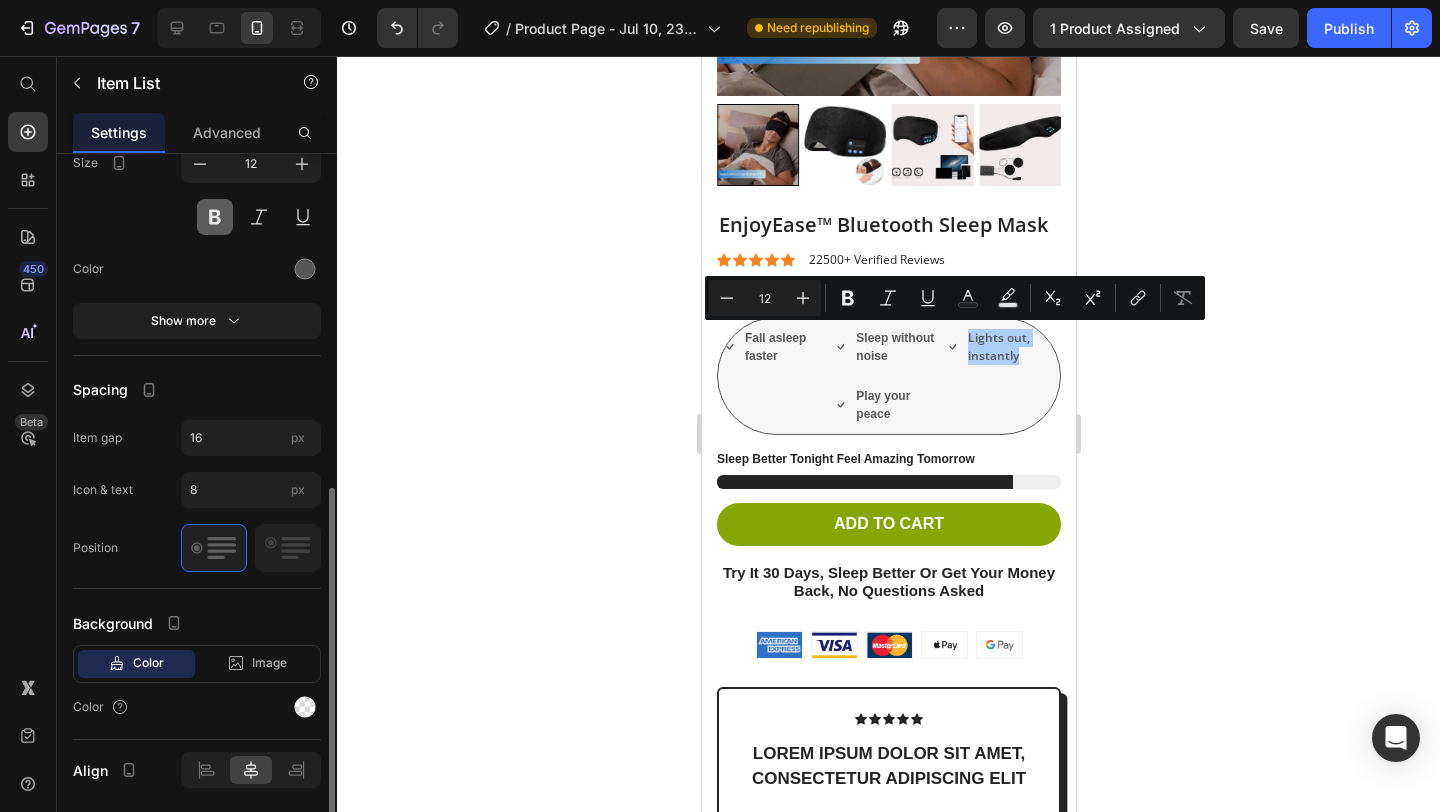 click at bounding box center (215, 217) 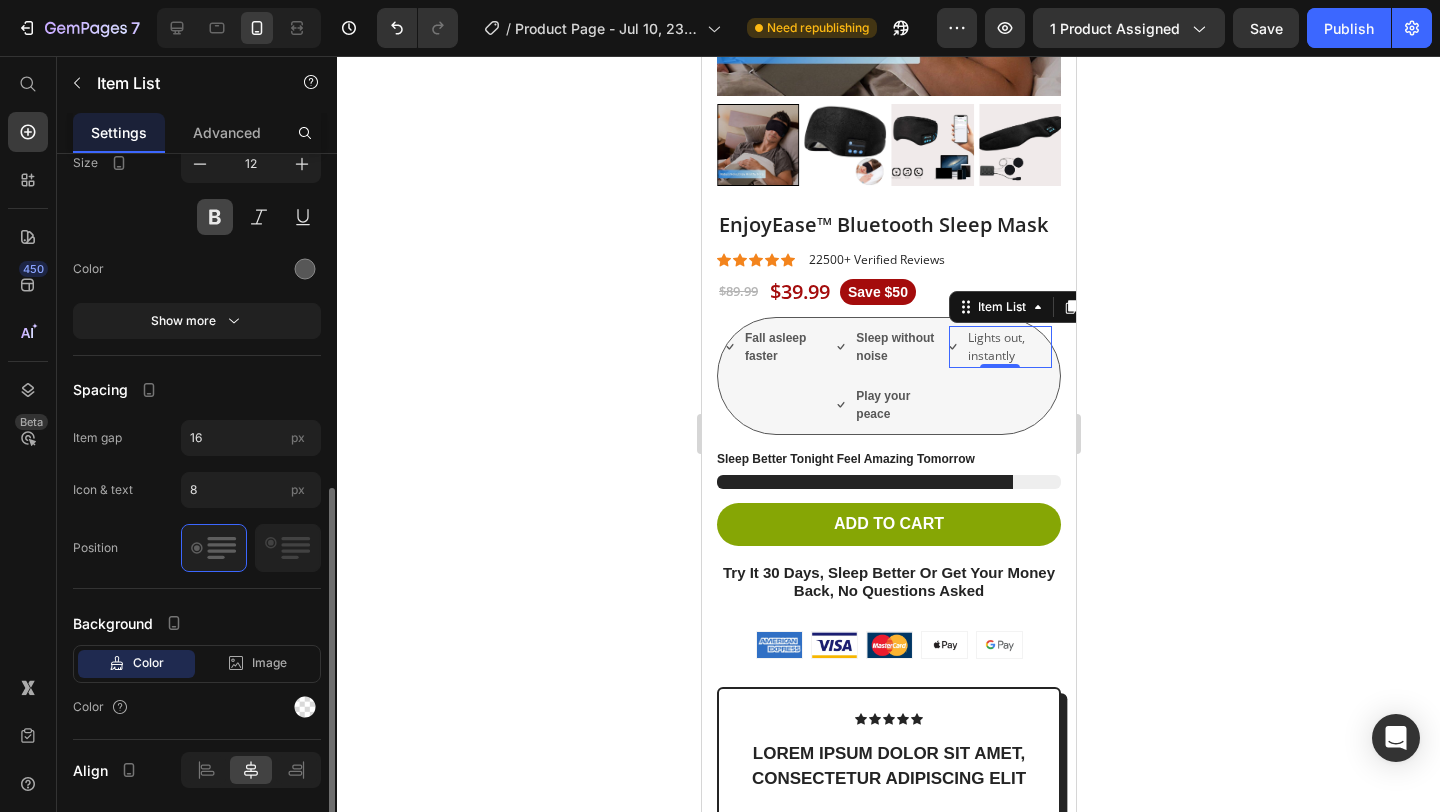 click at bounding box center [215, 217] 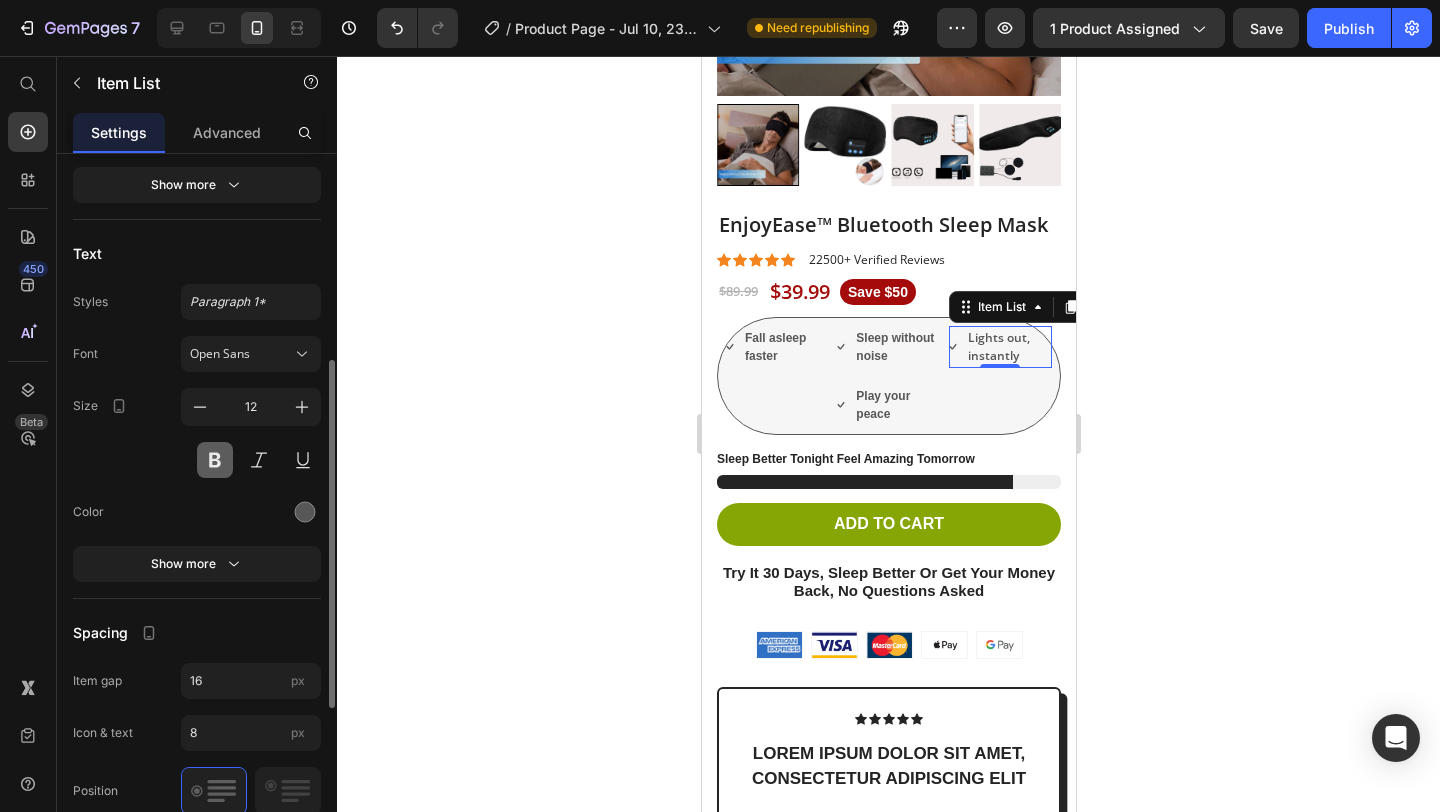 scroll, scrollTop: 437, scrollLeft: 0, axis: vertical 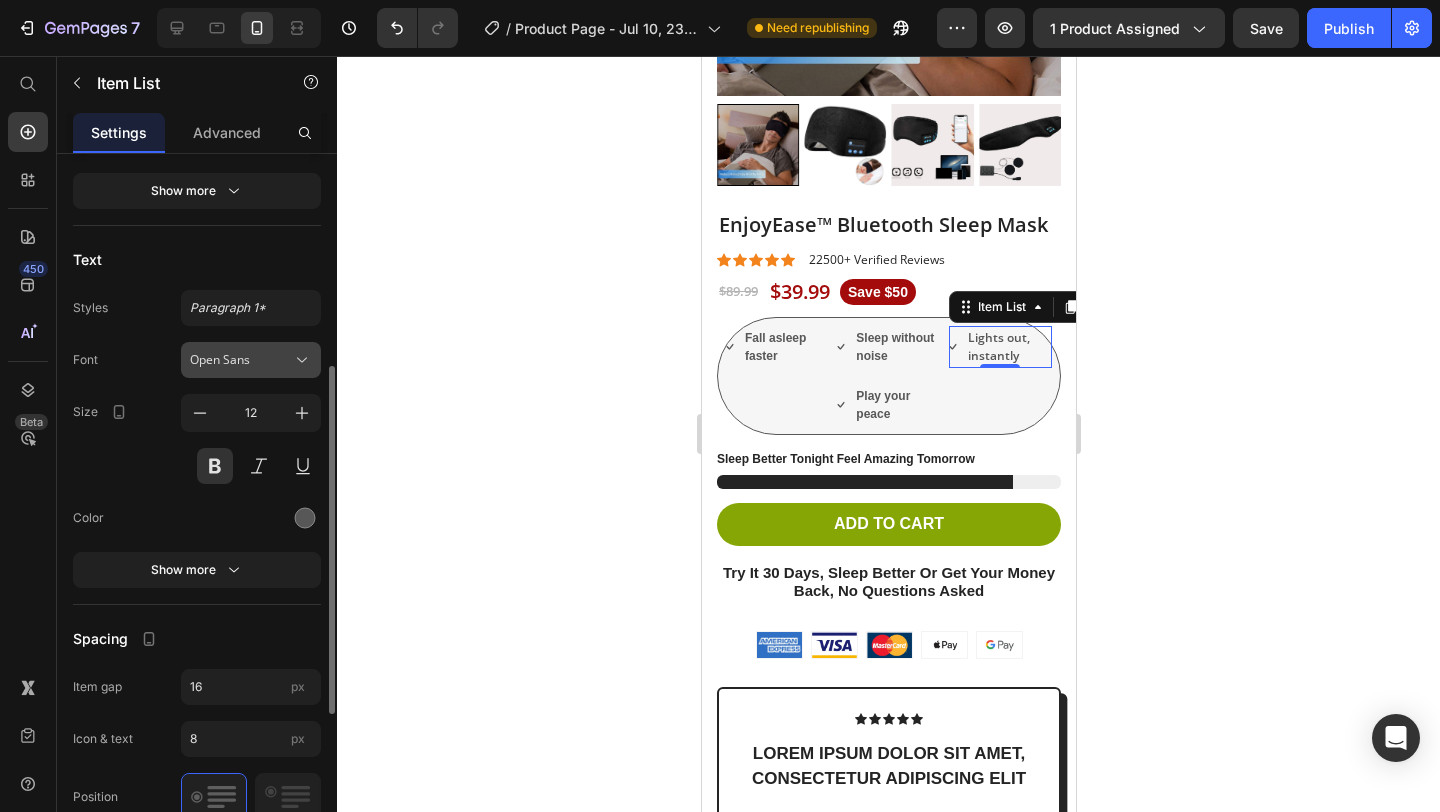 click on "Open Sans" at bounding box center [241, 360] 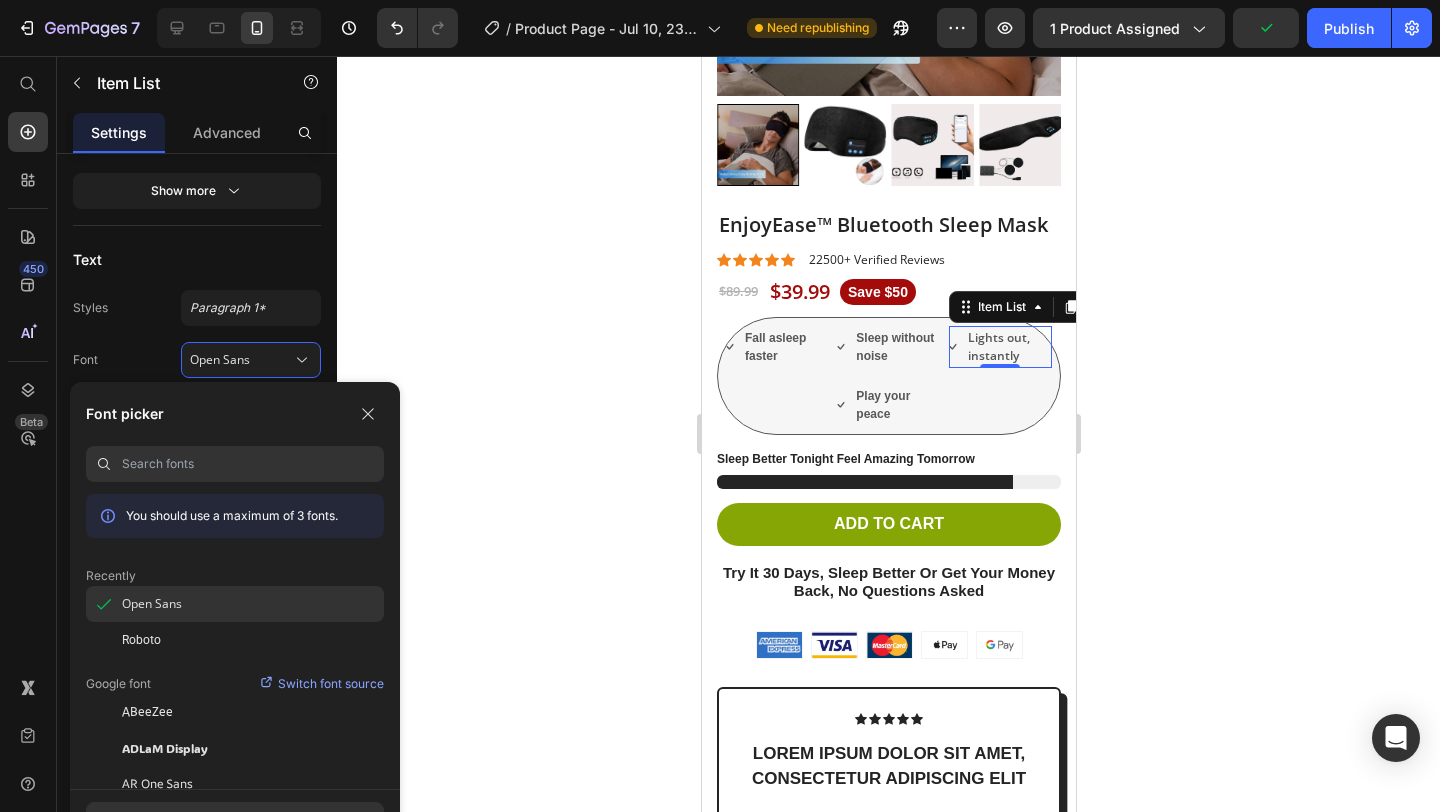 click on "Open Sans" 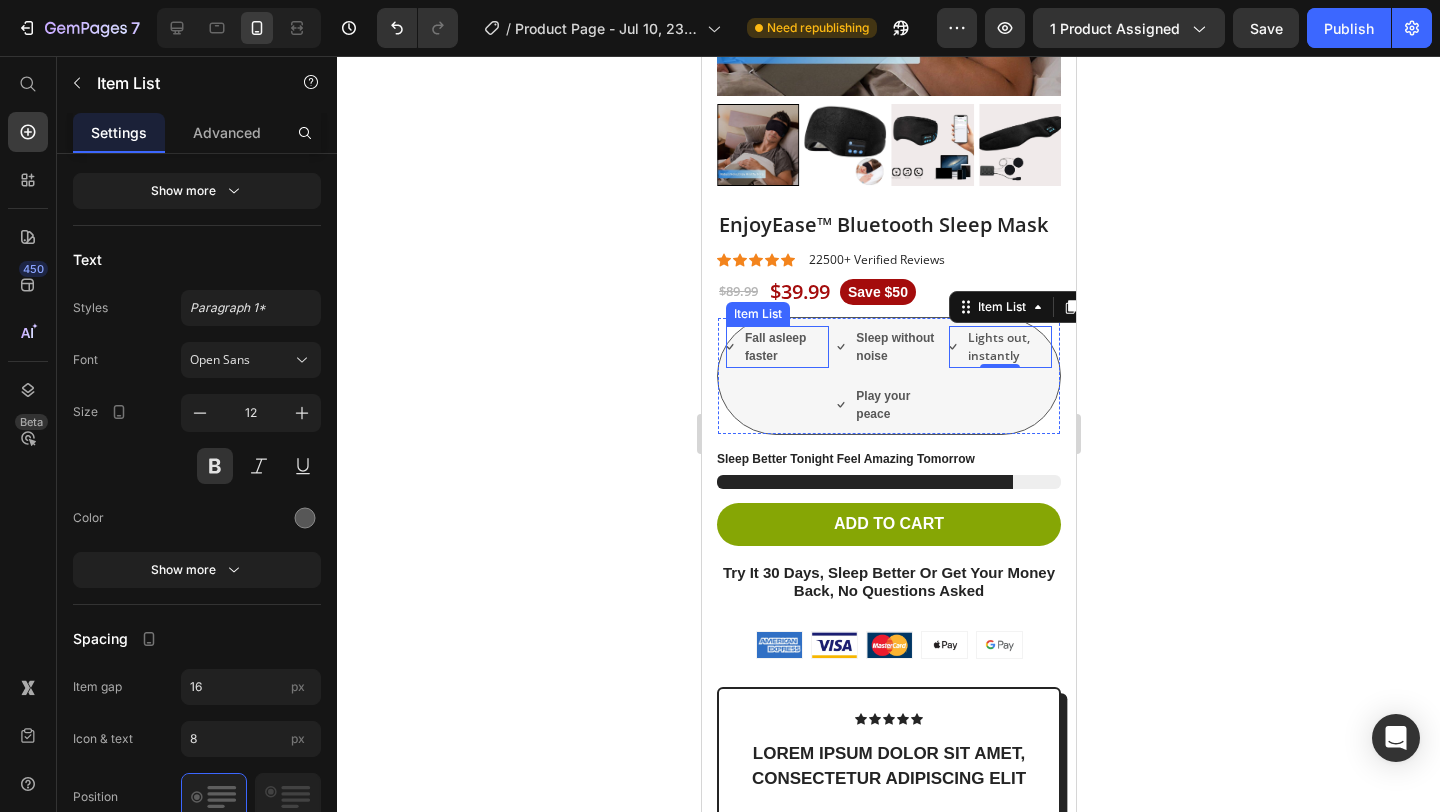 click on "Fall asleep faster" at bounding box center [784, 347] 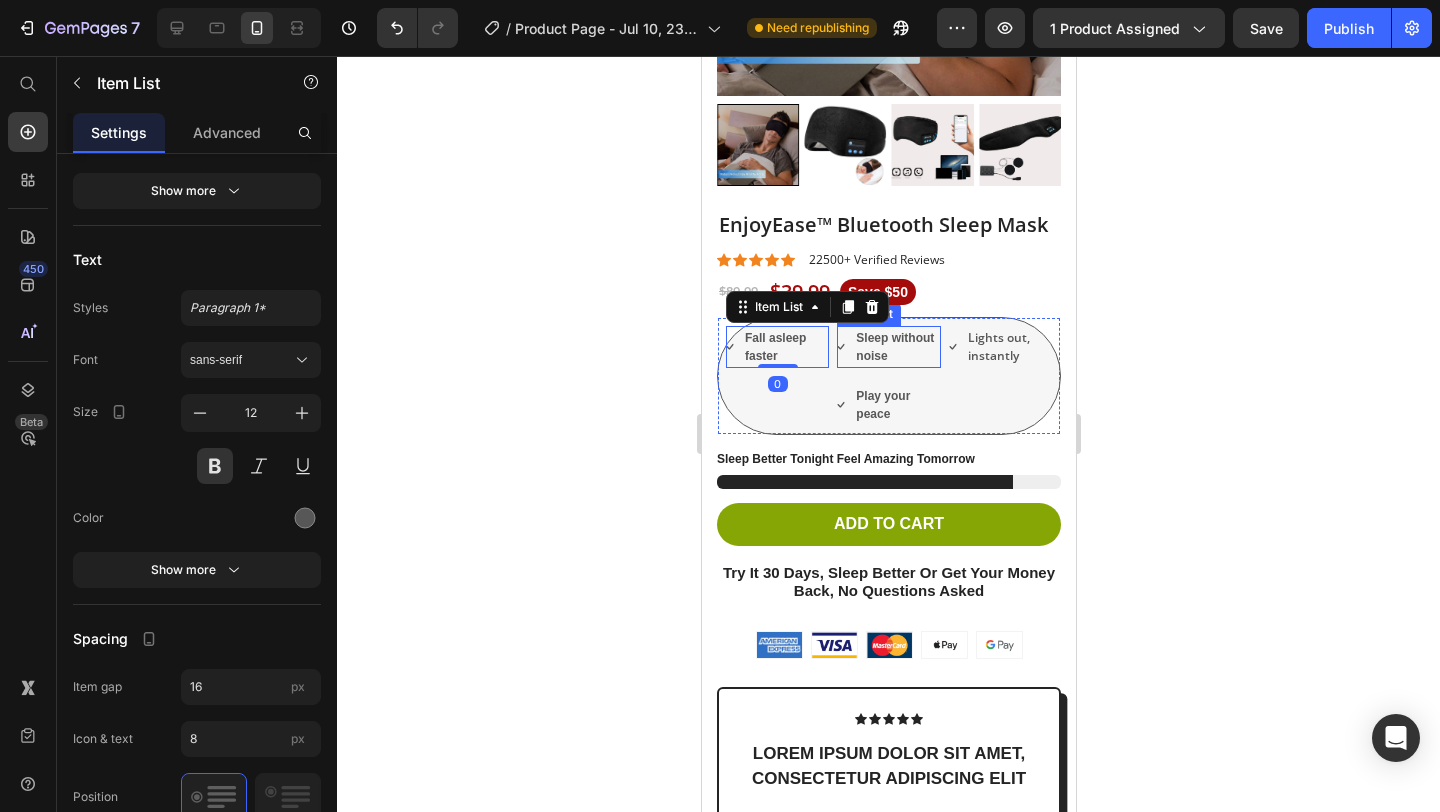 click on "Sleep without noise" at bounding box center (895, 347) 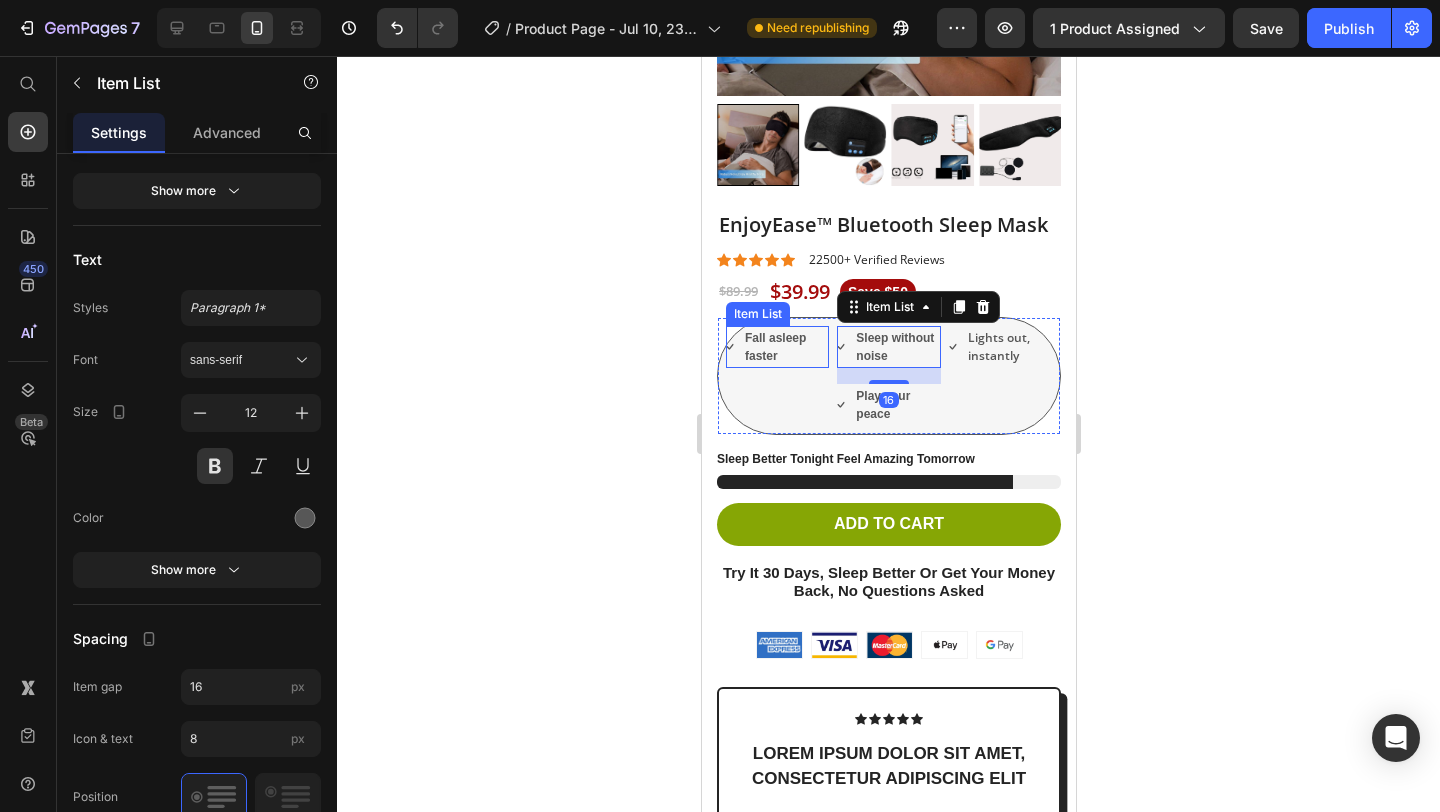 click on "Fall asleep faster" at bounding box center (784, 347) 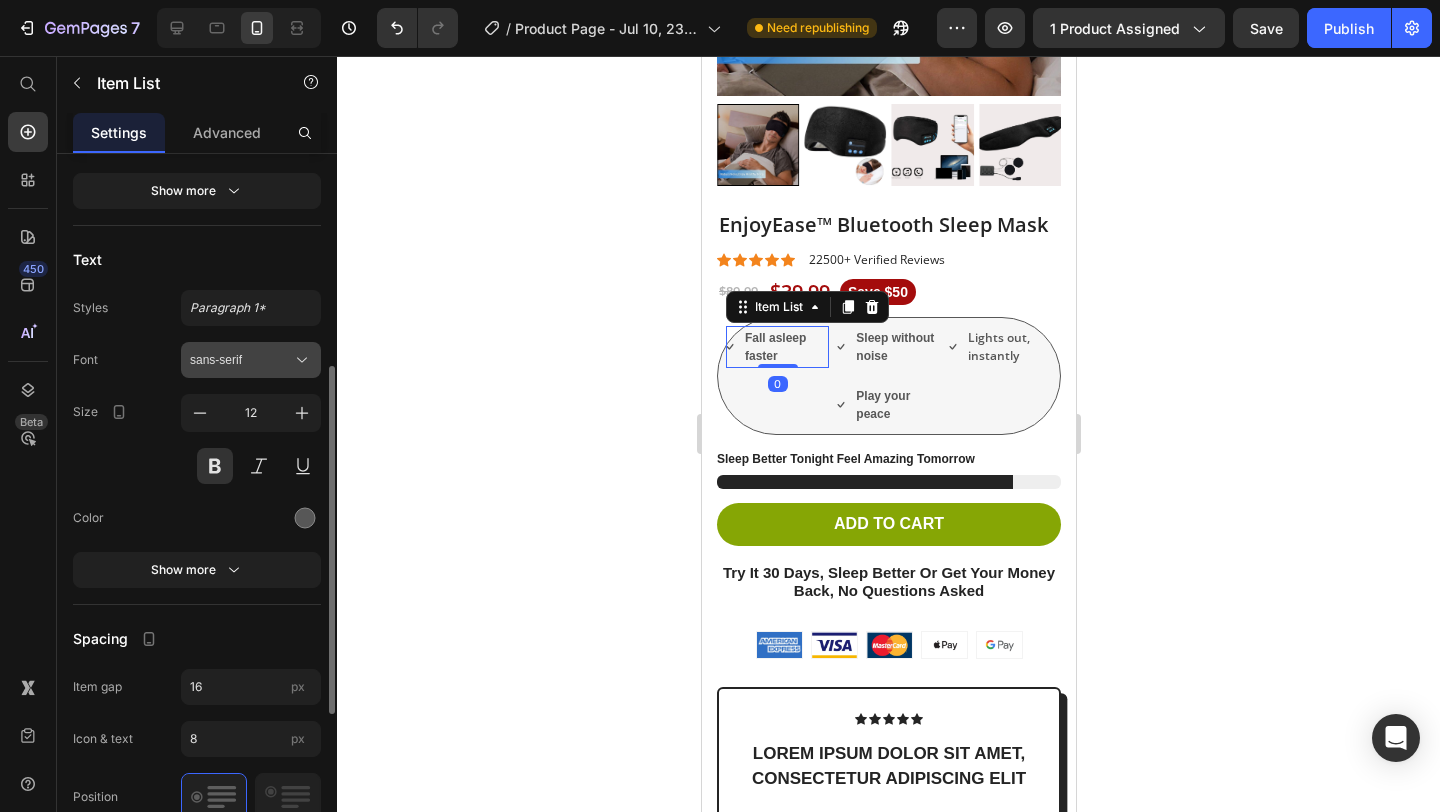 click on "sans-serif" at bounding box center (241, 360) 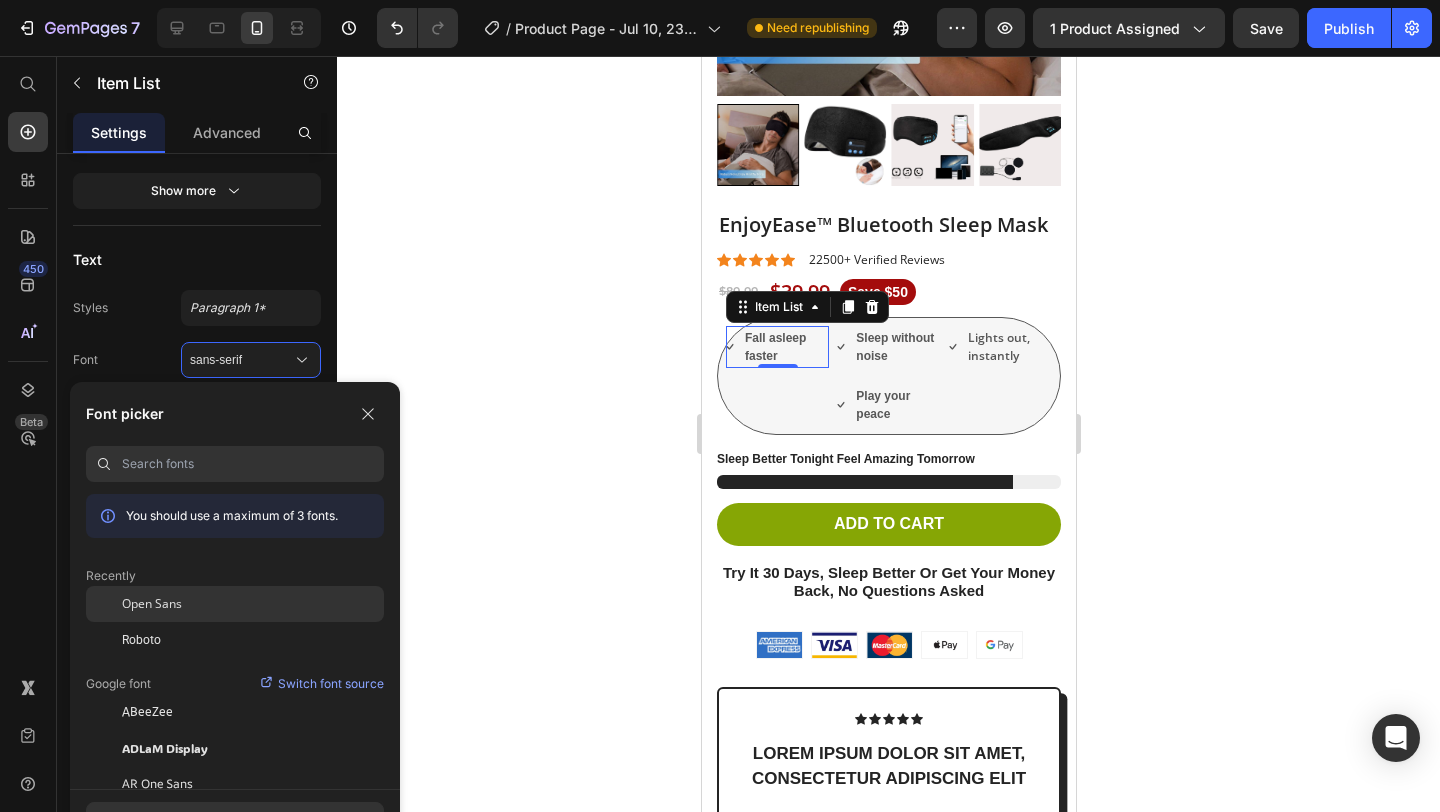 click on "Open Sans" at bounding box center (152, 604) 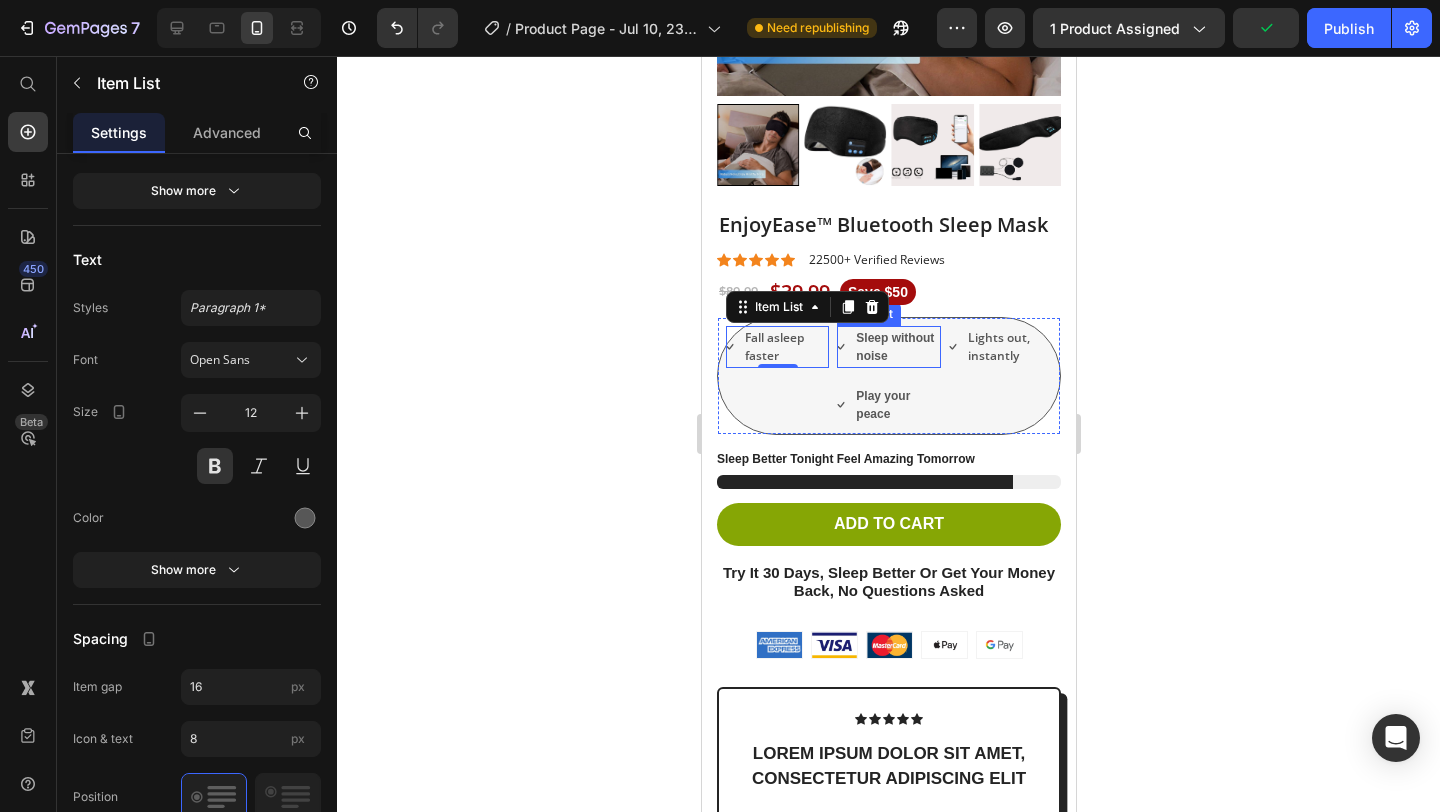 click on "Sleep without noise" at bounding box center (895, 347) 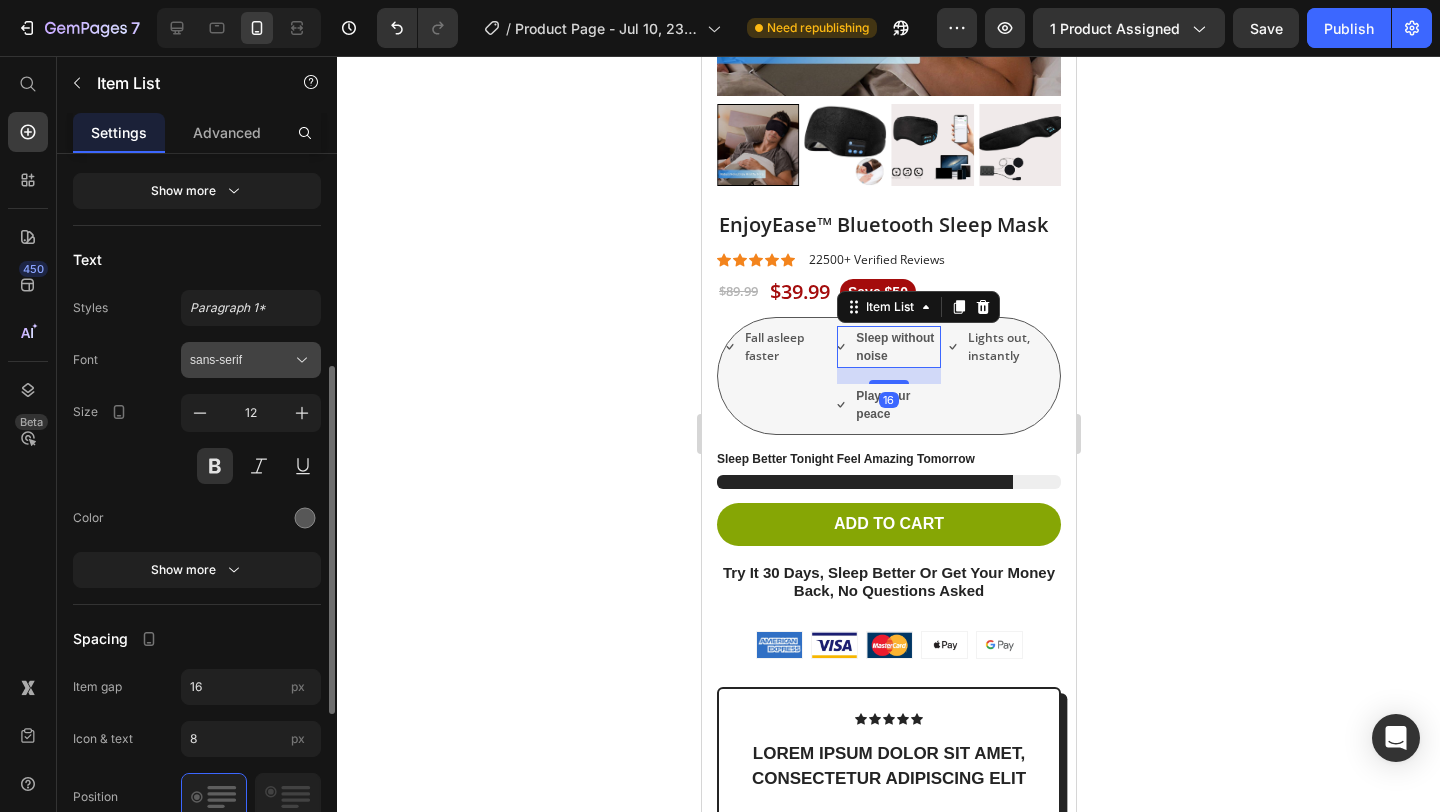 click on "sans-serif" at bounding box center (241, 360) 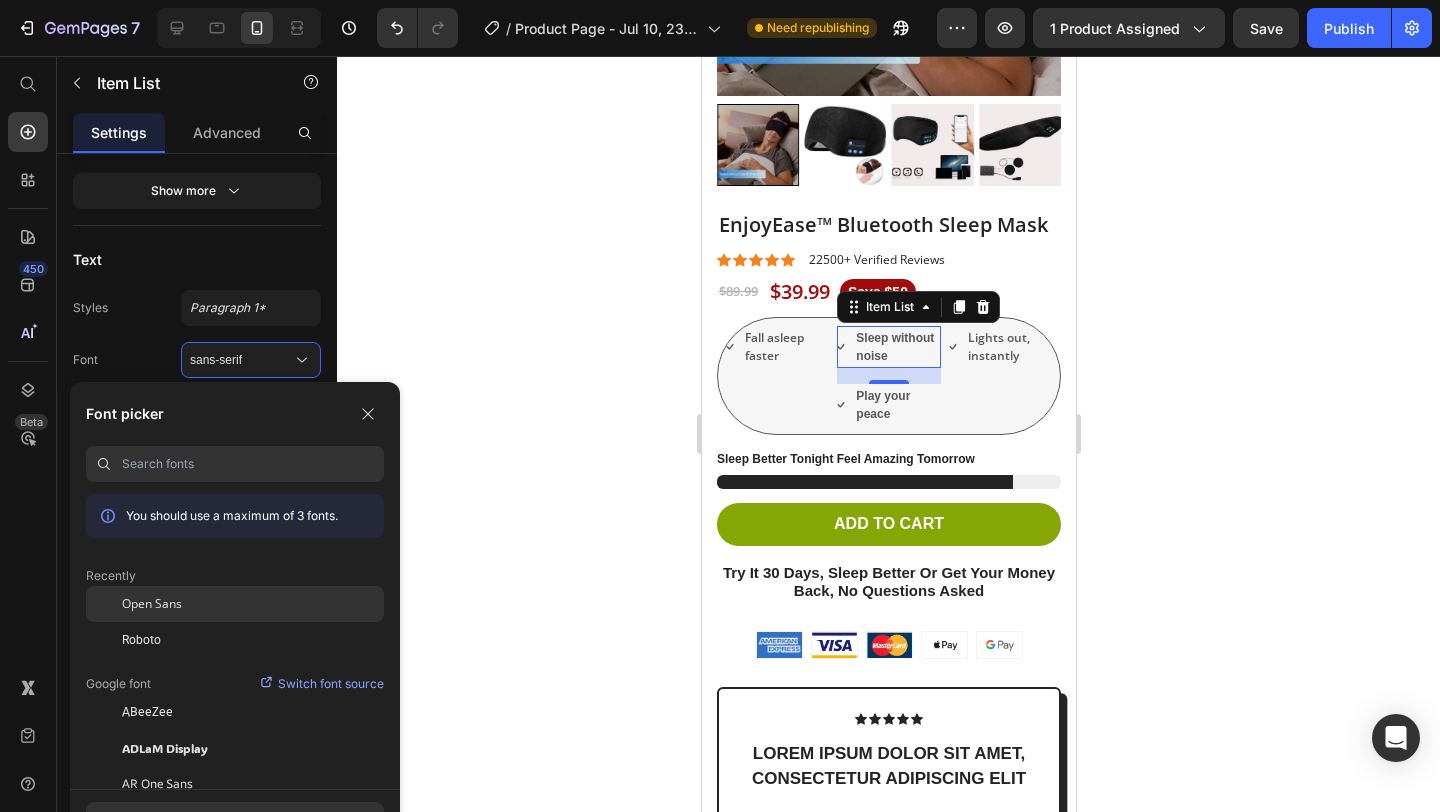 click on "Open Sans" at bounding box center (152, 604) 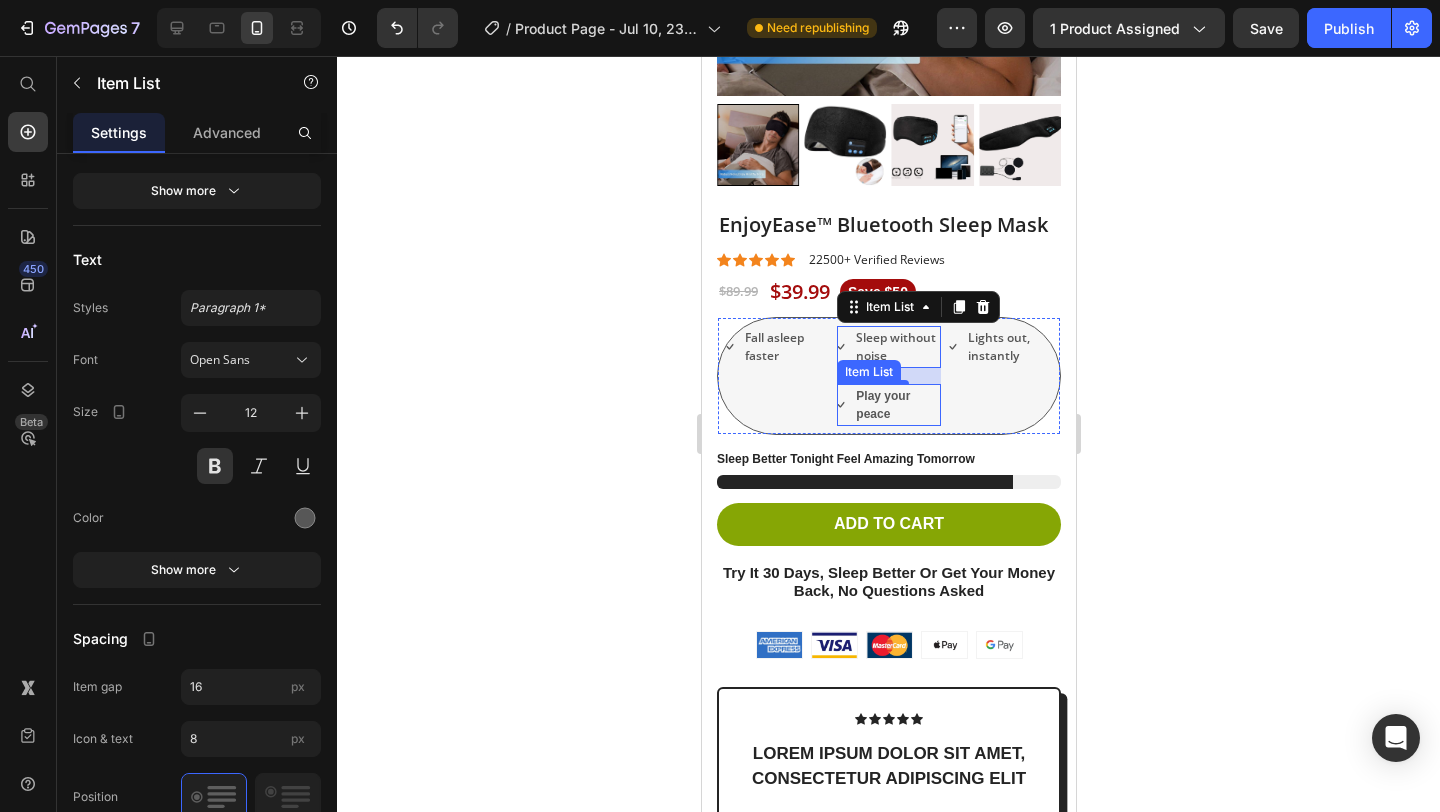 click on "Play your peace" at bounding box center [895, 405] 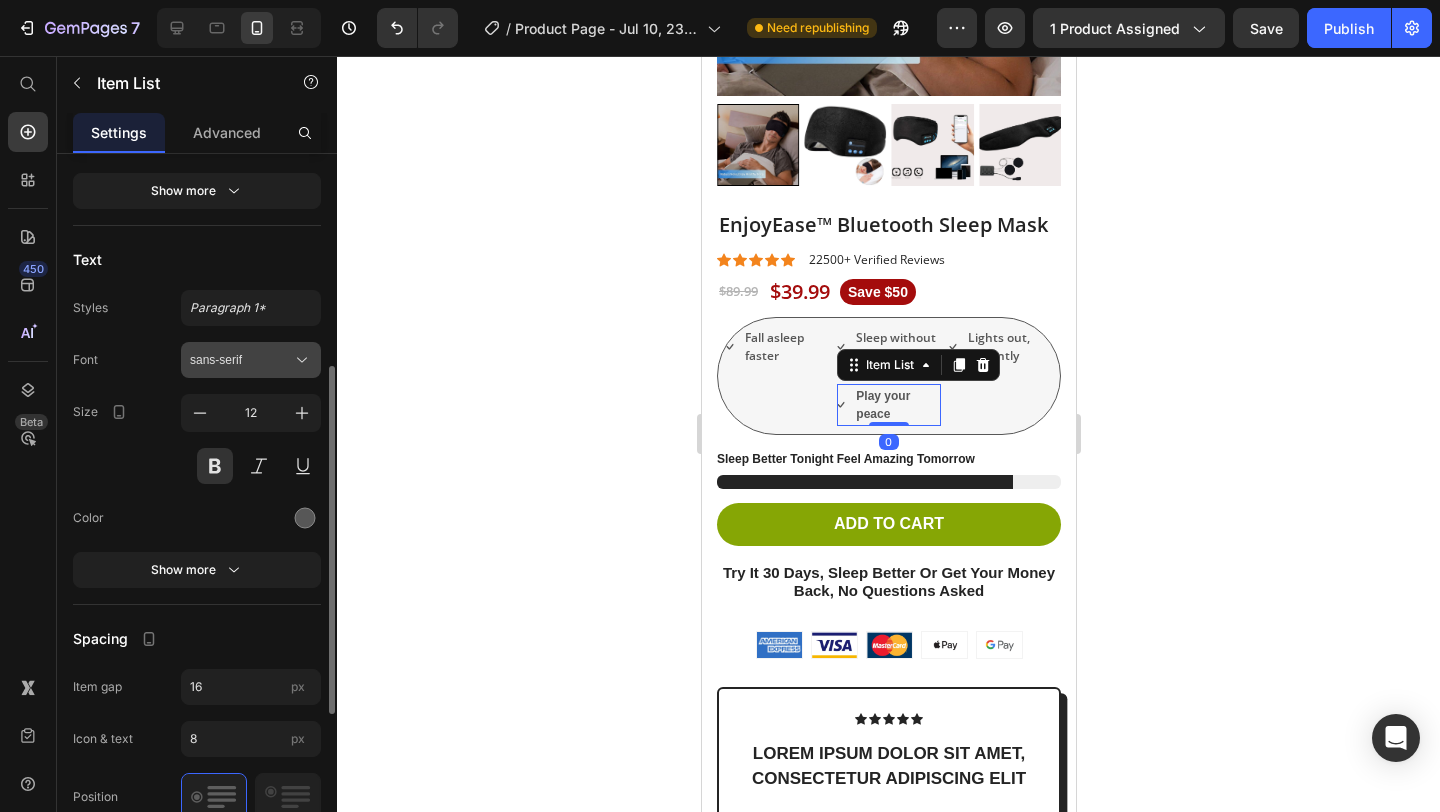 click on "sans-serif" at bounding box center [241, 360] 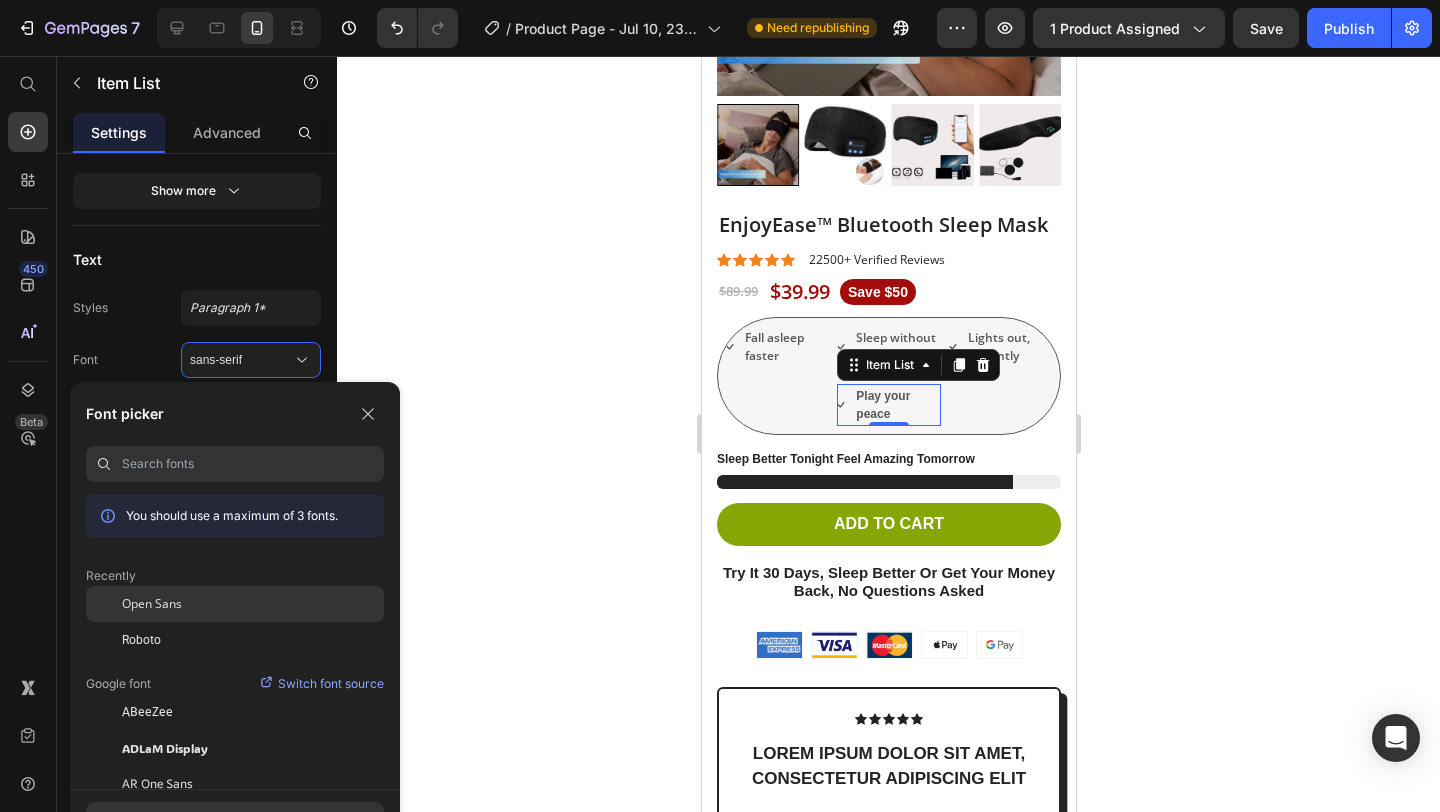click on "Open Sans" 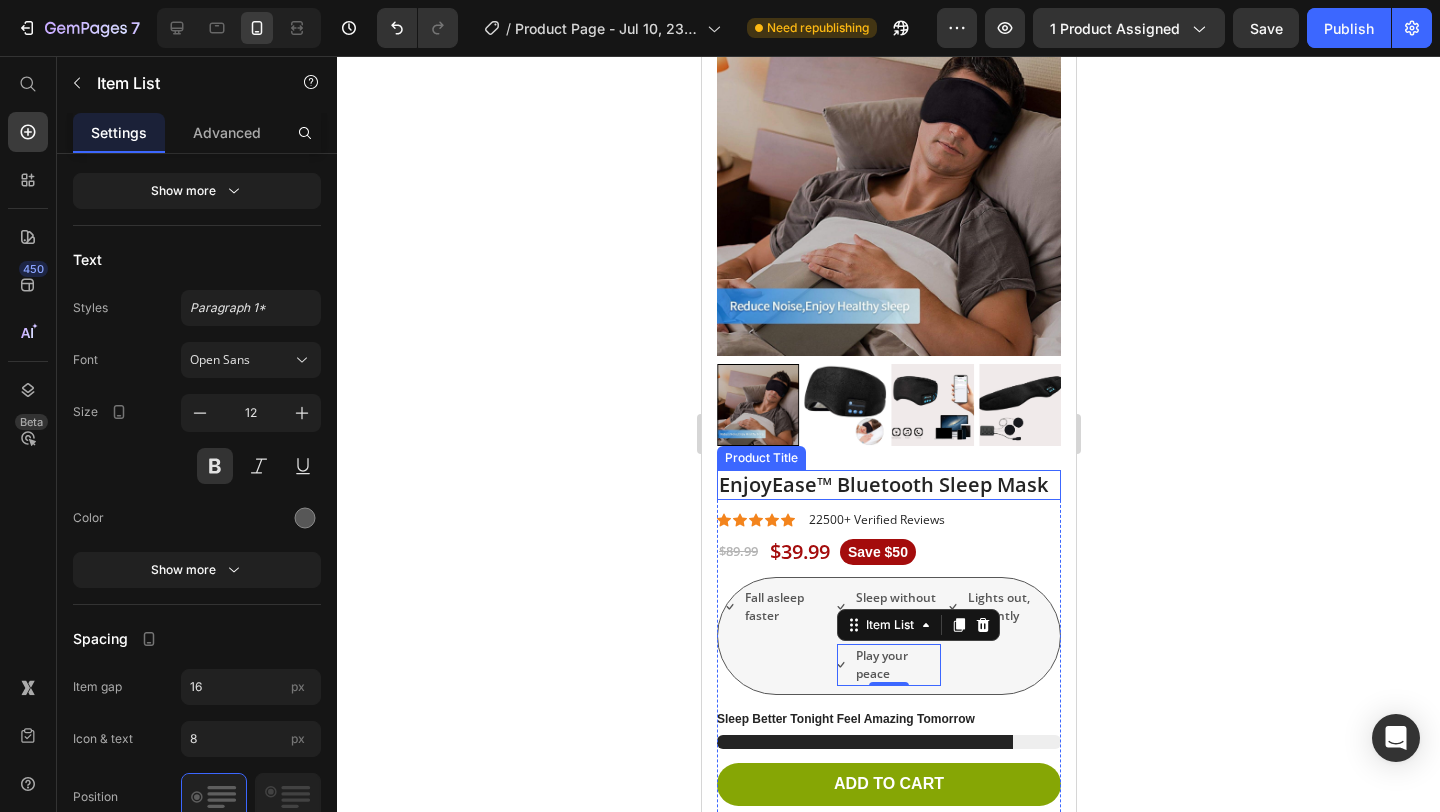 scroll, scrollTop: 94, scrollLeft: 0, axis: vertical 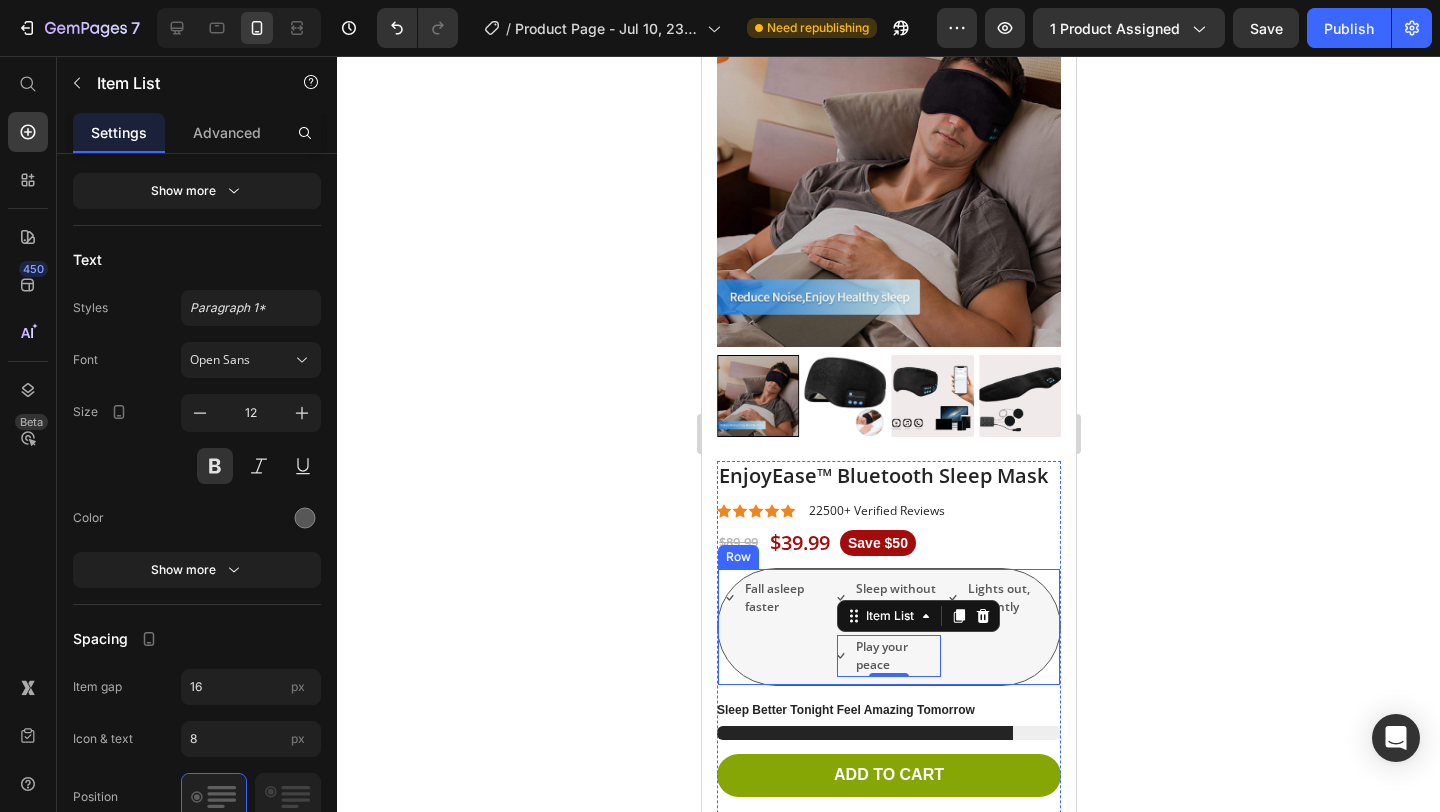 click on "Fall asleep faster Item List" at bounding box center (776, 627) 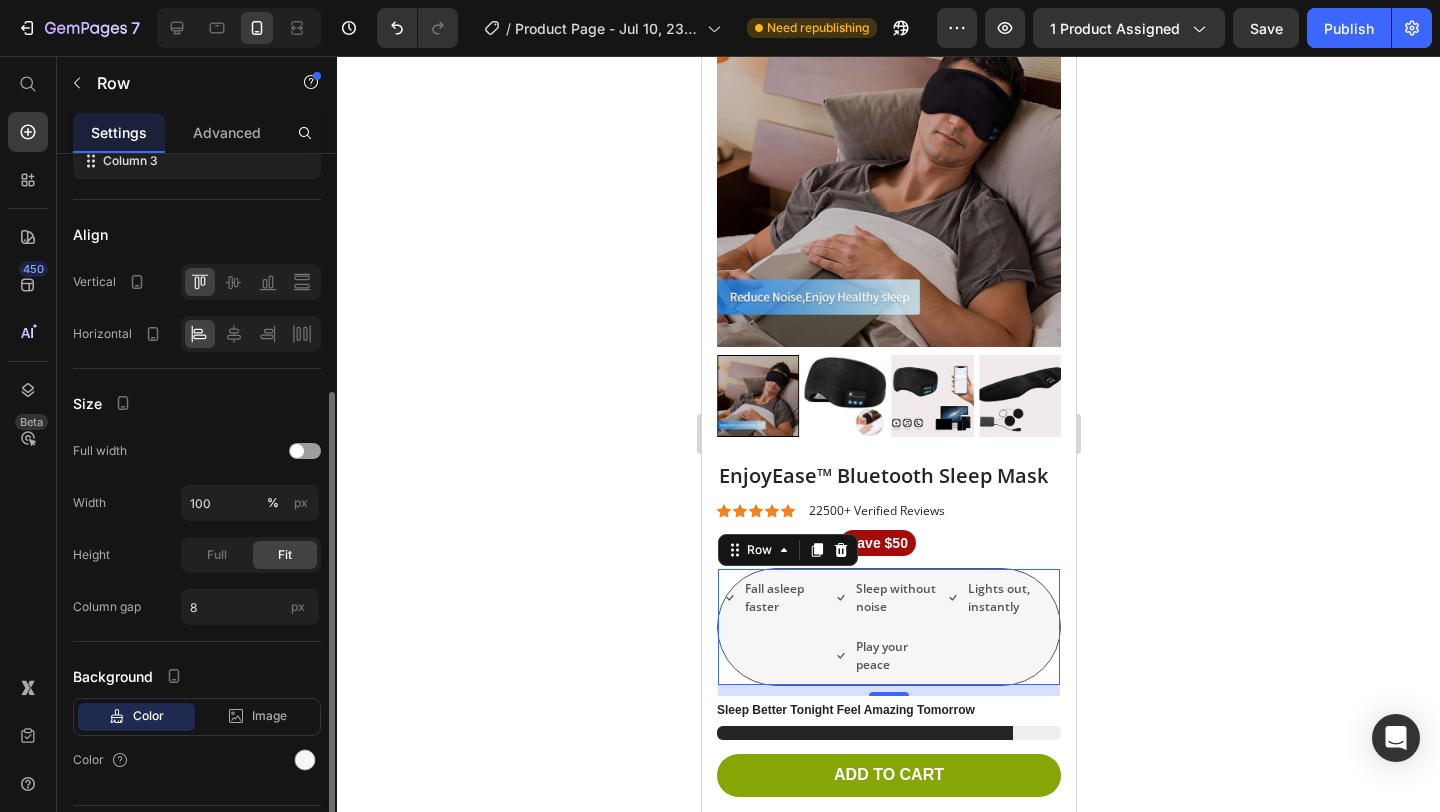 scroll, scrollTop: 365, scrollLeft: 0, axis: vertical 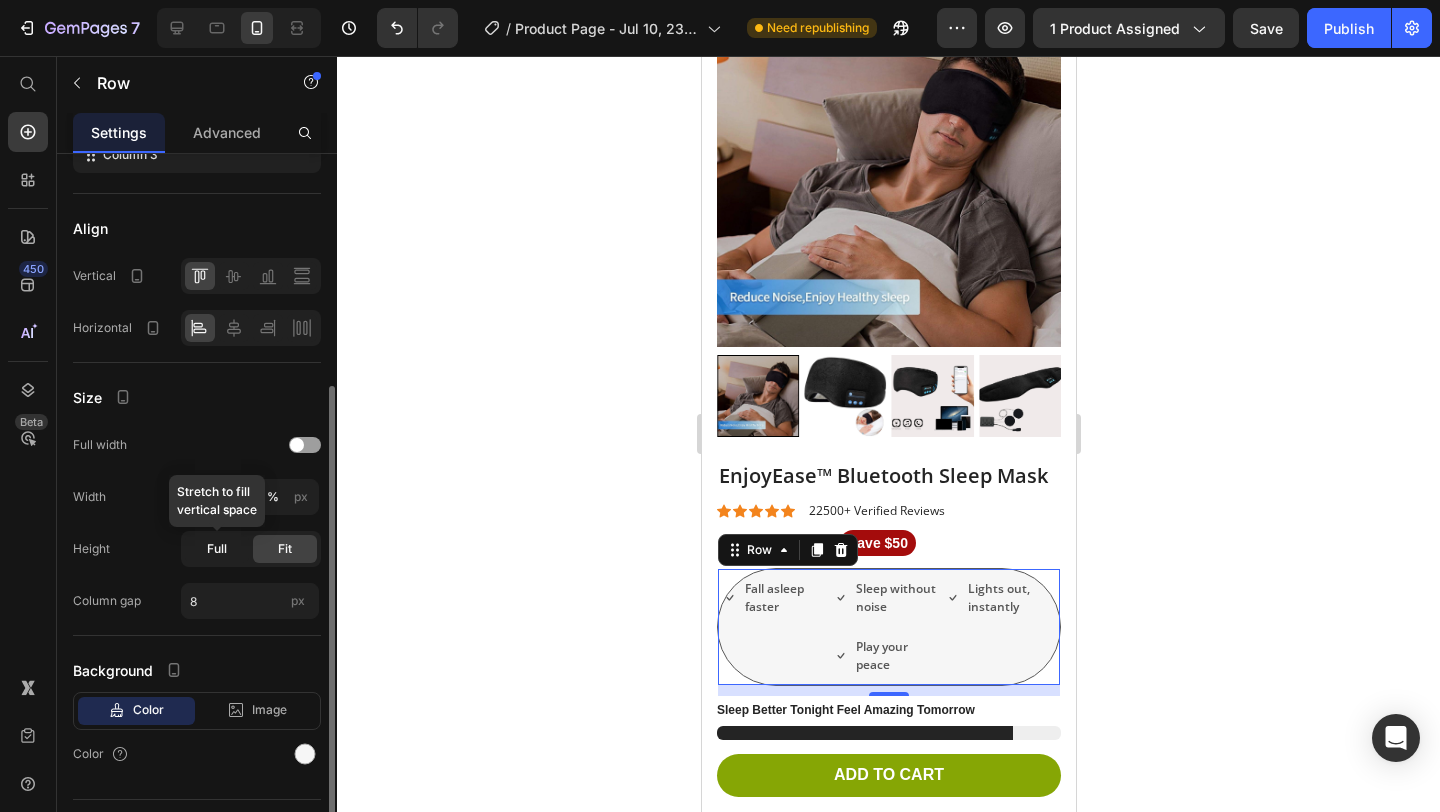 click on "Full" 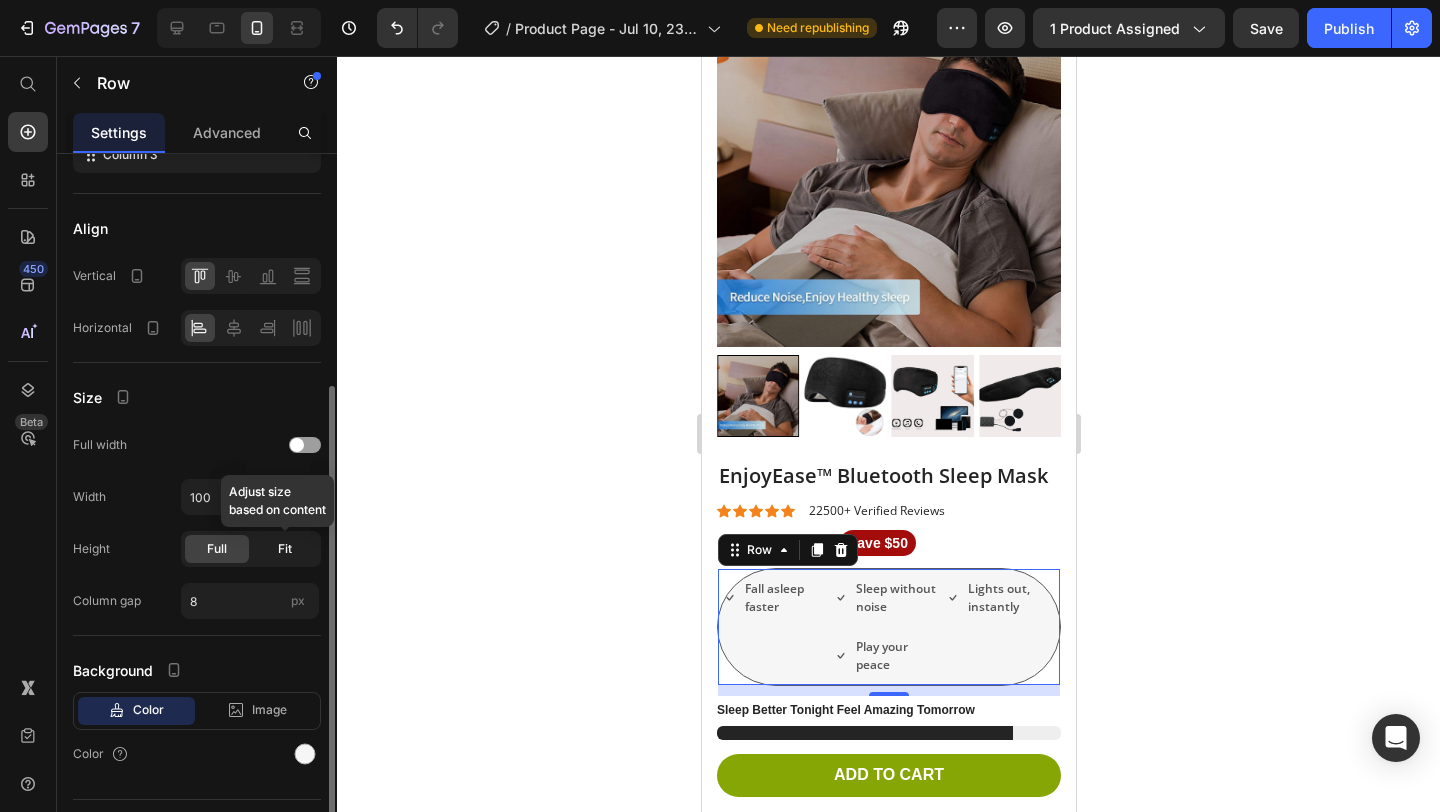 click on "Fit" 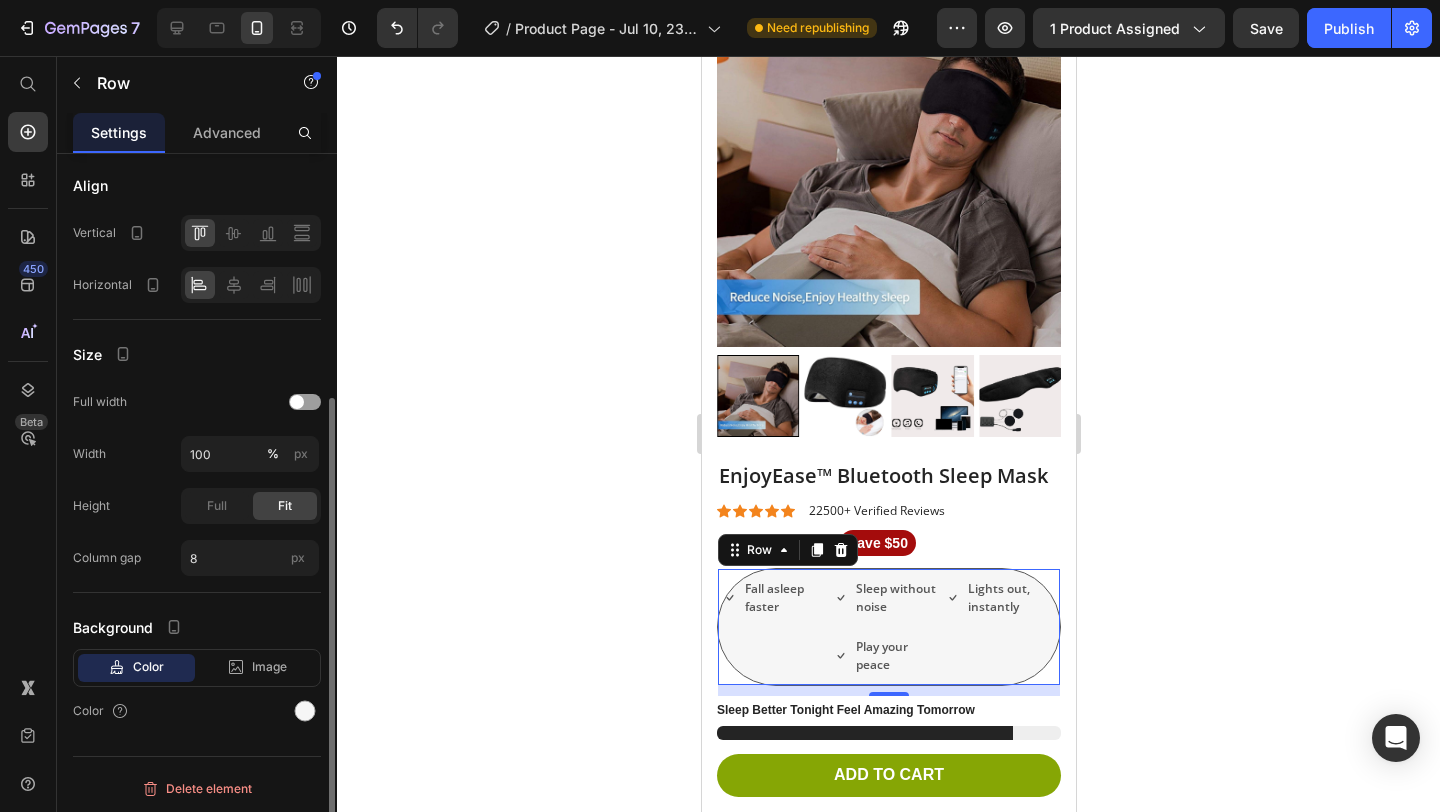 scroll, scrollTop: 410, scrollLeft: 0, axis: vertical 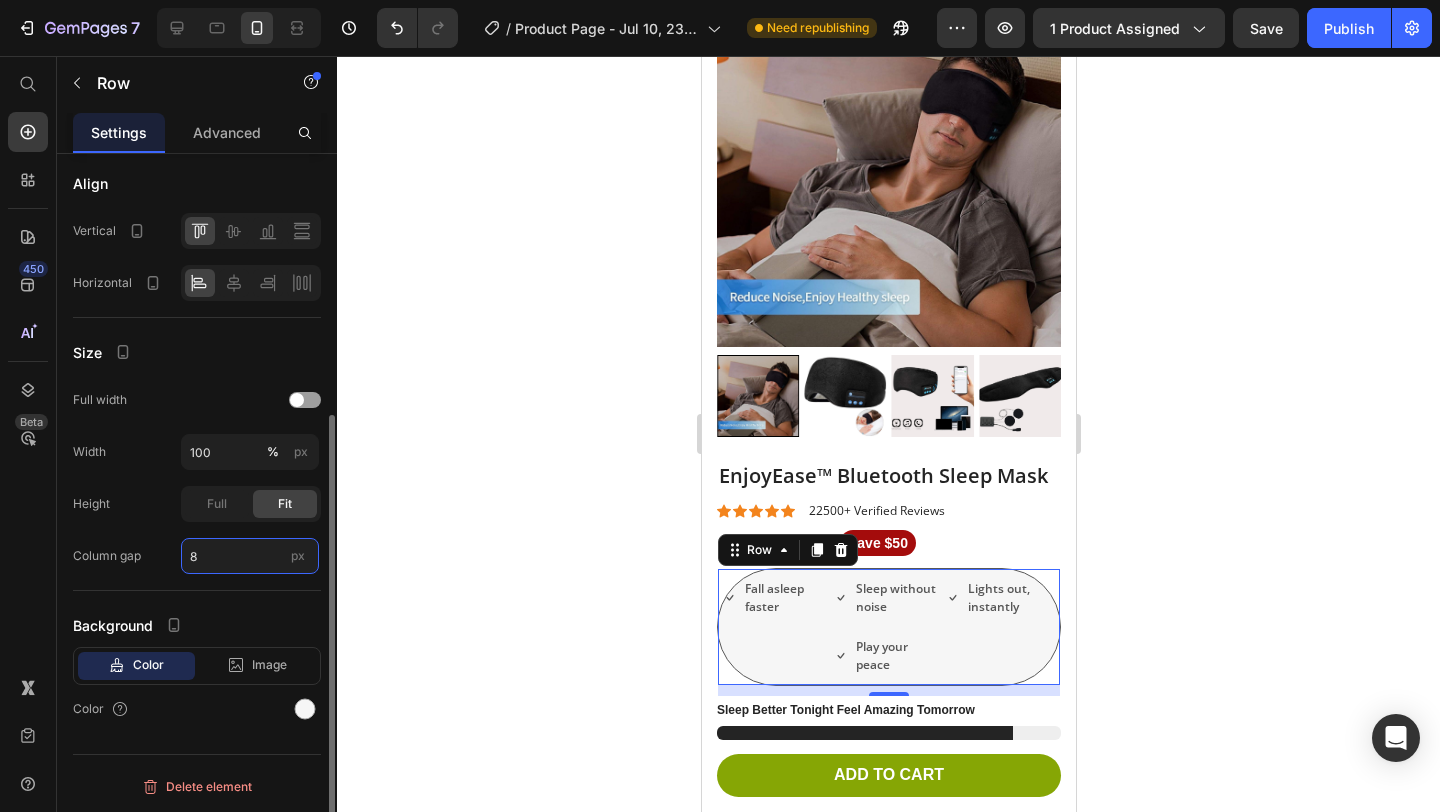 click on "8" at bounding box center (250, 556) 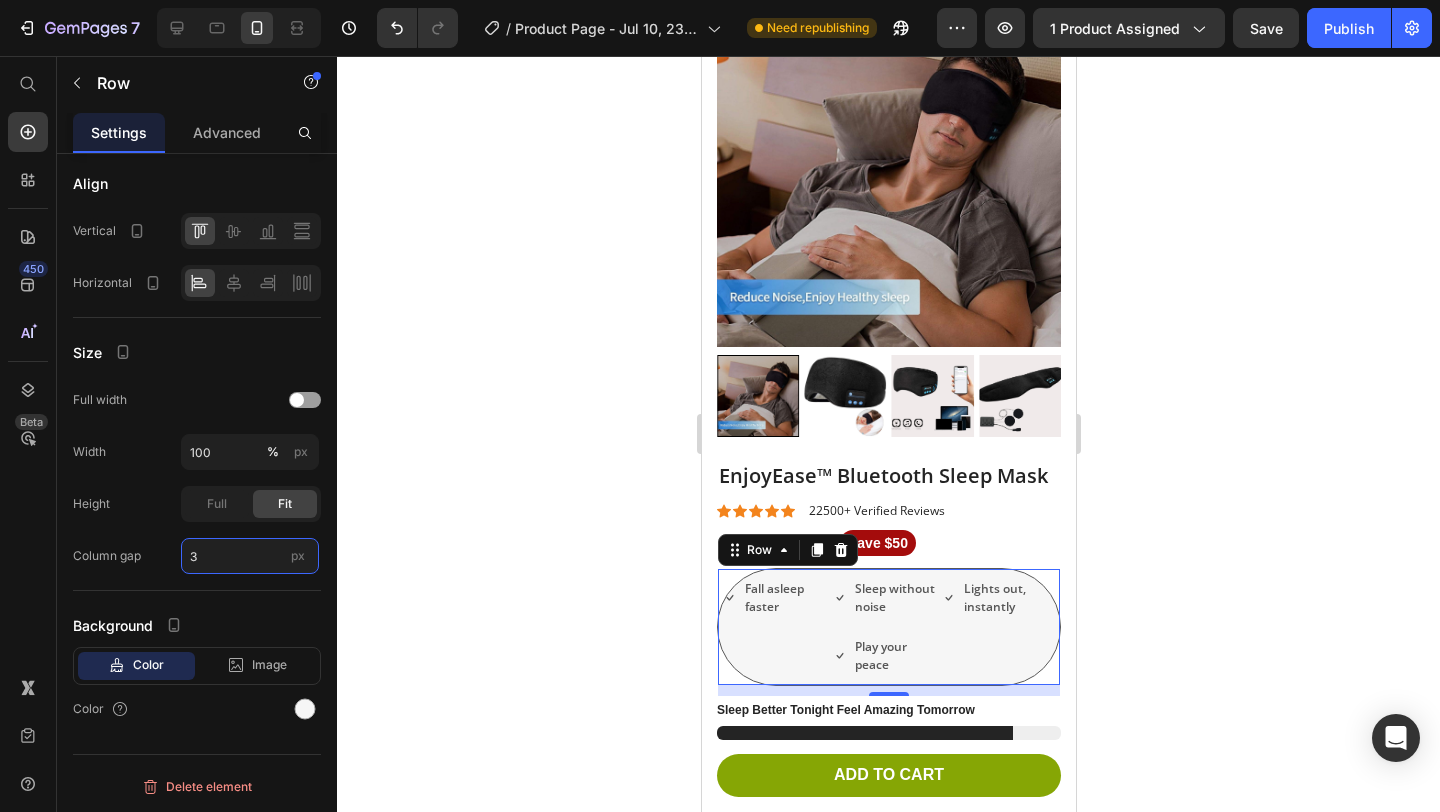 type on "3" 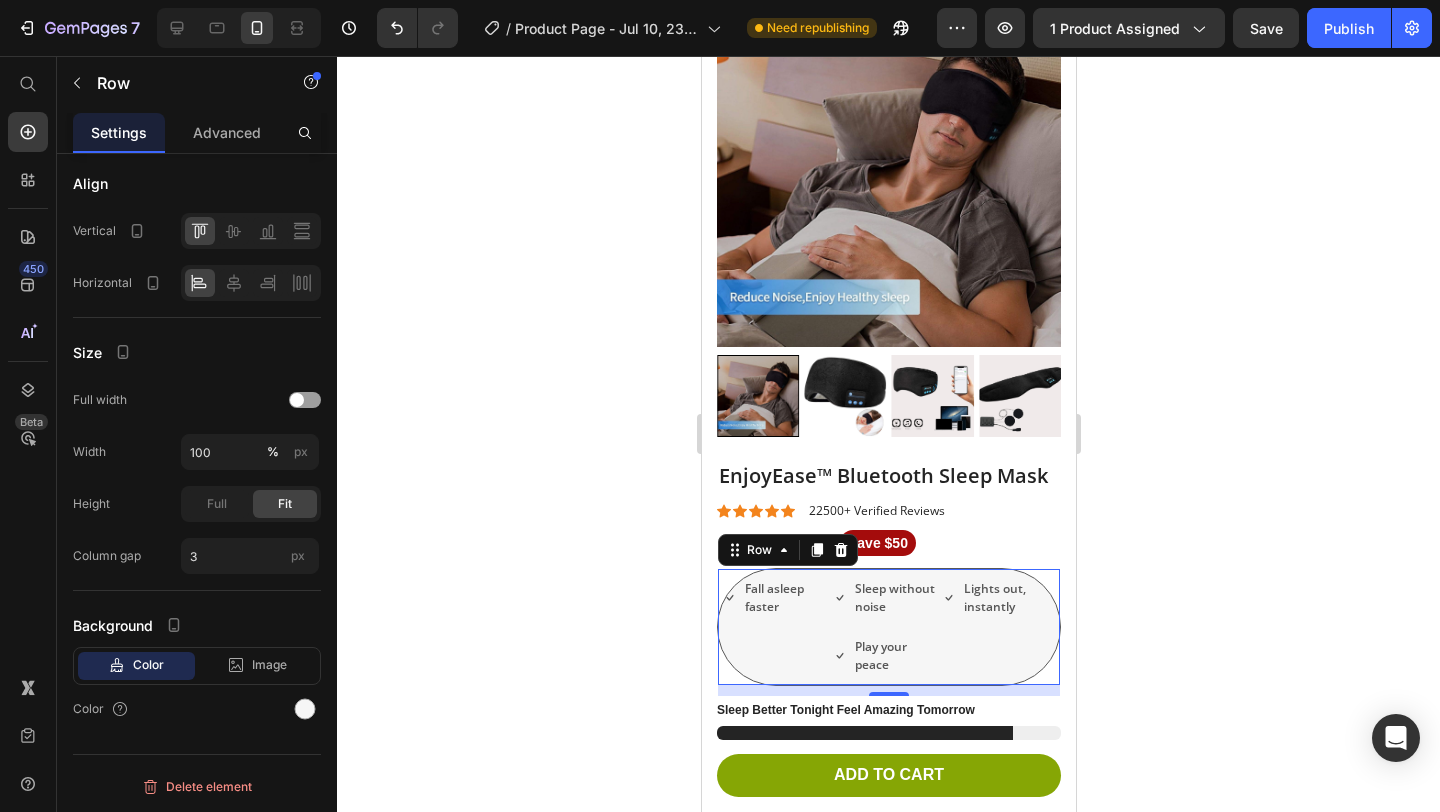 click on "Fall asleep faster Item List" at bounding box center [778, 627] 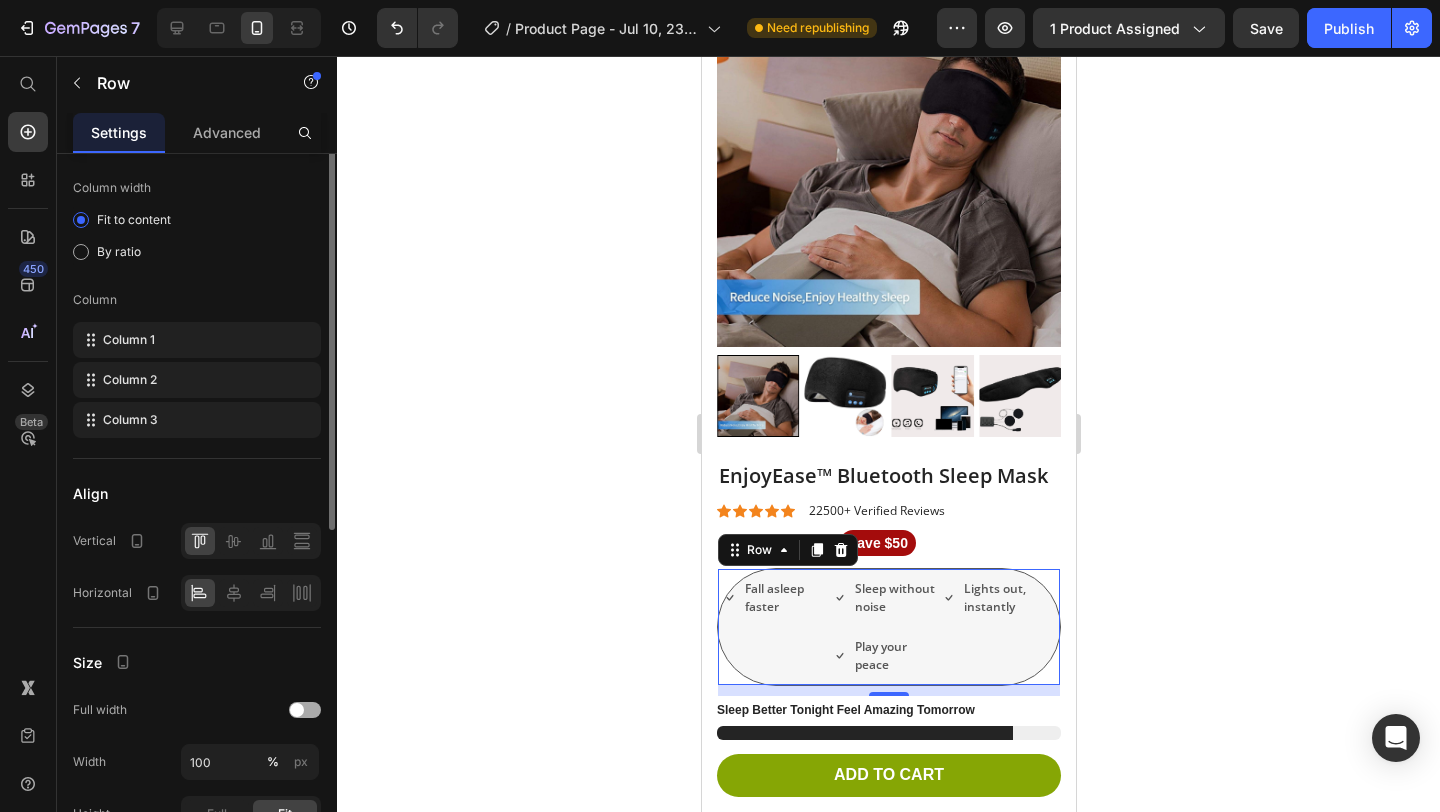 scroll, scrollTop: 0, scrollLeft: 0, axis: both 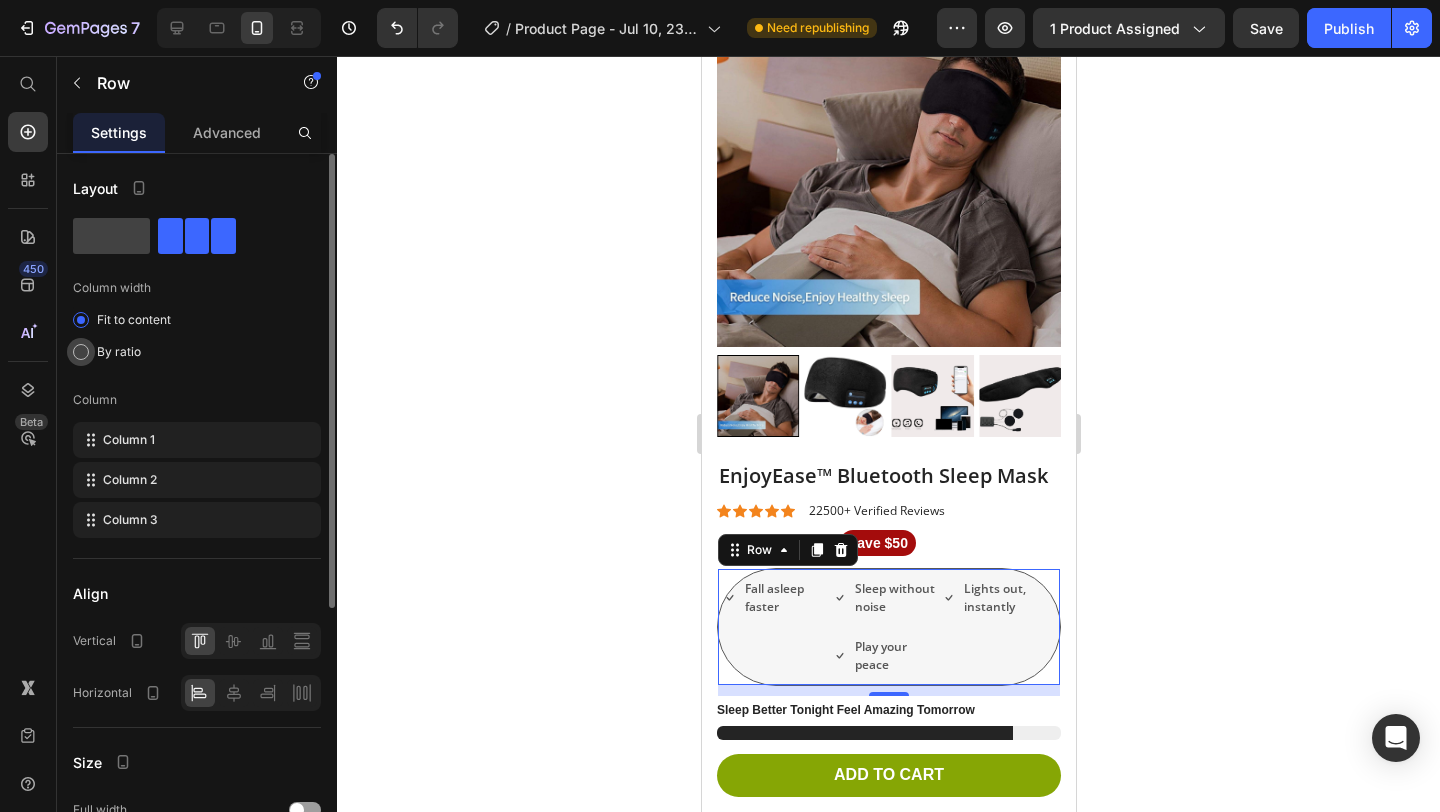 click on "By ratio" 